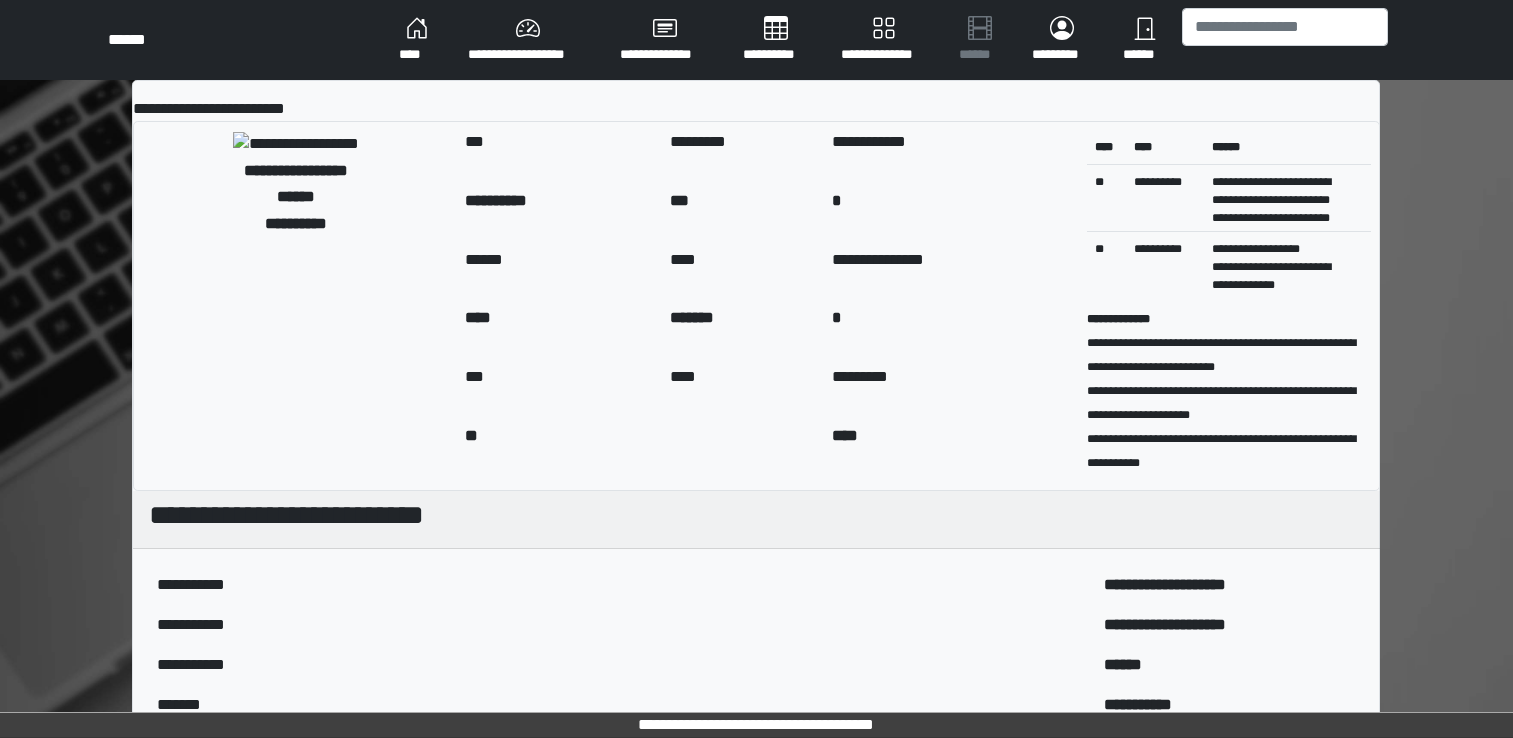 scroll, scrollTop: 0, scrollLeft: 0, axis: both 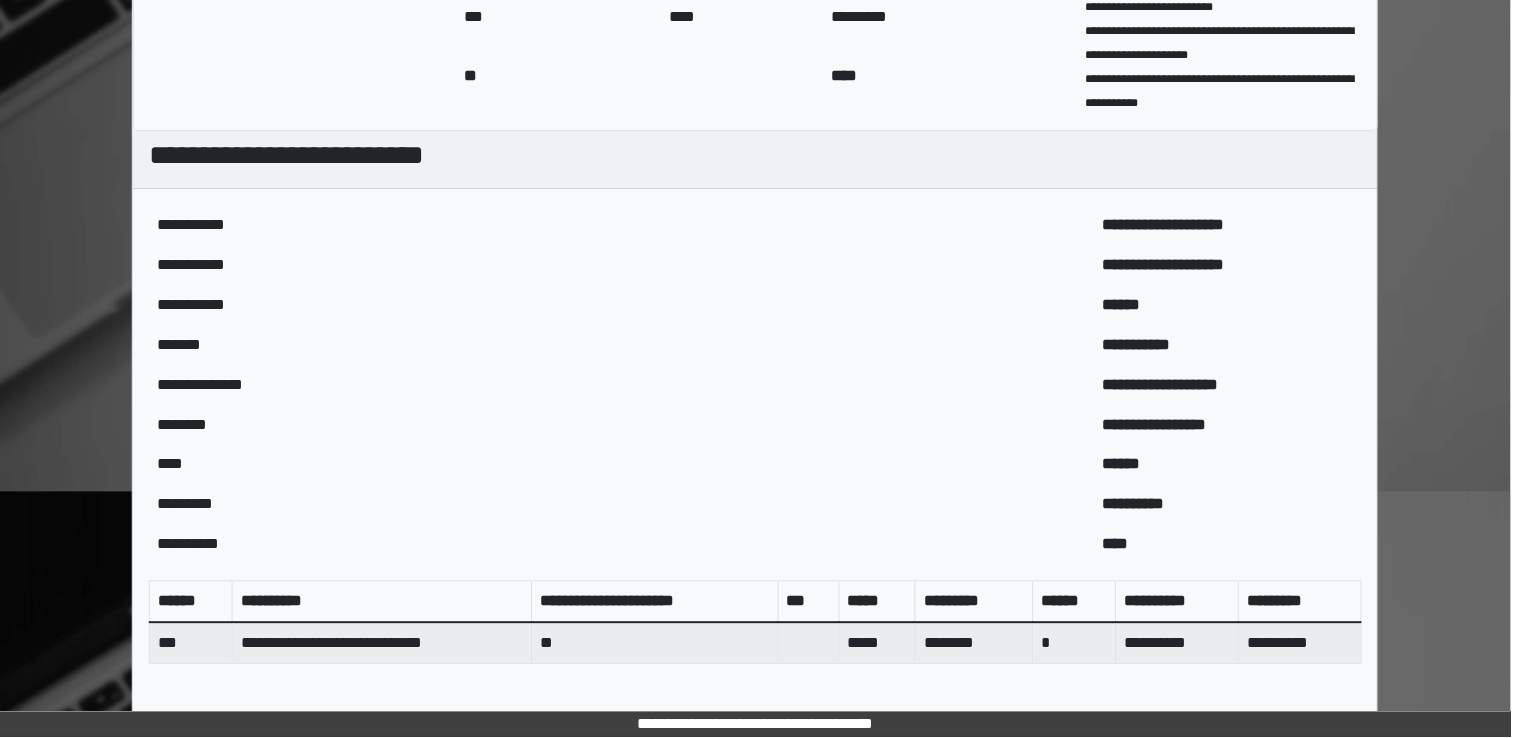click on "**********" at bounding box center [756, 830] 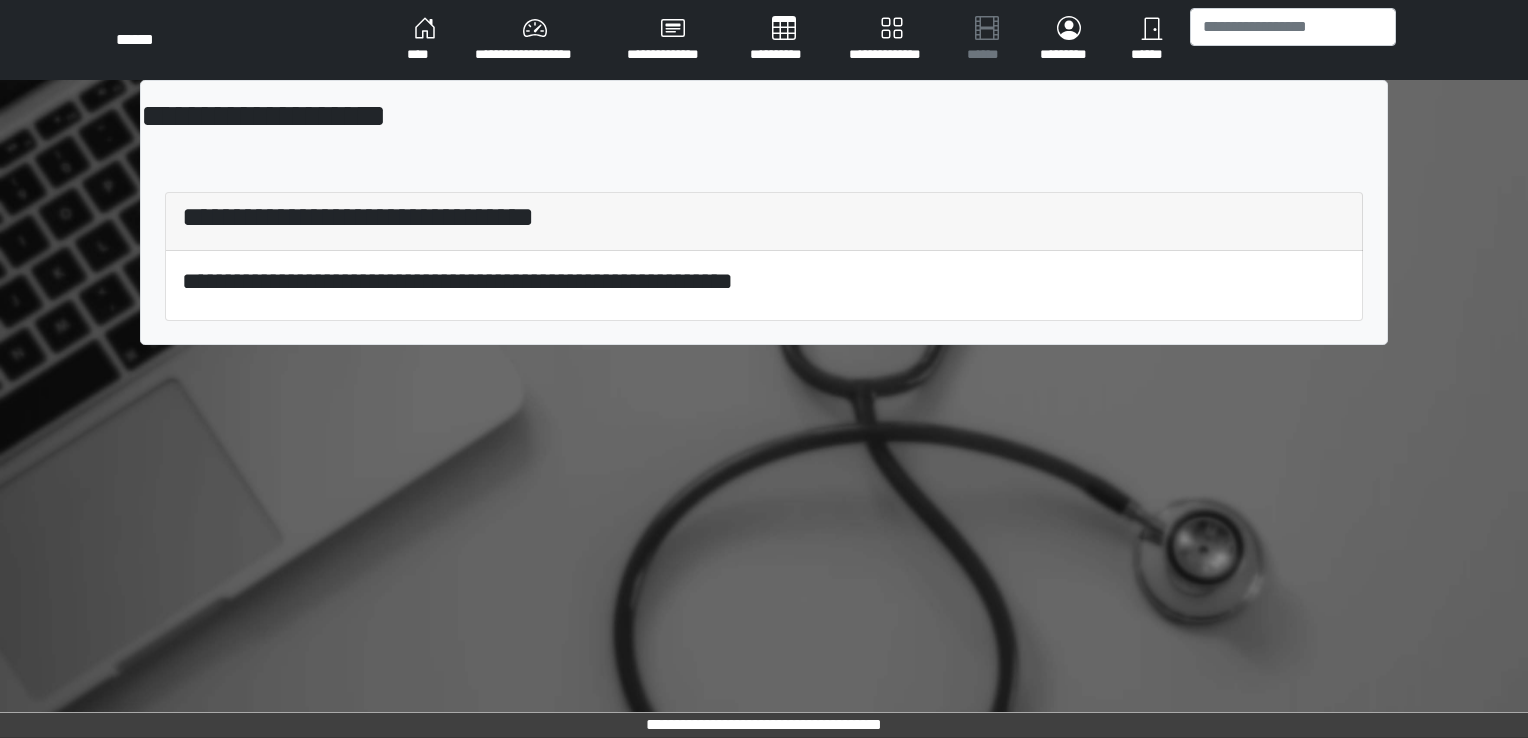 click on "****" at bounding box center (425, 40) 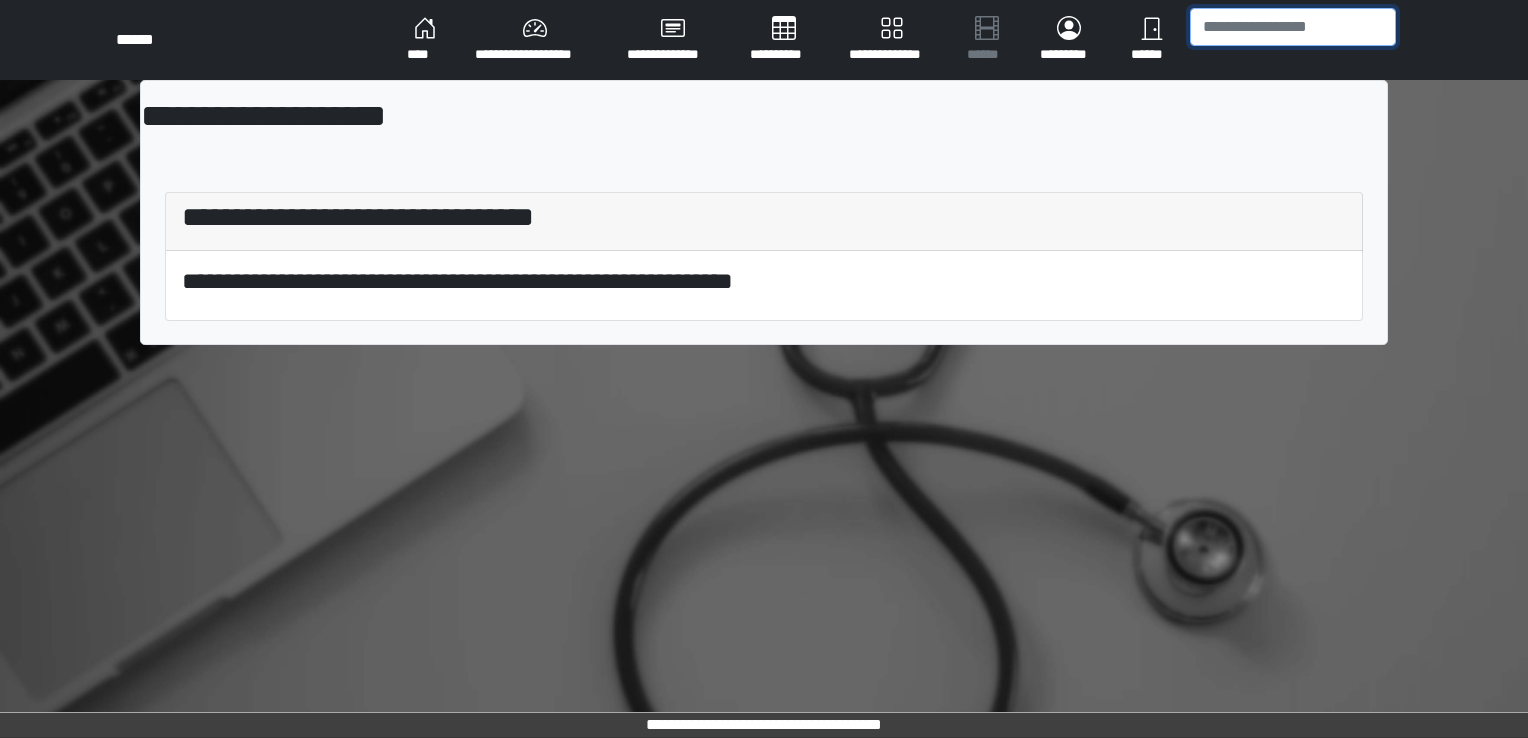 click at bounding box center (1293, 27) 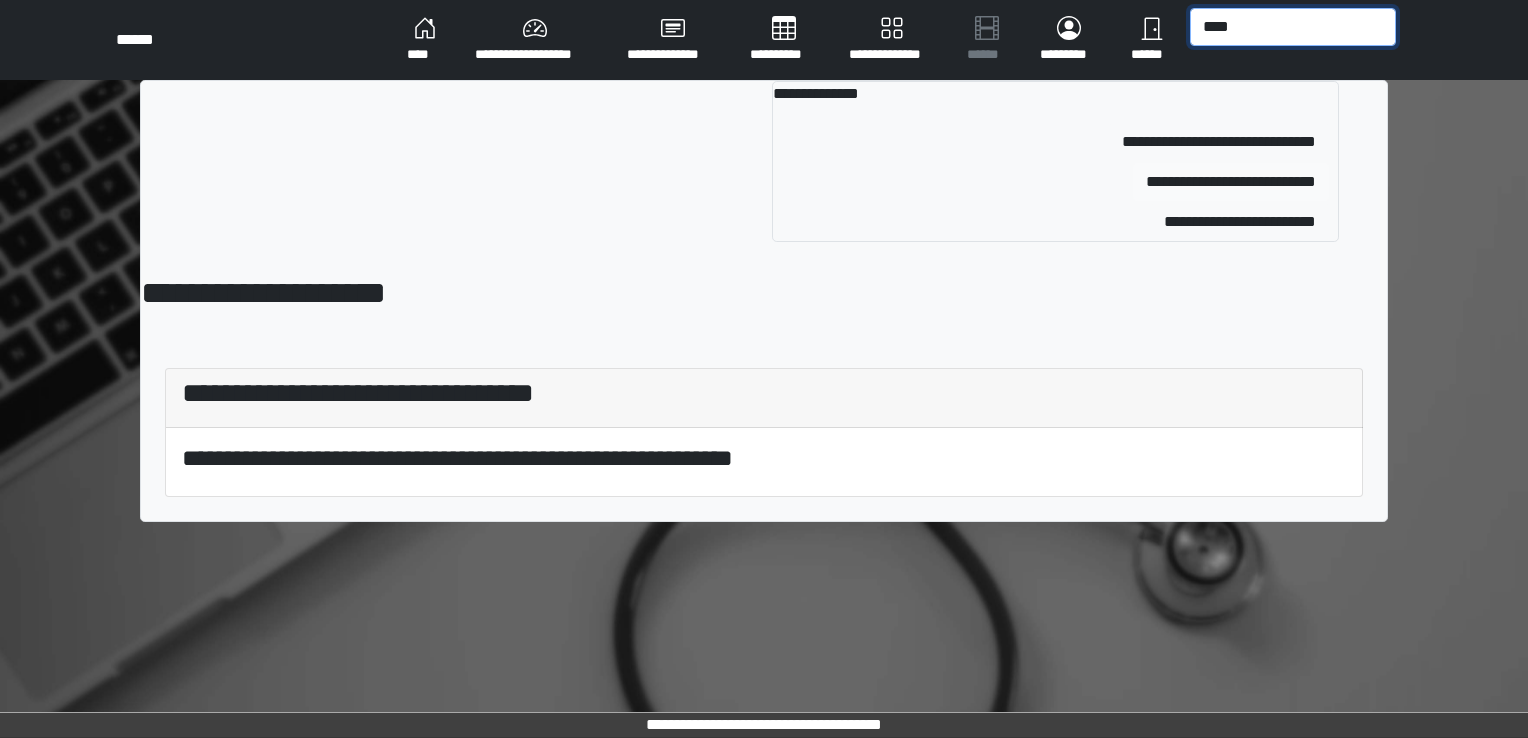type on "****" 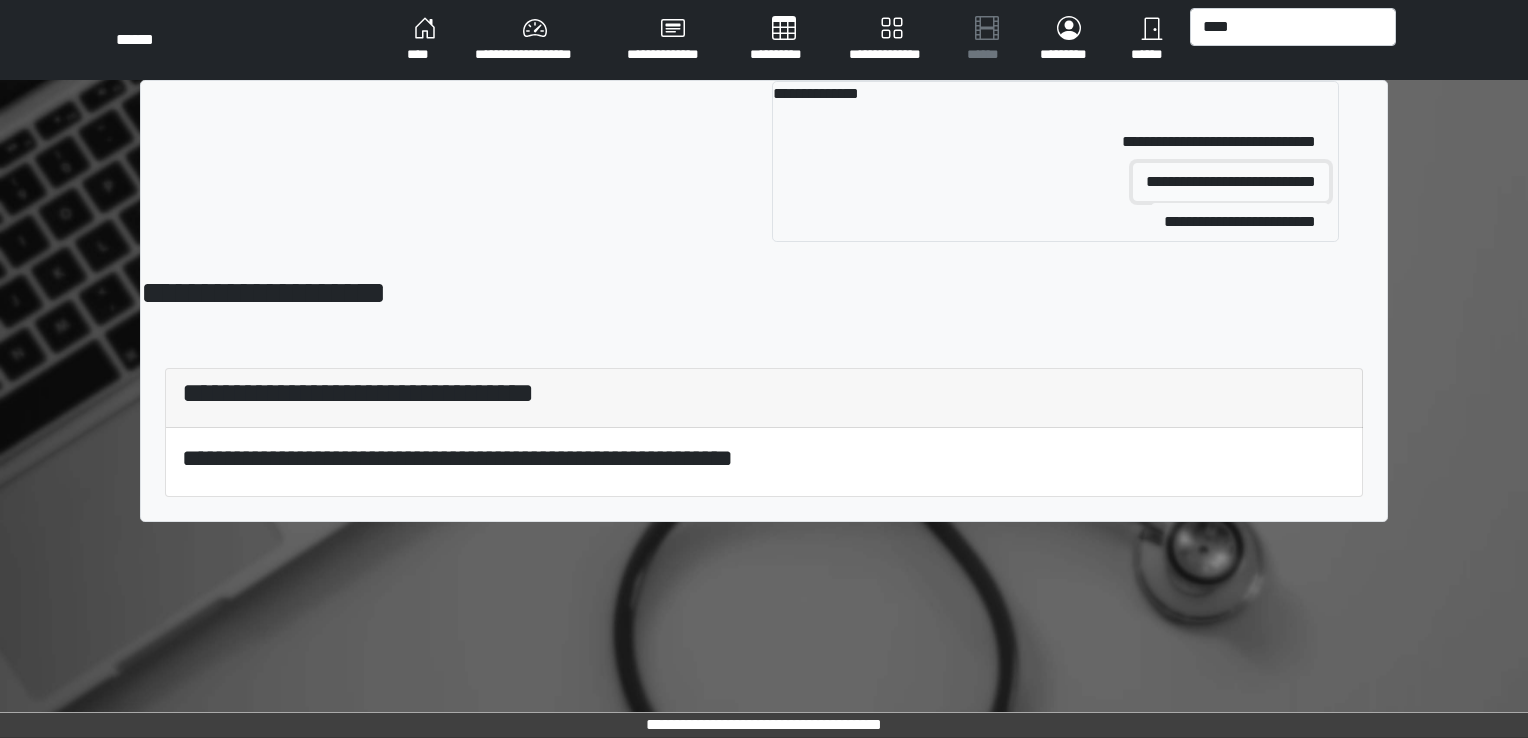 click on "**********" at bounding box center [1231, 182] 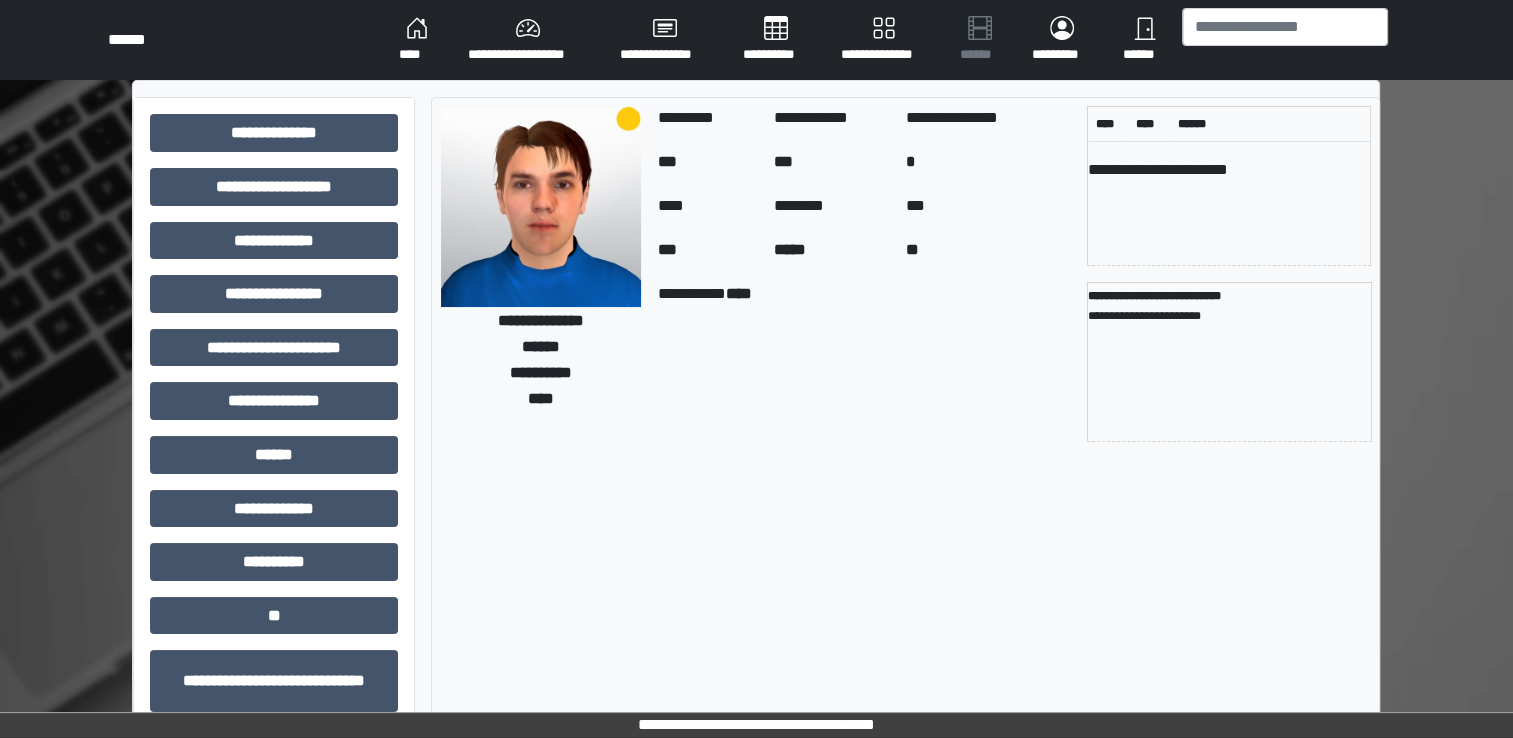 click on "**********" at bounding box center [528, 40] 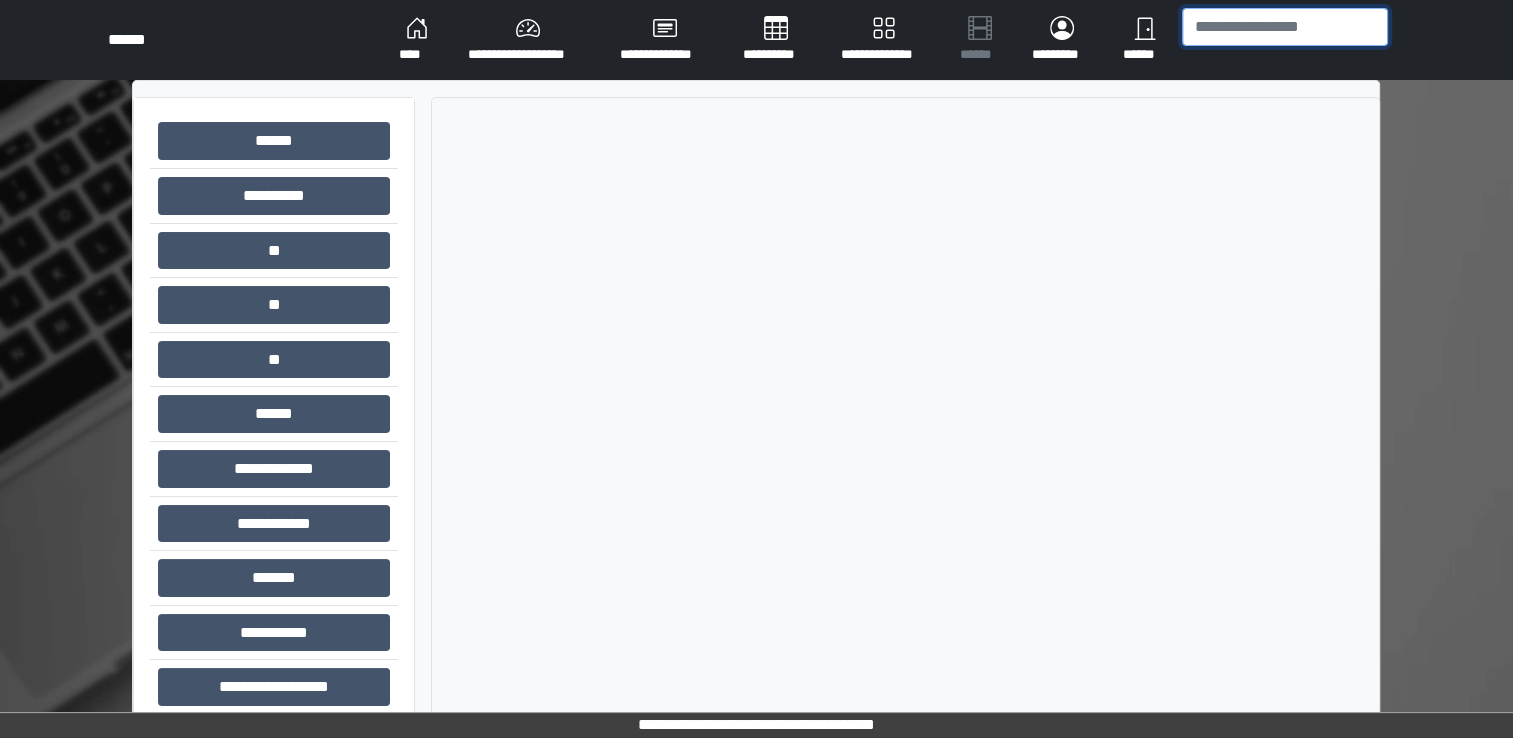 click at bounding box center [1285, 27] 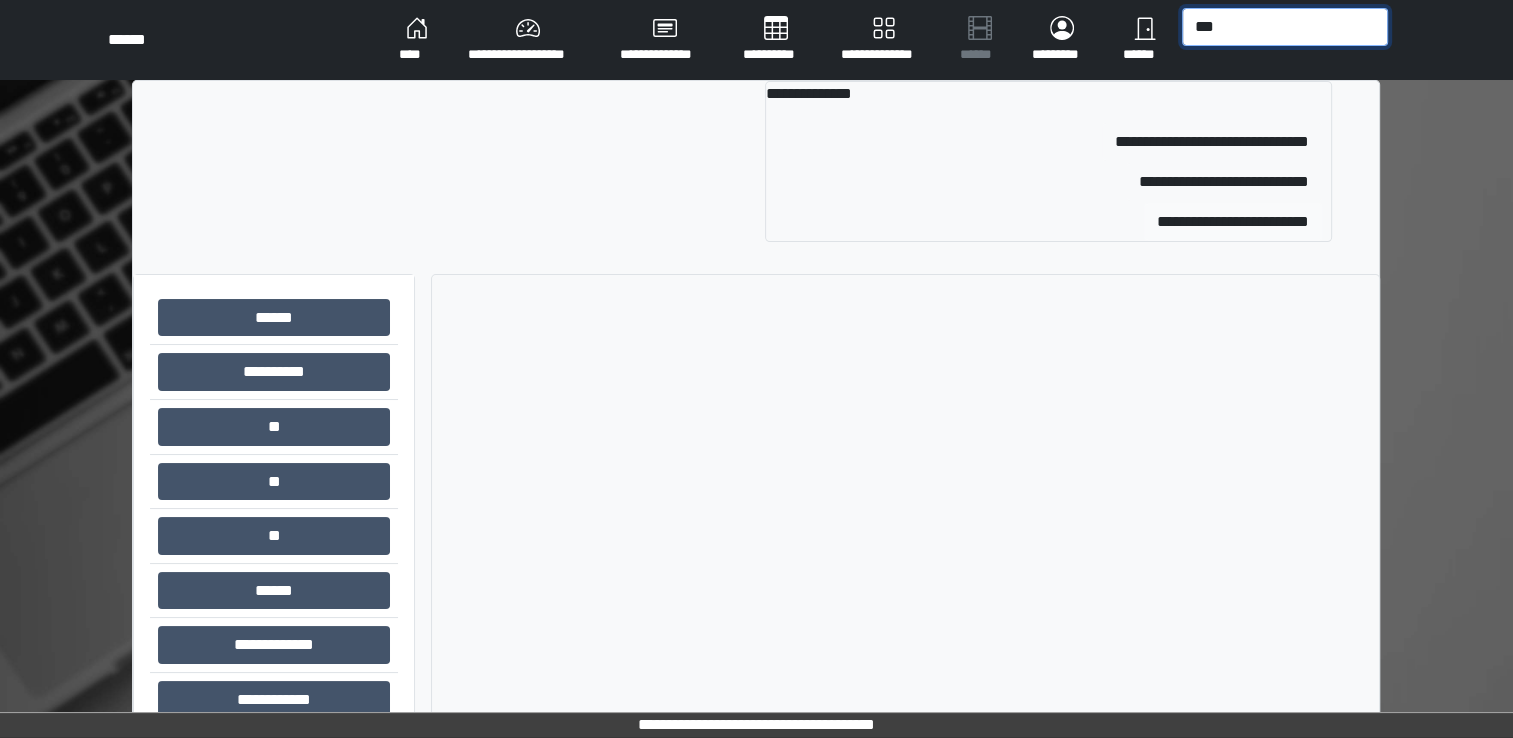 type on "***" 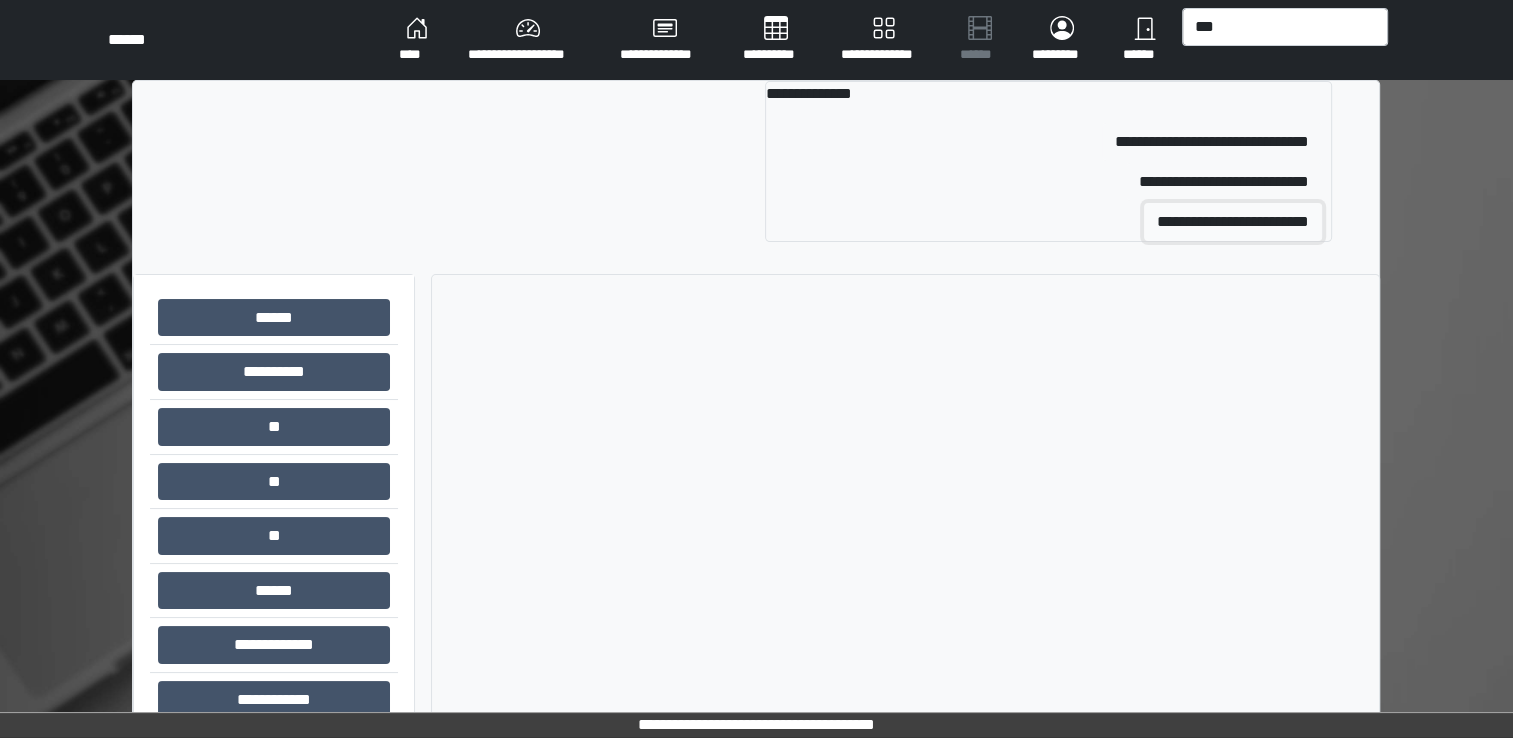 click on "**********" at bounding box center (1233, 222) 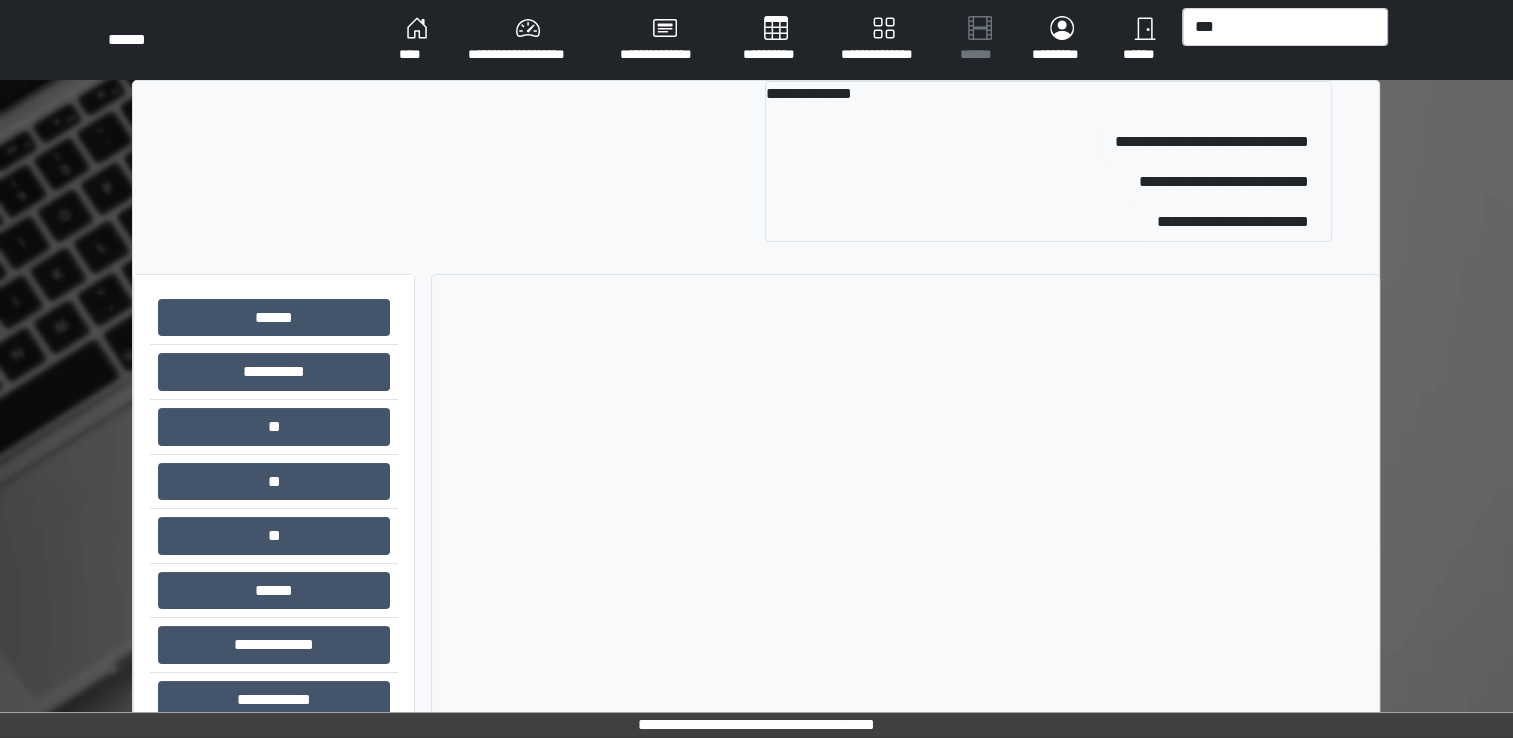 type 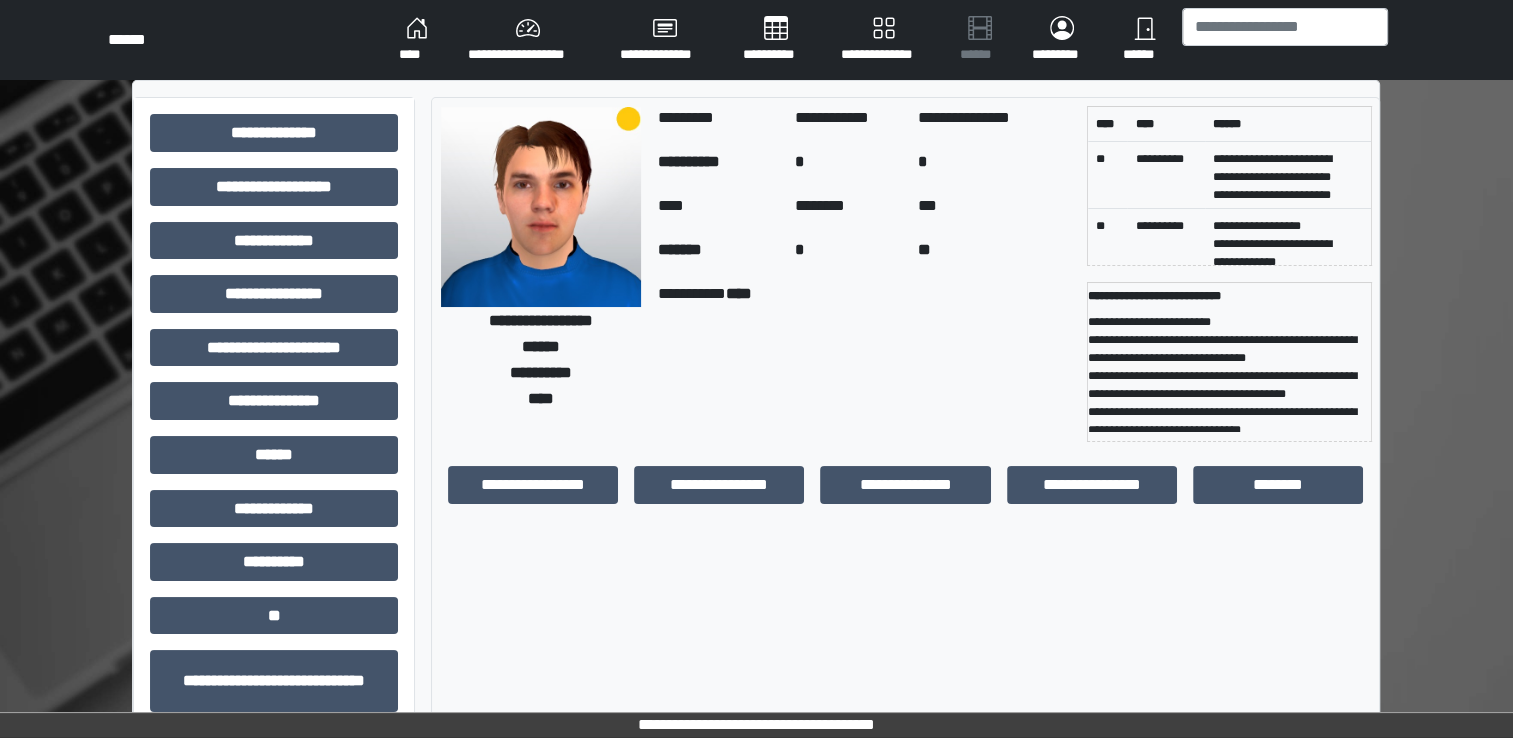scroll, scrollTop: 396, scrollLeft: 0, axis: vertical 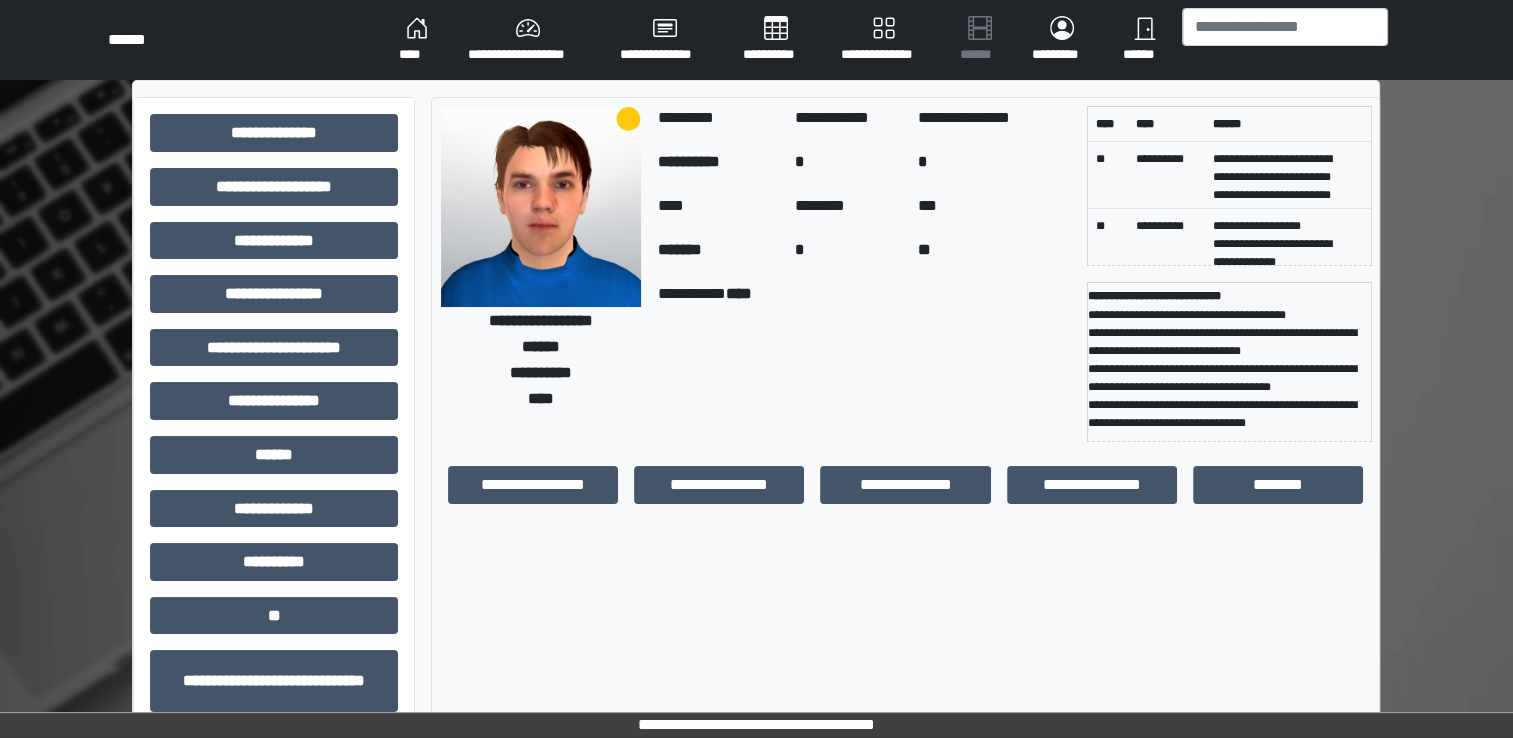 click on "****" at bounding box center [417, 40] 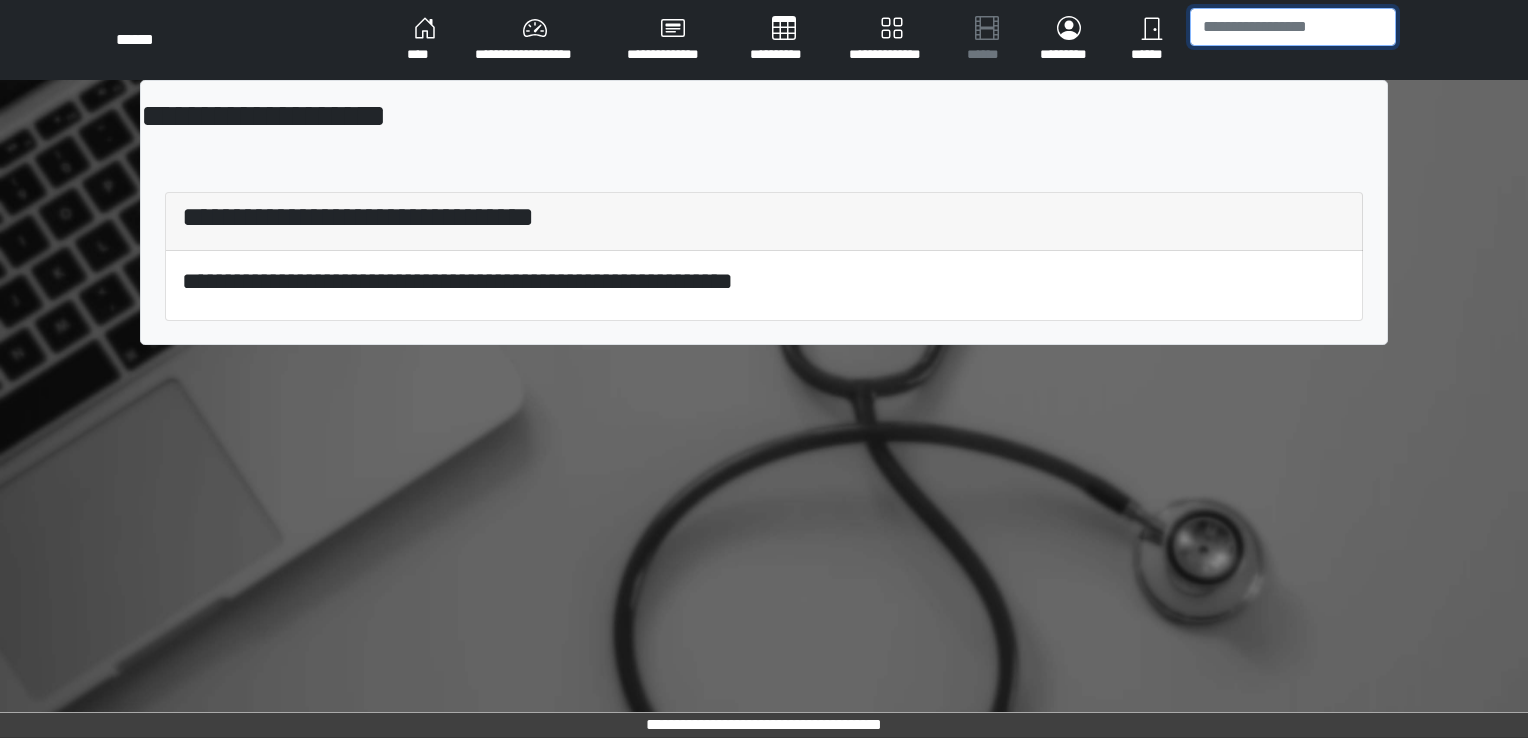 click at bounding box center [1293, 27] 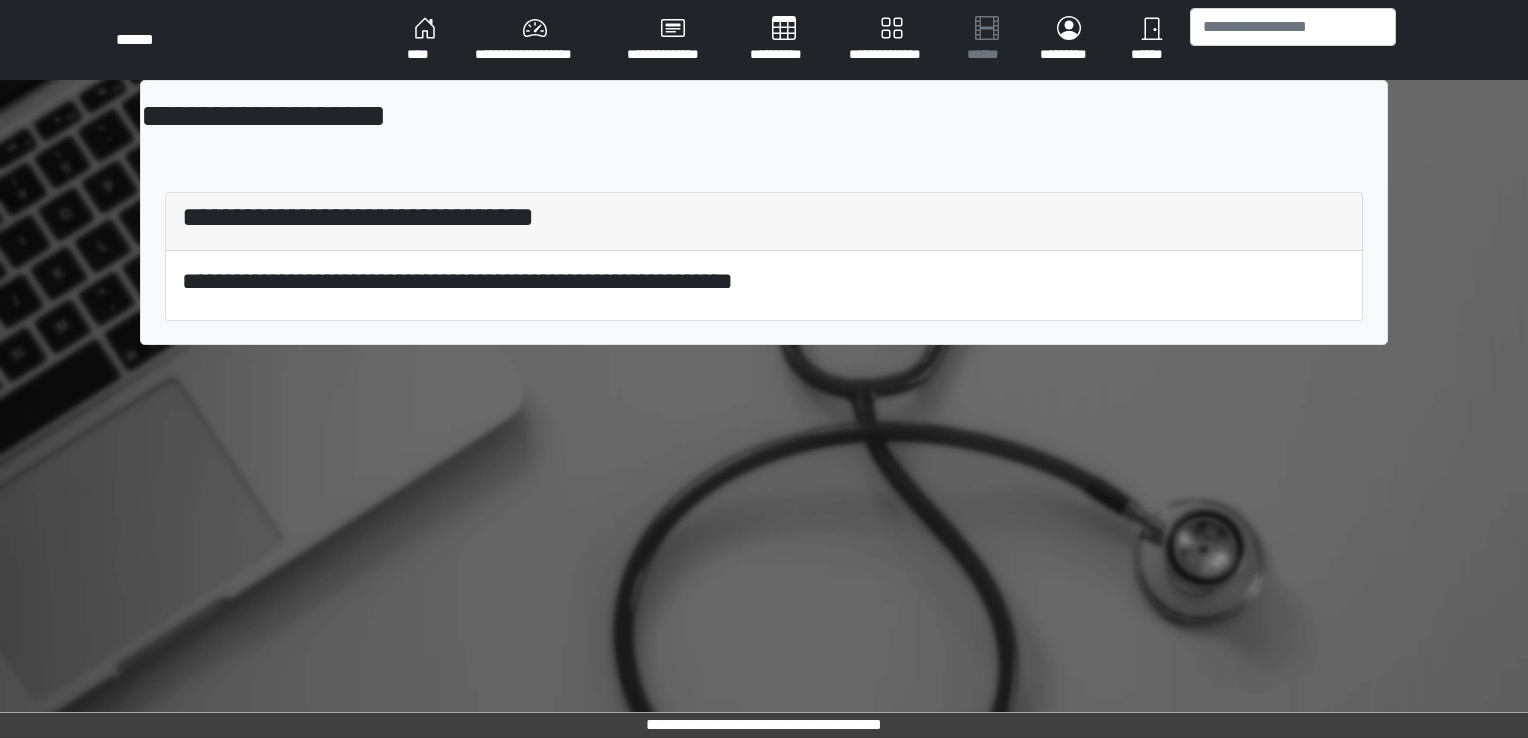 click on "**********" at bounding box center [535, 40] 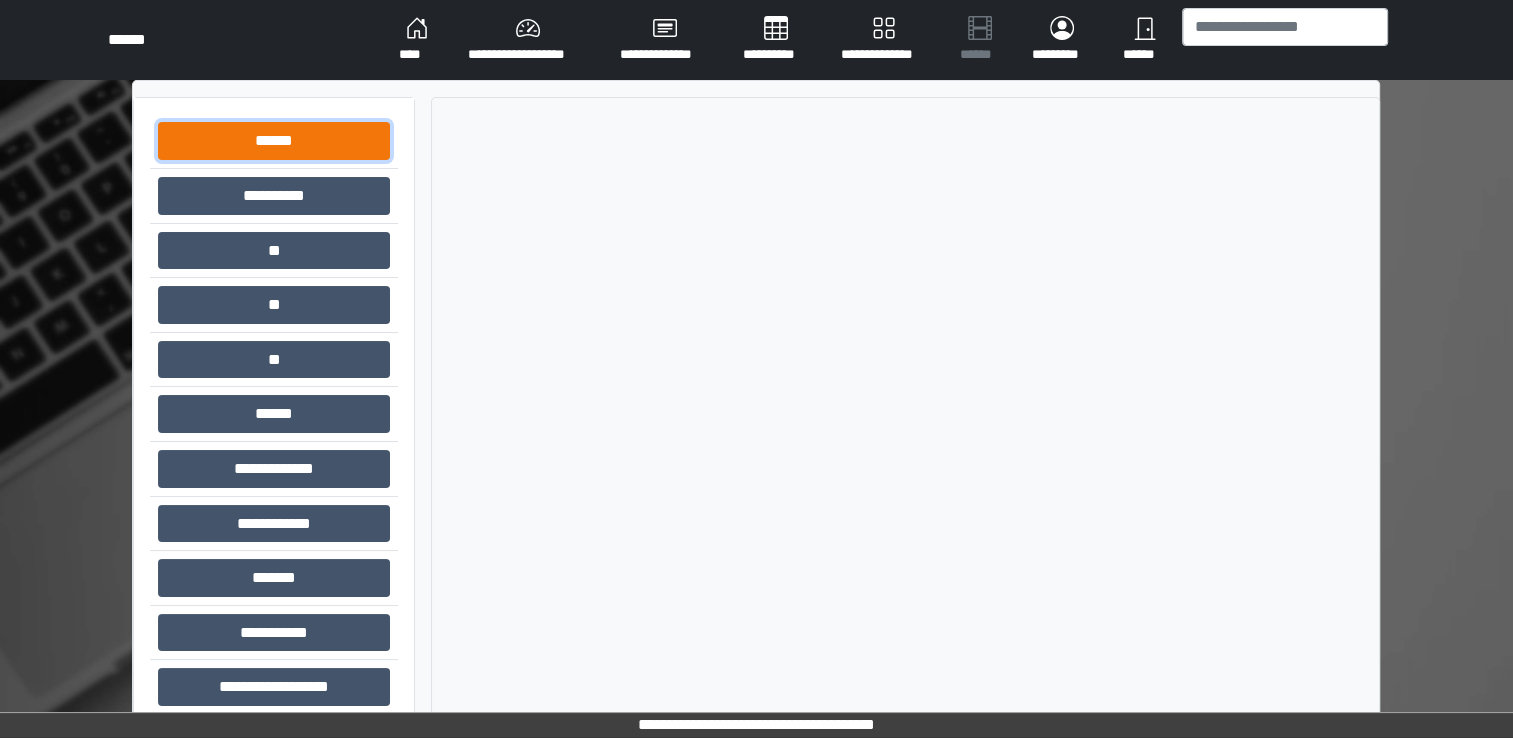 click on "******" at bounding box center [274, 141] 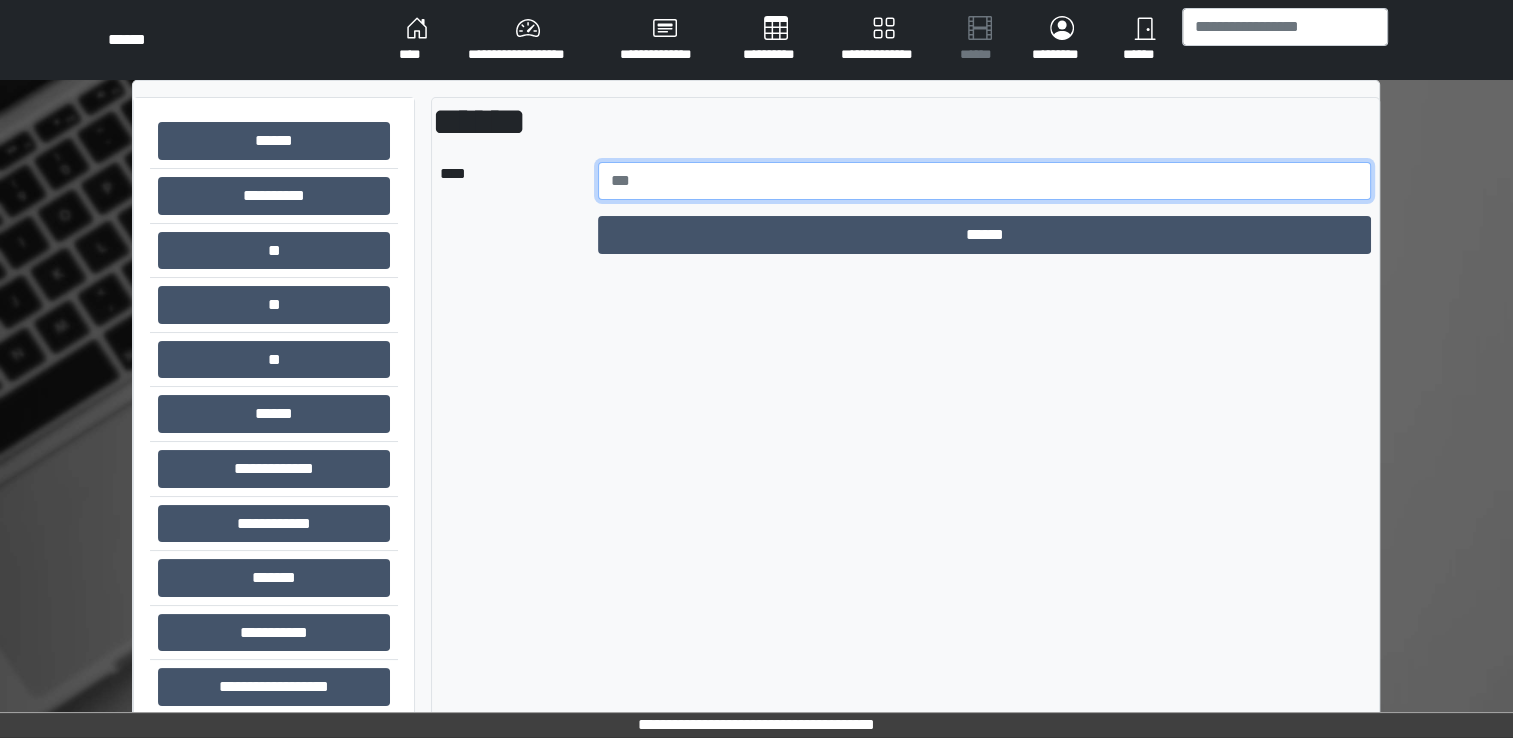 click at bounding box center [985, 181] 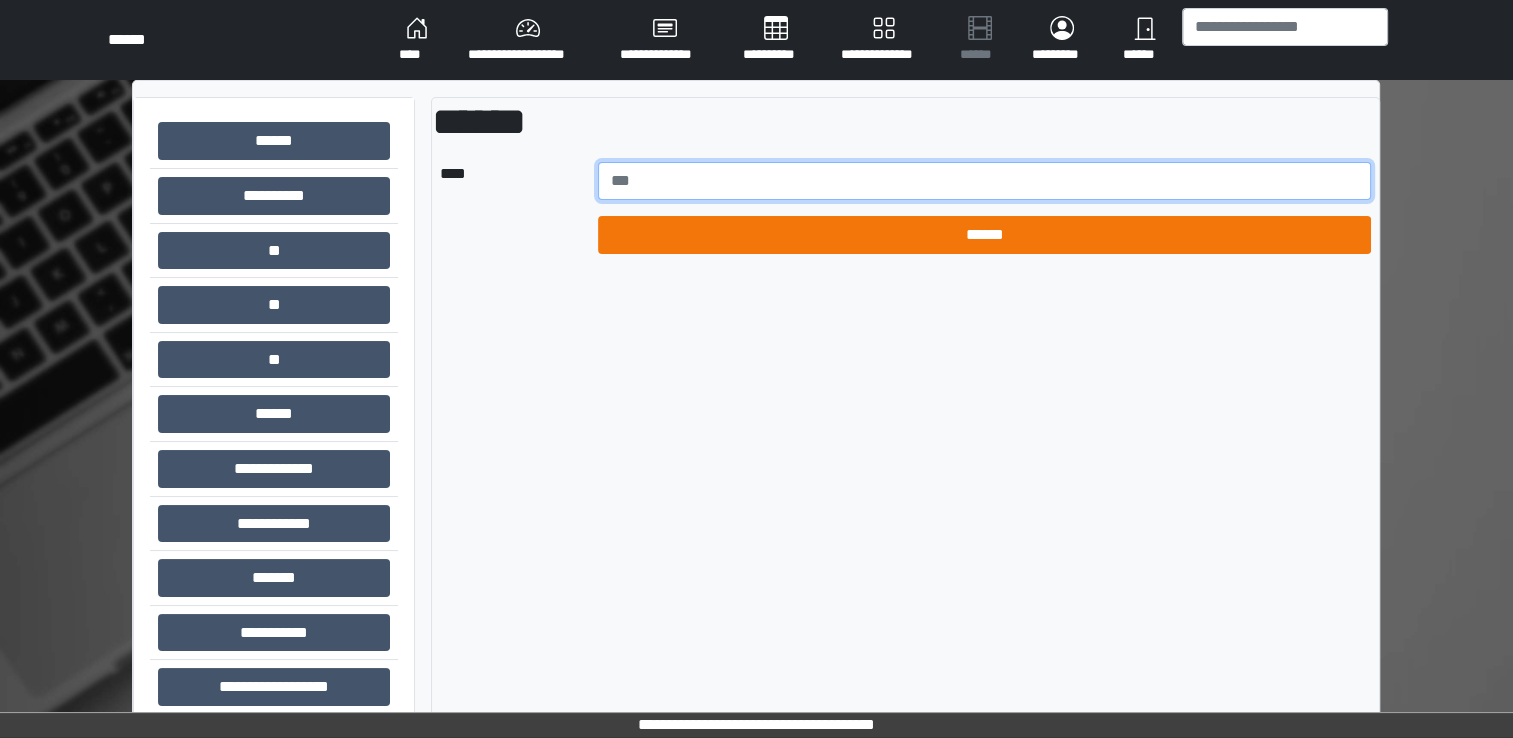 type on "****" 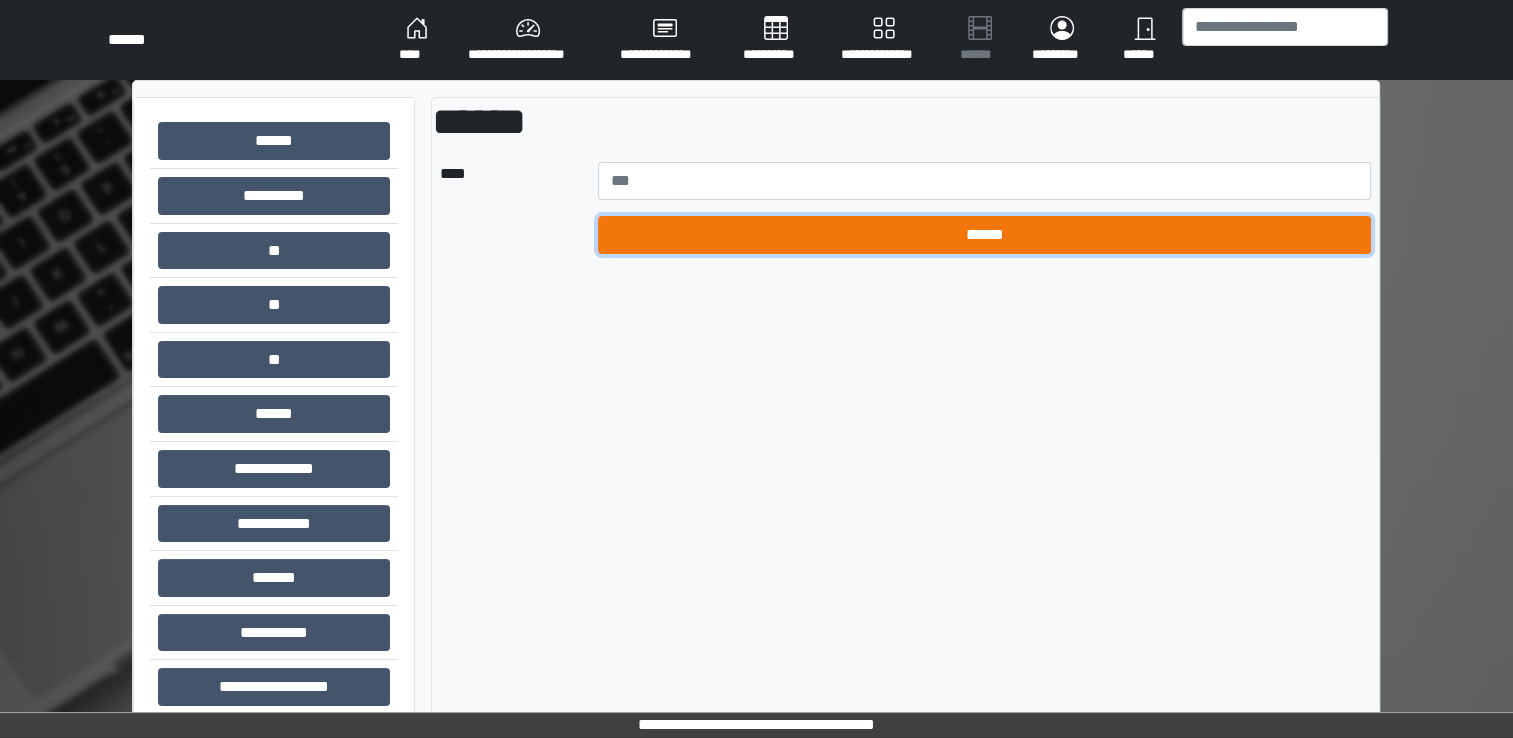 click on "******" at bounding box center [985, 235] 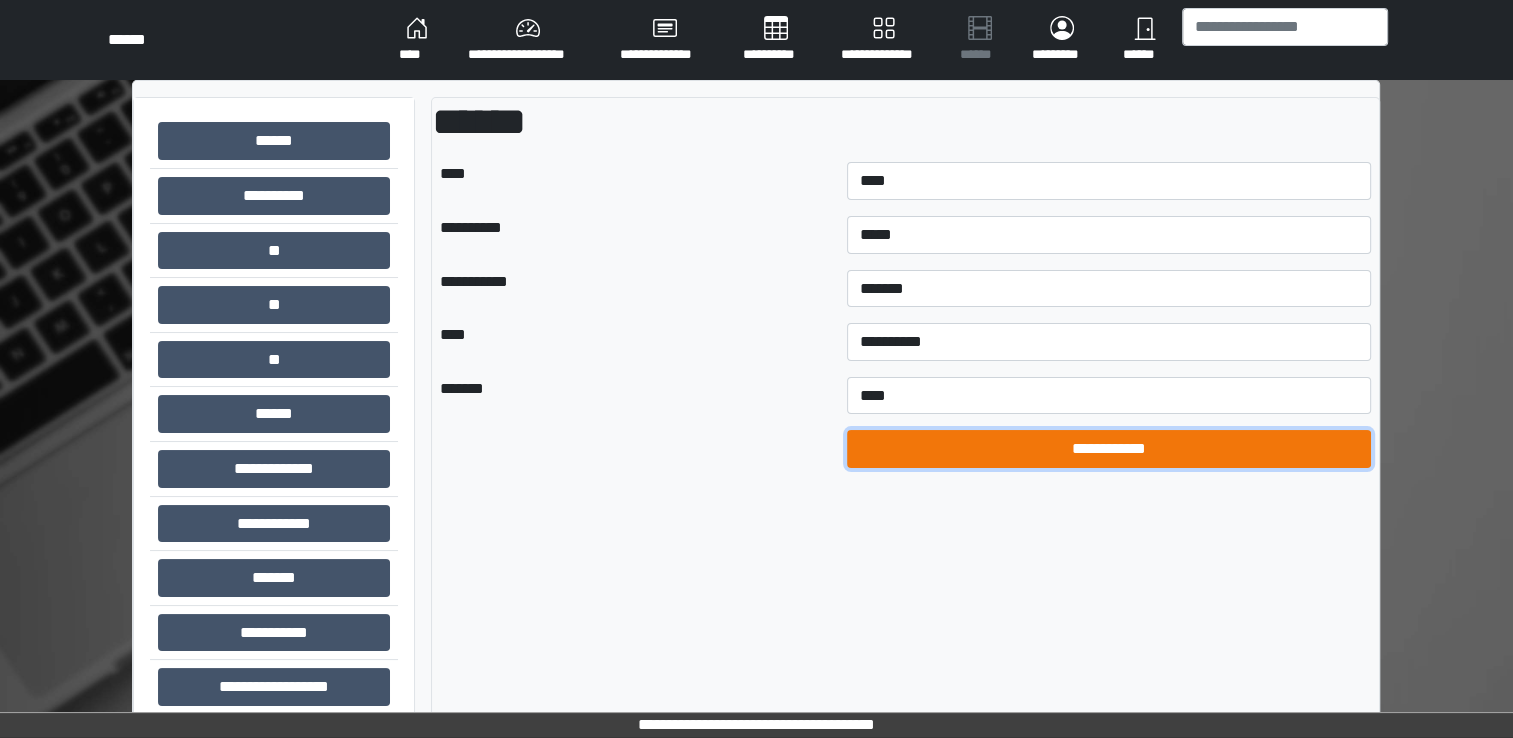 click on "**********" at bounding box center (1109, 449) 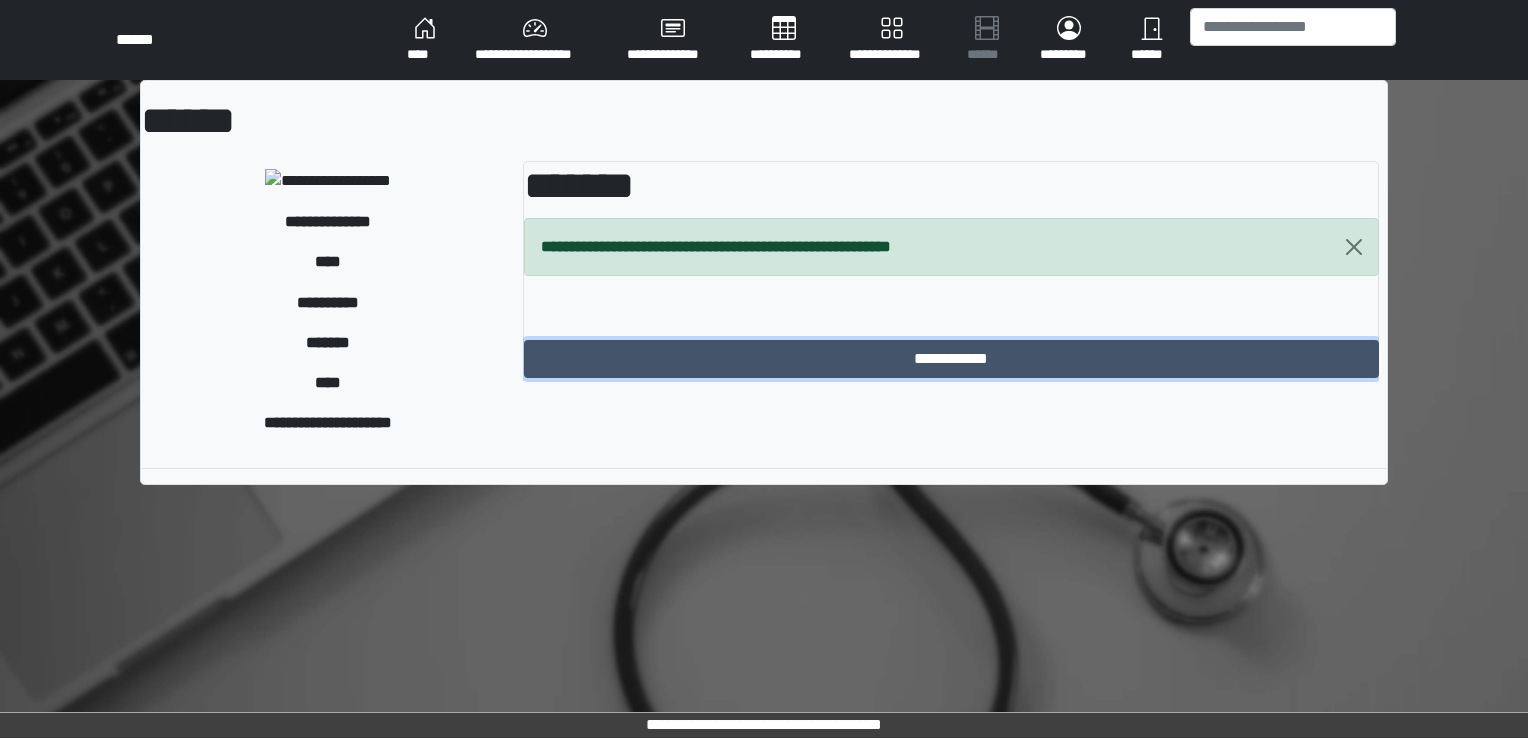 drag, startPoint x: 688, startPoint y: 354, endPoint x: 602, endPoint y: 377, distance: 89.02247 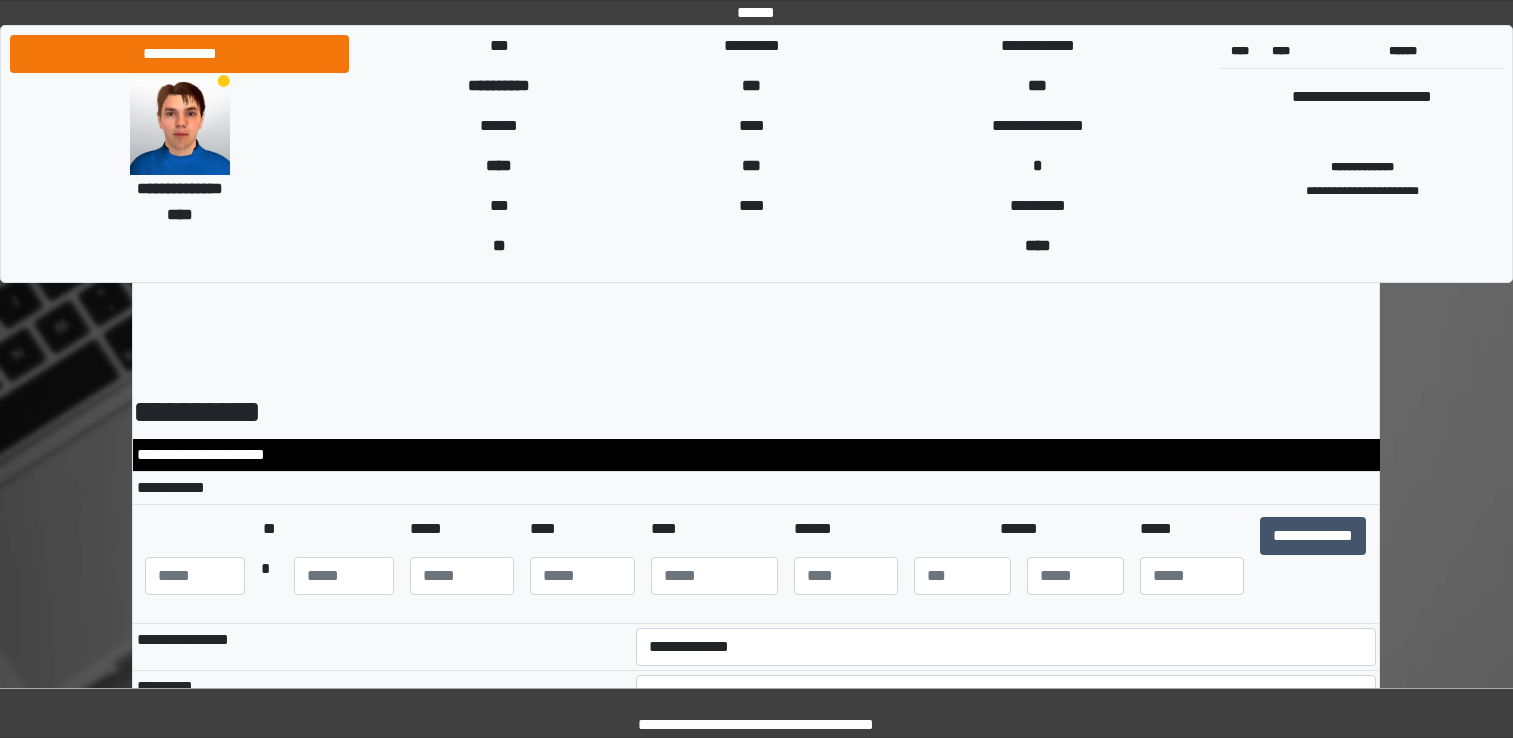 scroll, scrollTop: 0, scrollLeft: 0, axis: both 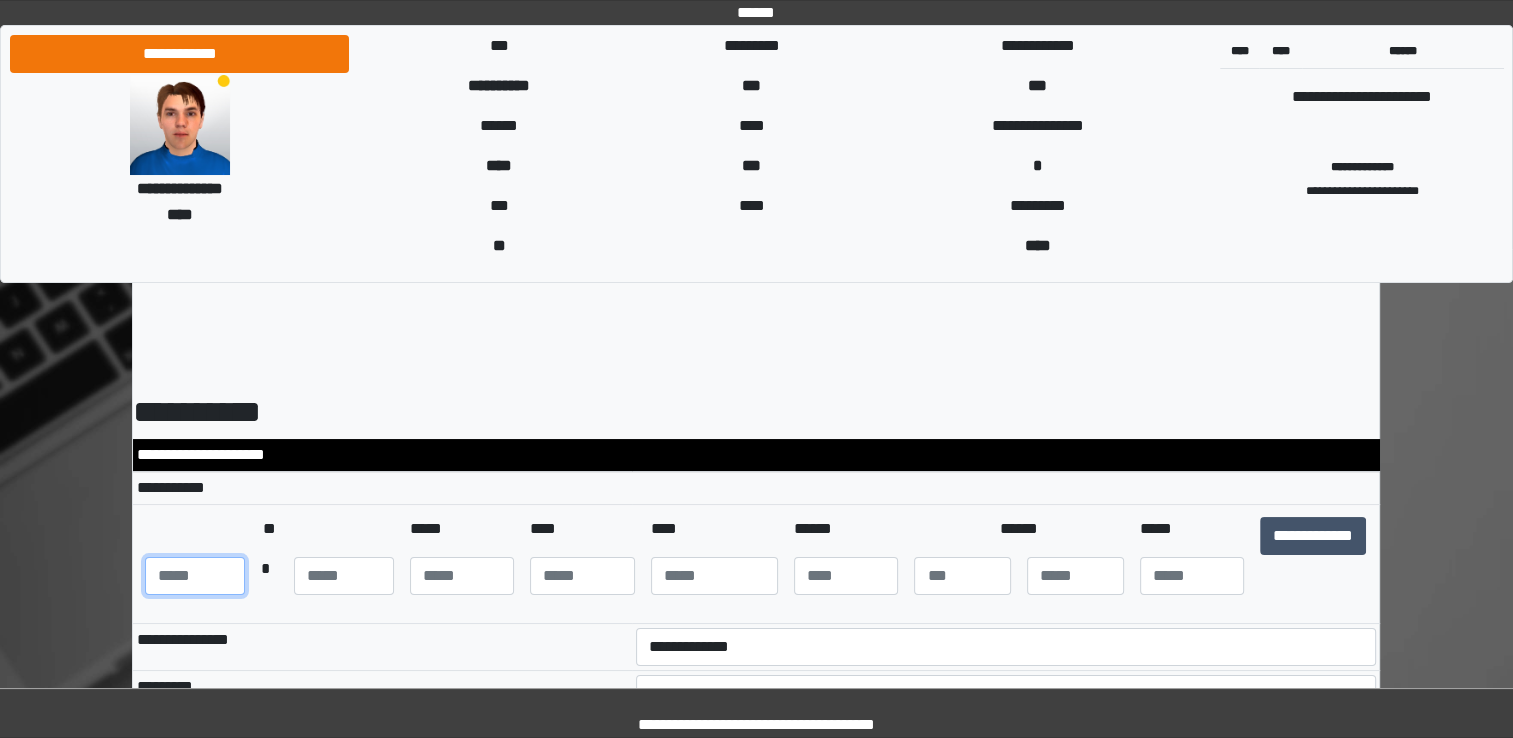 click at bounding box center (195, 576) 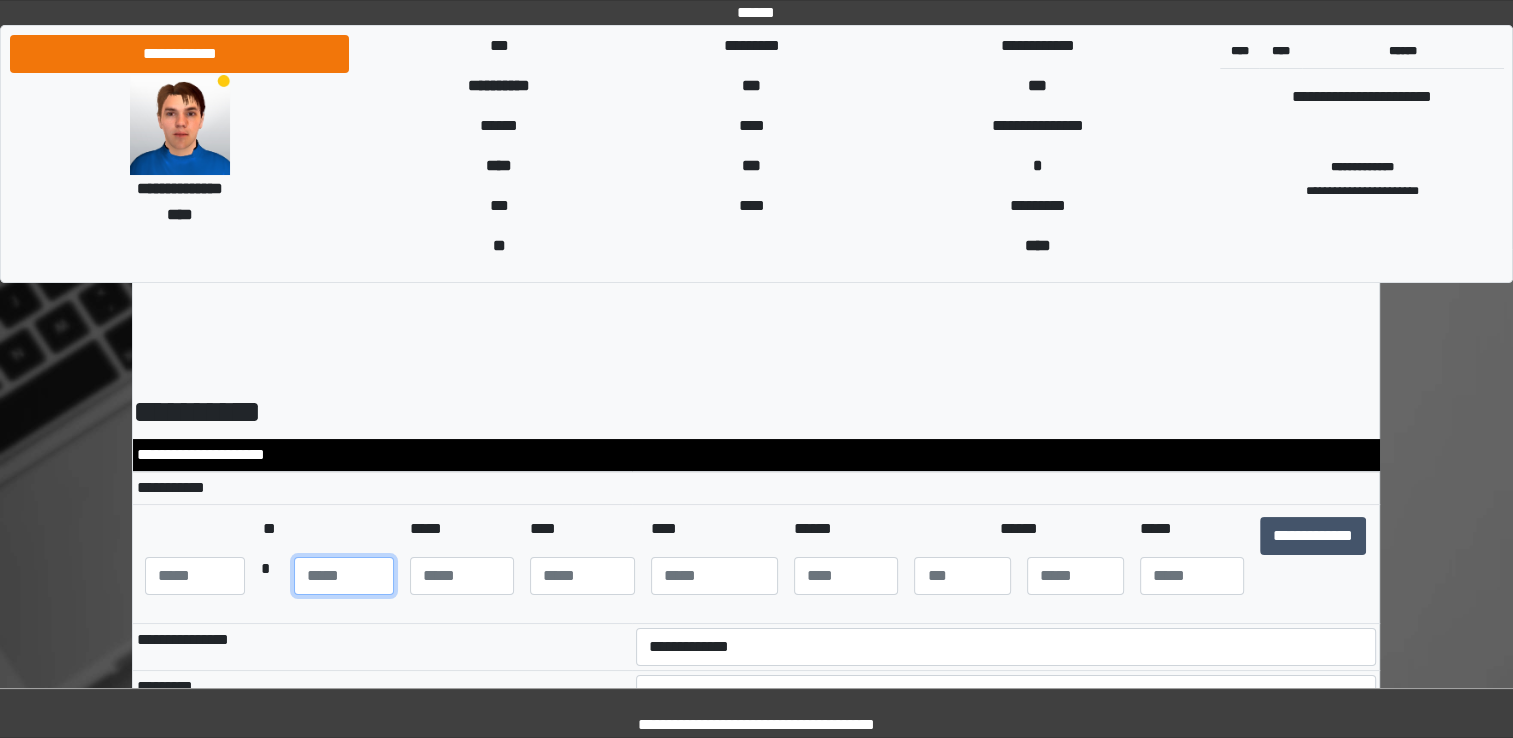 type on "**" 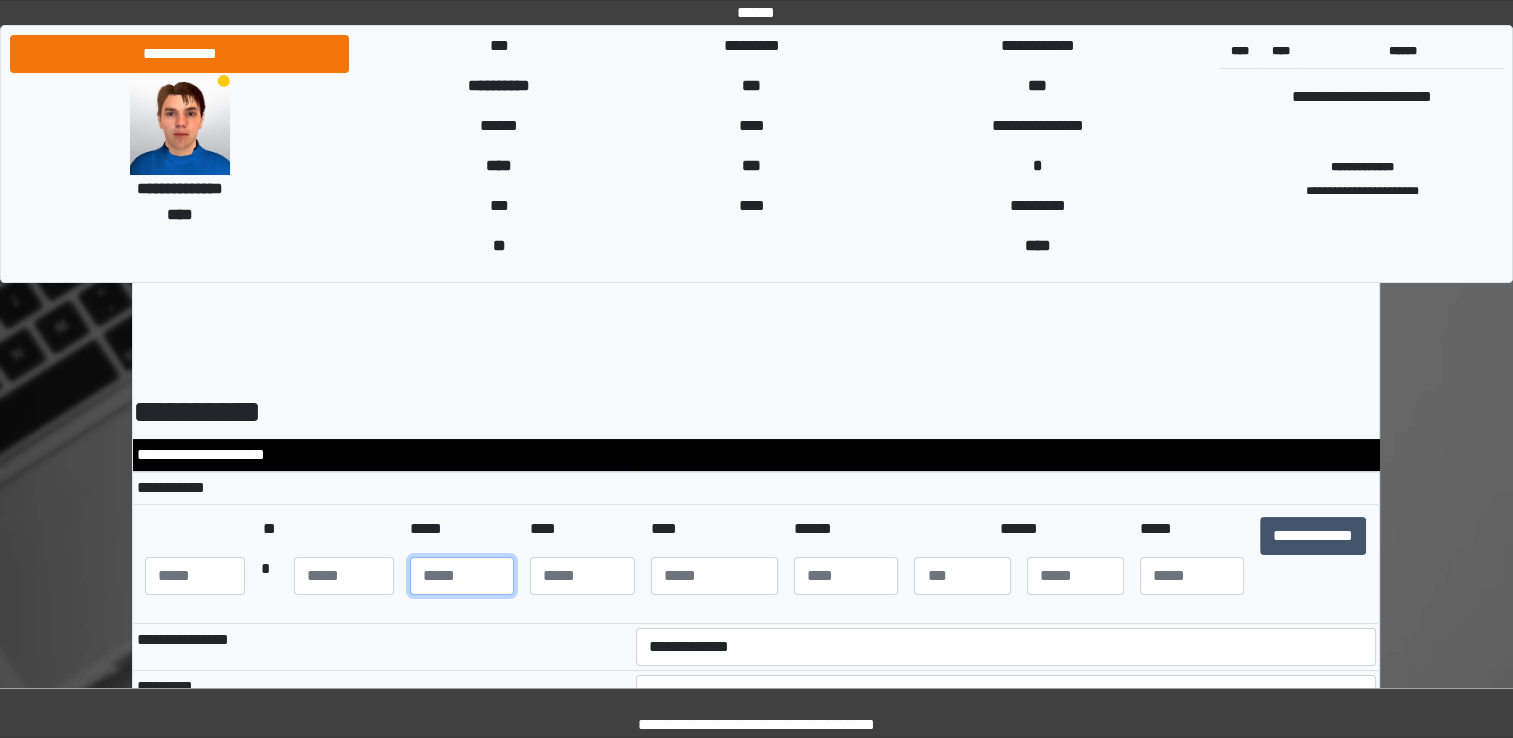 type on "**" 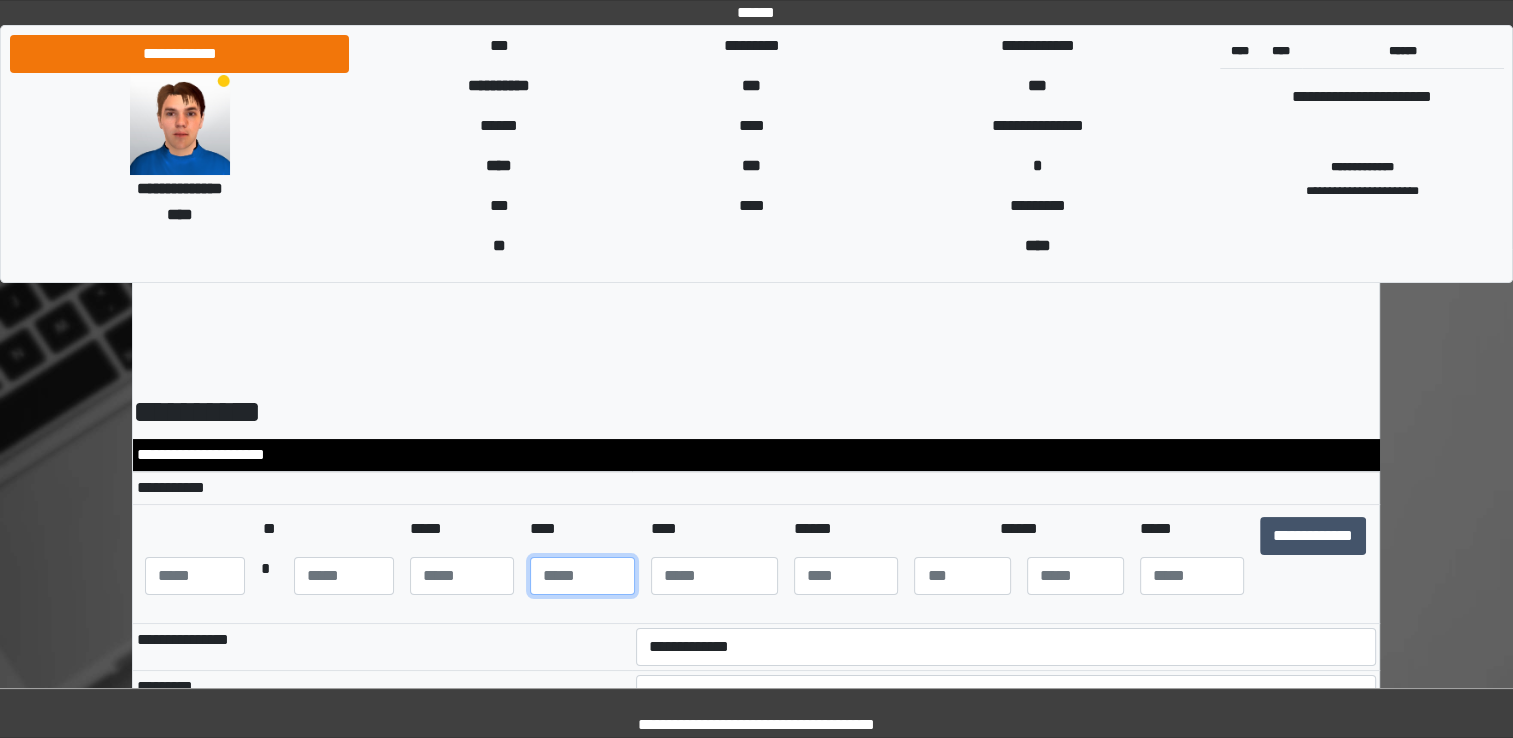 type on "**" 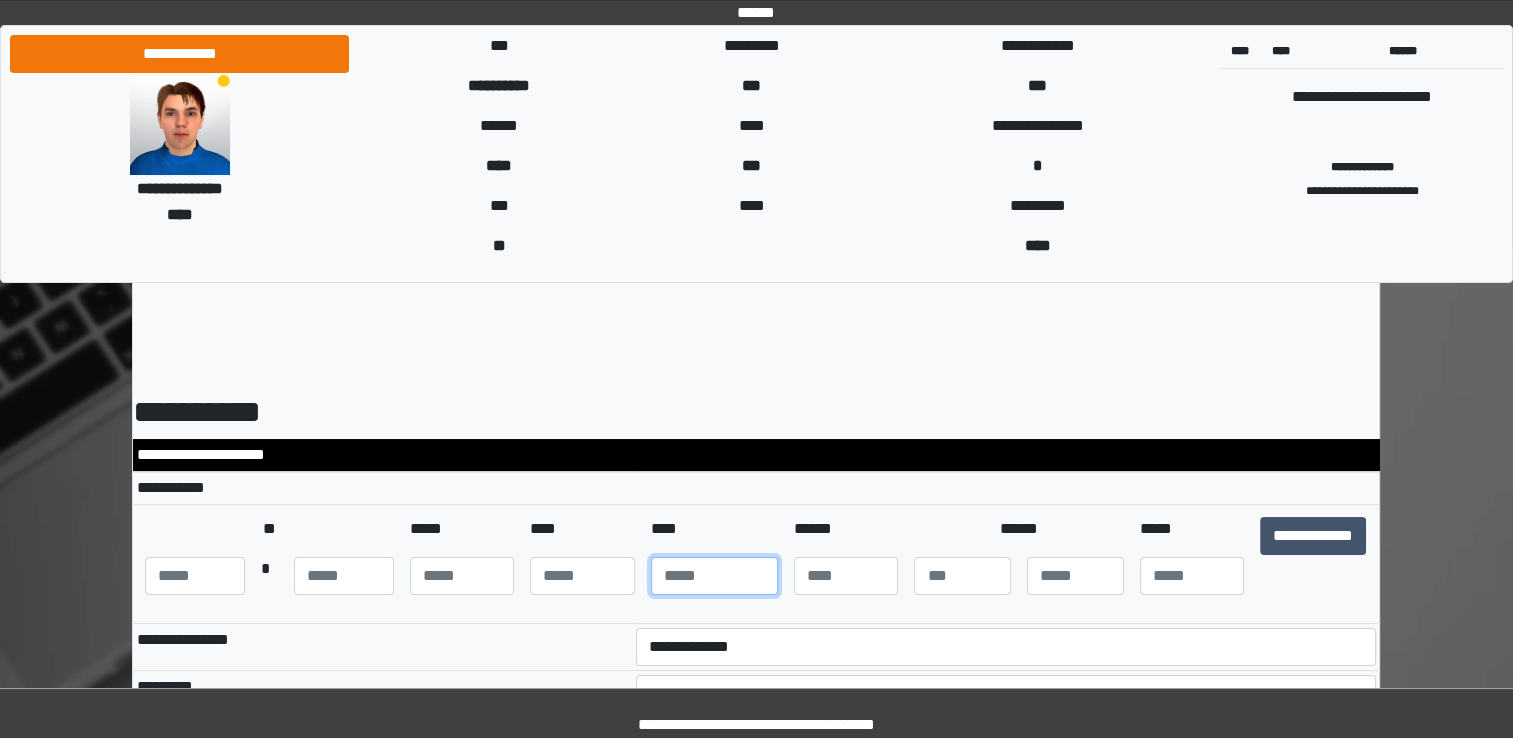 type on "****" 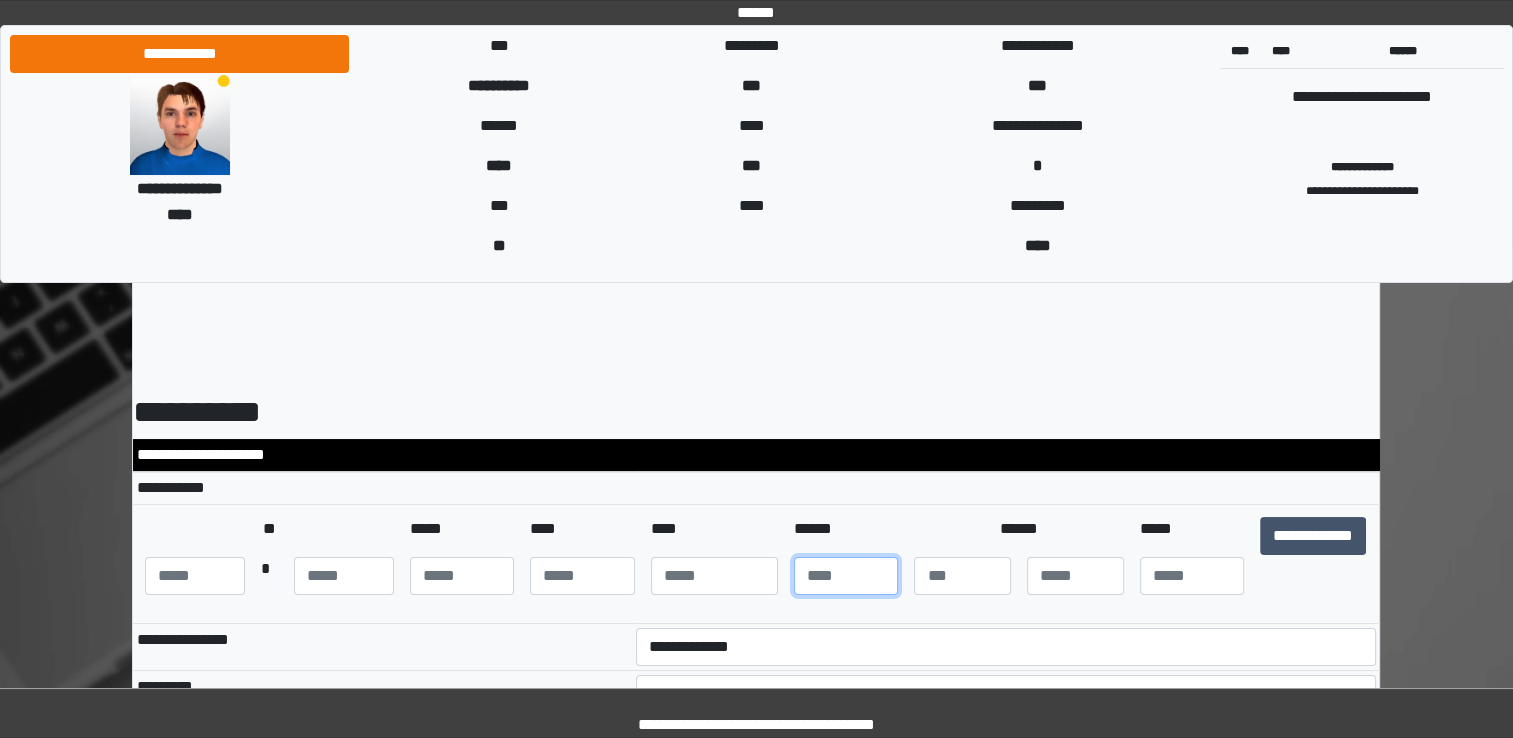 type on "***" 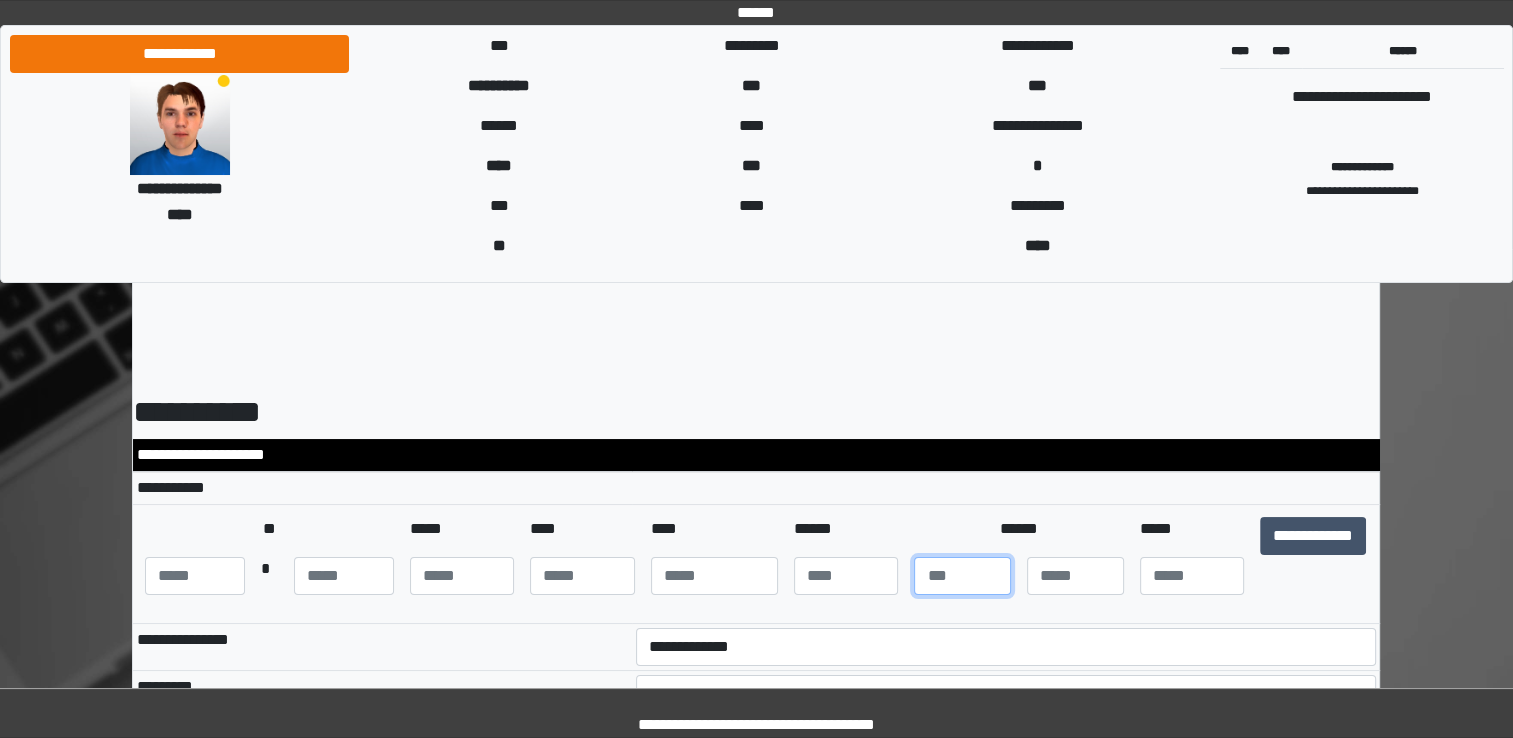 type on "*" 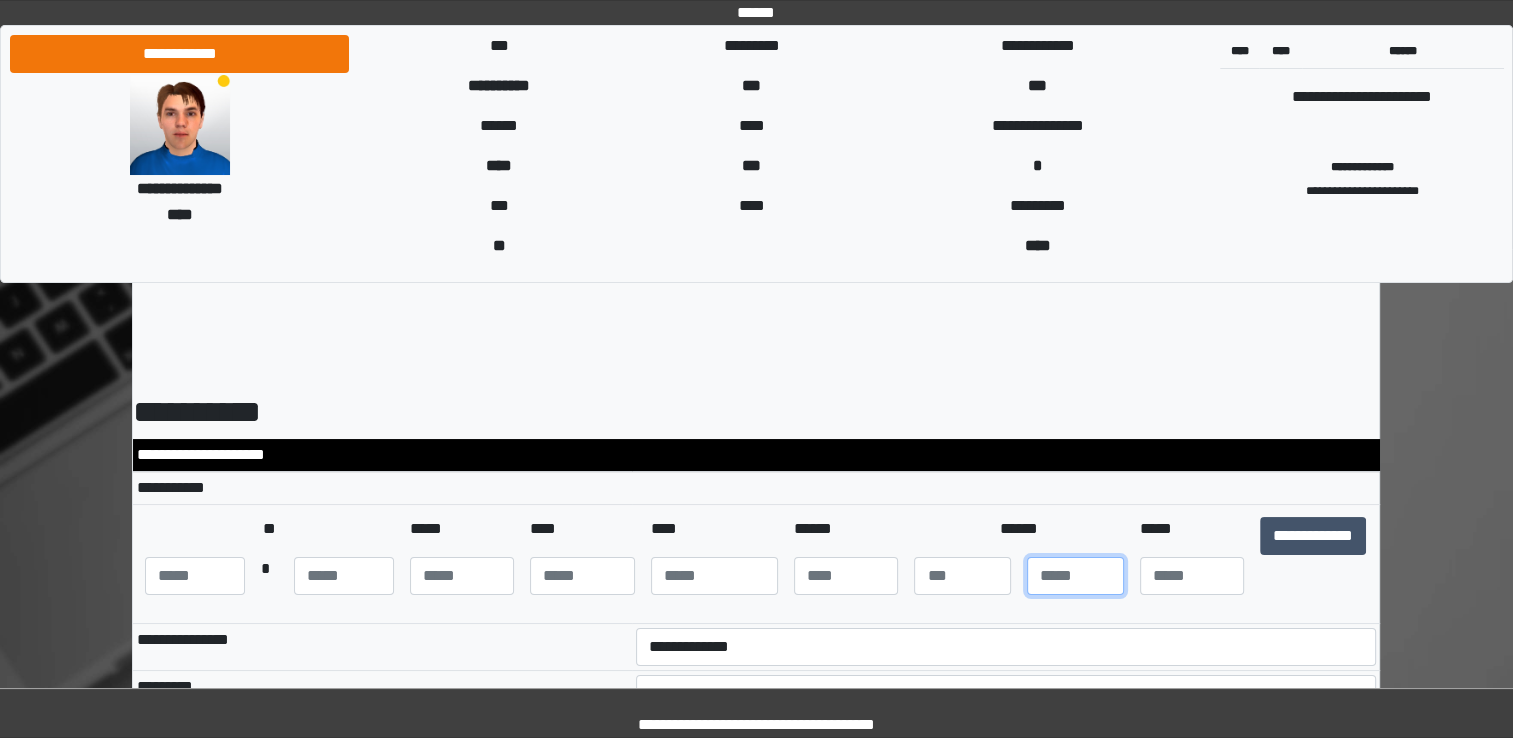 type on "*" 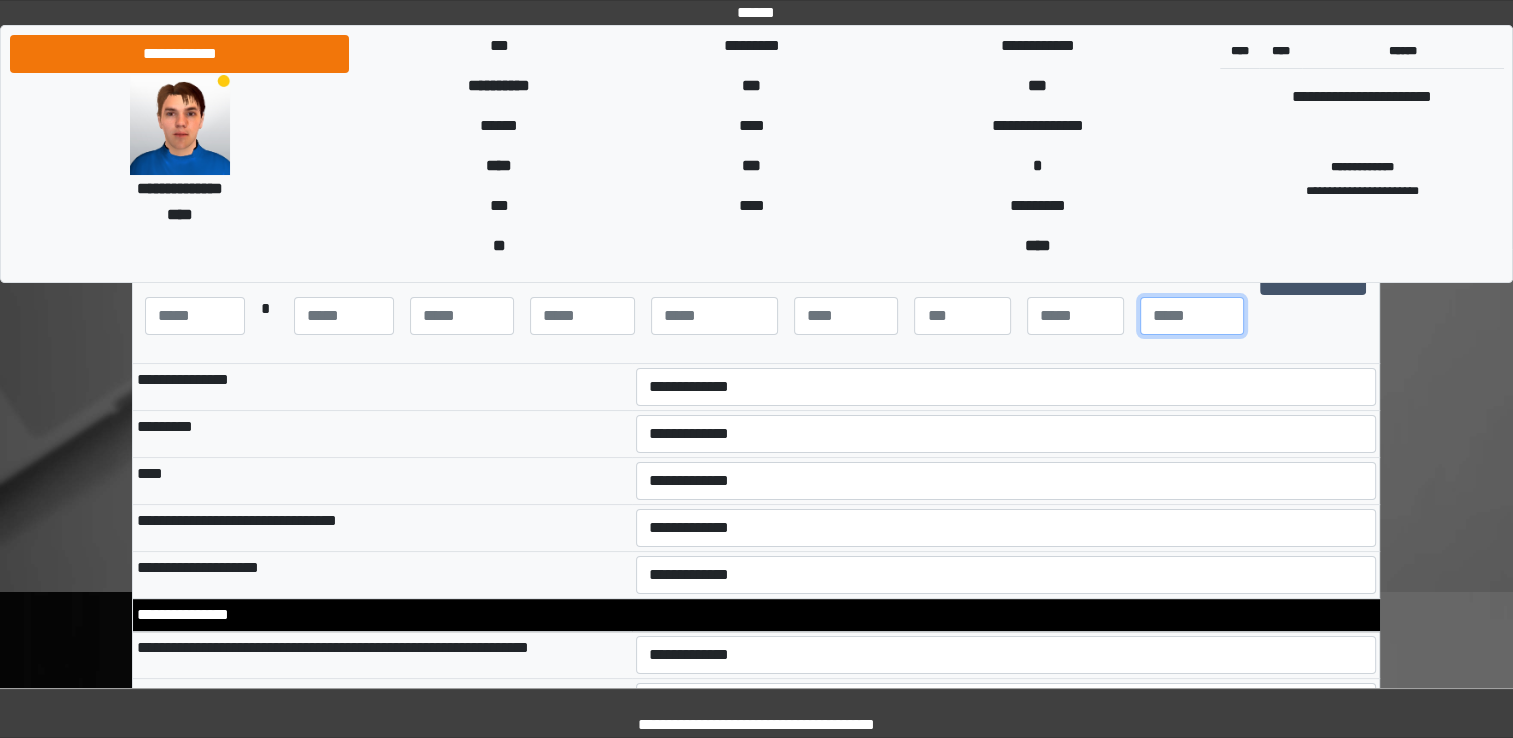 scroll, scrollTop: 300, scrollLeft: 0, axis: vertical 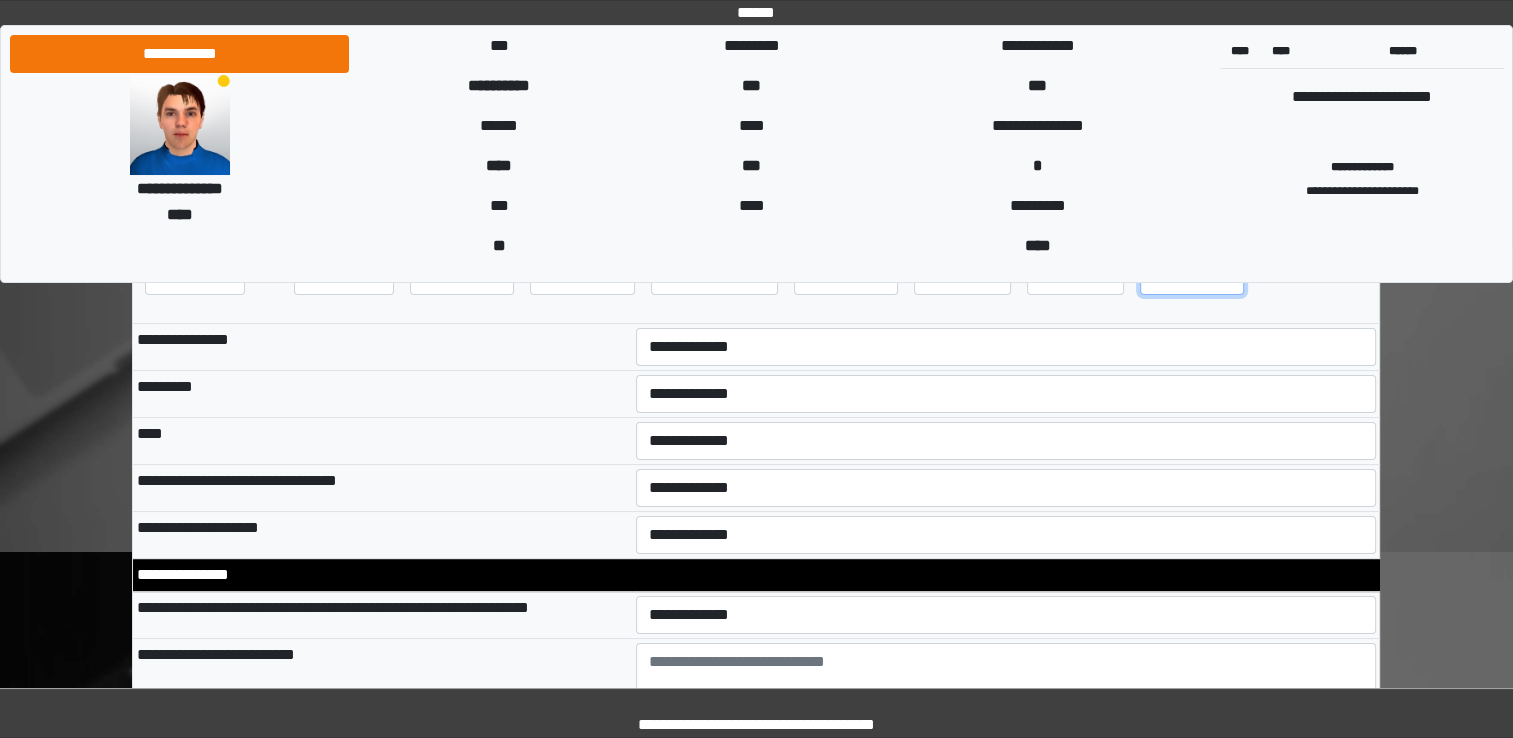 type on "**" 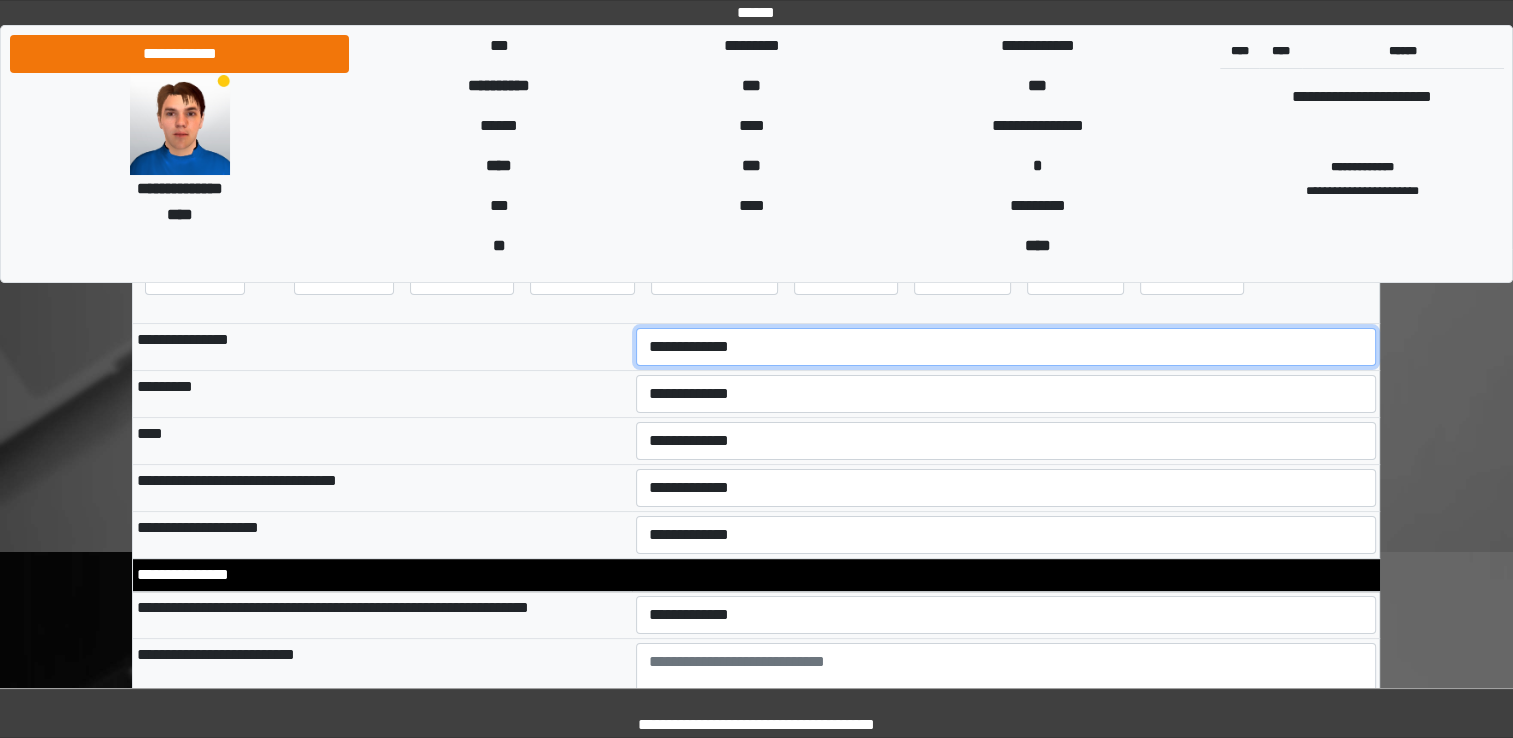 click on "**********" at bounding box center [1006, 347] 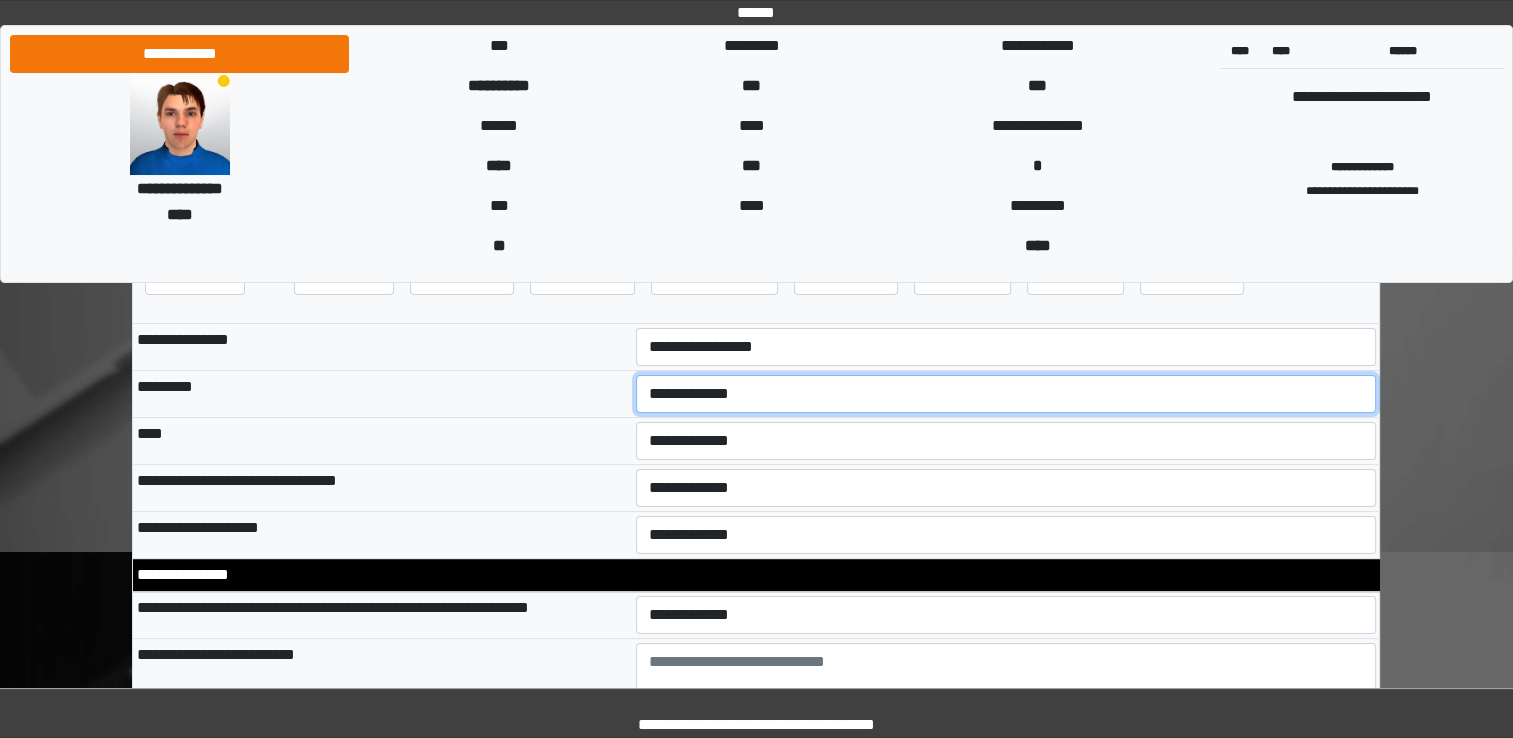 click on "**********" at bounding box center (1006, 394) 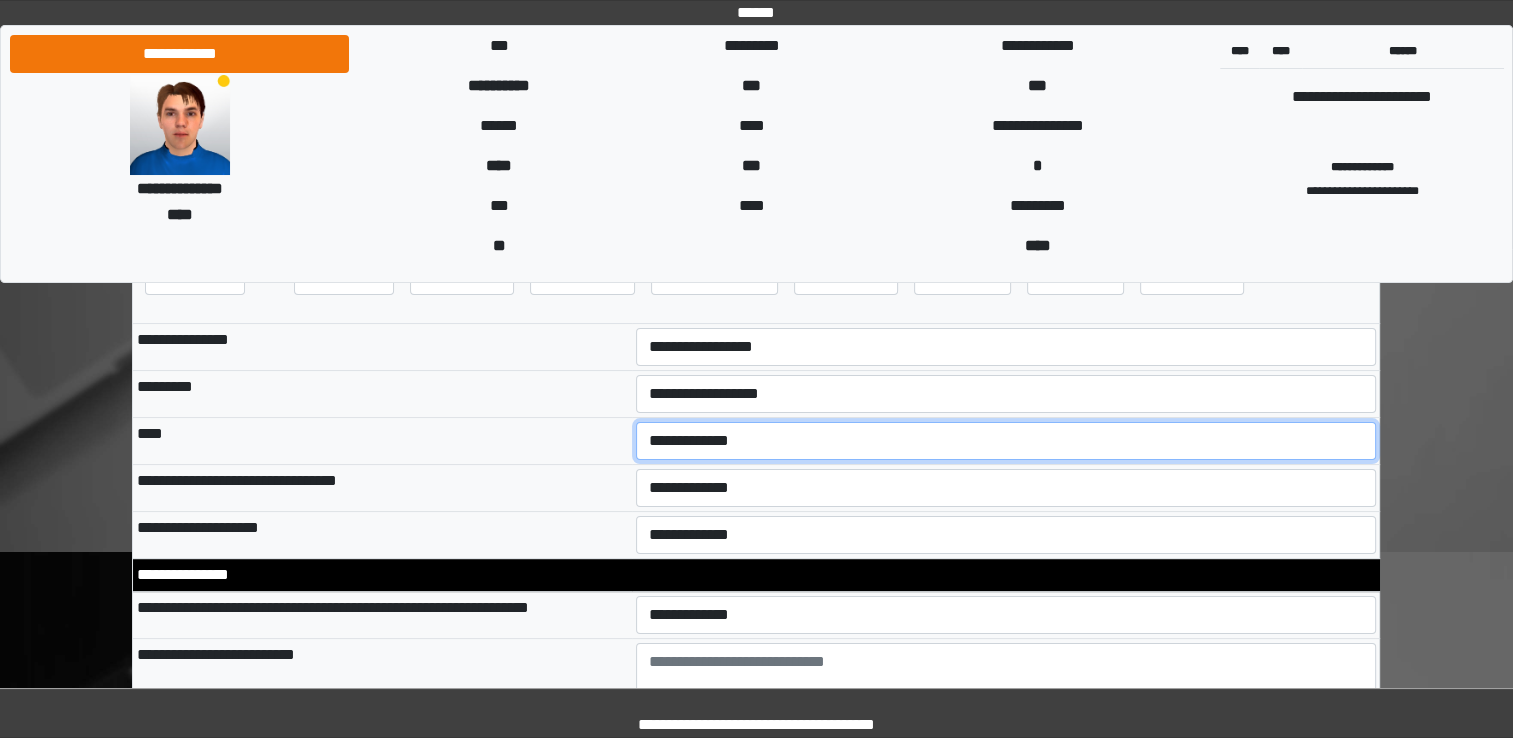 click on "**********" at bounding box center [1006, 441] 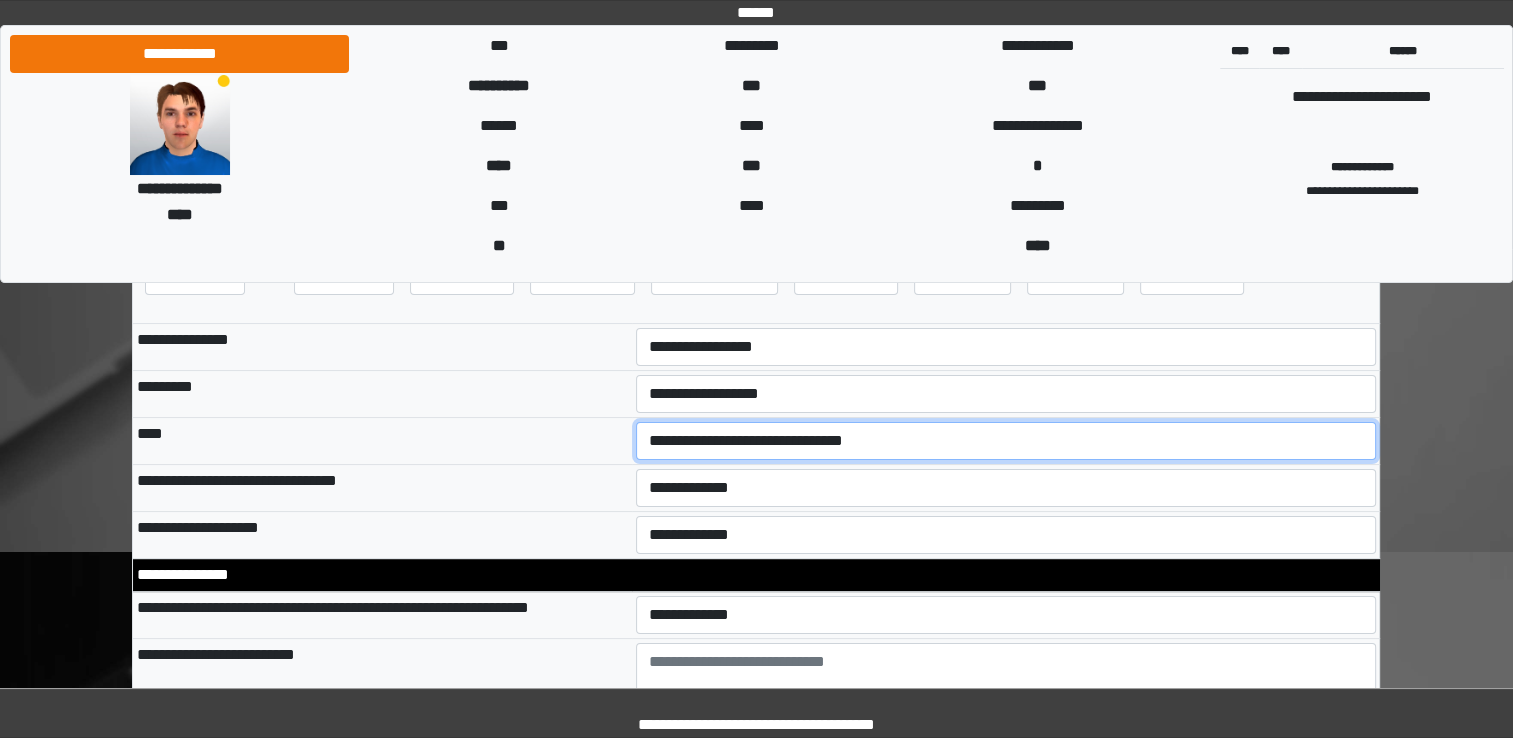 click on "**********" at bounding box center [1006, 441] 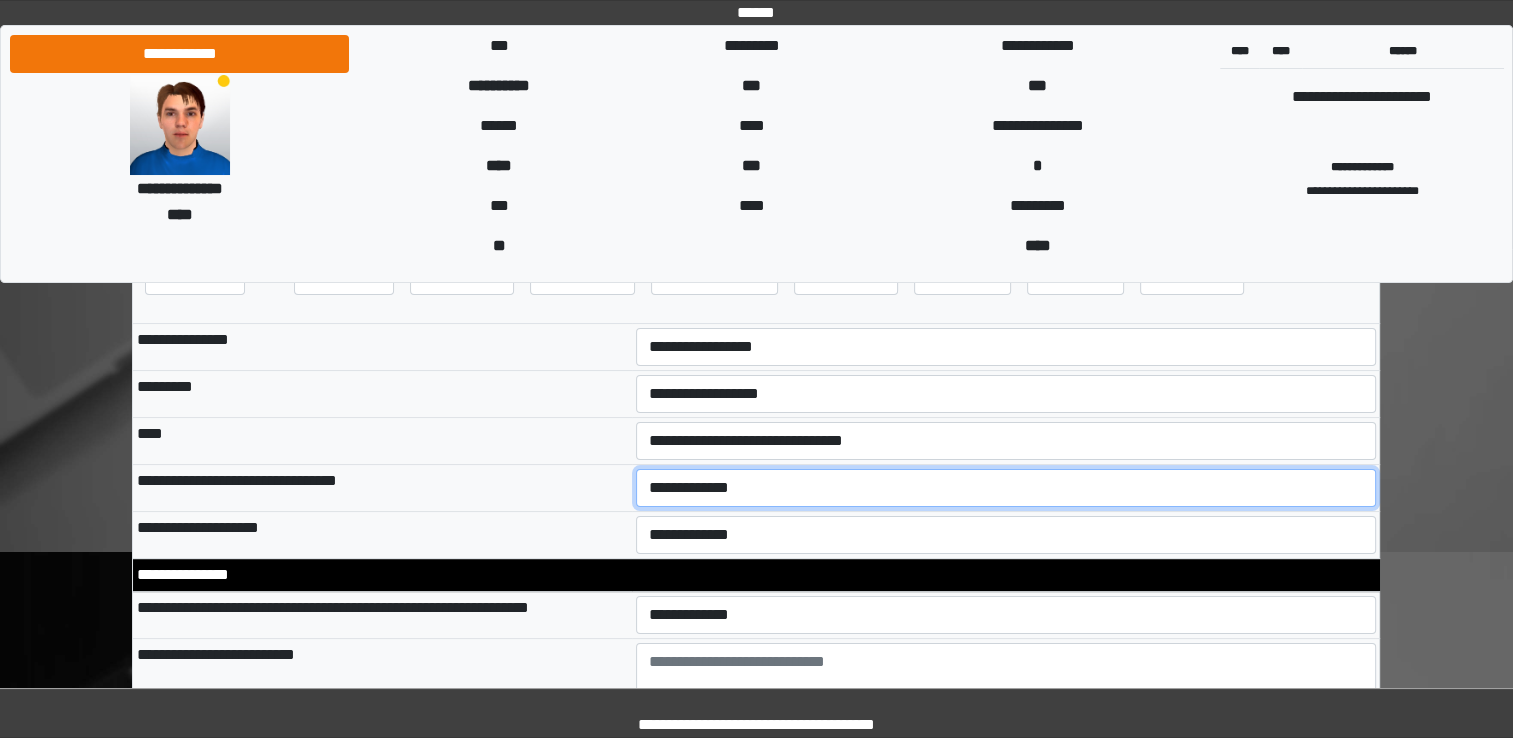 click on "**********" at bounding box center (1006, 488) 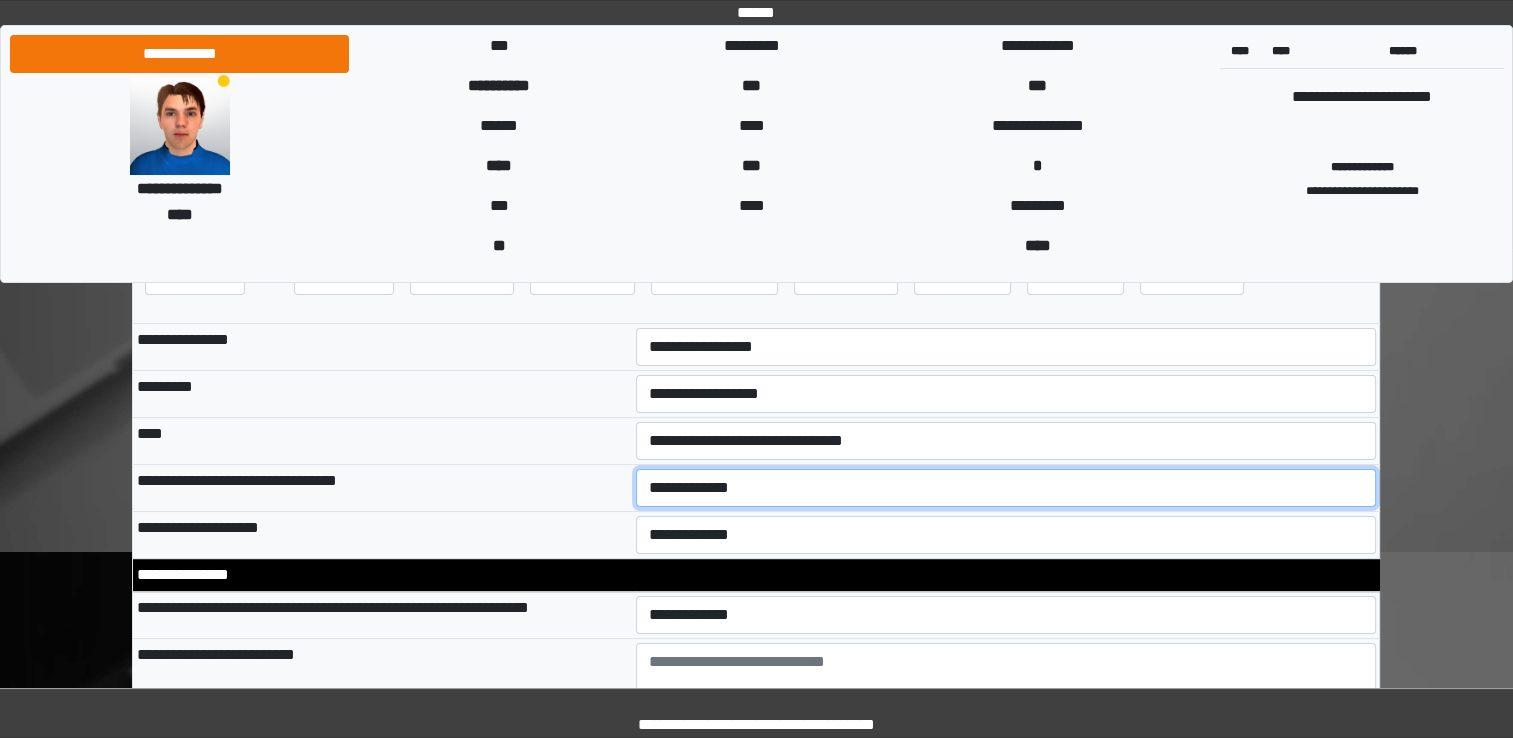 select on "*" 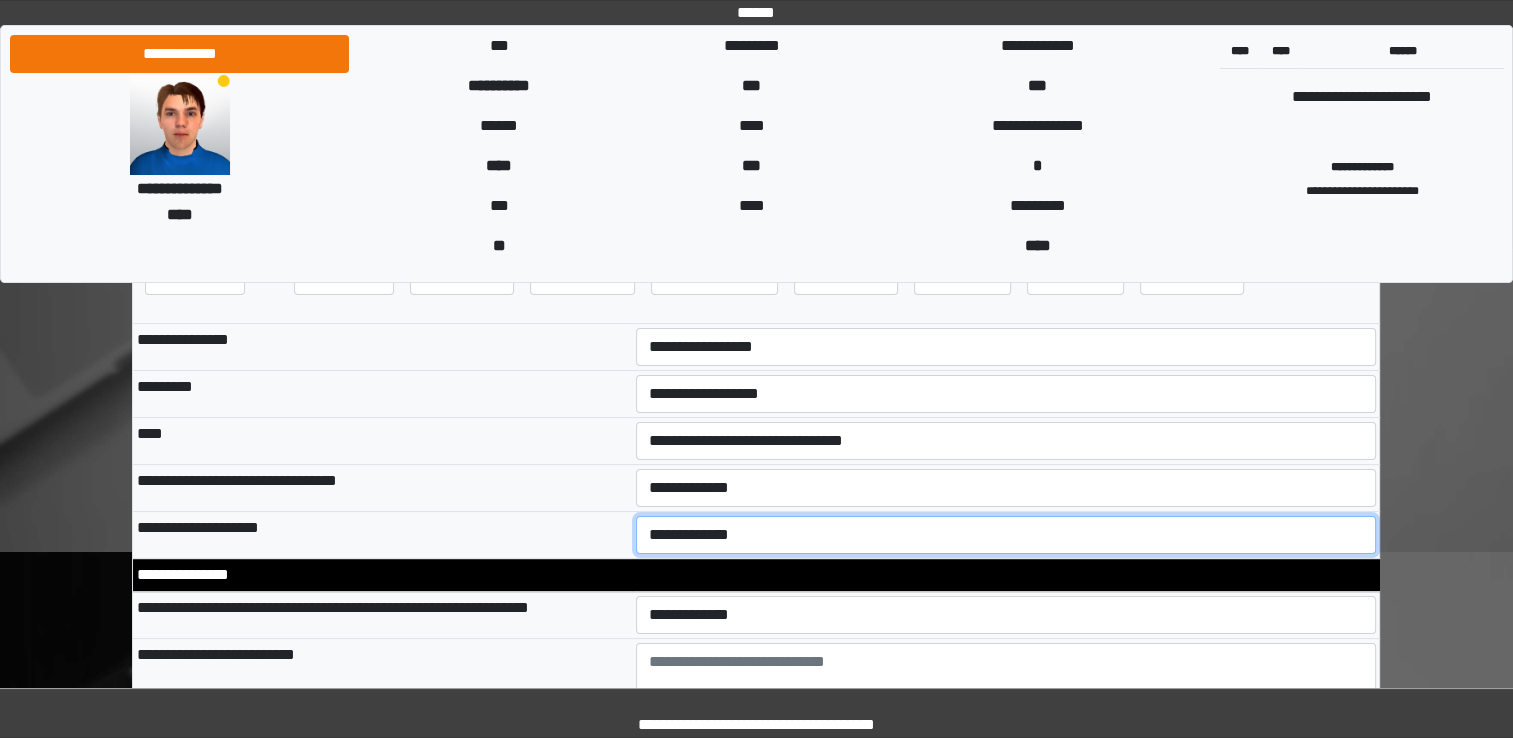 click on "**********" at bounding box center [1006, 535] 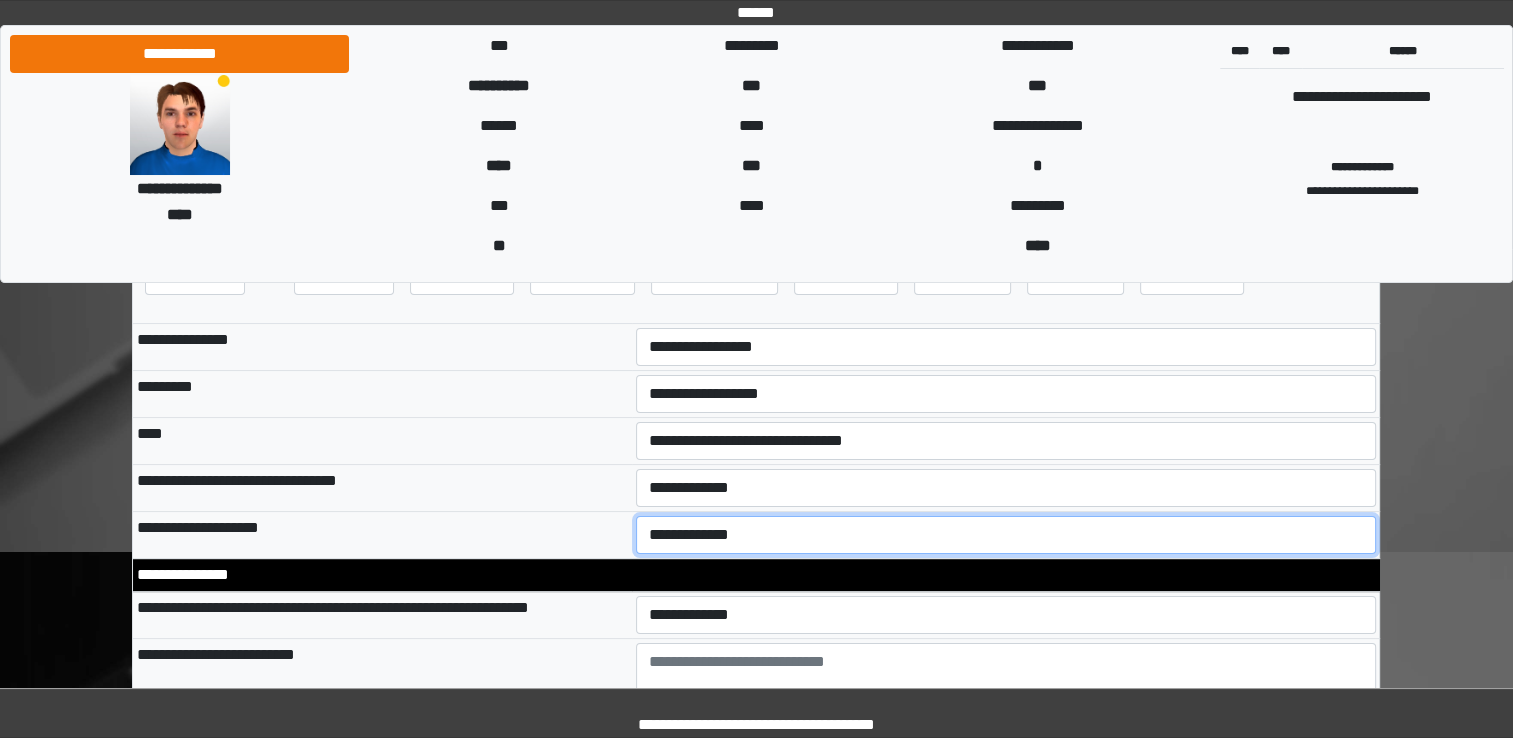 select on "**" 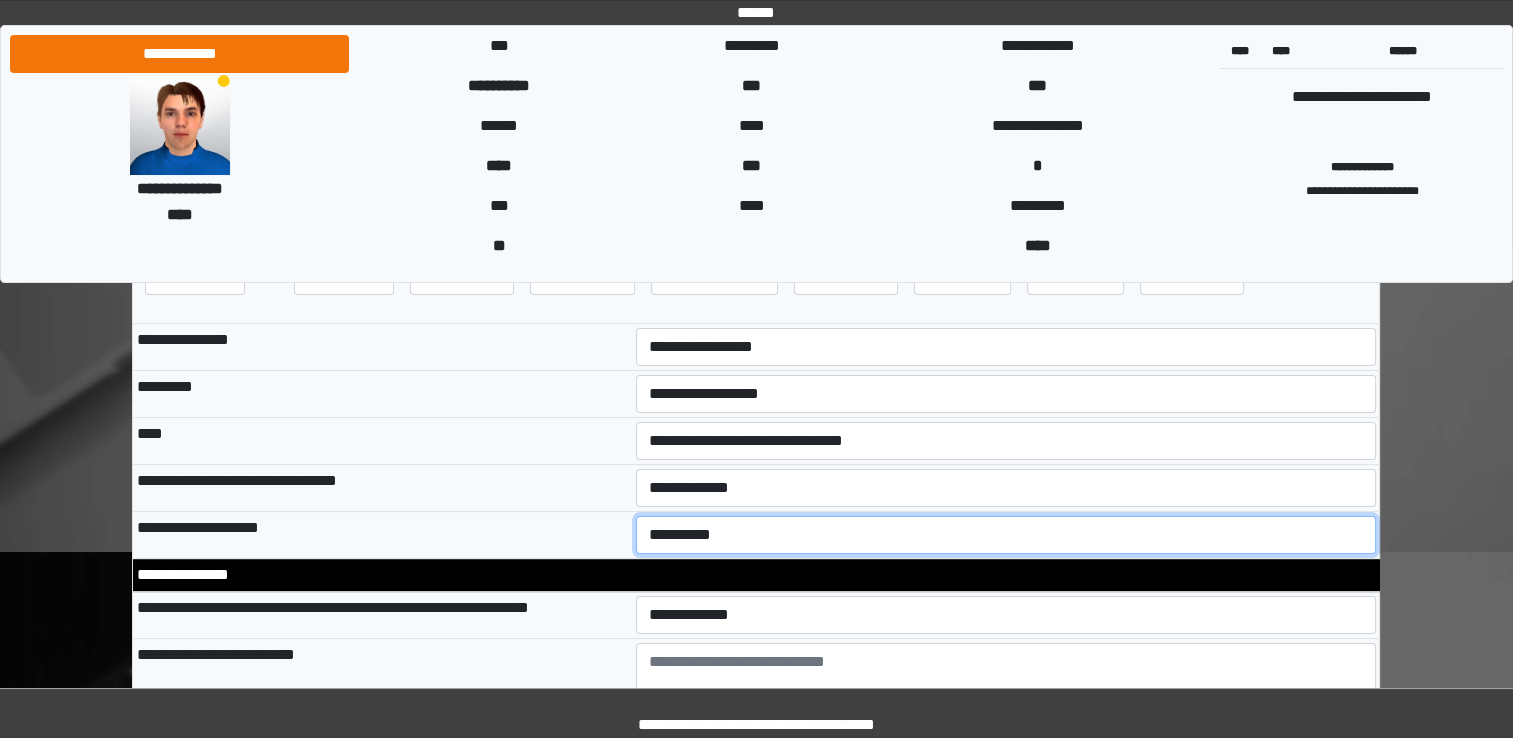 click on "**********" at bounding box center [1006, 535] 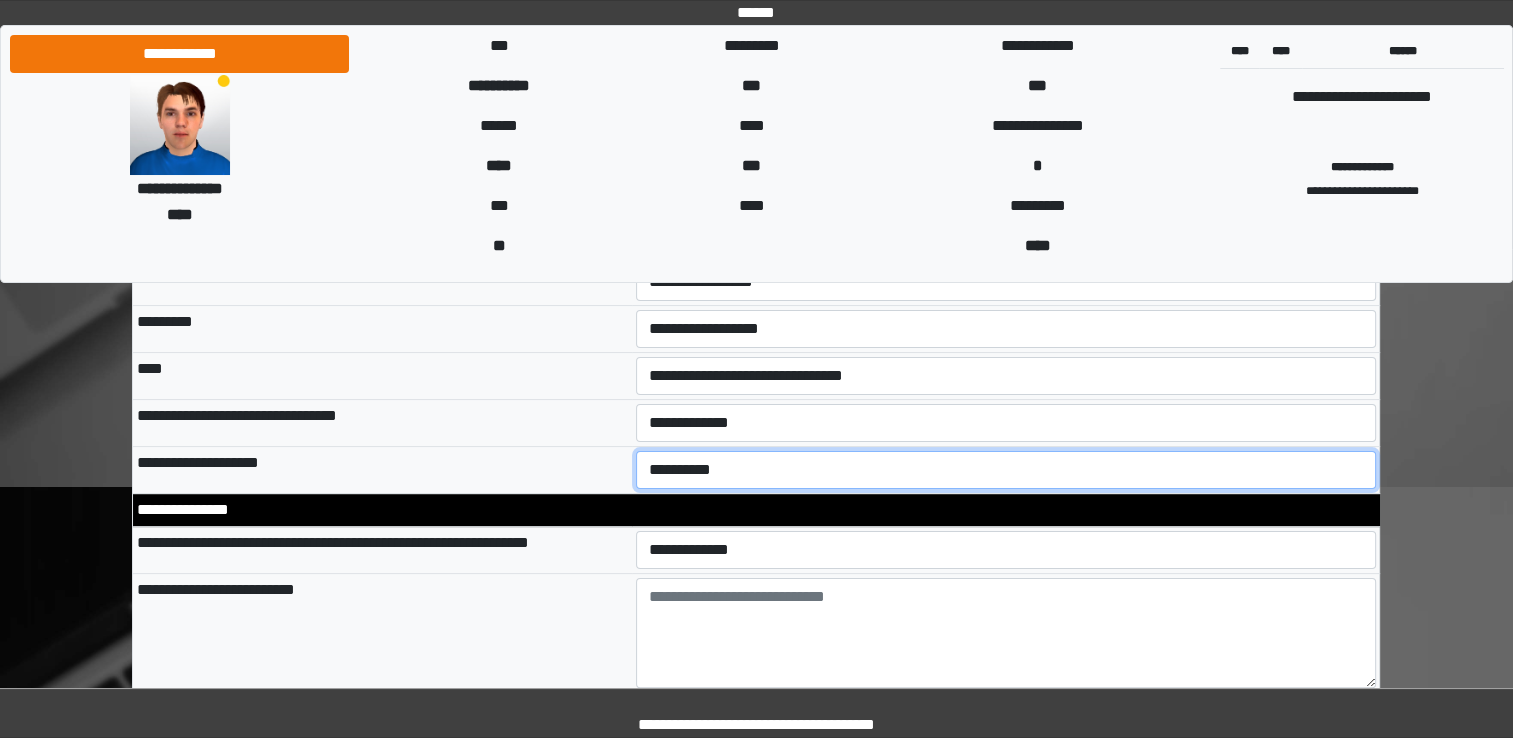 scroll, scrollTop: 400, scrollLeft: 0, axis: vertical 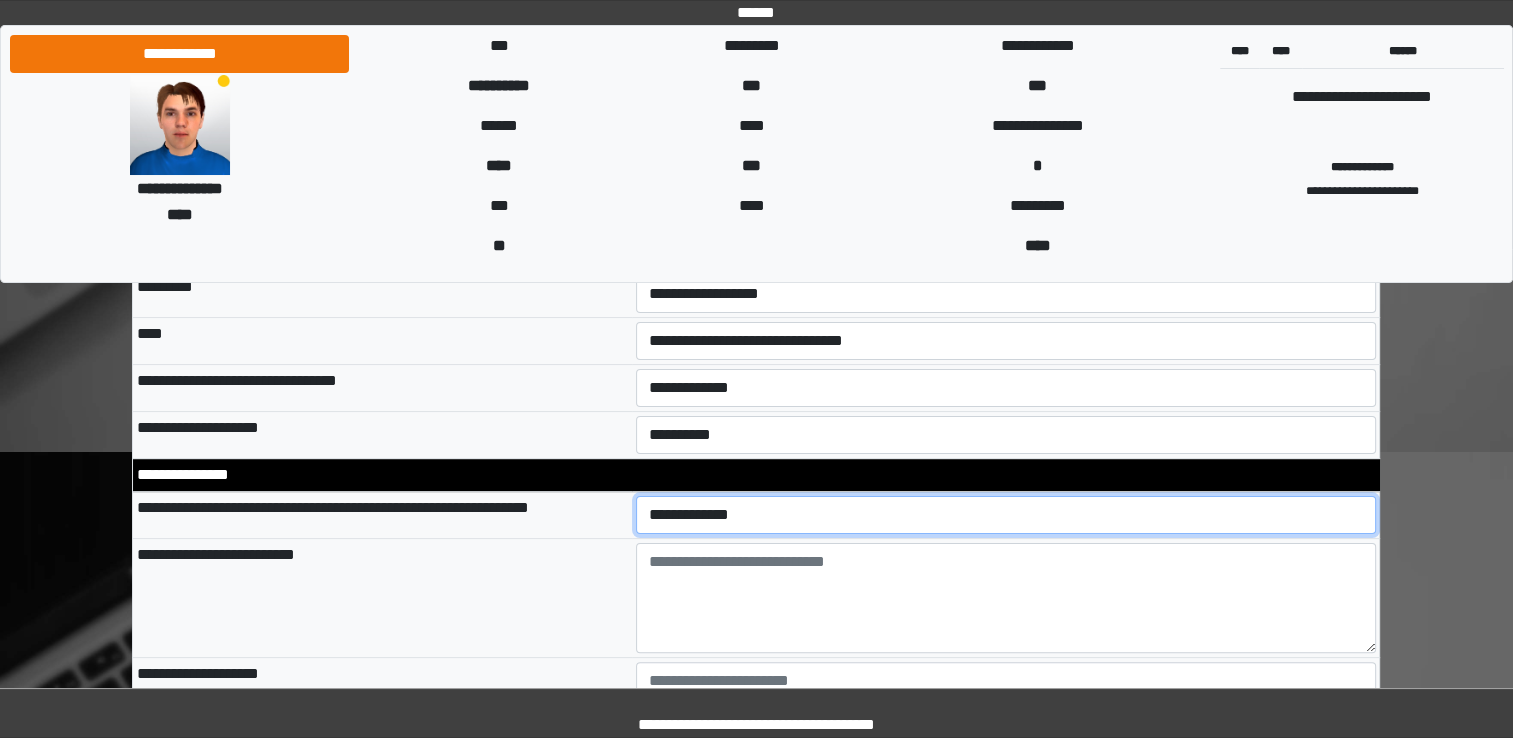 click on "**********" at bounding box center (1006, 515) 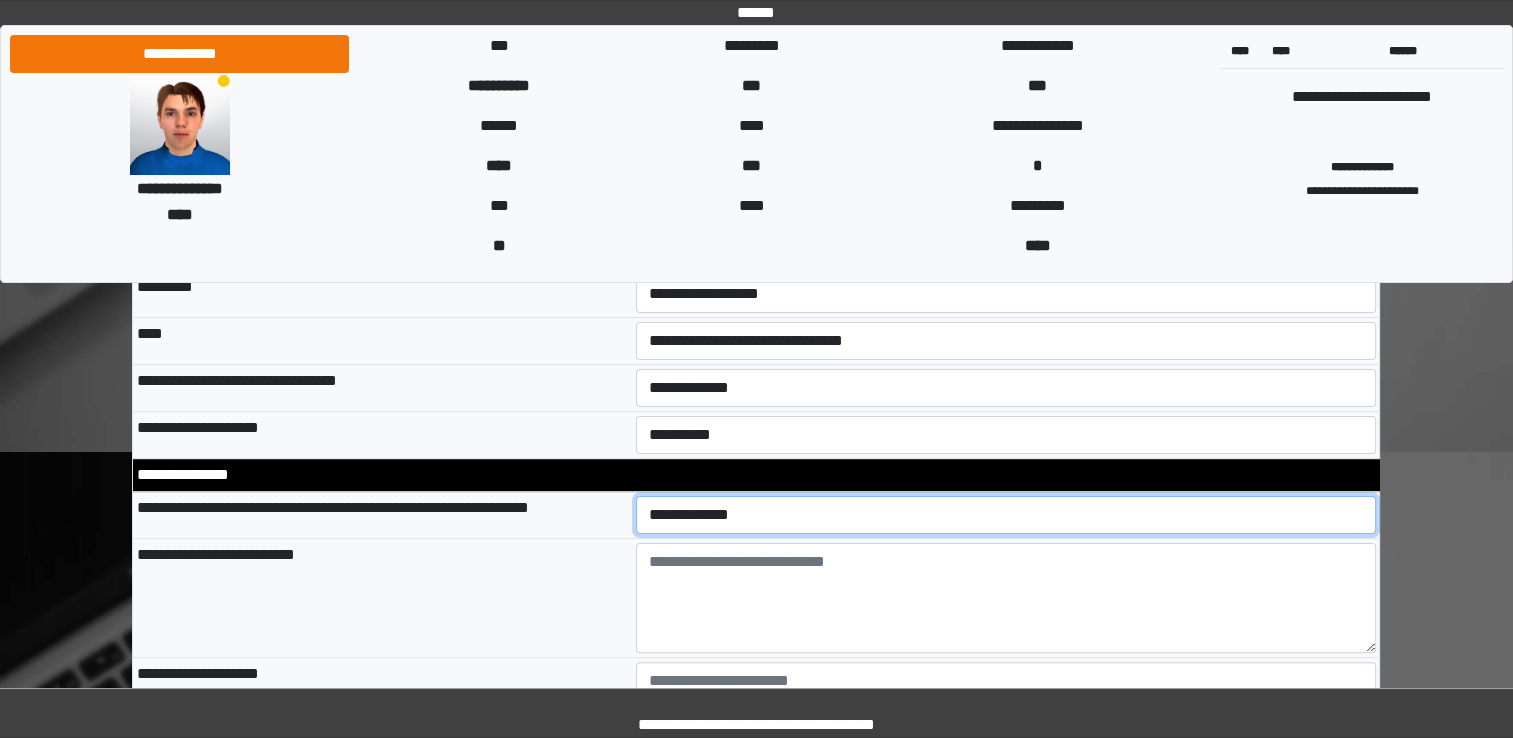 select on "*" 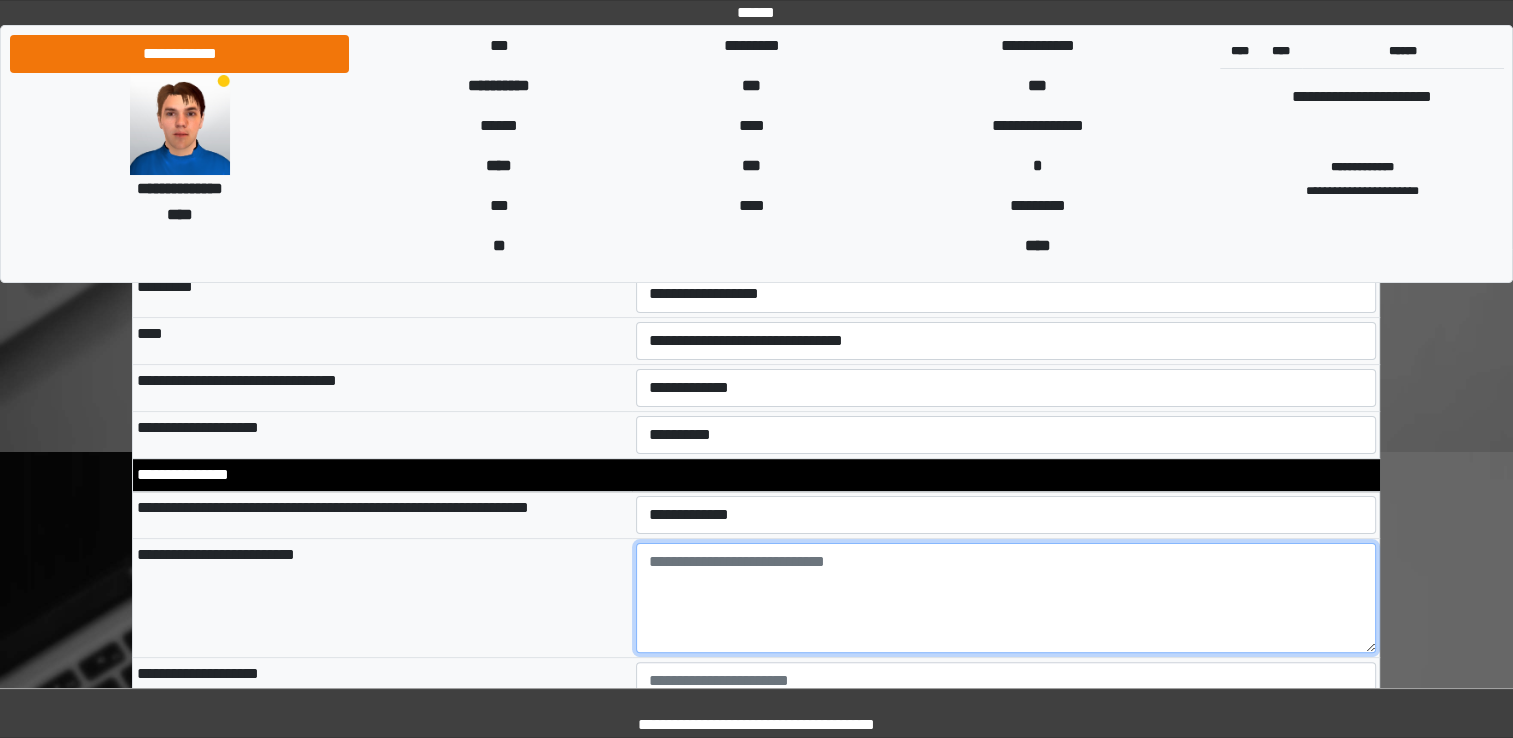 click at bounding box center [1006, 598] 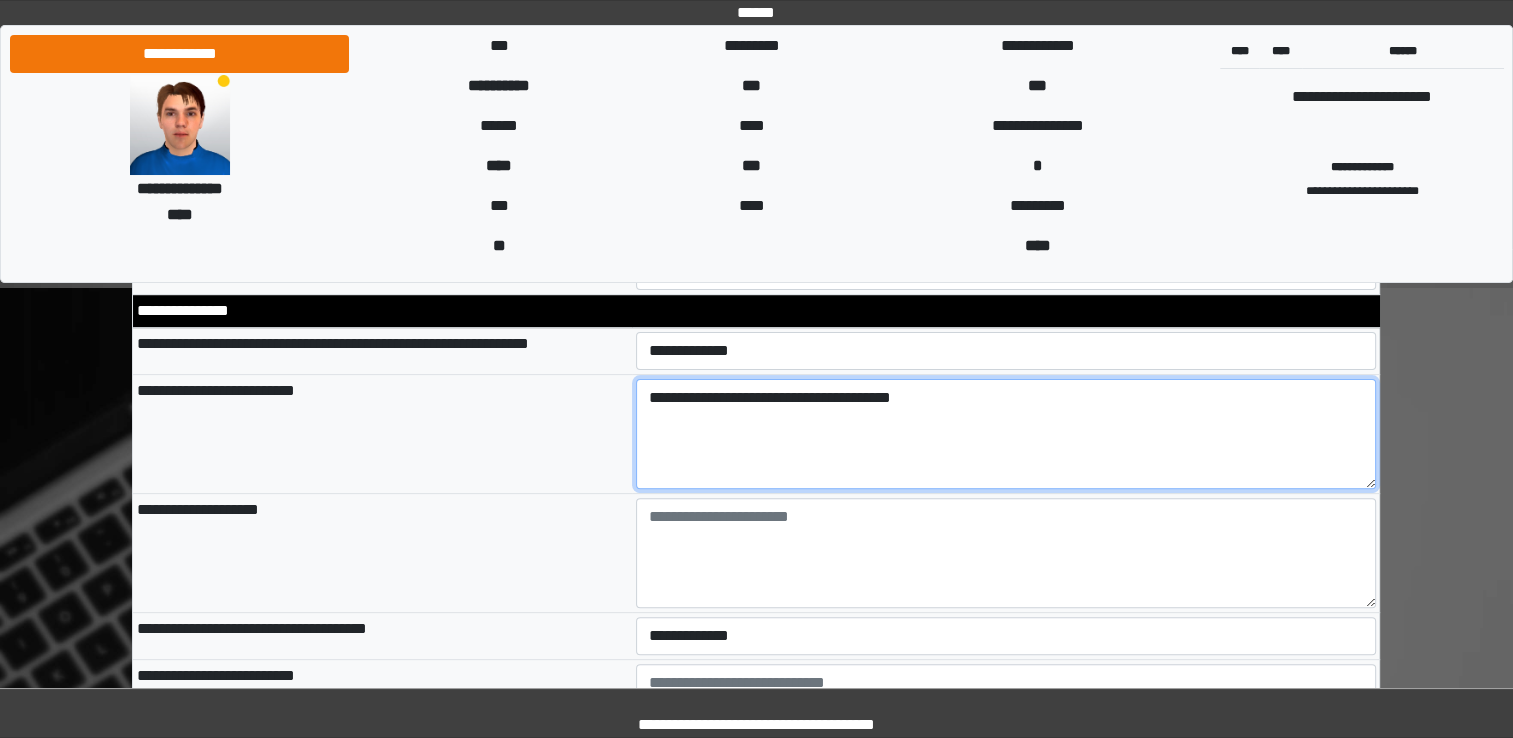 scroll, scrollTop: 600, scrollLeft: 0, axis: vertical 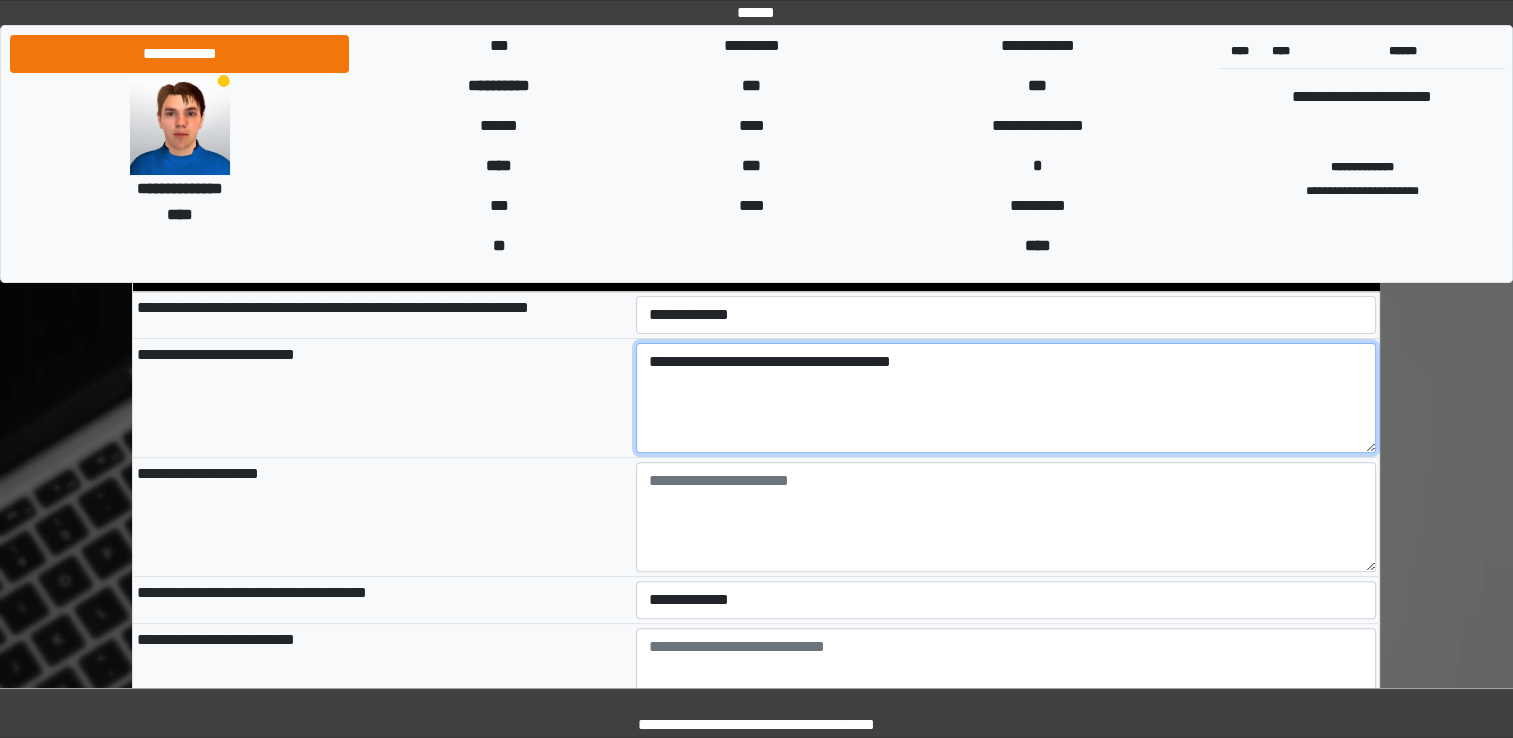 type on "**********" 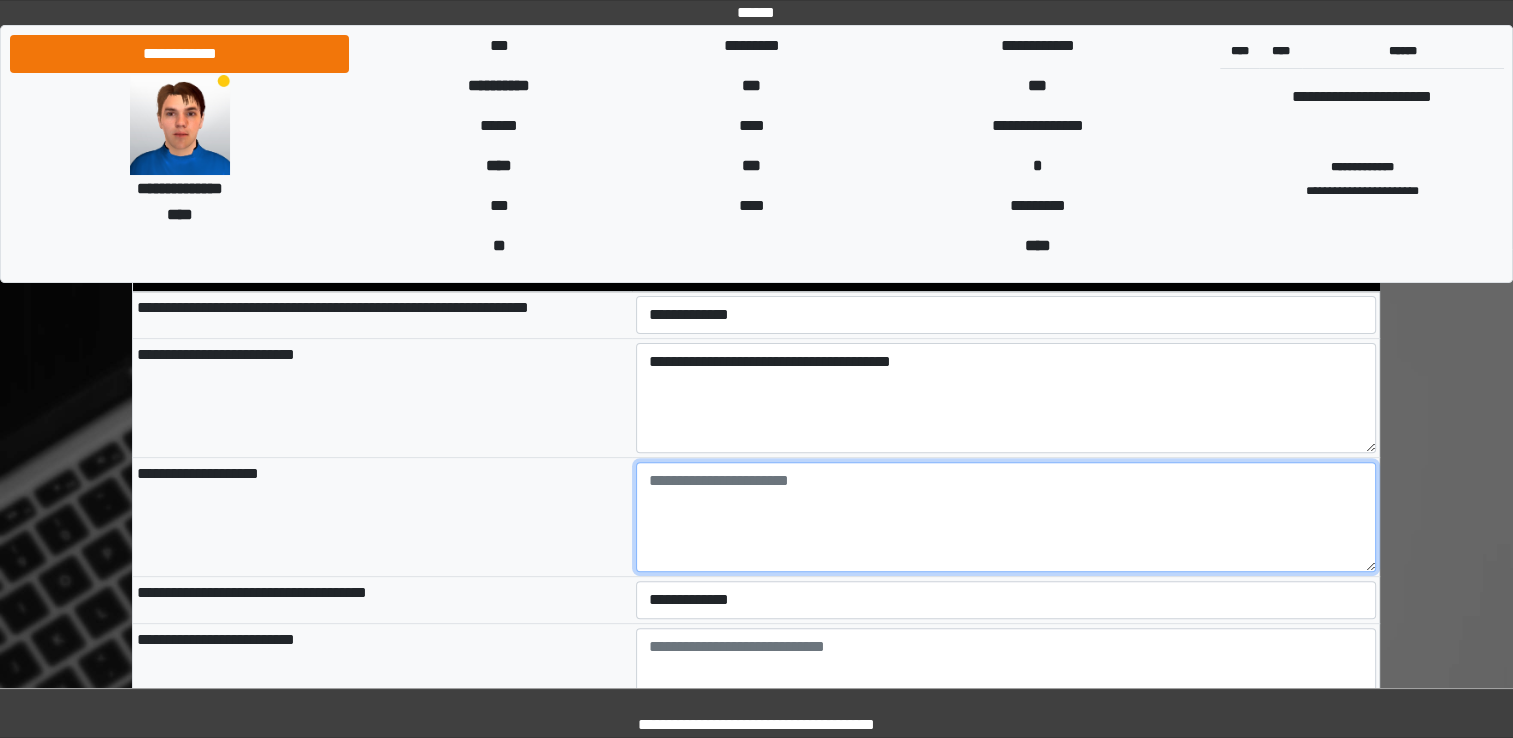 click at bounding box center (1006, 517) 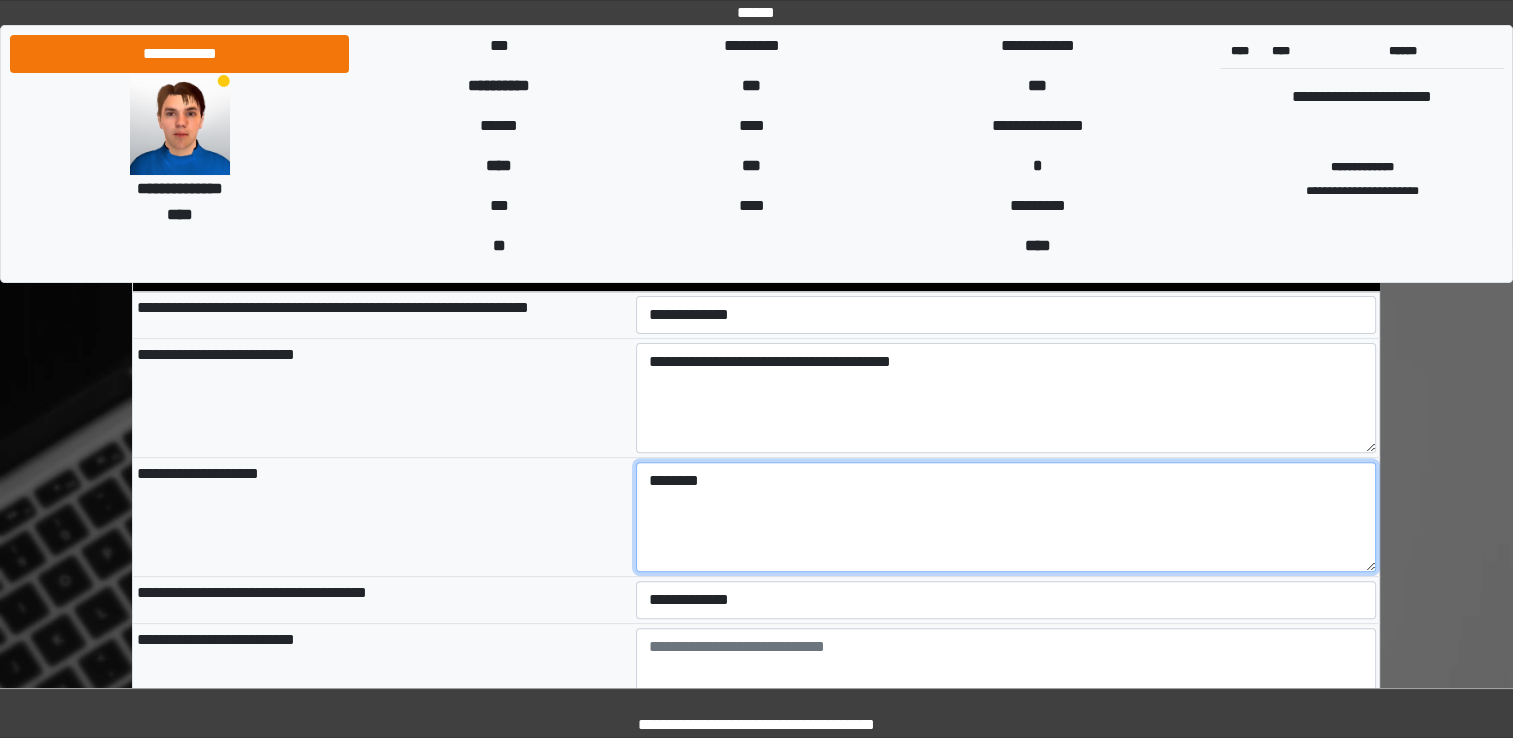 type on "********" 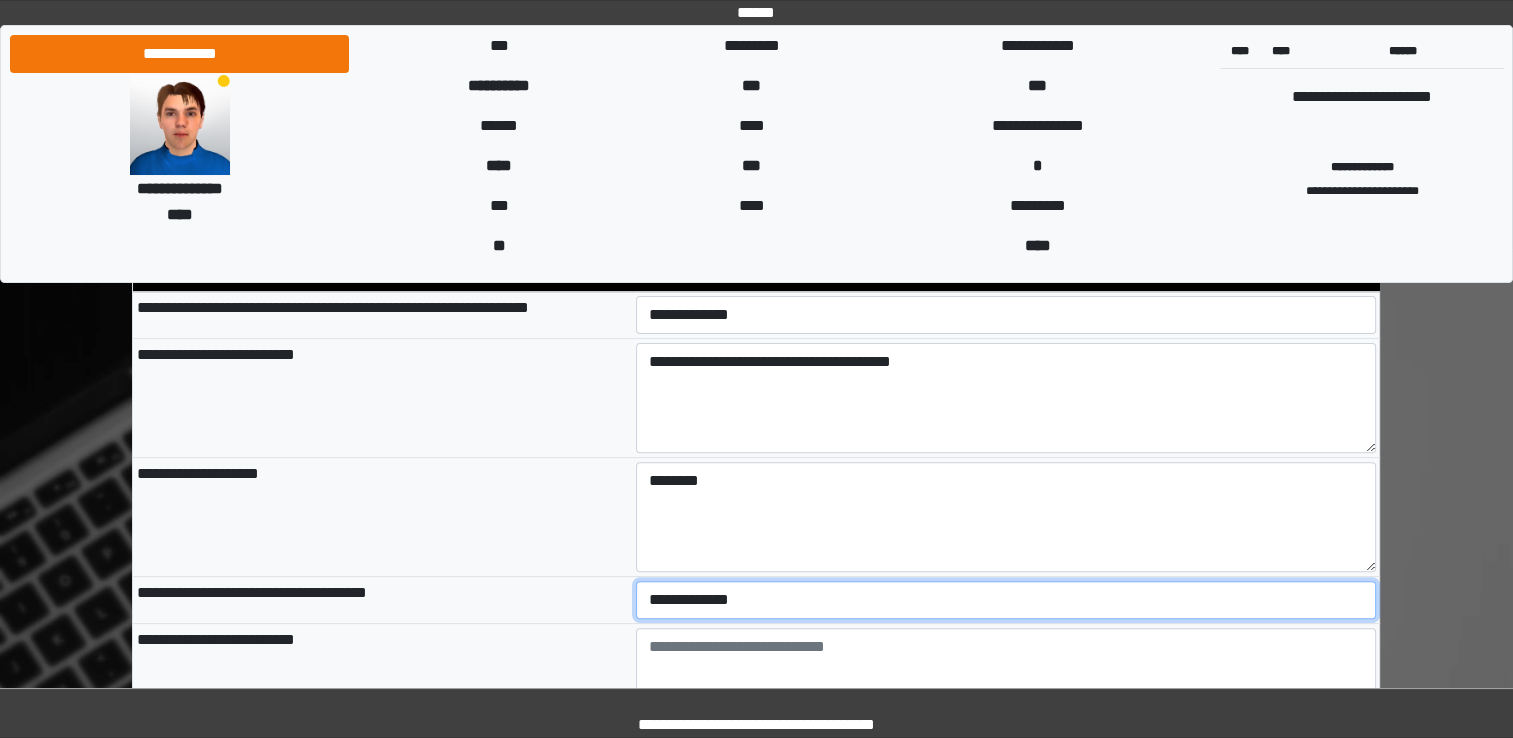 click on "**********" at bounding box center (1006, 600) 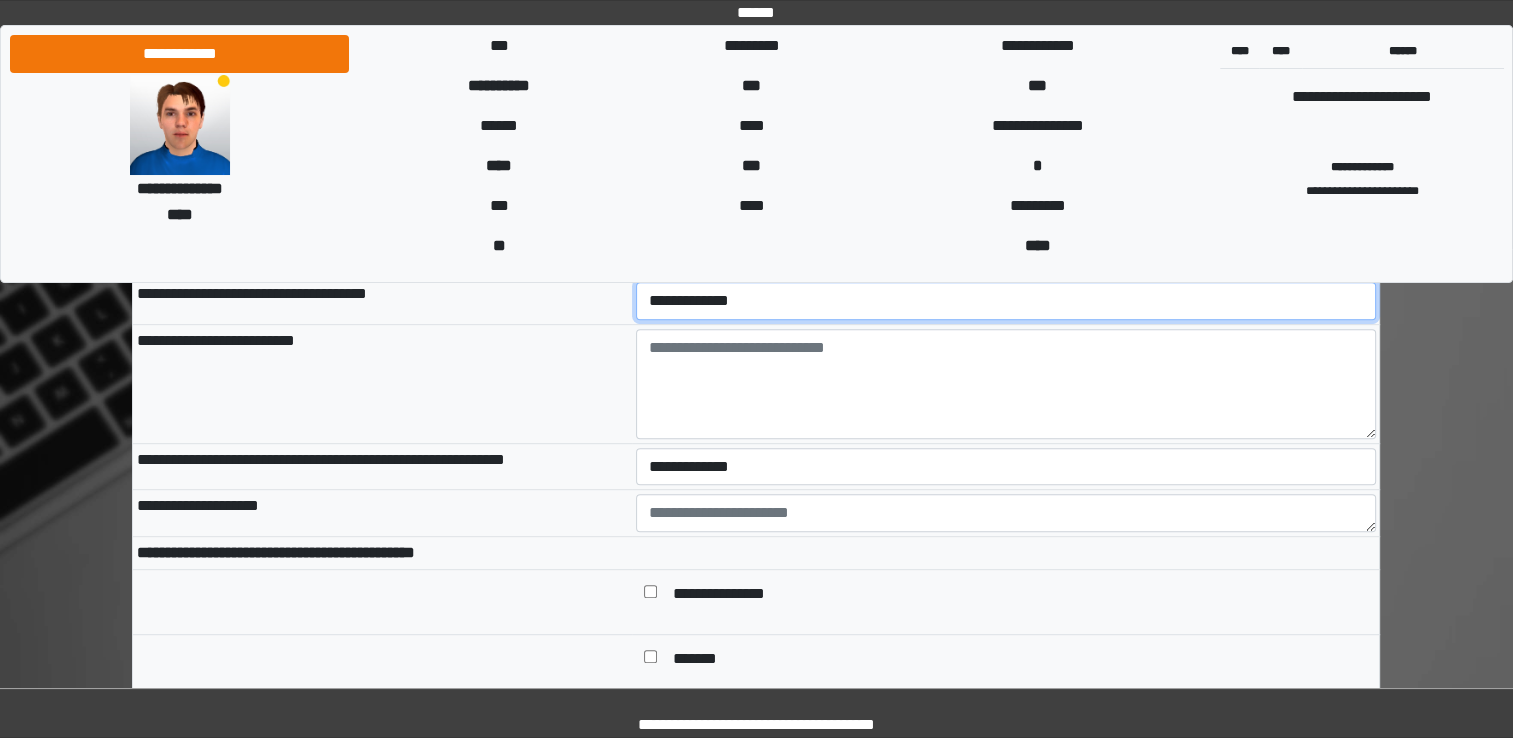scroll, scrollTop: 900, scrollLeft: 0, axis: vertical 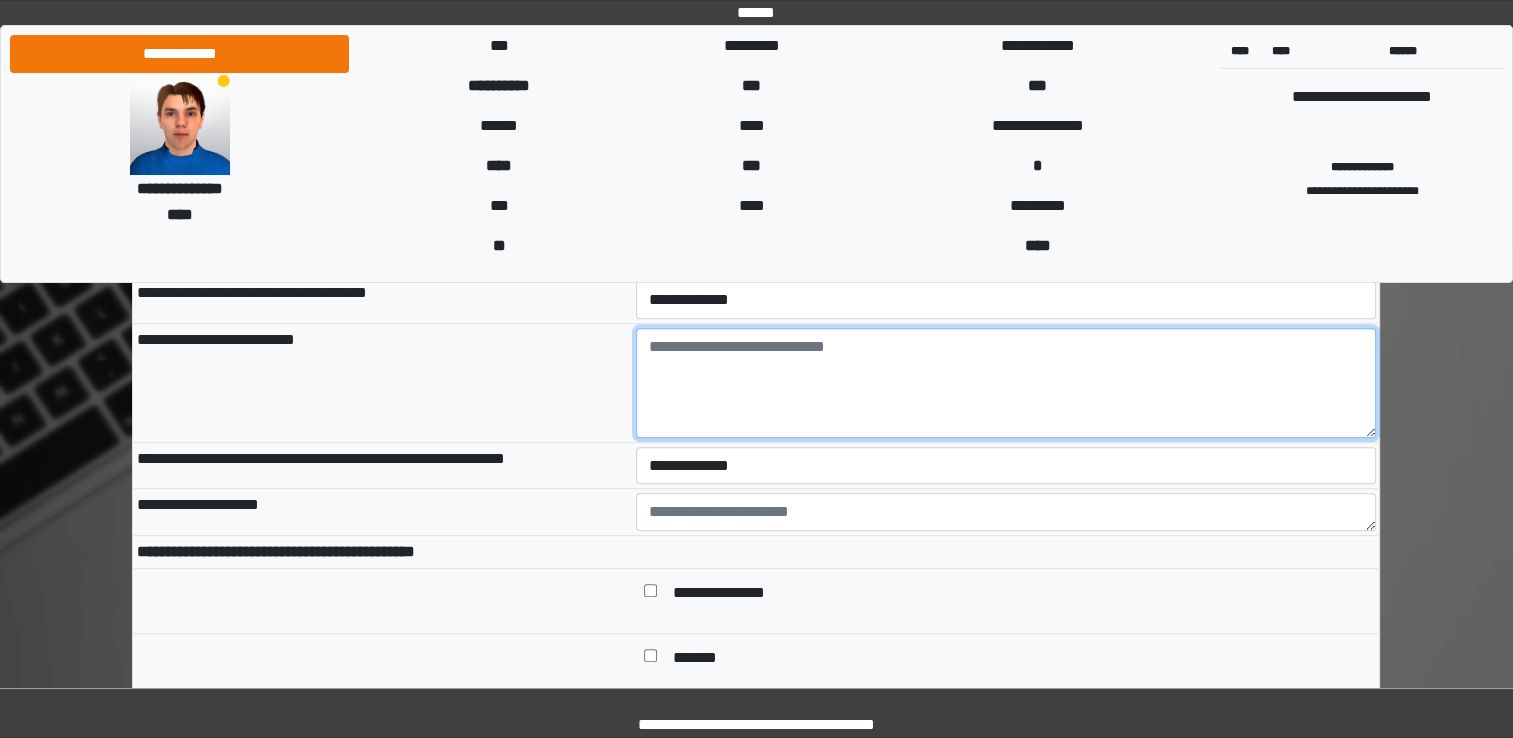 click at bounding box center (1006, 383) 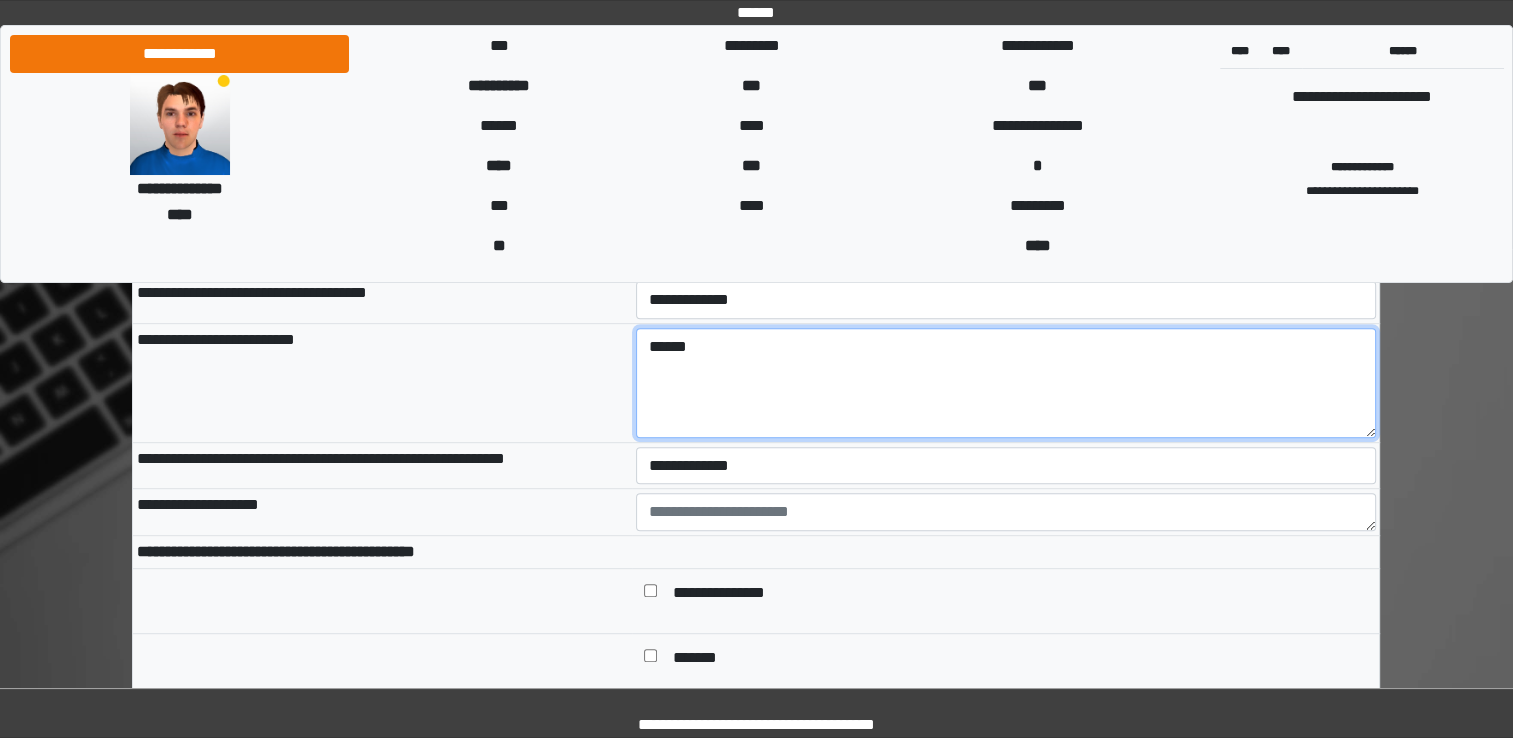 type on "******" 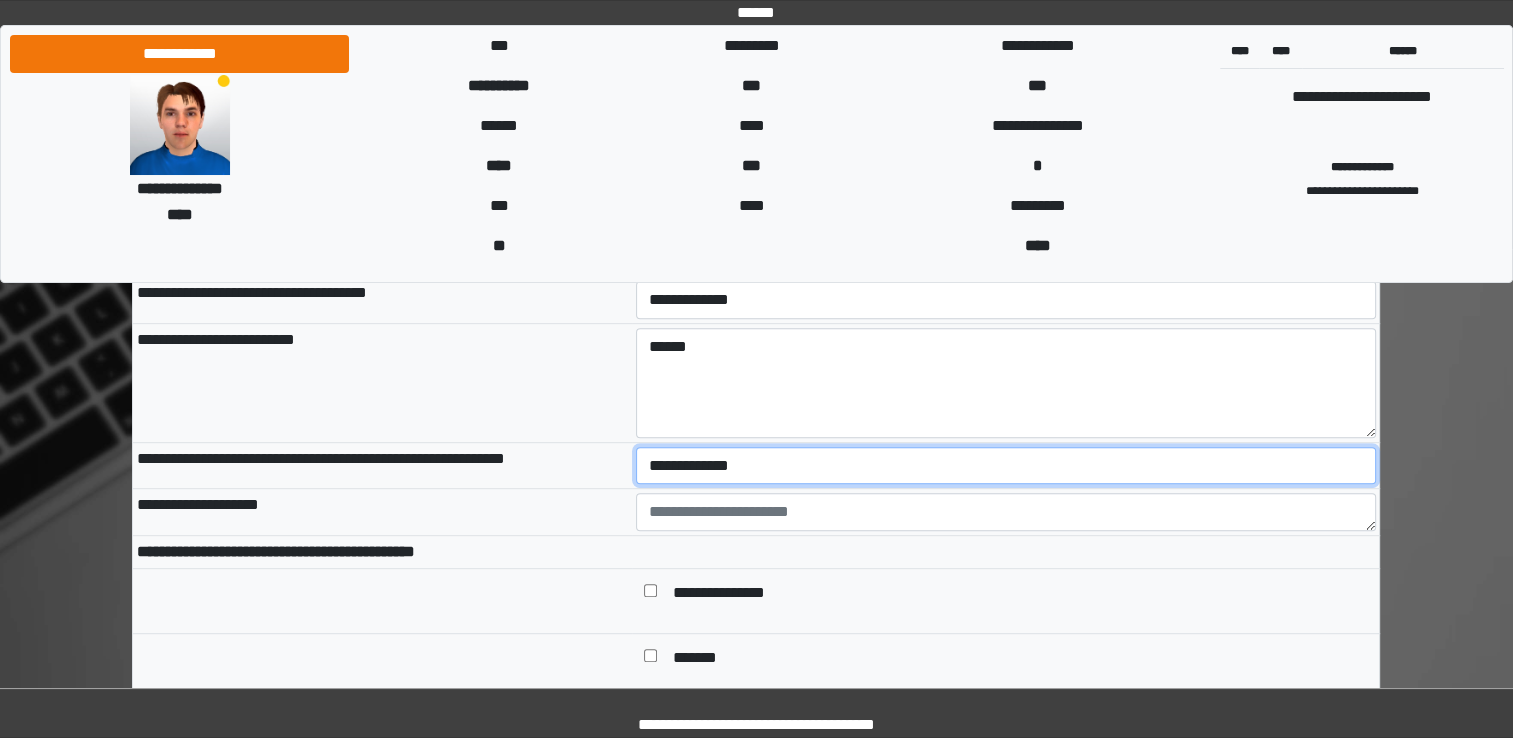 click on "**********" at bounding box center (1006, 466) 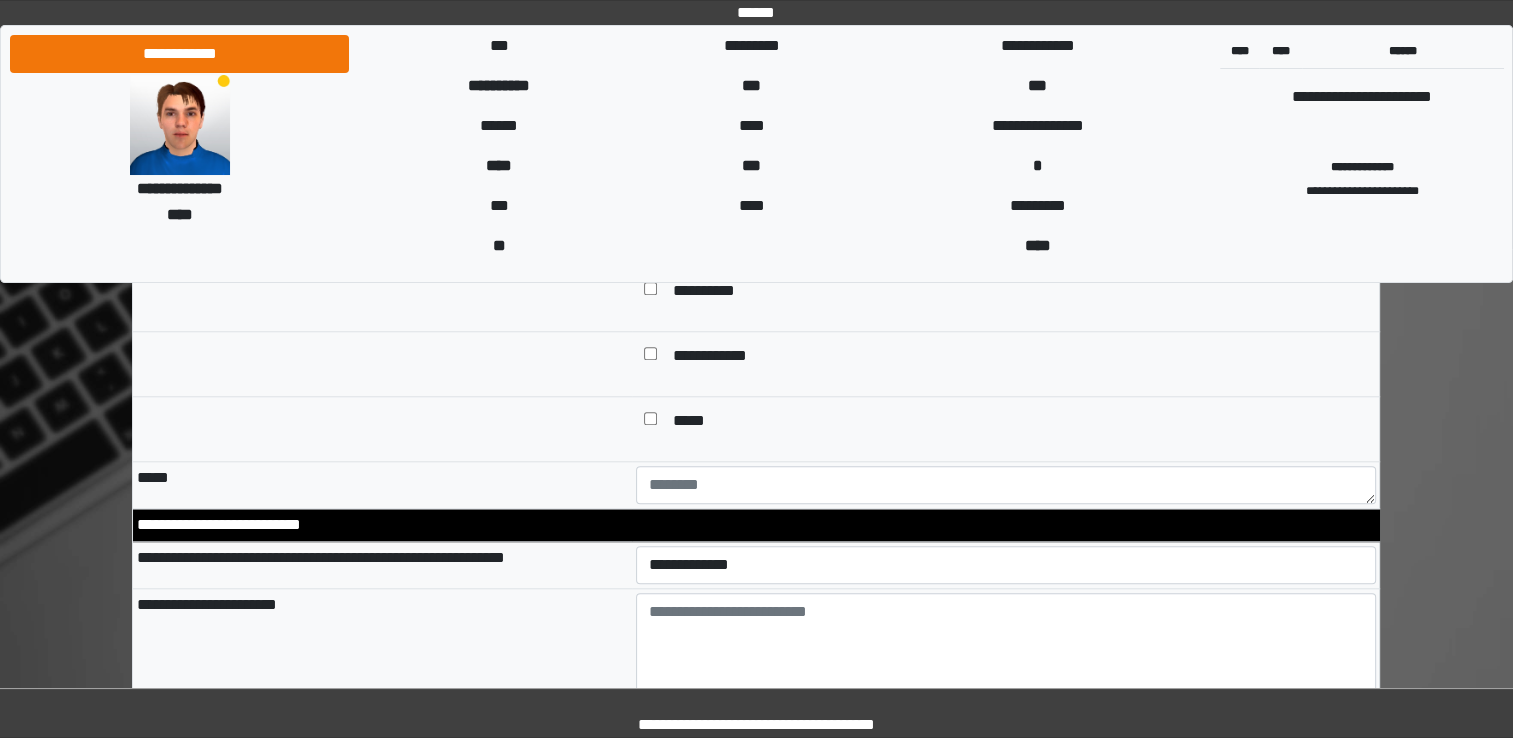scroll, scrollTop: 1900, scrollLeft: 0, axis: vertical 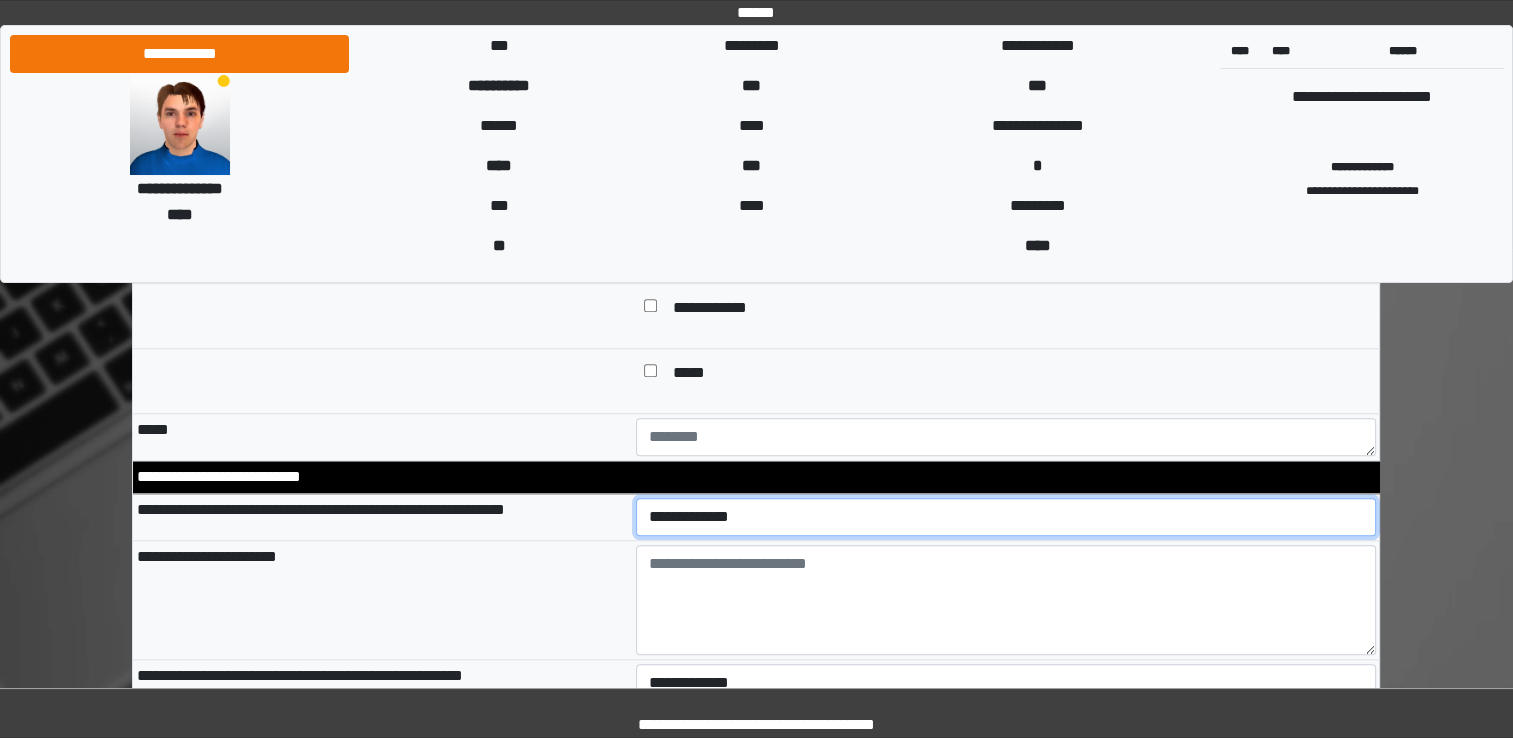 click on "**********" at bounding box center (1006, 517) 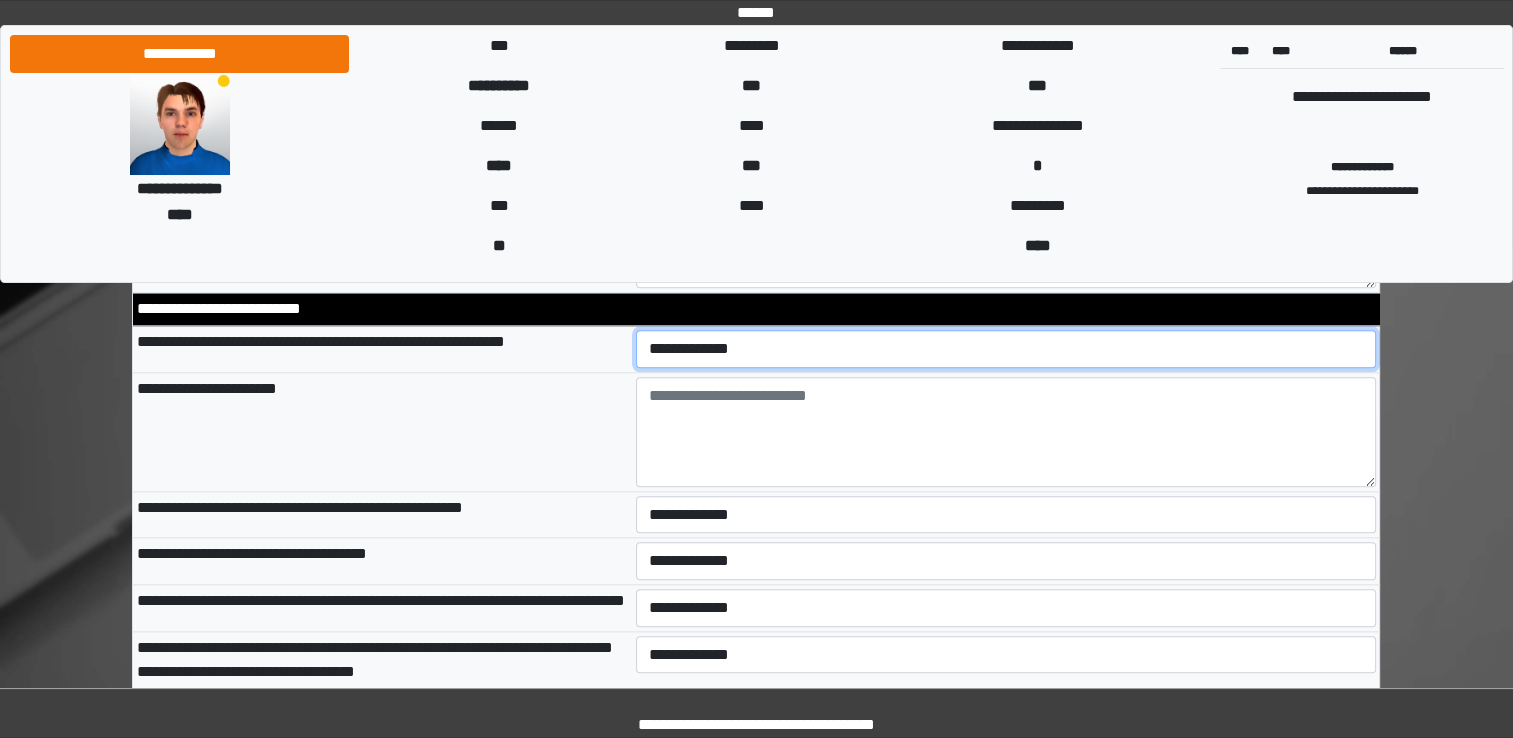 scroll, scrollTop: 2100, scrollLeft: 0, axis: vertical 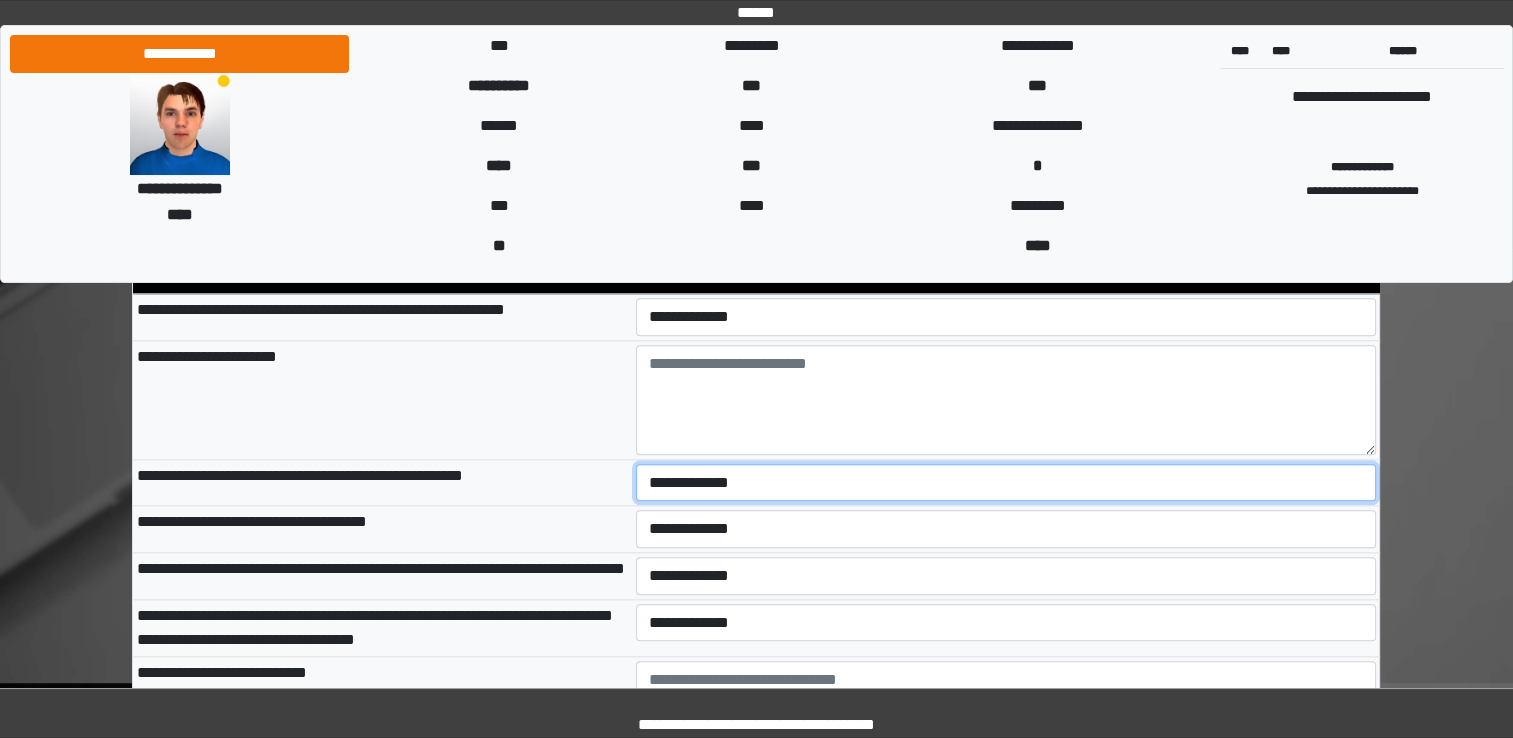 click on "**********" at bounding box center (1006, 483) 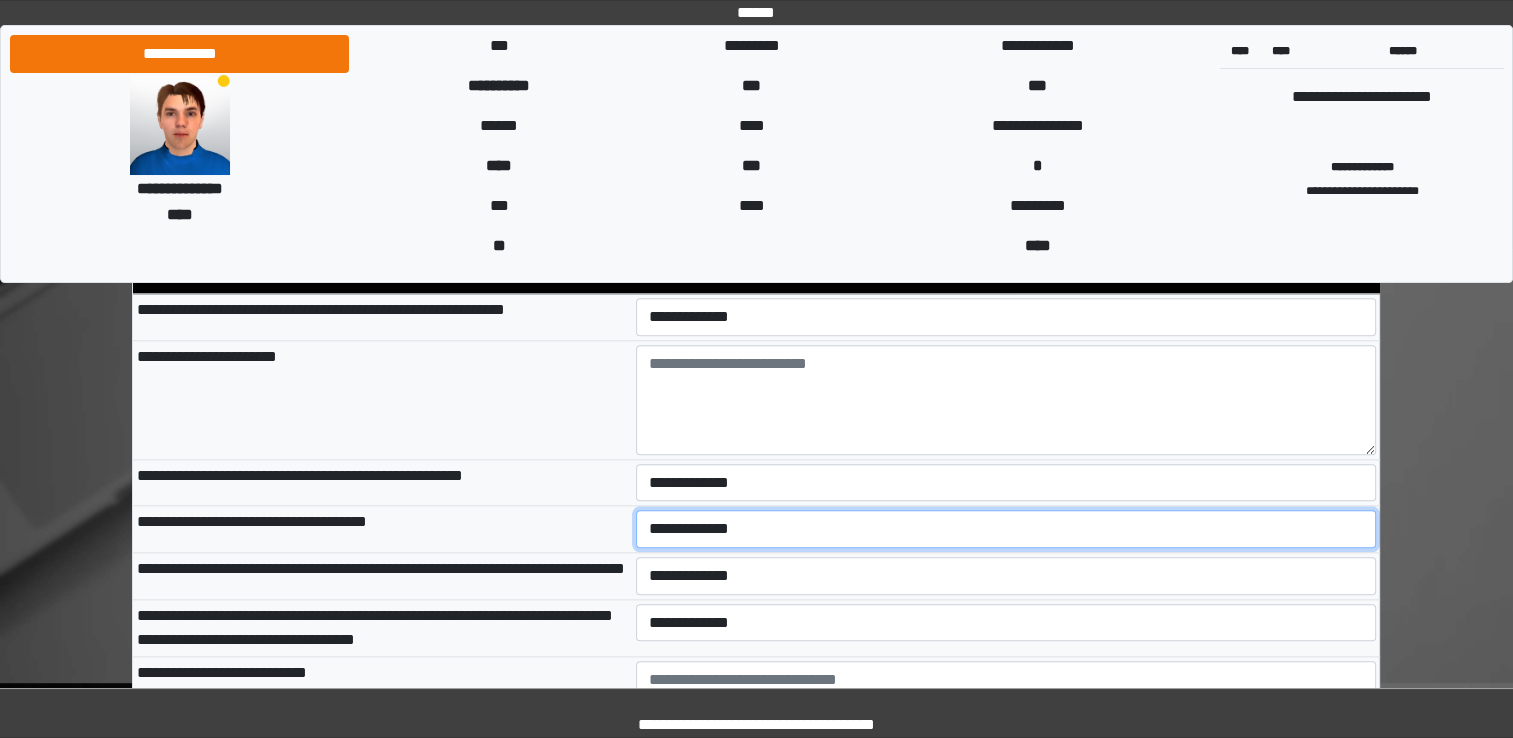 click on "**********" at bounding box center (1006, 529) 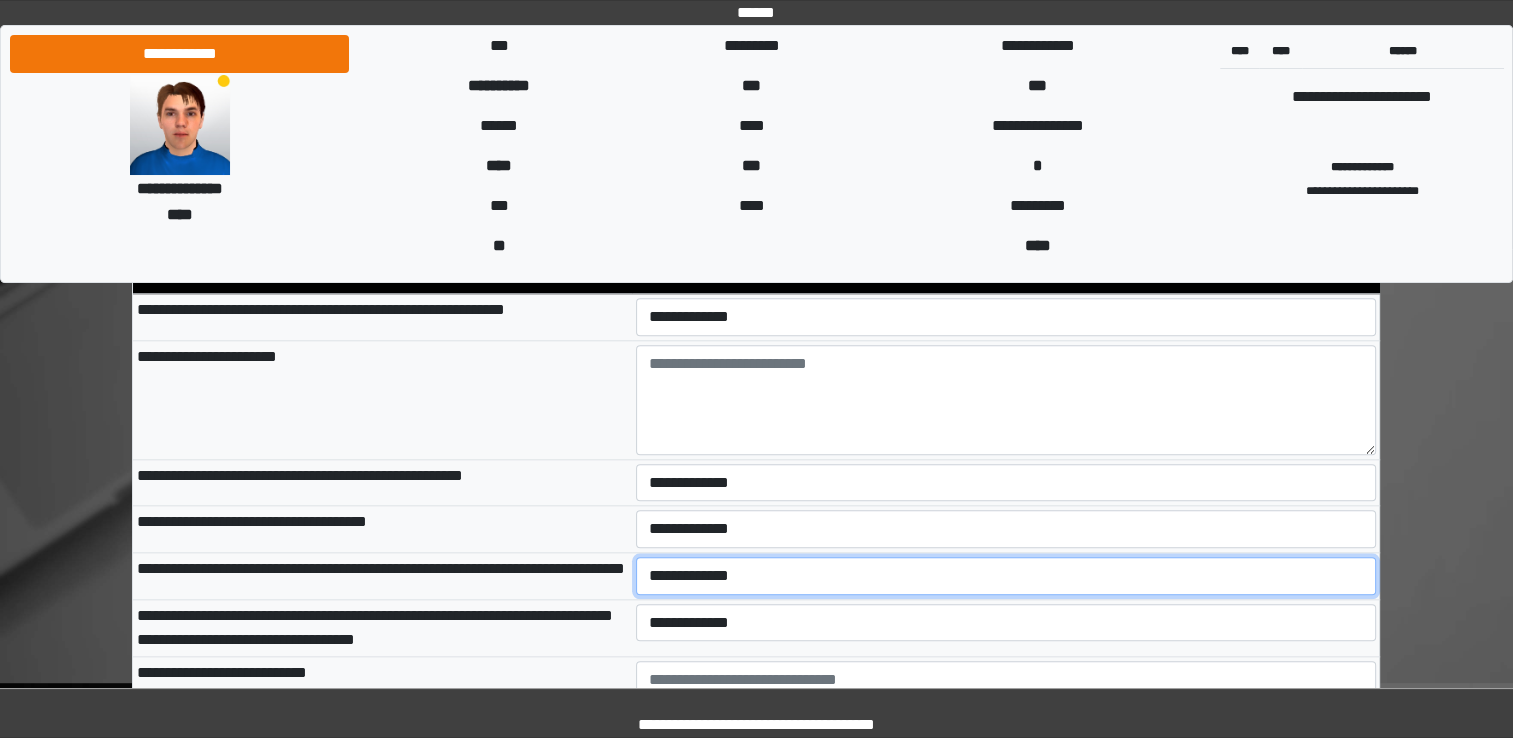 click on "**********" at bounding box center (1006, 576) 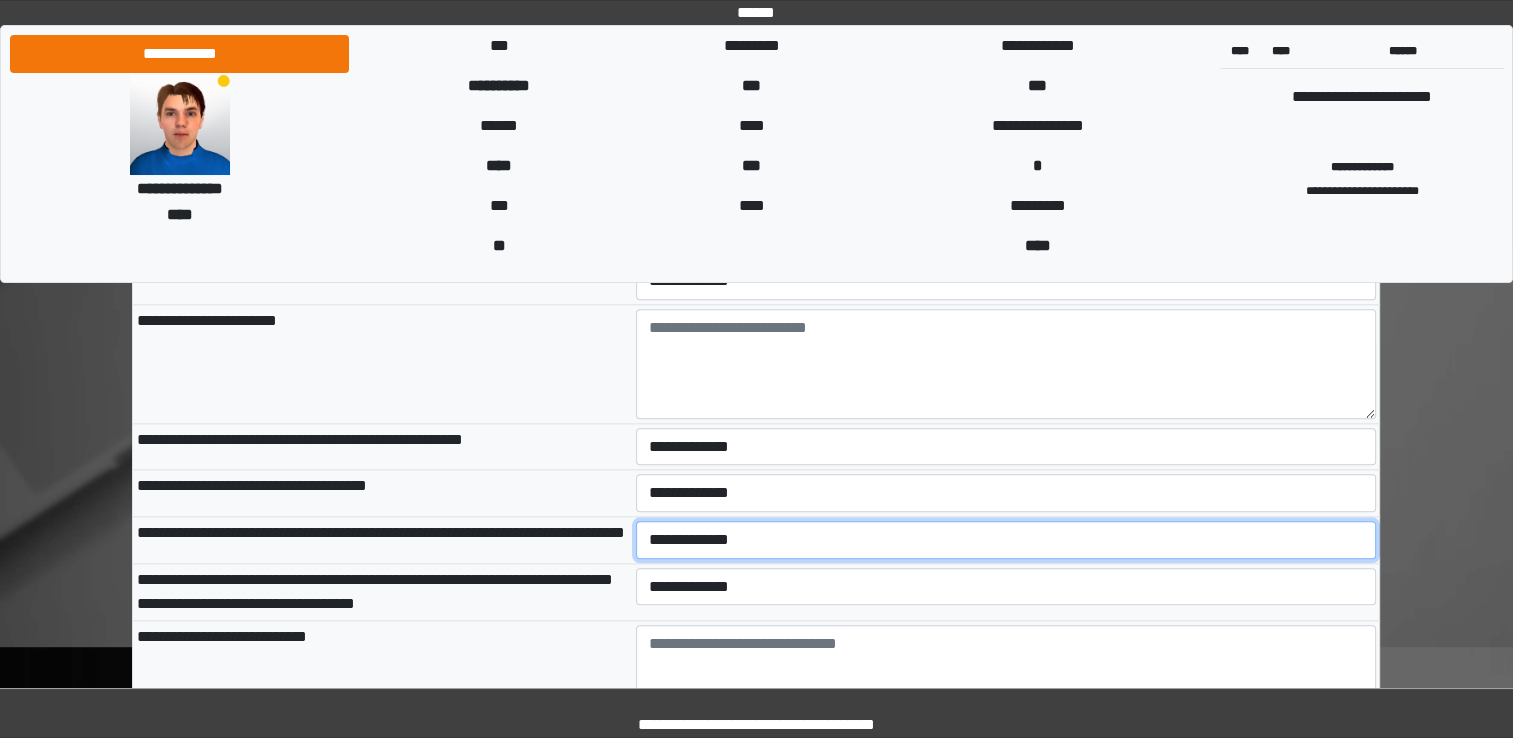 scroll, scrollTop: 2200, scrollLeft: 0, axis: vertical 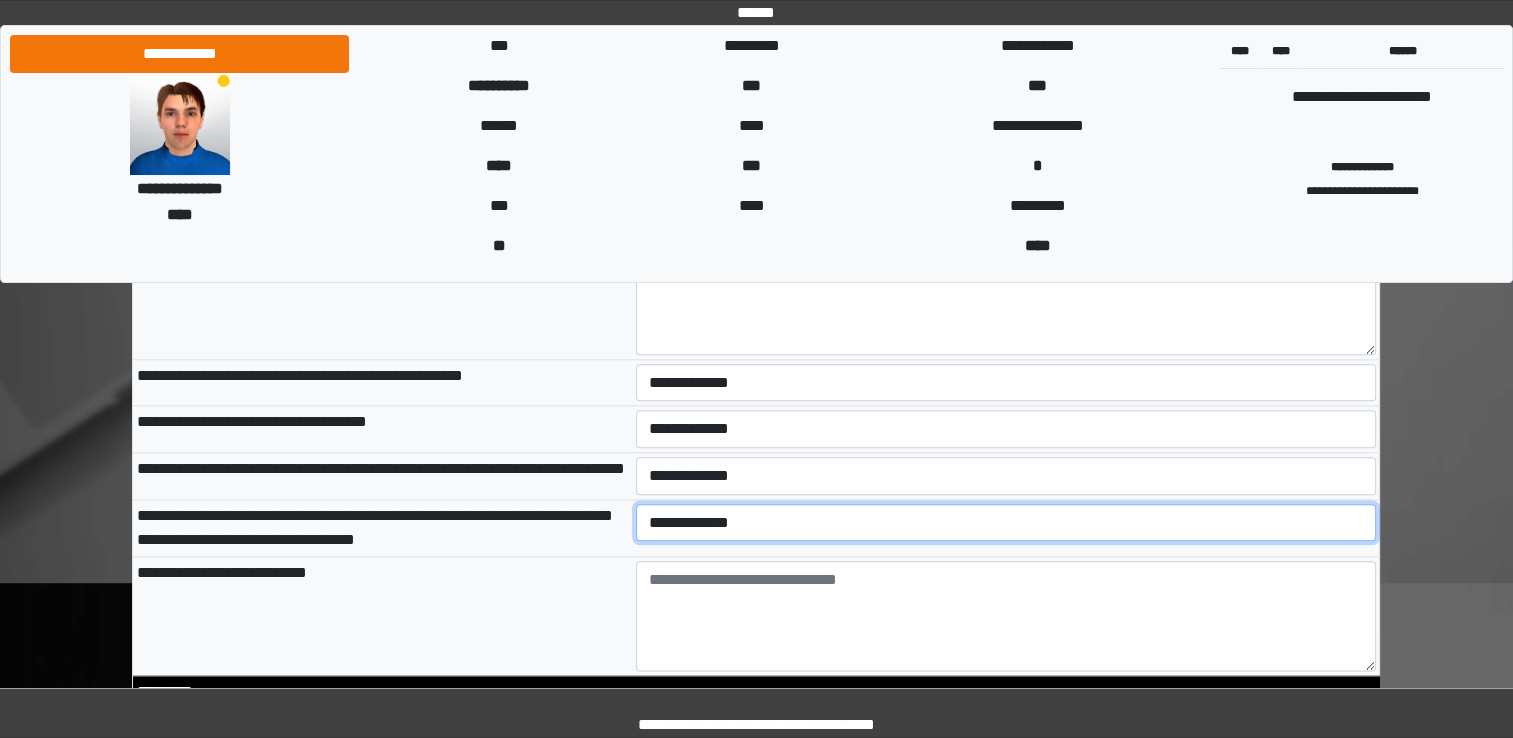 click on "**********" at bounding box center [1006, 523] 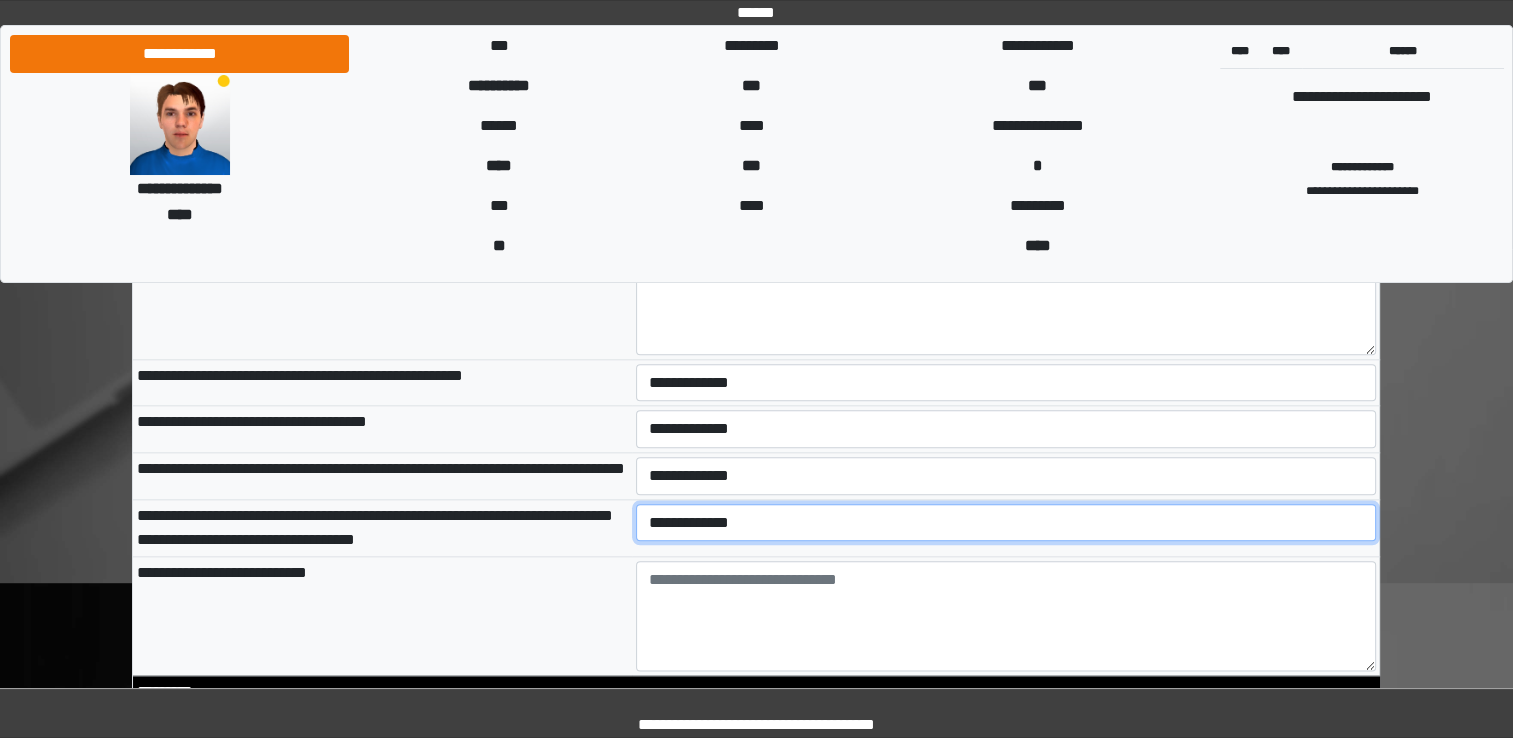 select on "*" 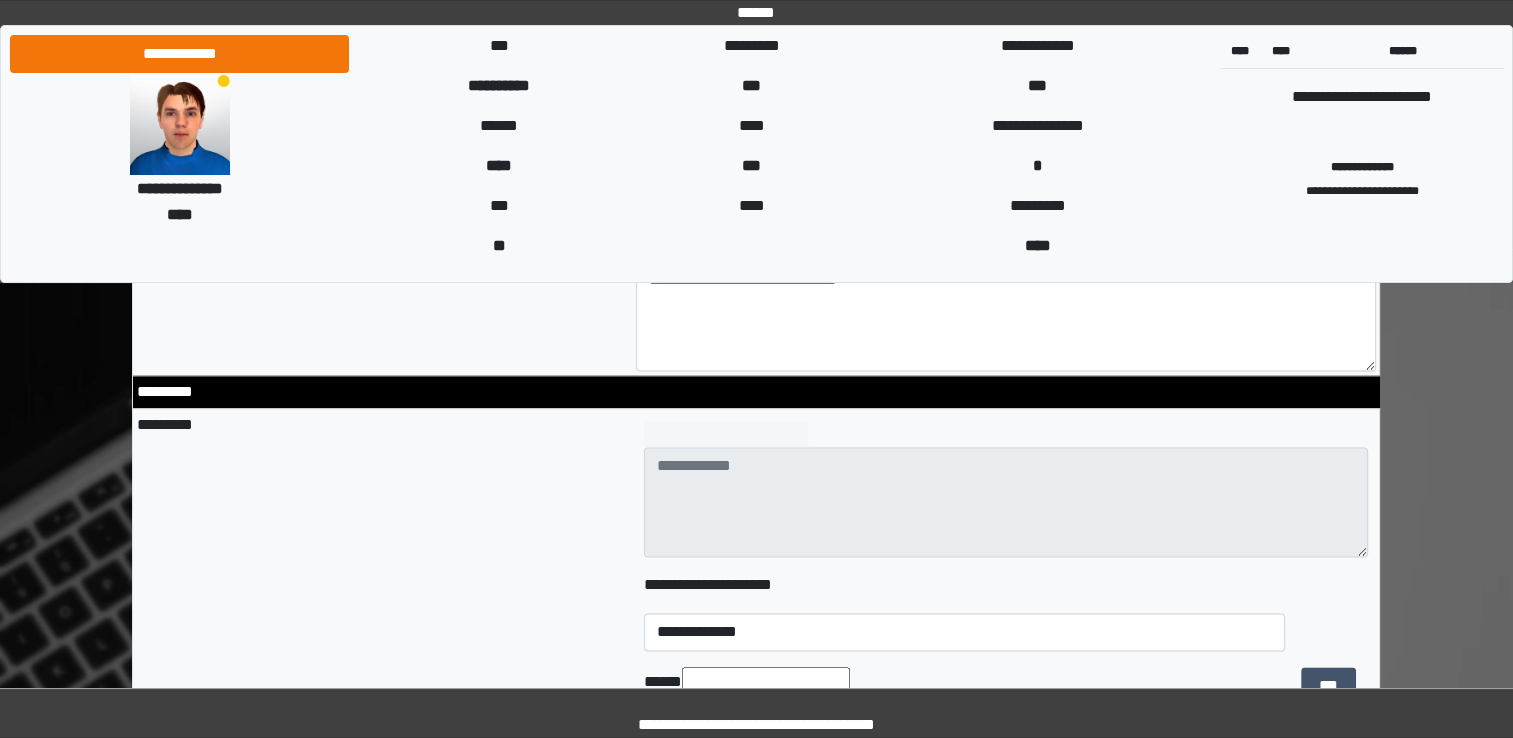 scroll, scrollTop: 2400, scrollLeft: 0, axis: vertical 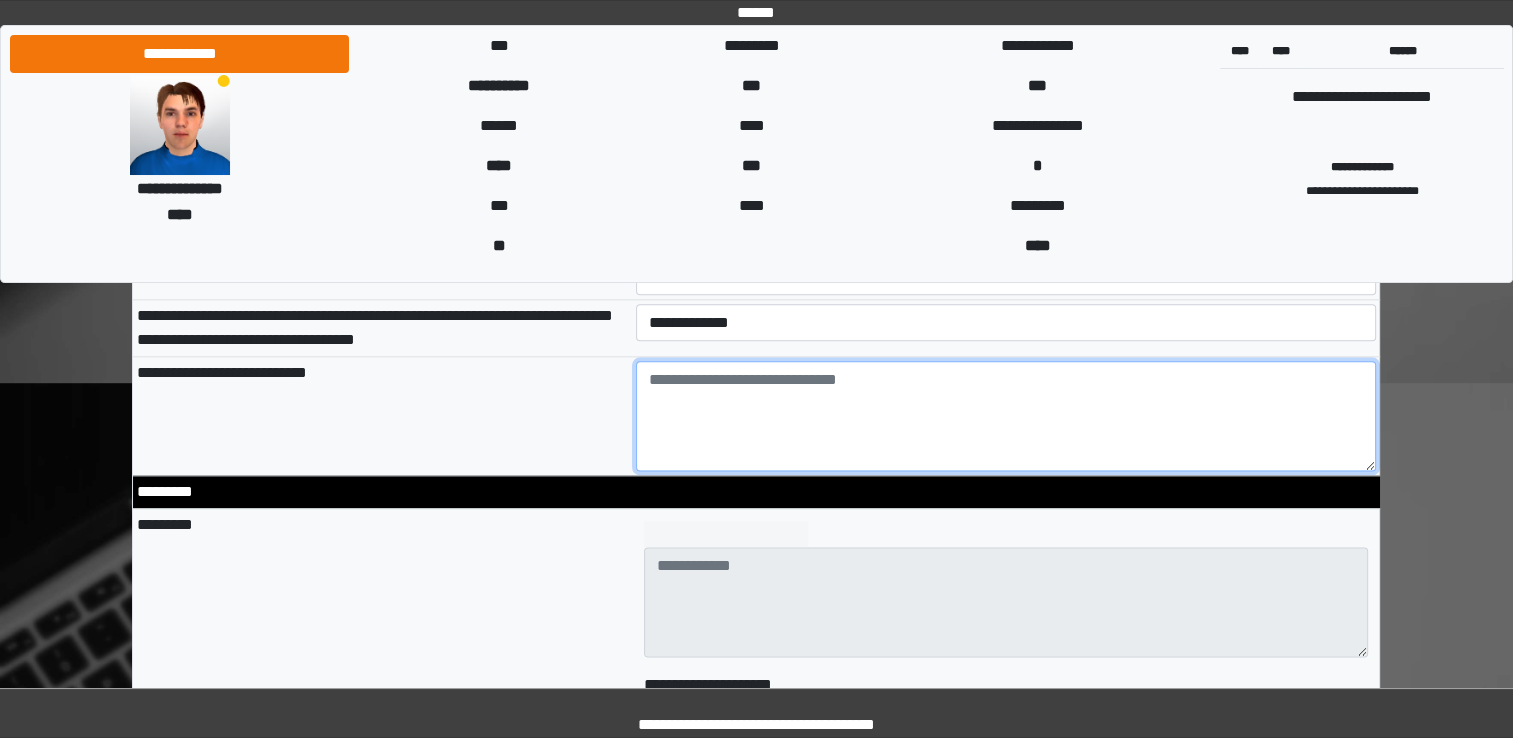 click at bounding box center (1006, 416) 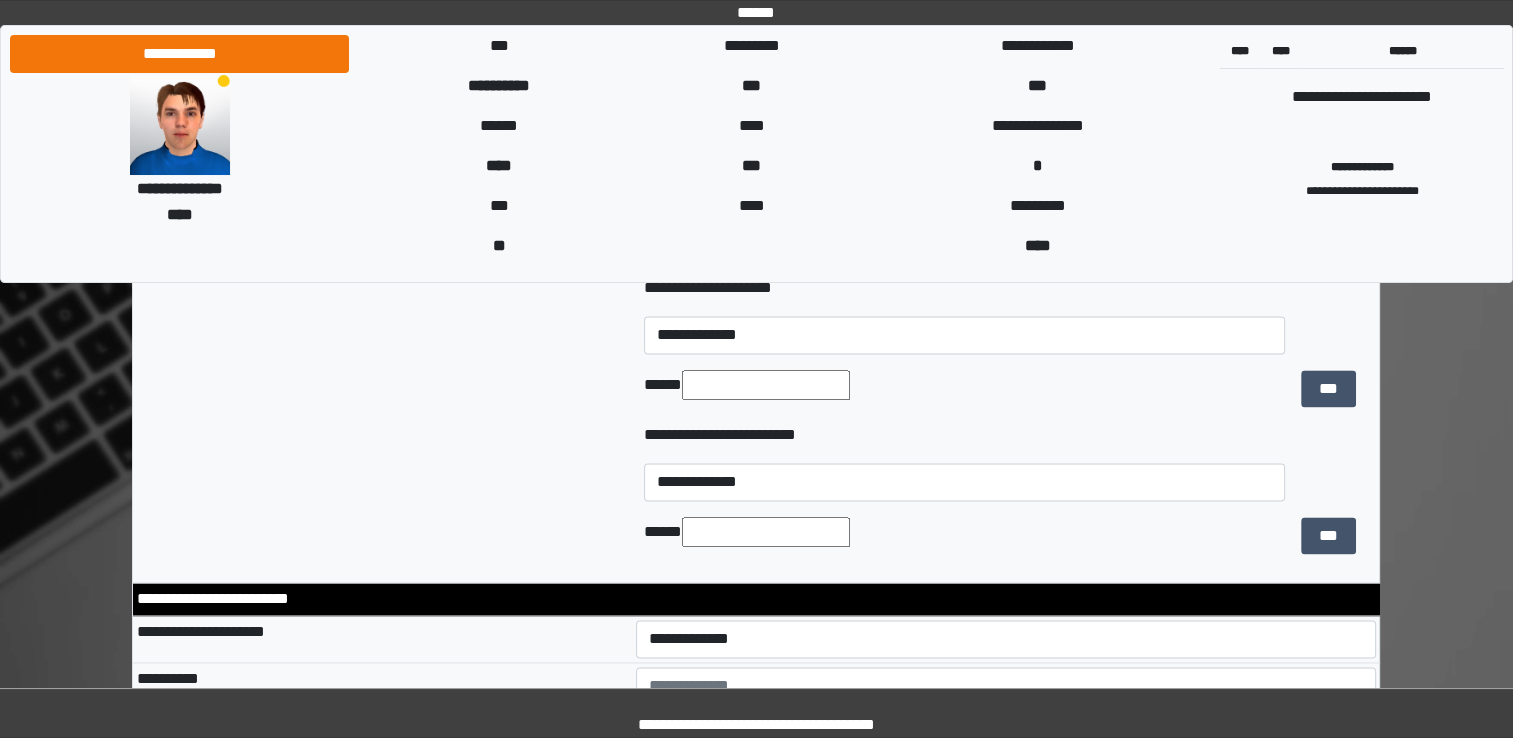 scroll, scrollTop: 2900, scrollLeft: 0, axis: vertical 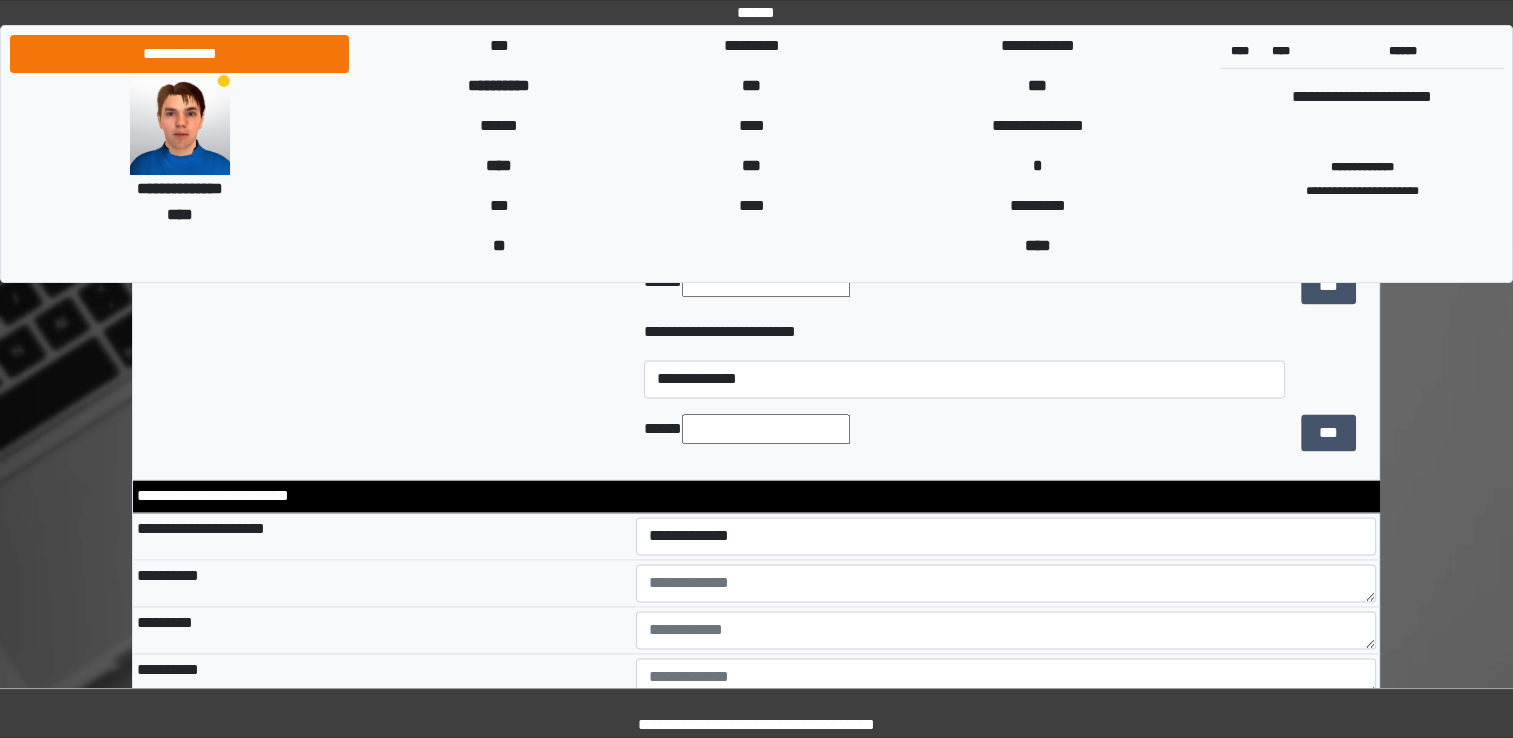 type on "**********" 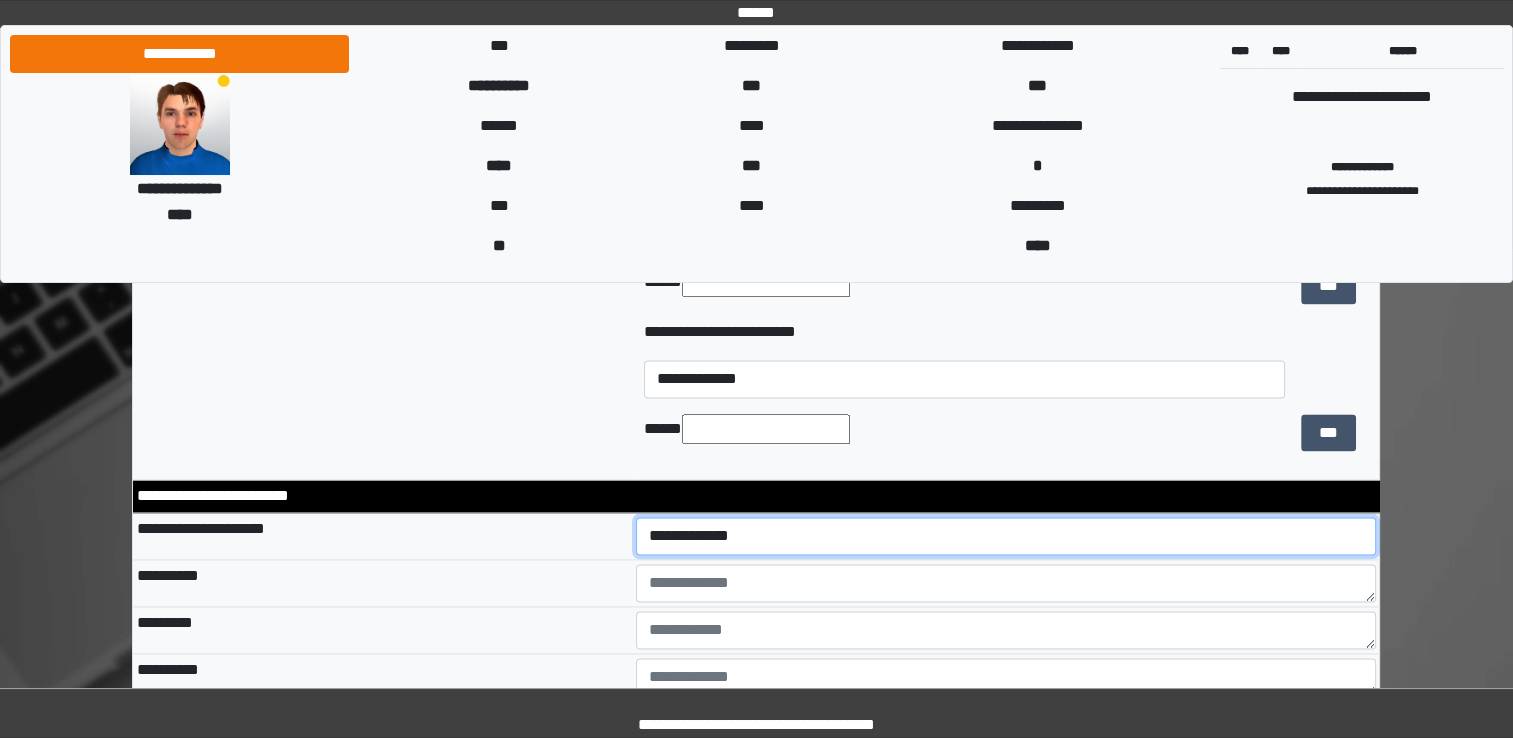 drag, startPoint x: 768, startPoint y: 537, endPoint x: 759, endPoint y: 542, distance: 10.29563 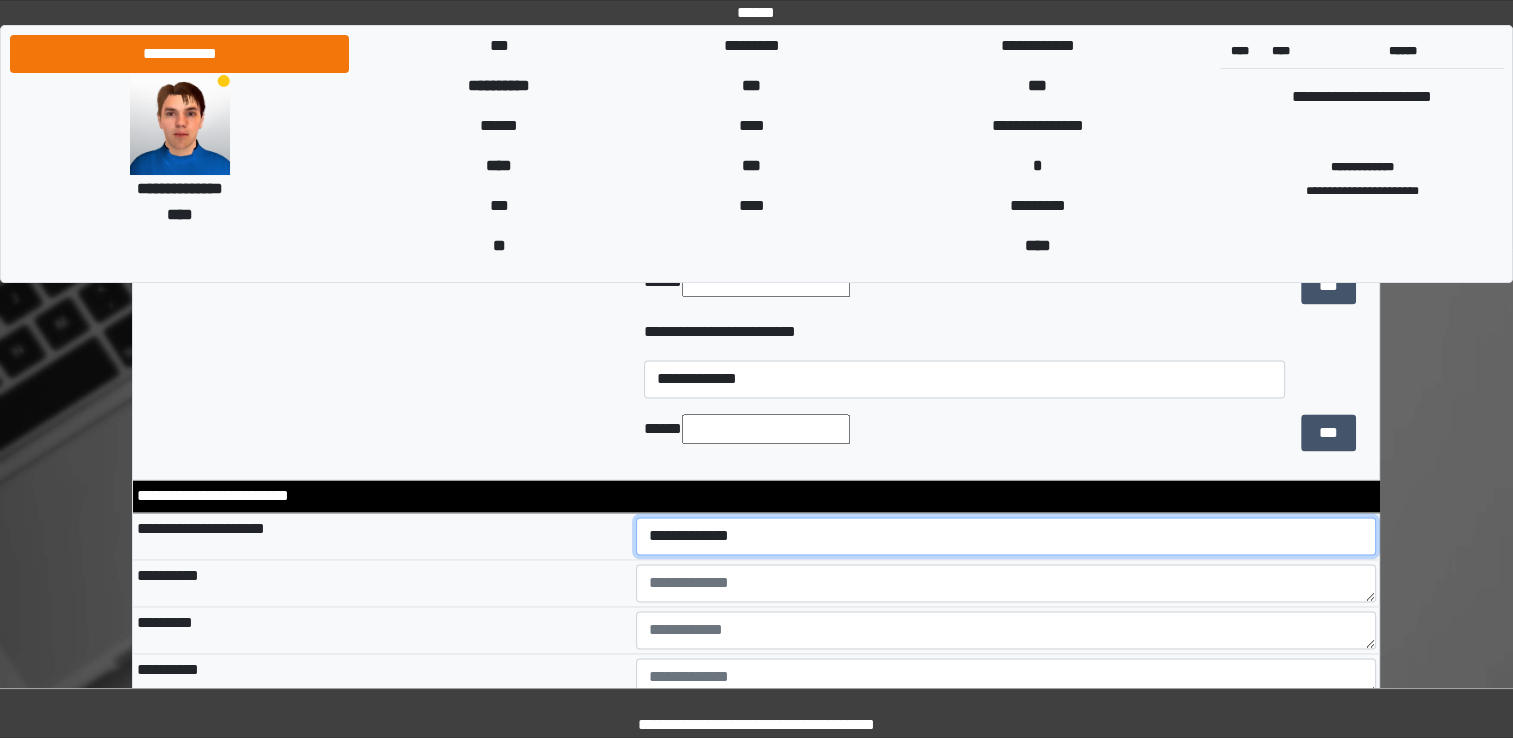 select on "*" 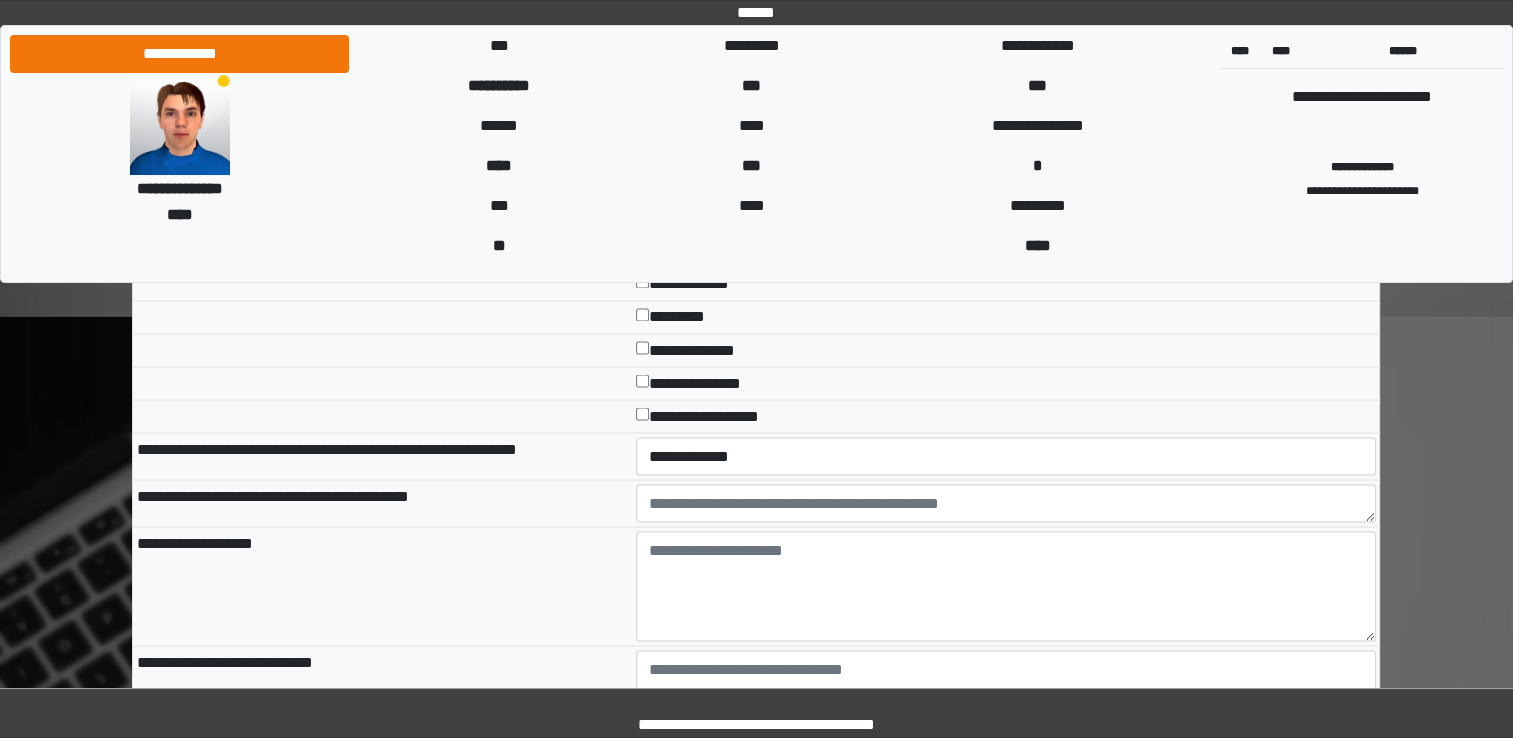 scroll, scrollTop: 3500, scrollLeft: 0, axis: vertical 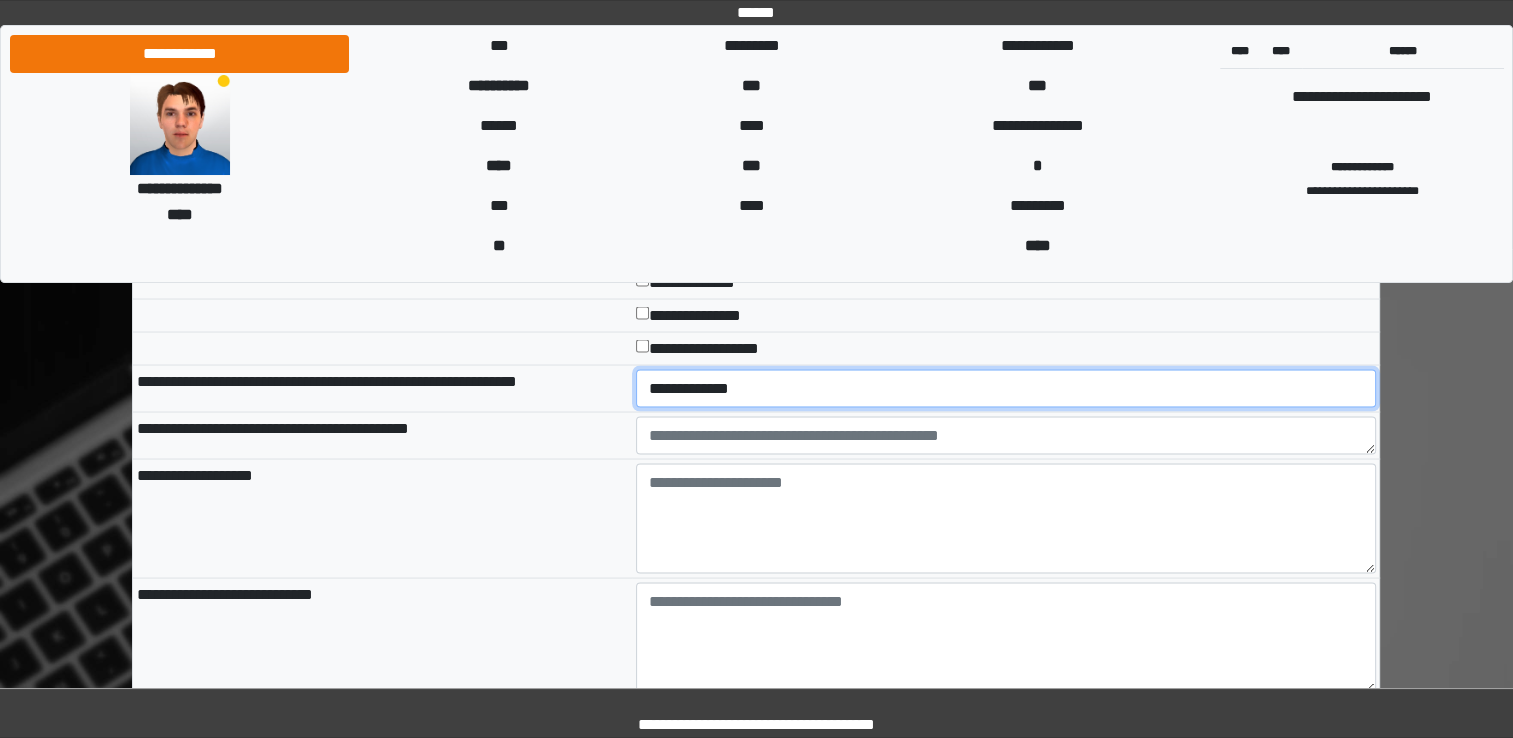 click on "**********" at bounding box center (1006, 388) 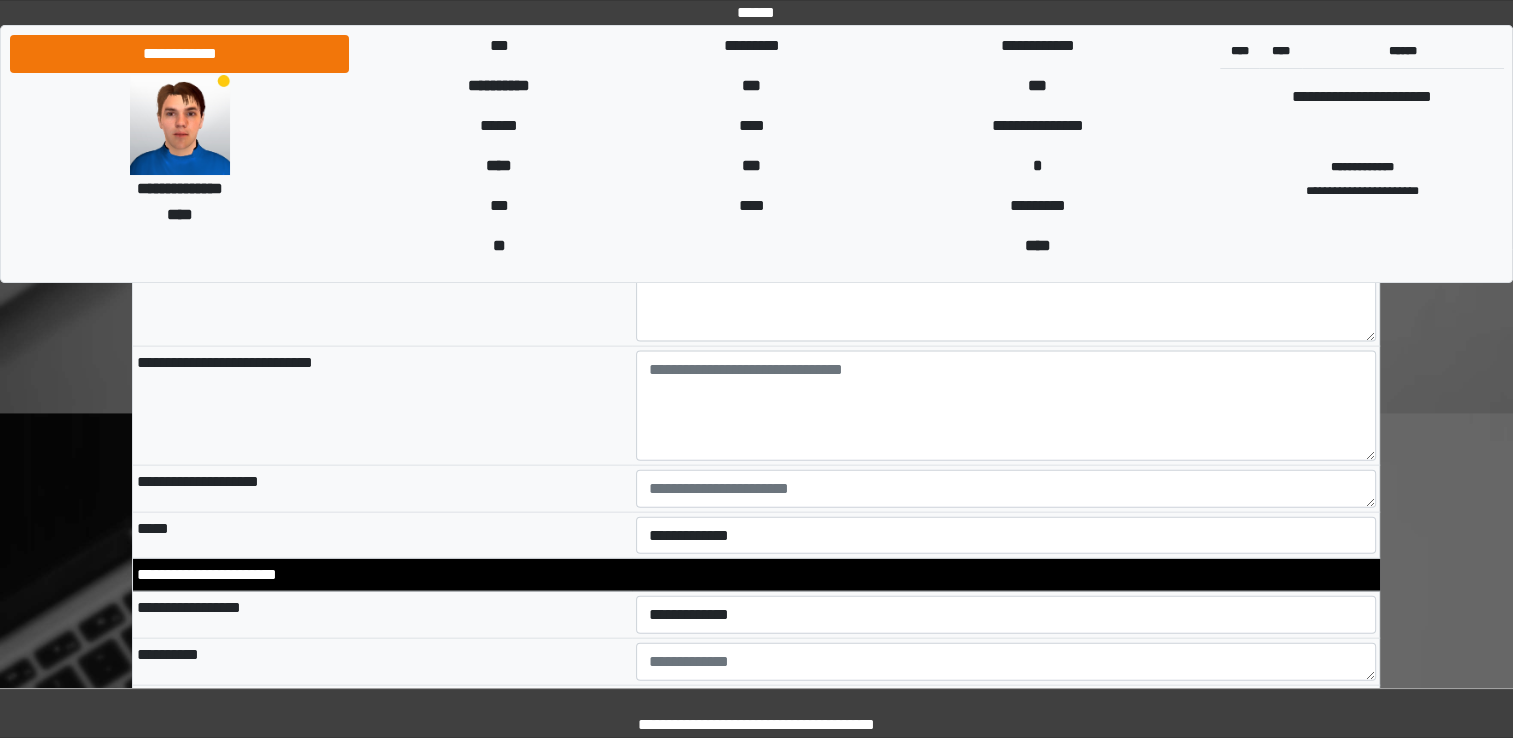 scroll, scrollTop: 4500, scrollLeft: 0, axis: vertical 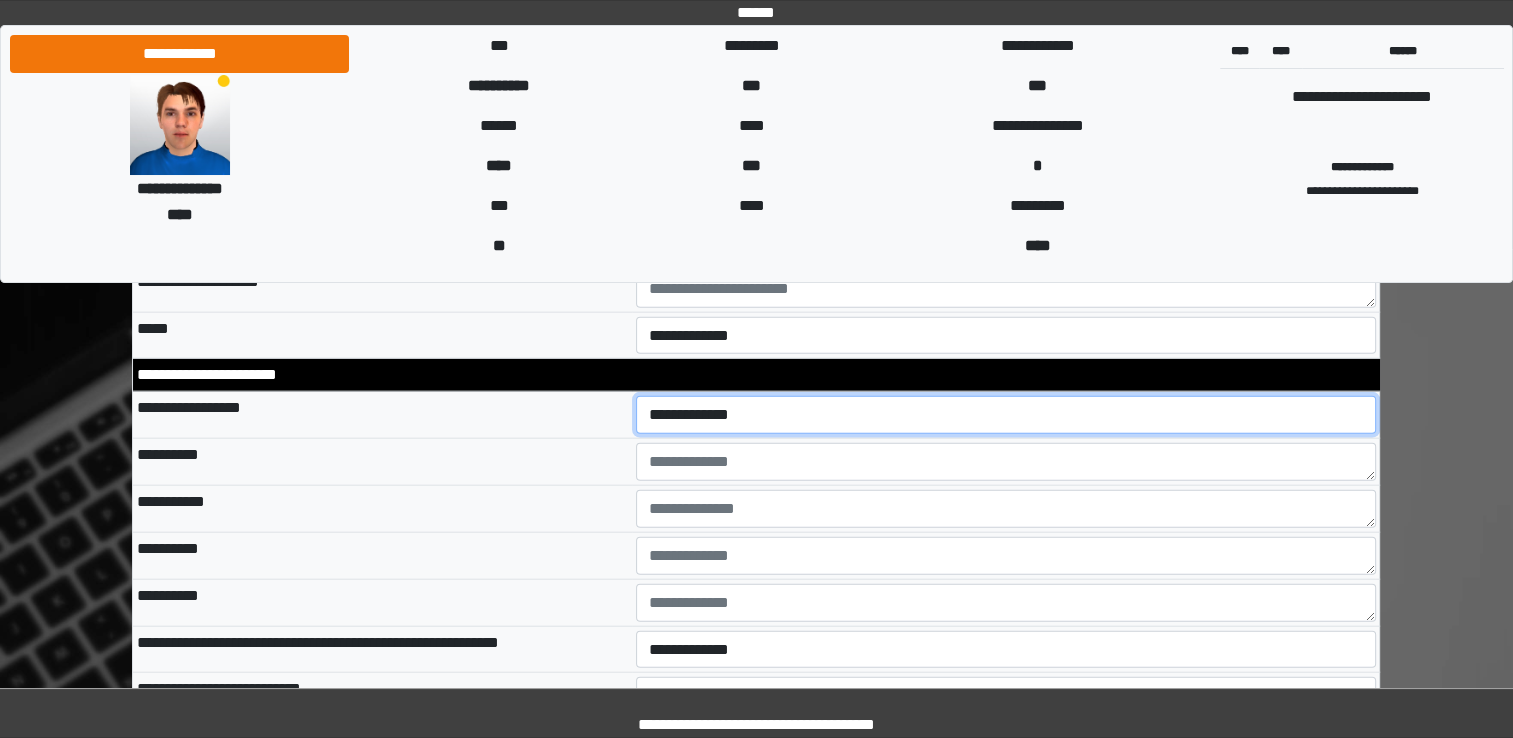 click on "**********" at bounding box center [1006, 415] 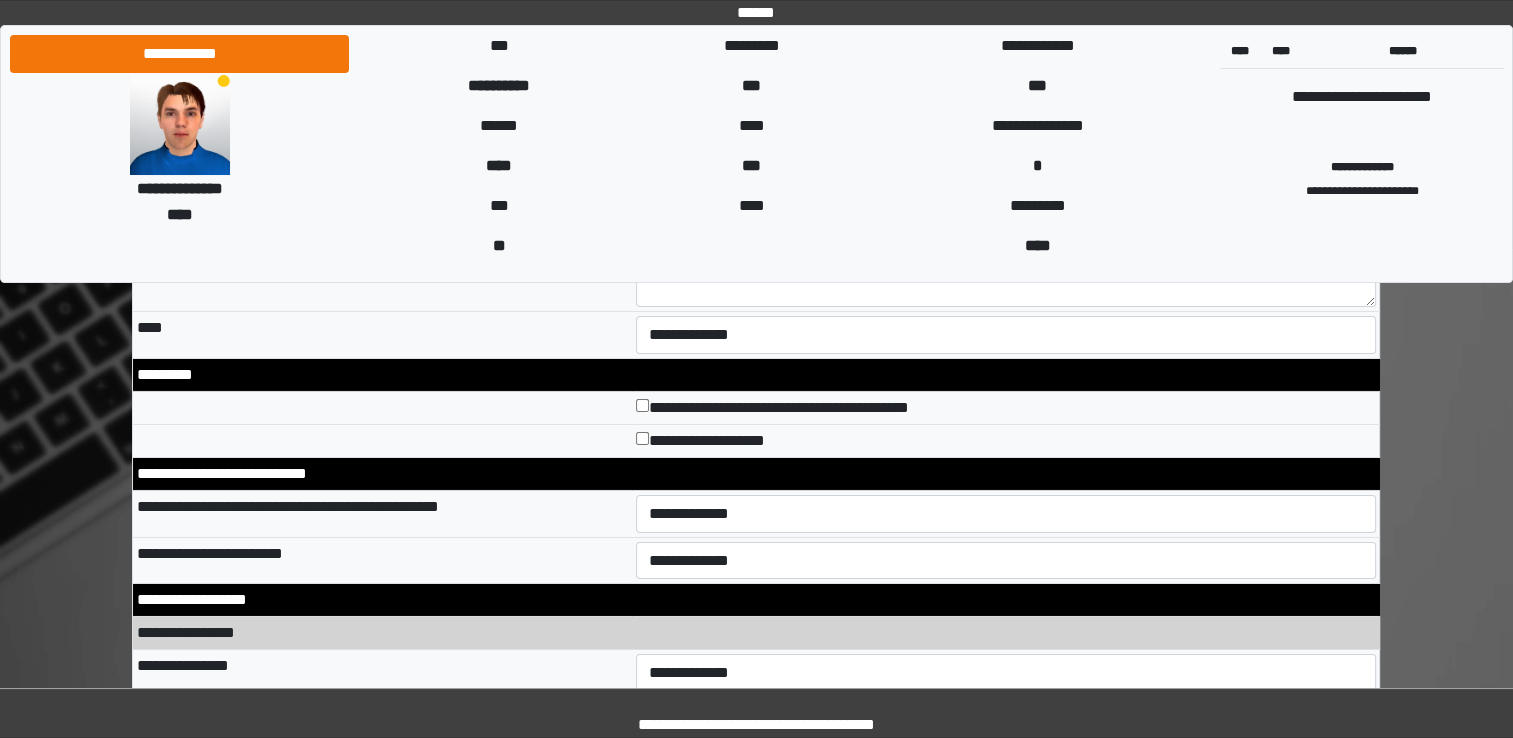 scroll, scrollTop: 6700, scrollLeft: 0, axis: vertical 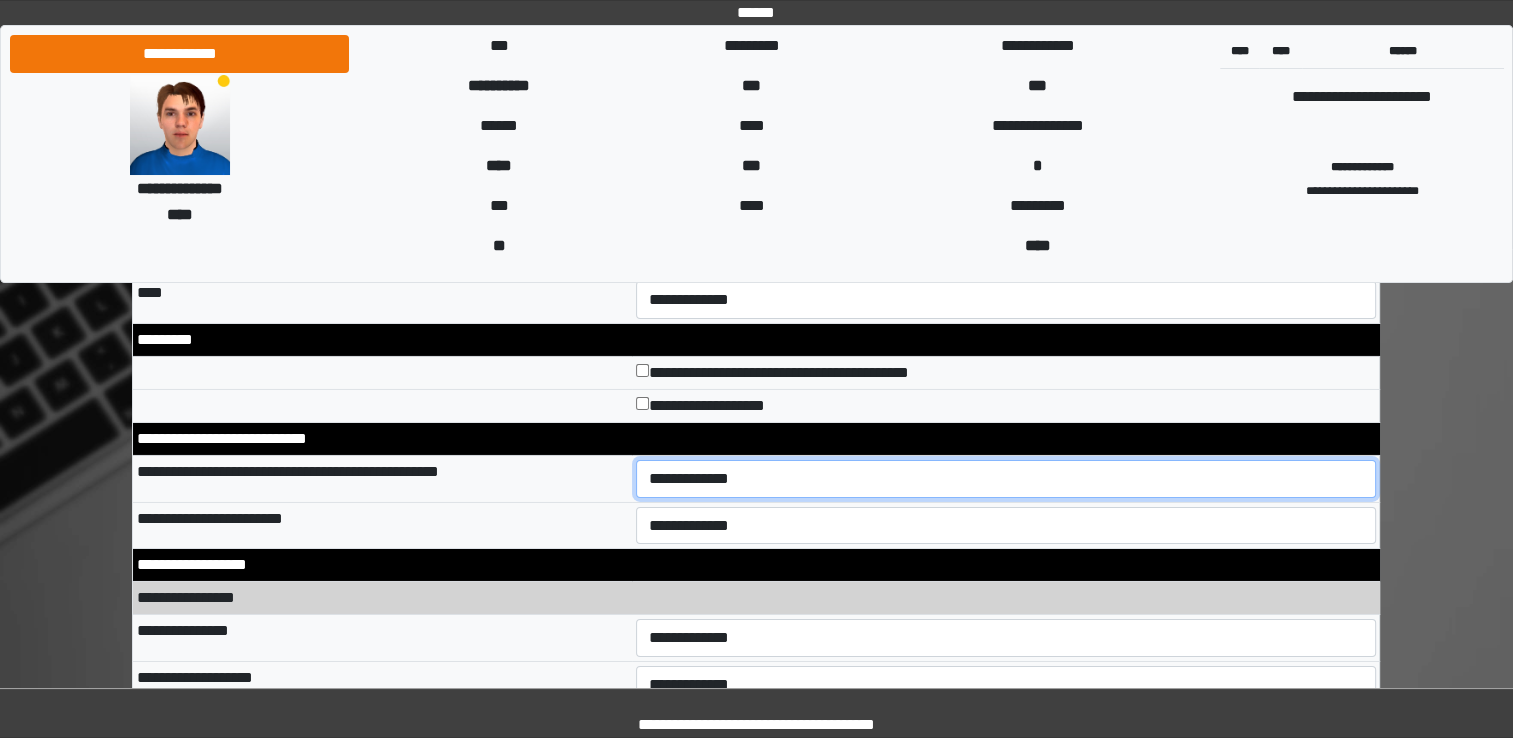 click on "**********" at bounding box center (1006, 479) 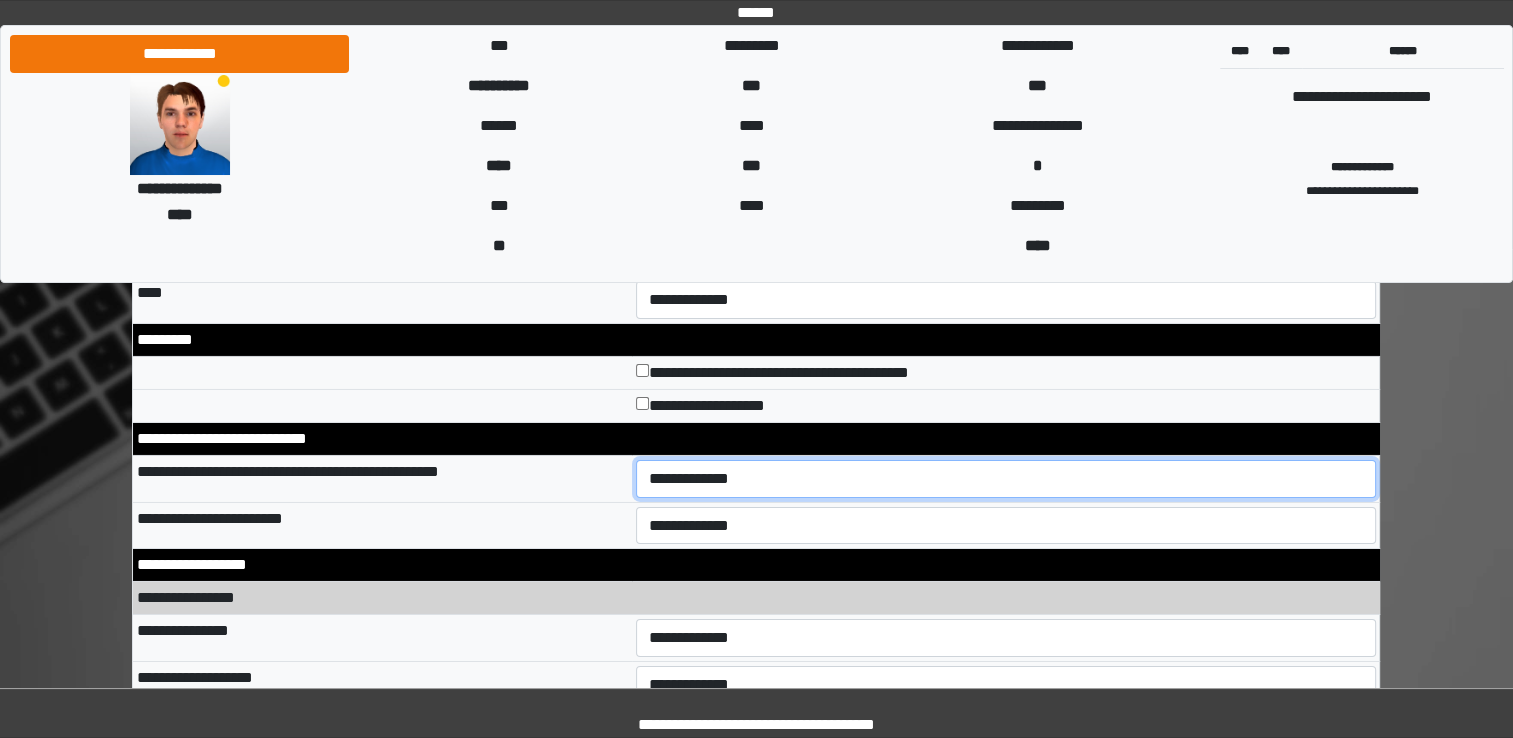 select on "*" 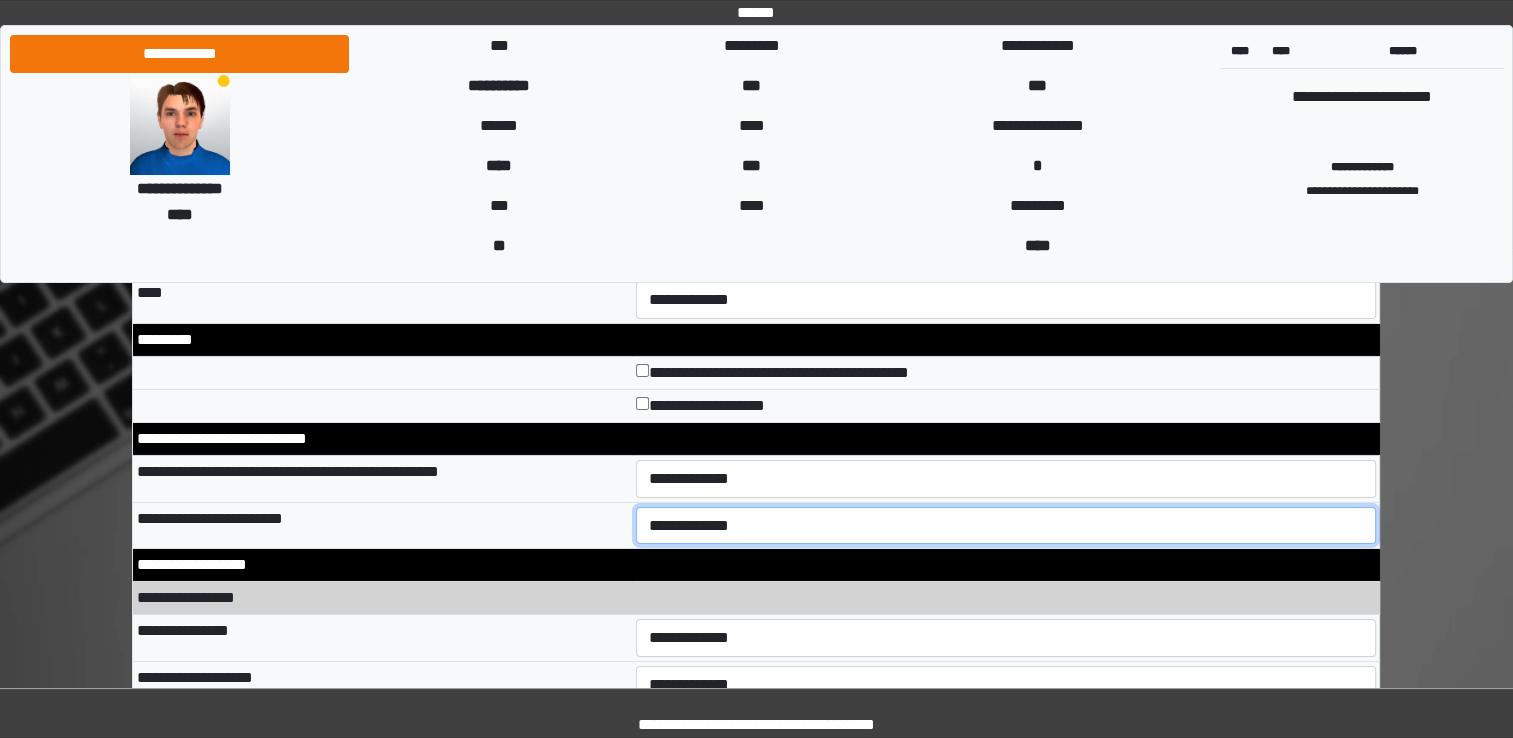 click on "**********" at bounding box center (1006, 526) 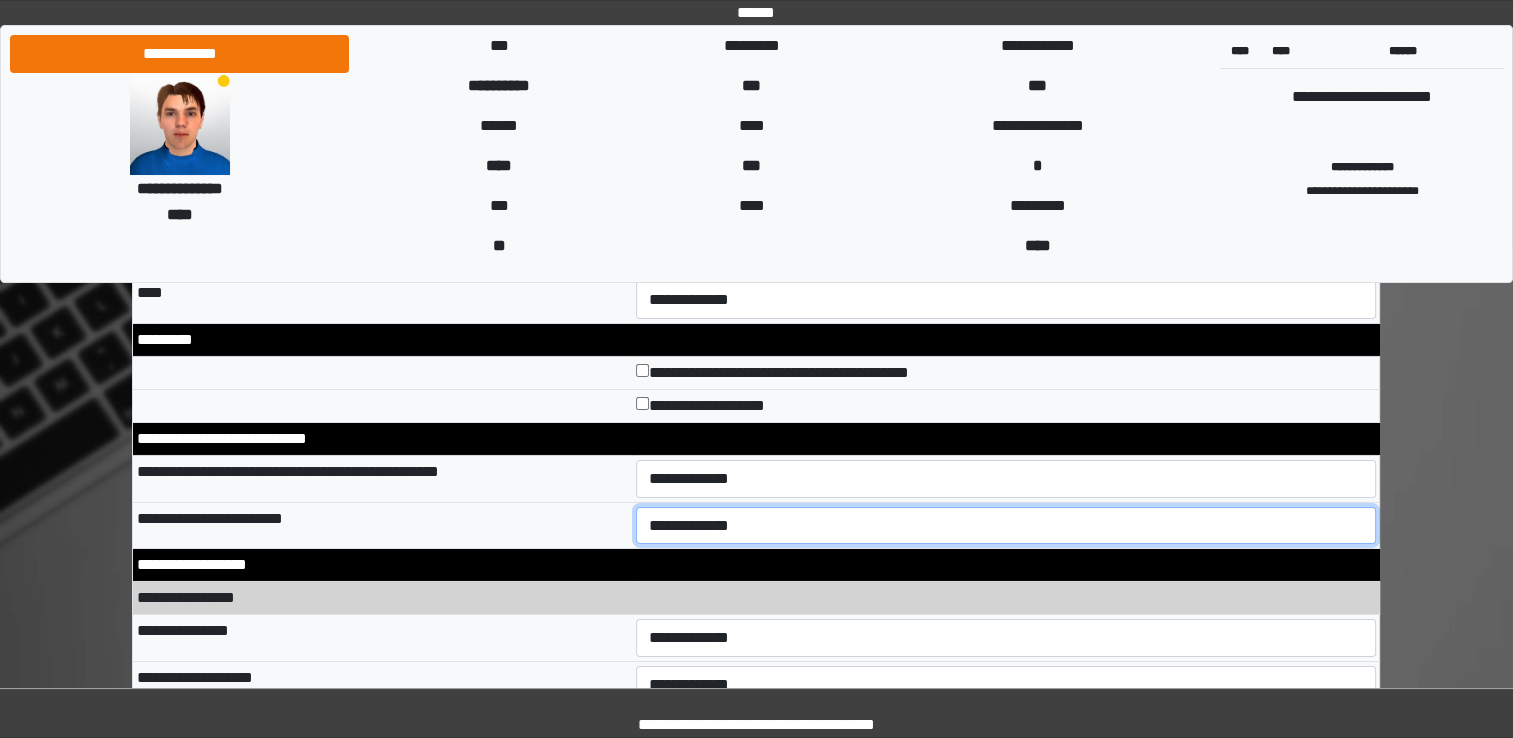 select on "*" 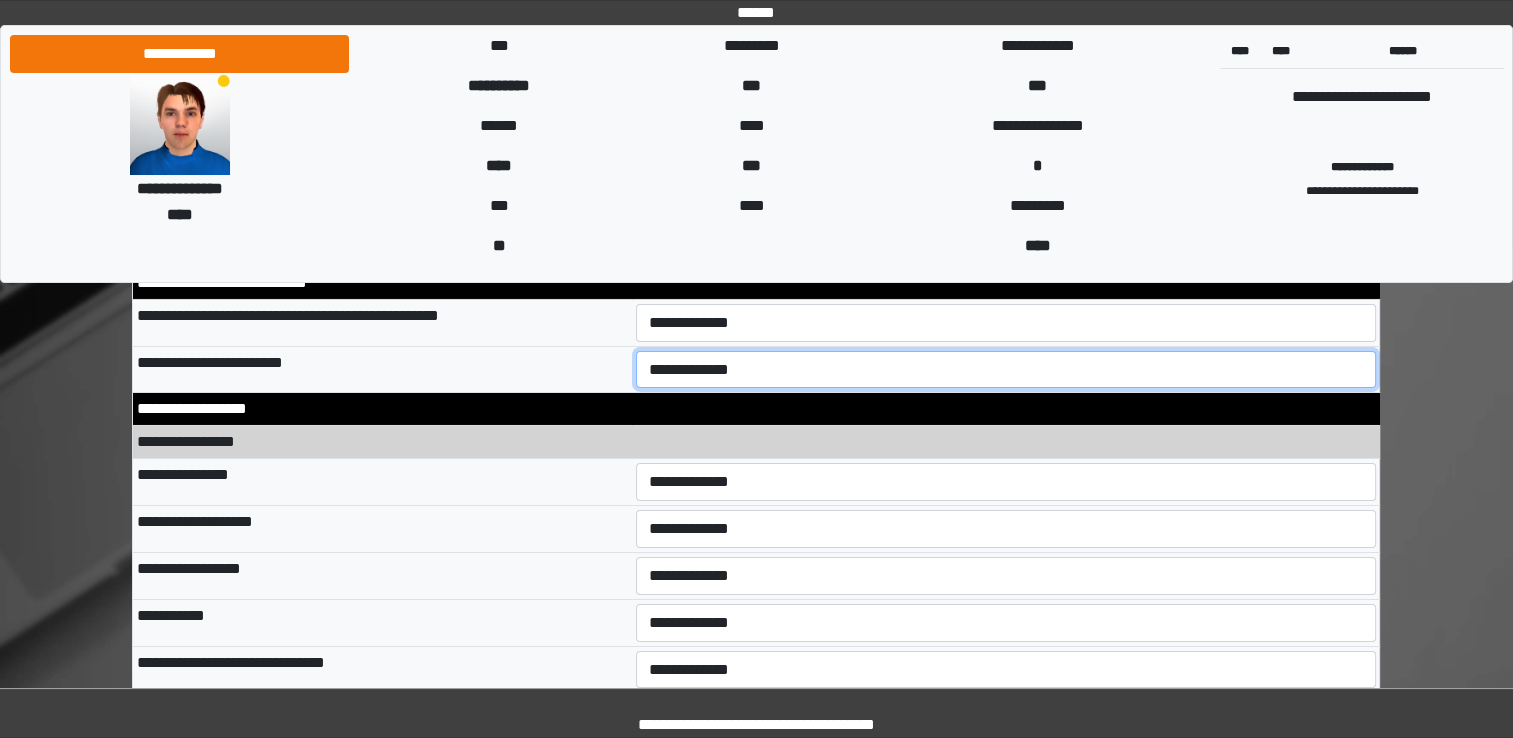 scroll, scrollTop: 6900, scrollLeft: 0, axis: vertical 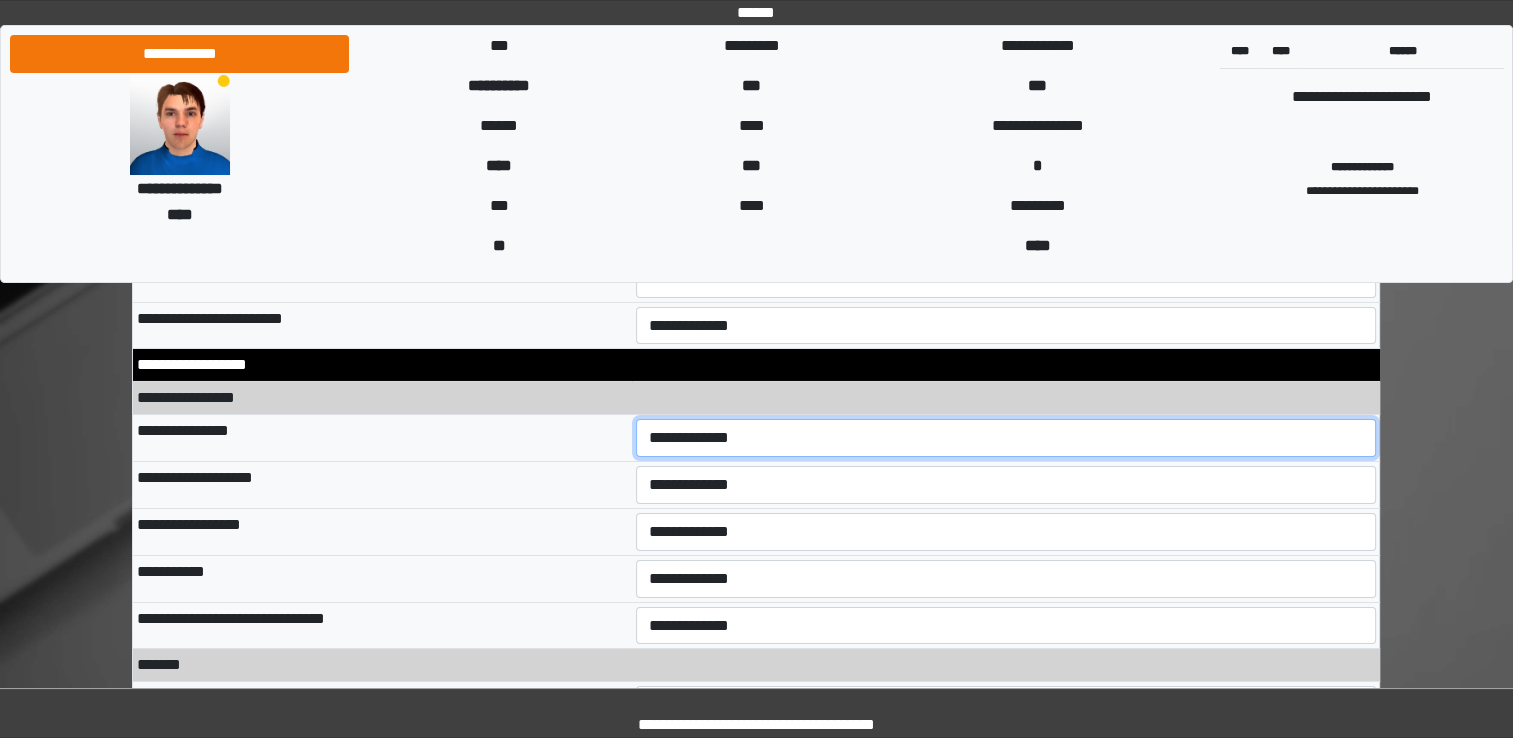 click on "**********" at bounding box center (1006, 438) 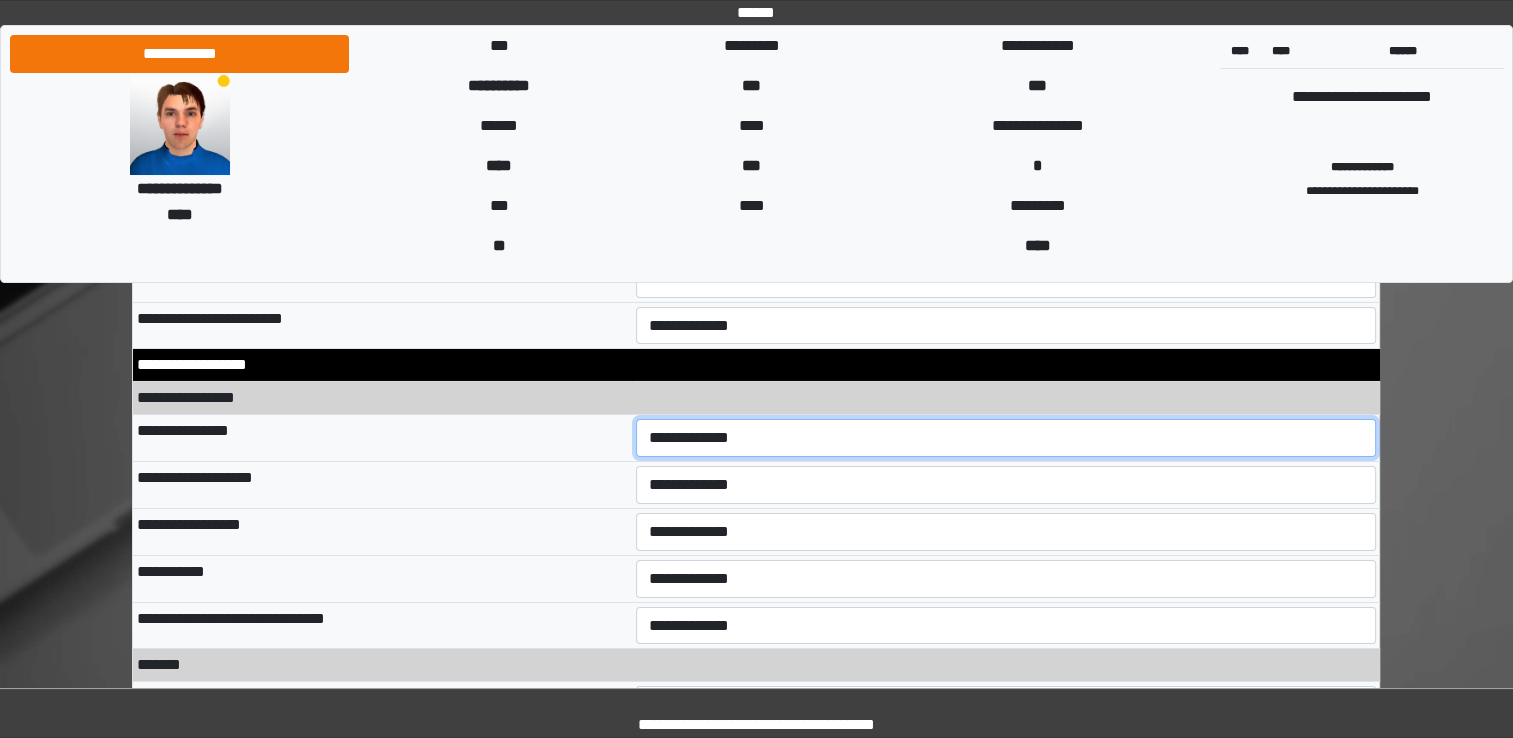 select on "*" 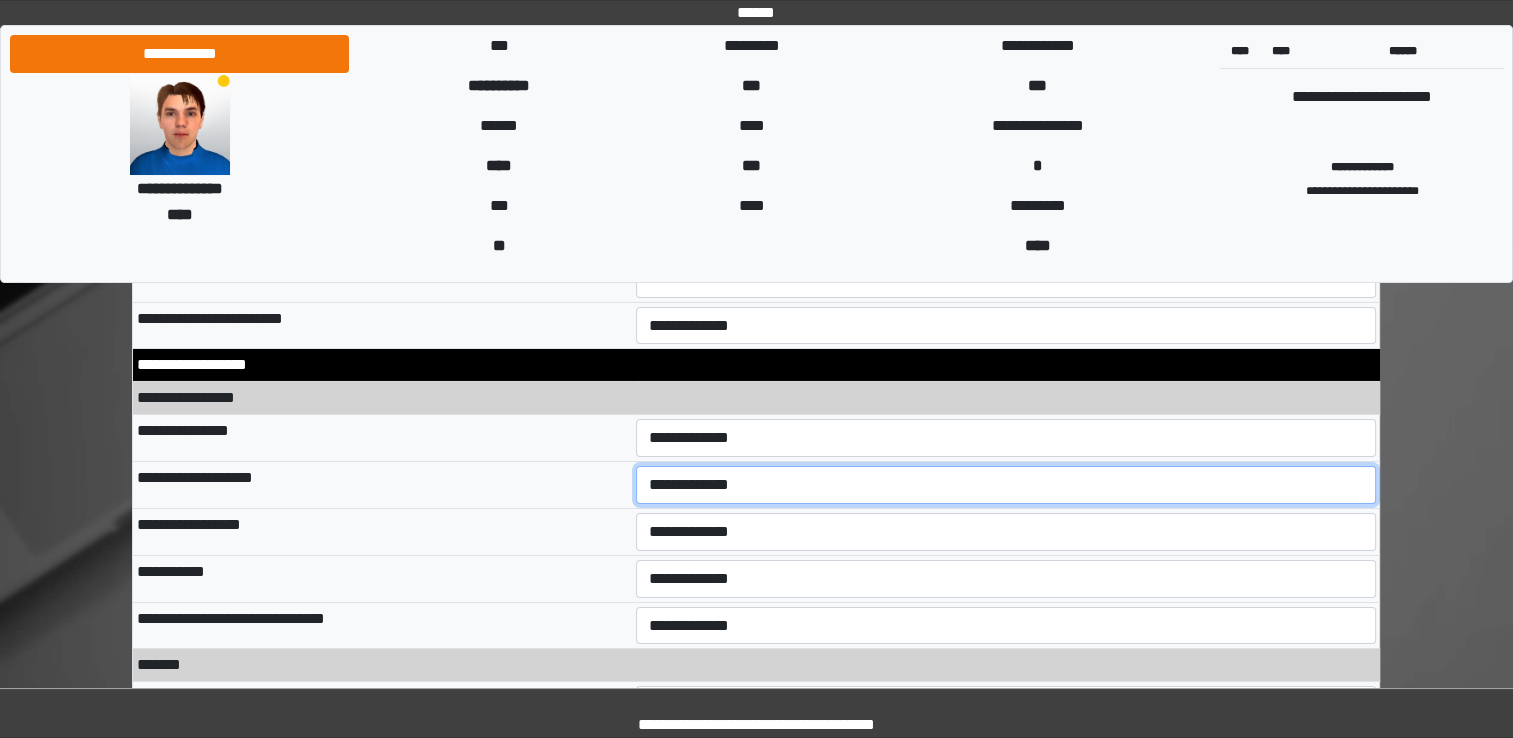 click on "**********" at bounding box center (1006, 485) 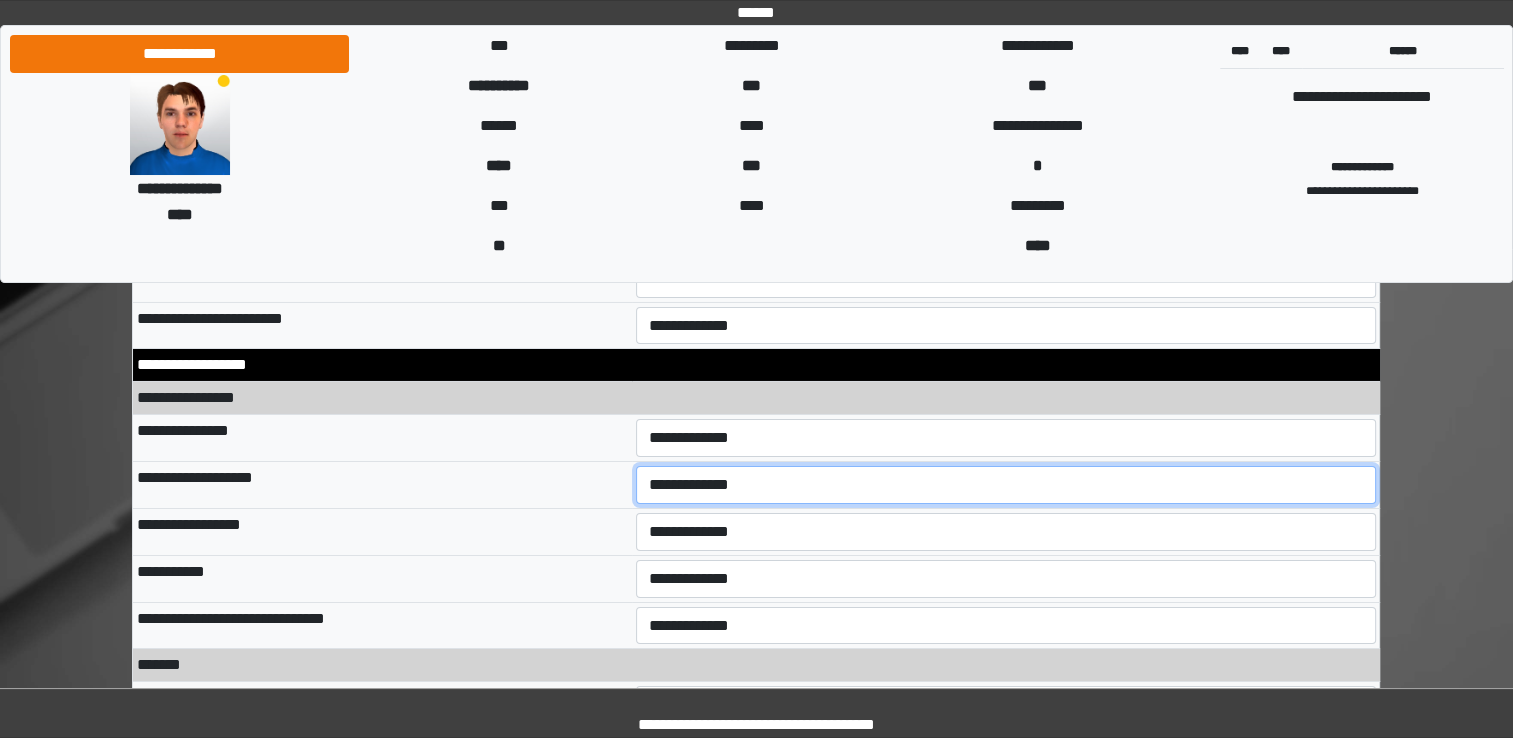 select on "**" 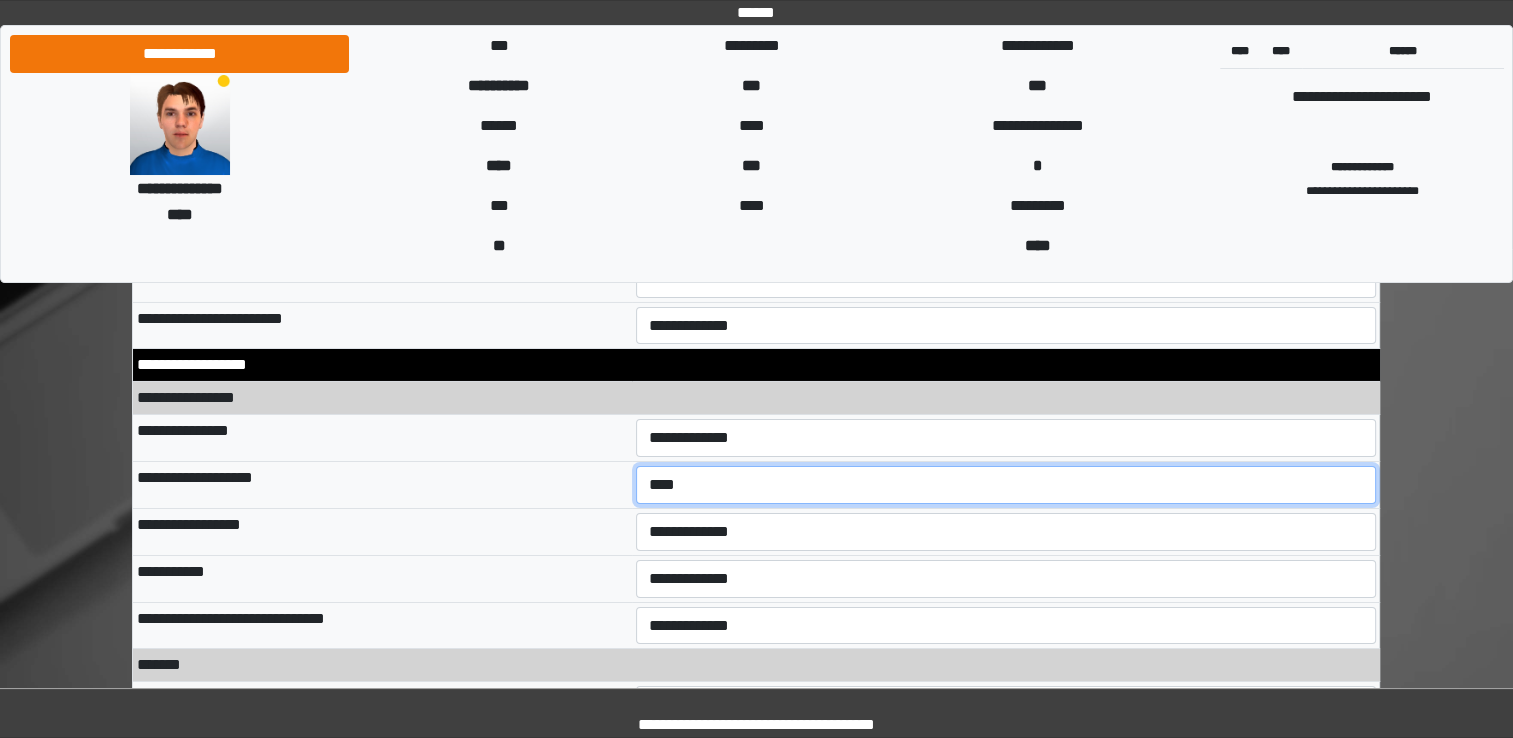 click on "**********" at bounding box center (1006, 485) 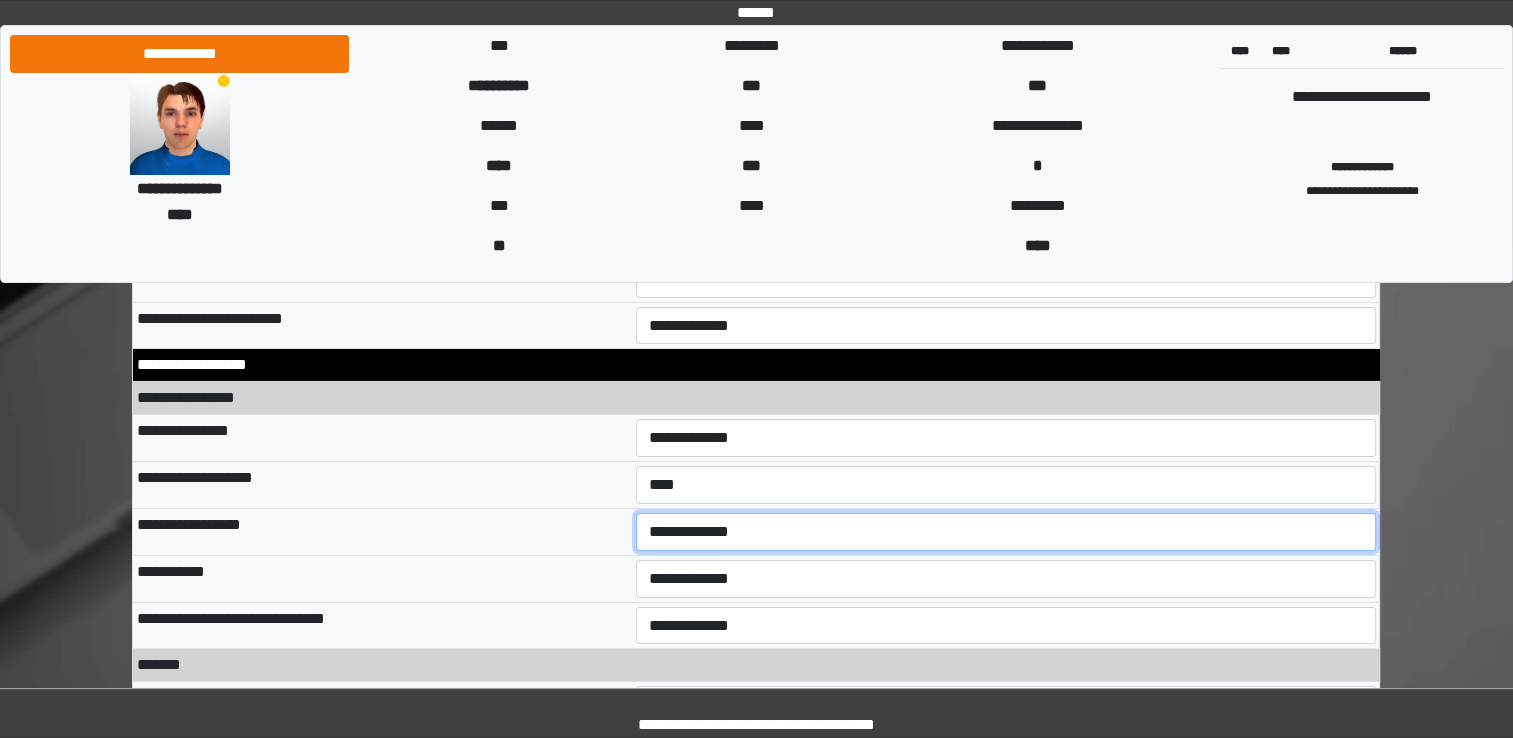 click on "**********" at bounding box center (1006, 532) 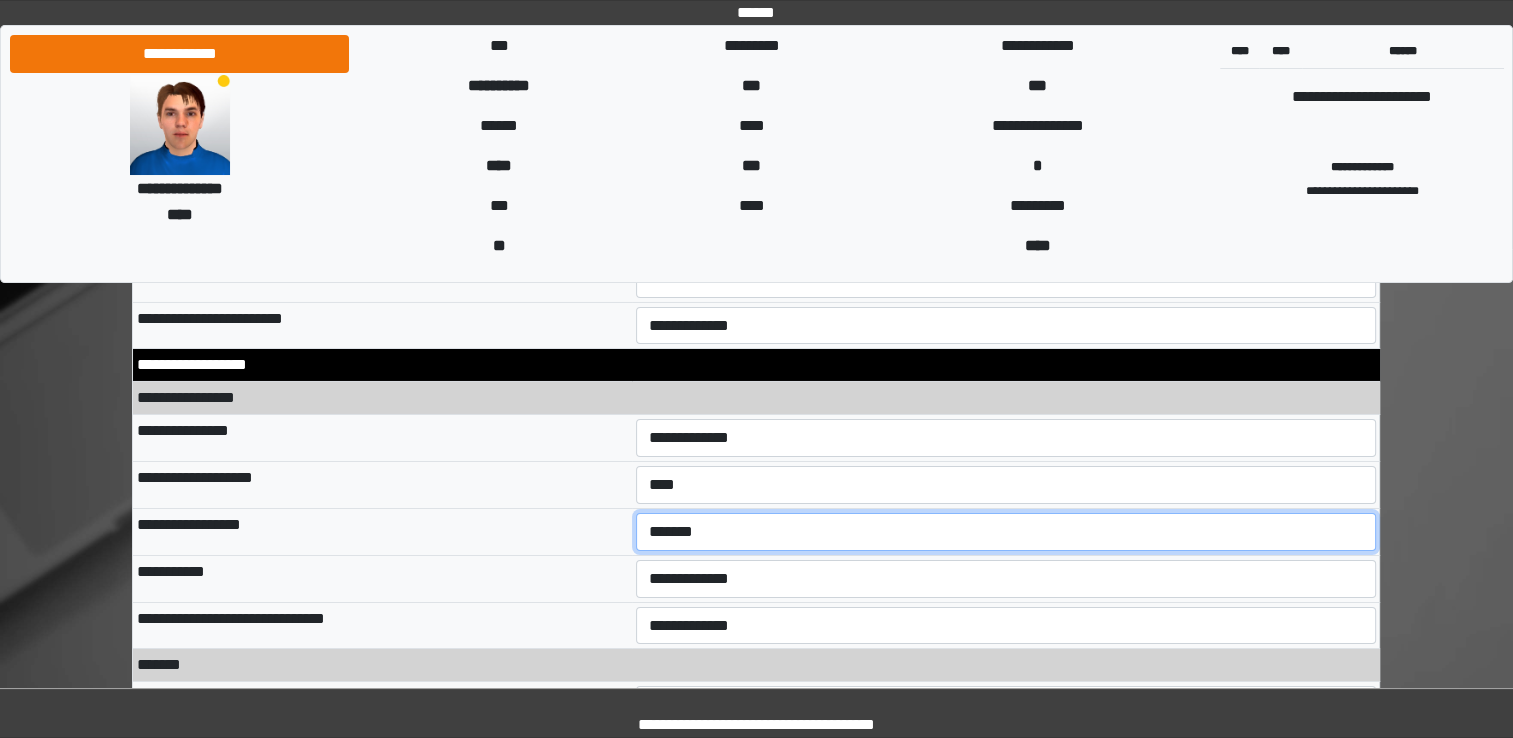 click on "**********" at bounding box center [1006, 532] 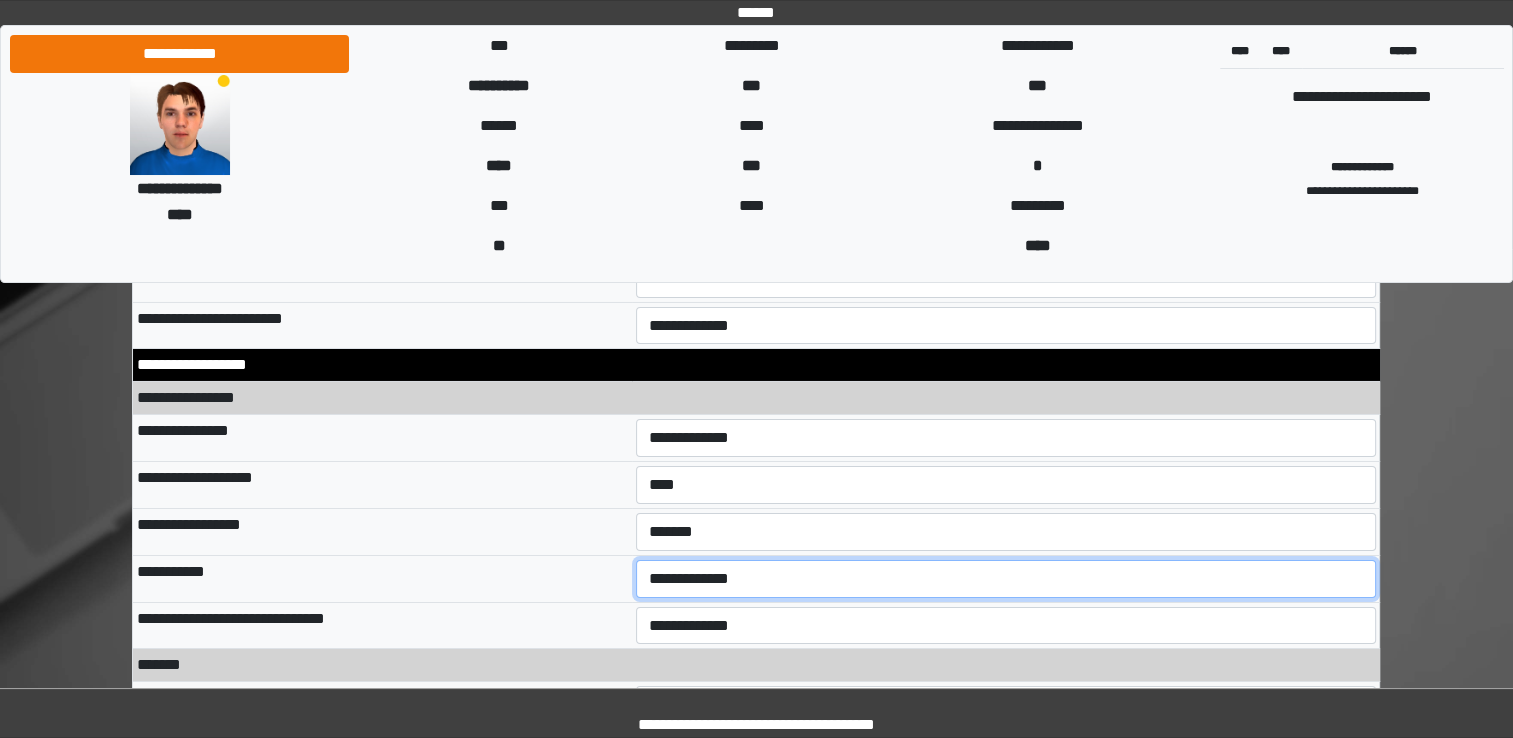 click on "**********" at bounding box center (1006, 579) 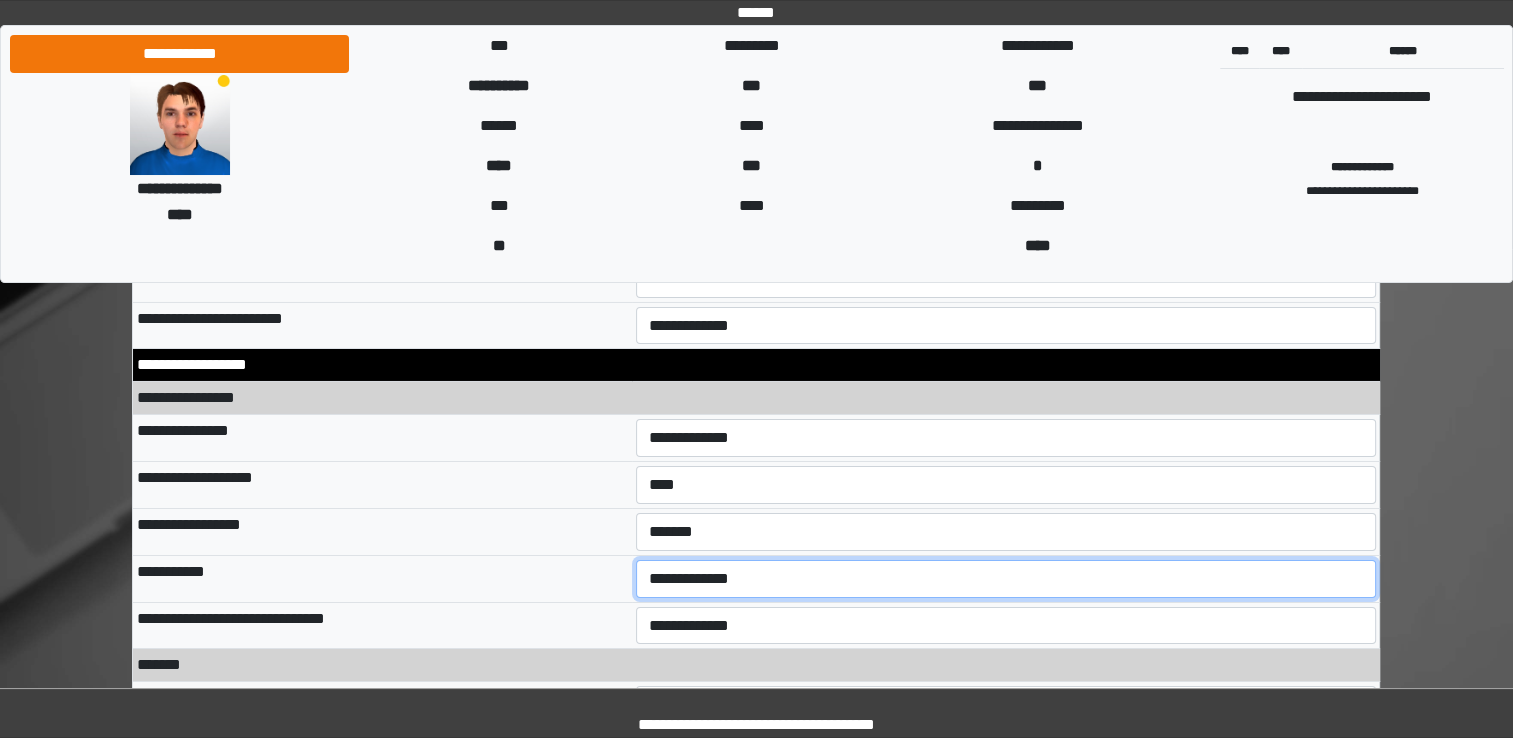select on "**" 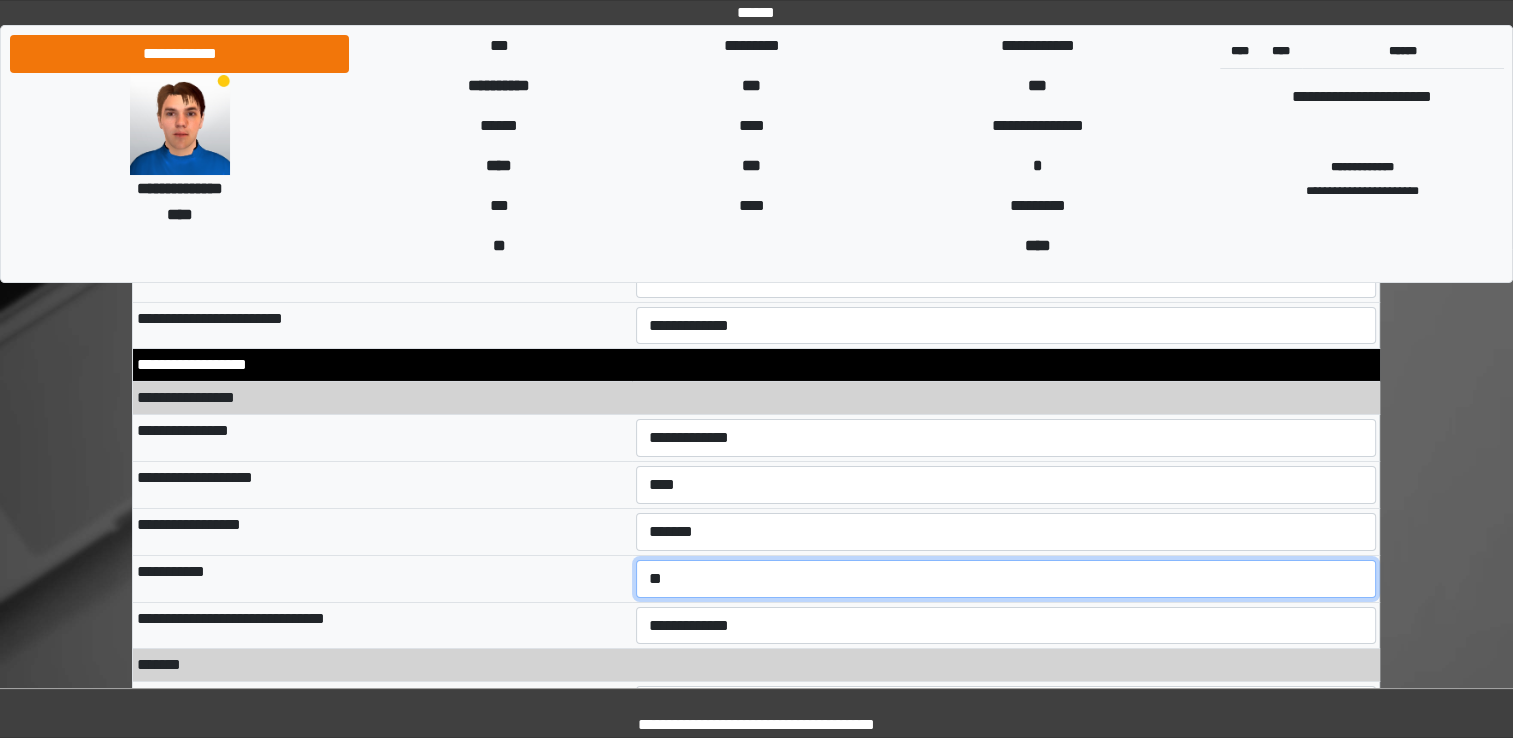 click on "**********" at bounding box center [1006, 579] 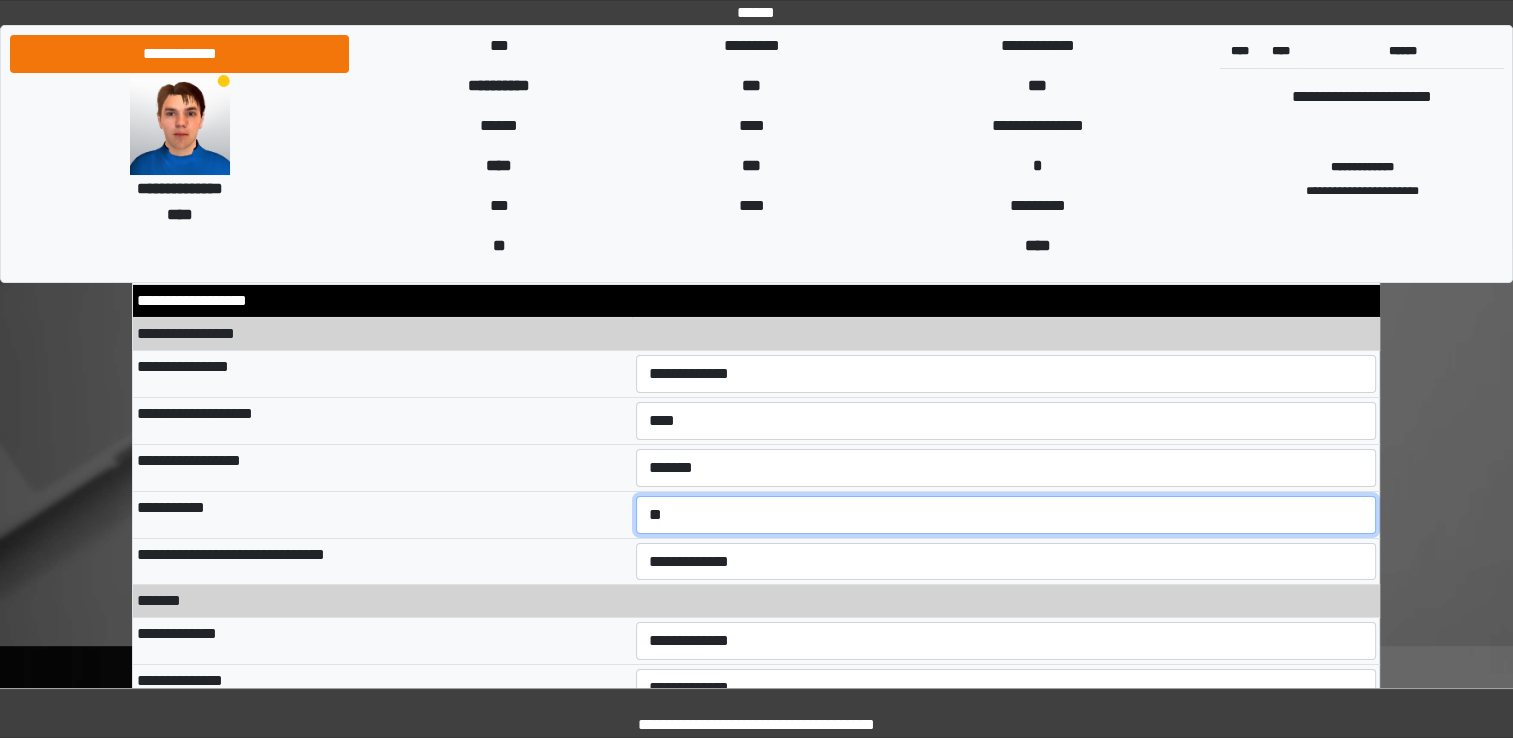 scroll, scrollTop: 7000, scrollLeft: 0, axis: vertical 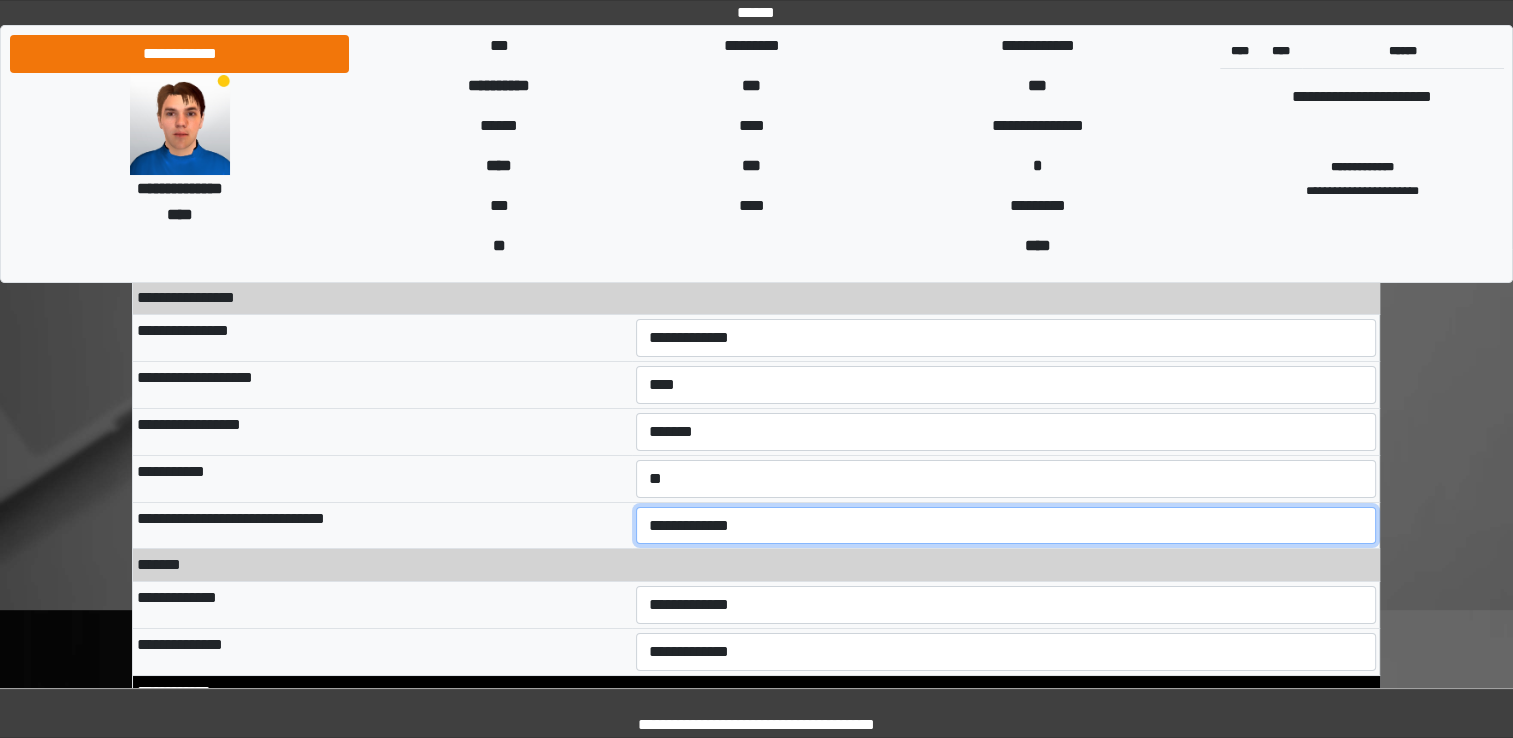 click on "**********" at bounding box center (1006, 526) 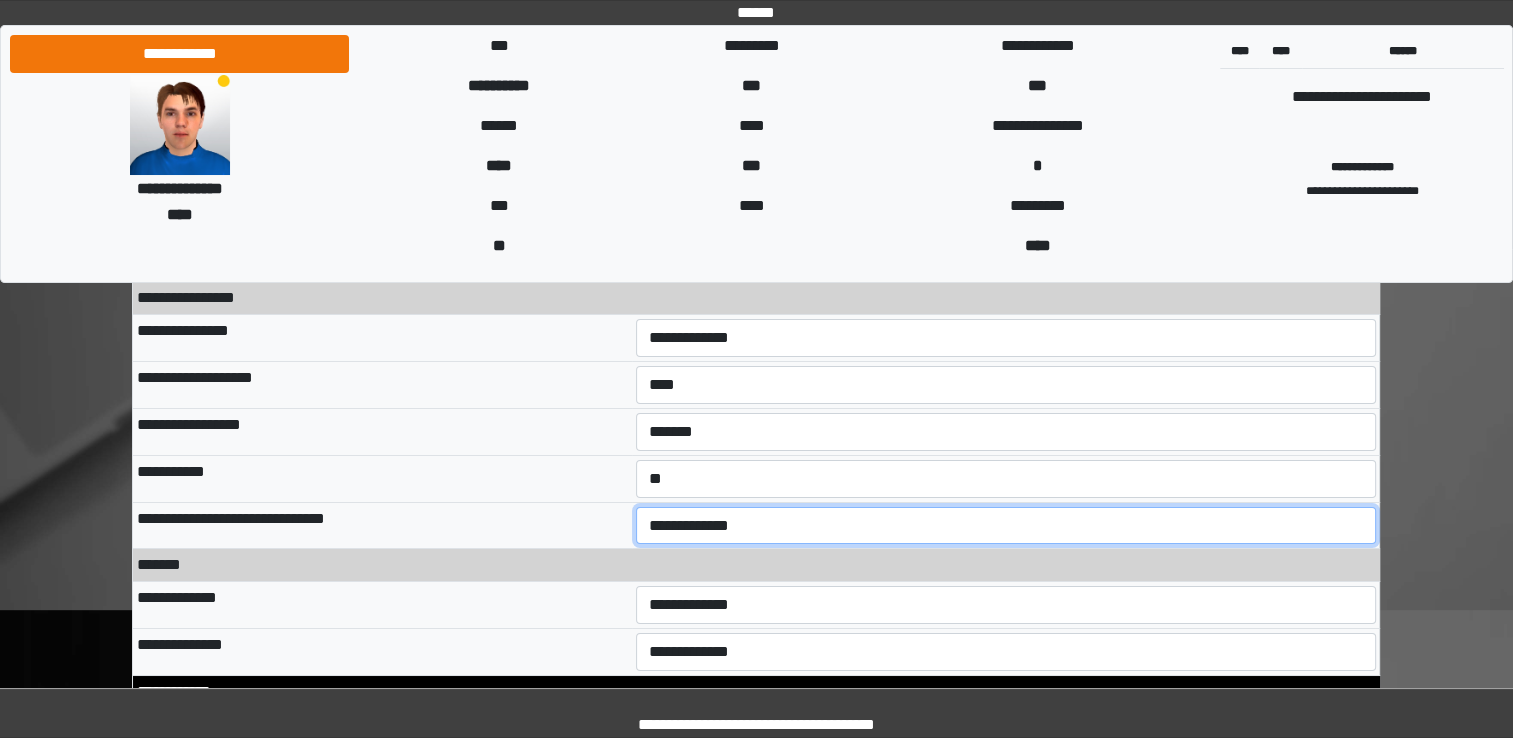 select on "*" 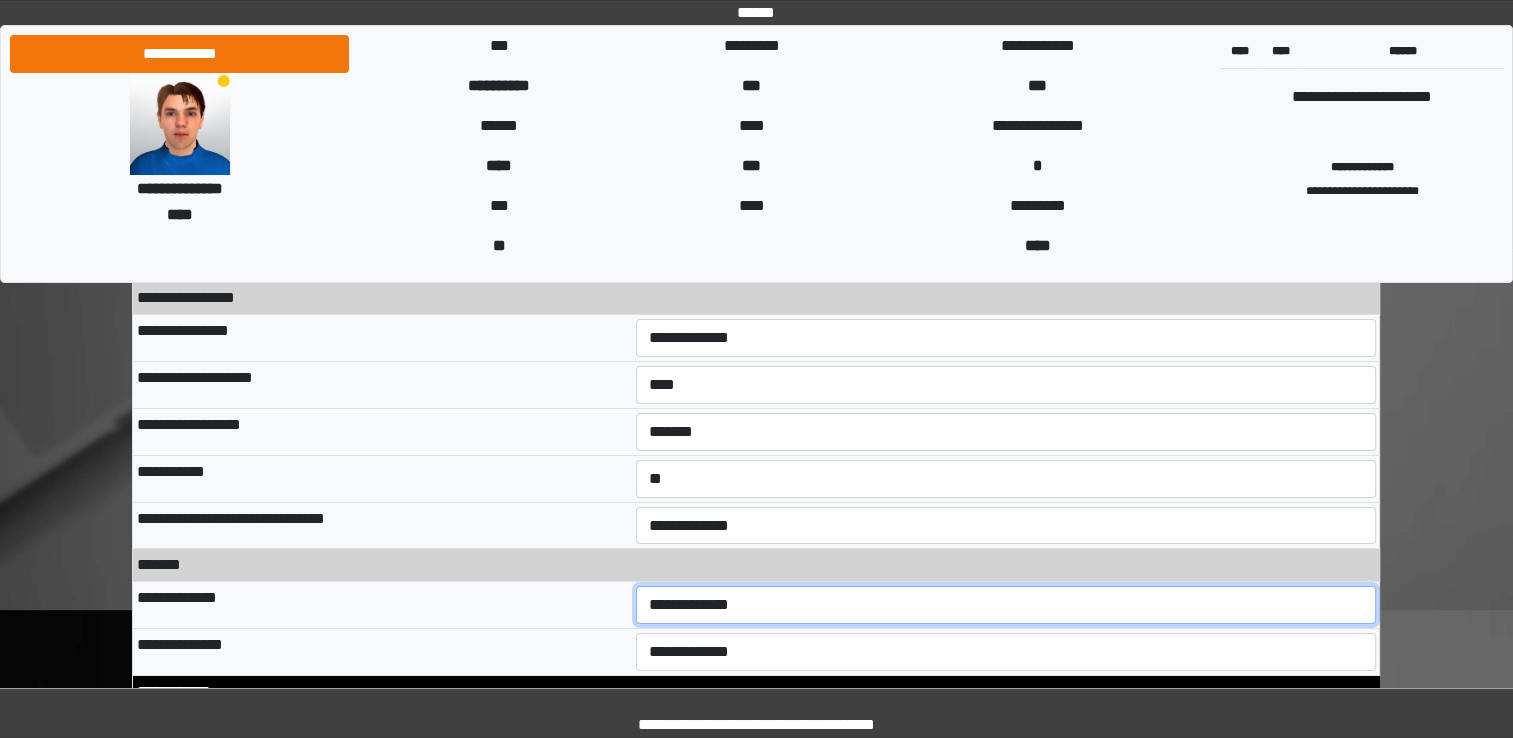 click on "**********" at bounding box center (1006, 605) 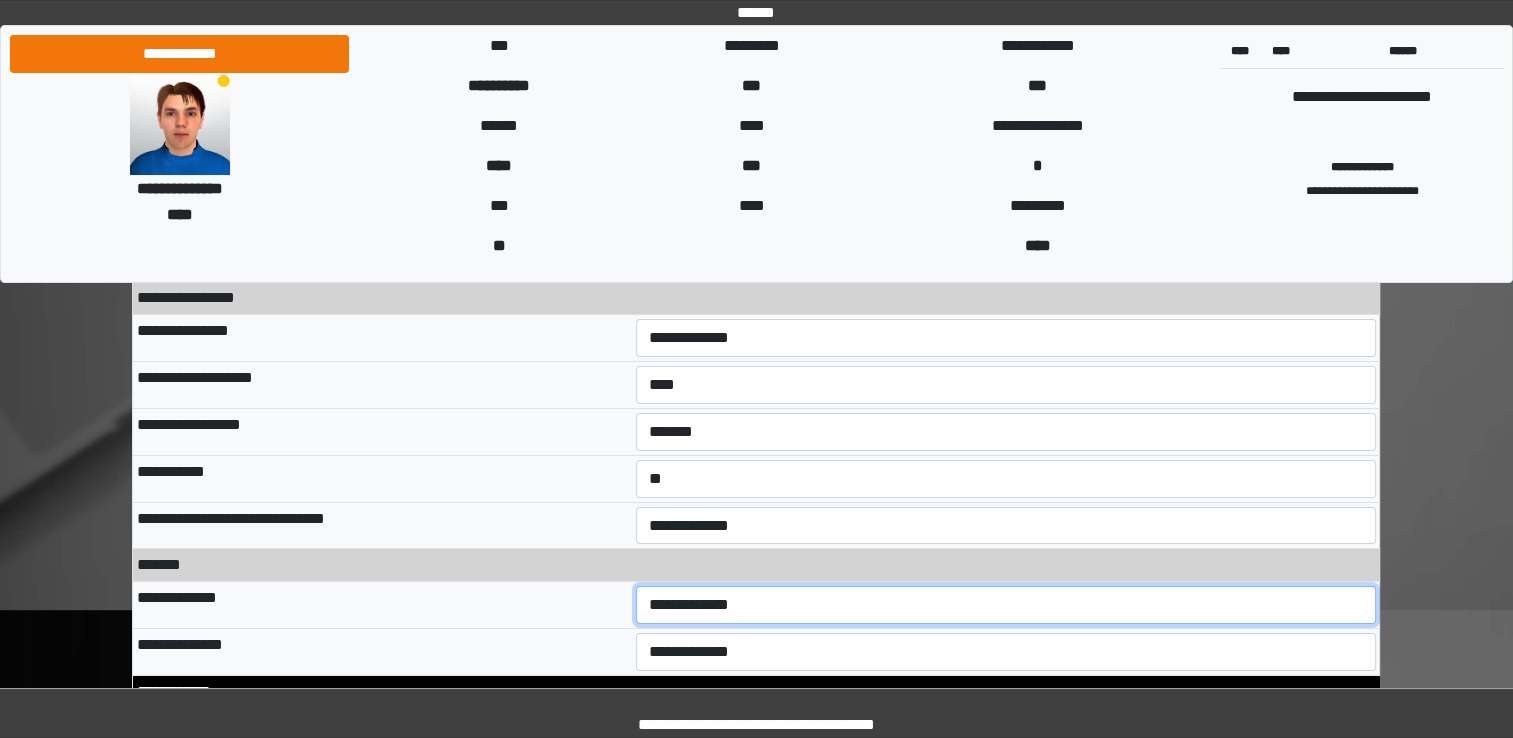 select on "*" 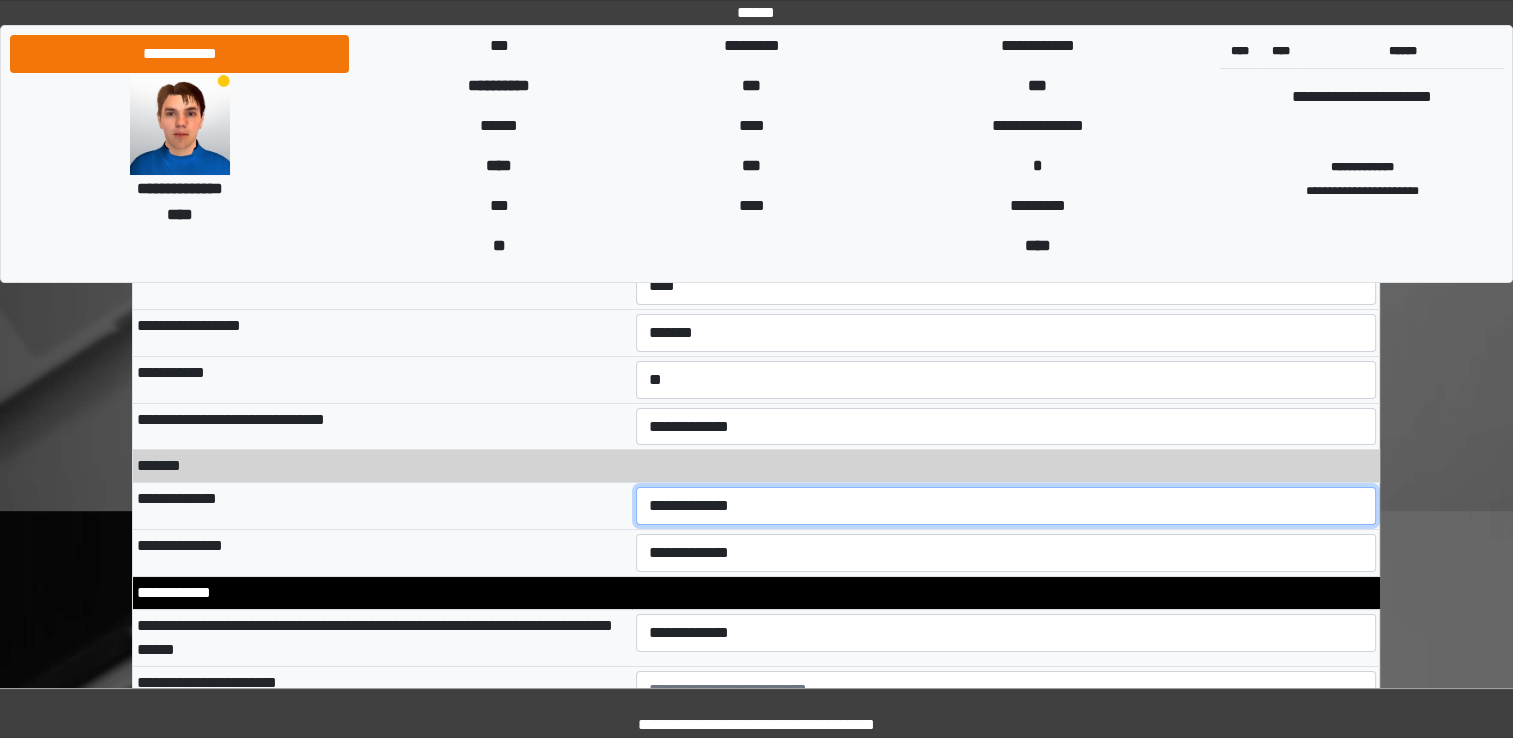 scroll, scrollTop: 7100, scrollLeft: 0, axis: vertical 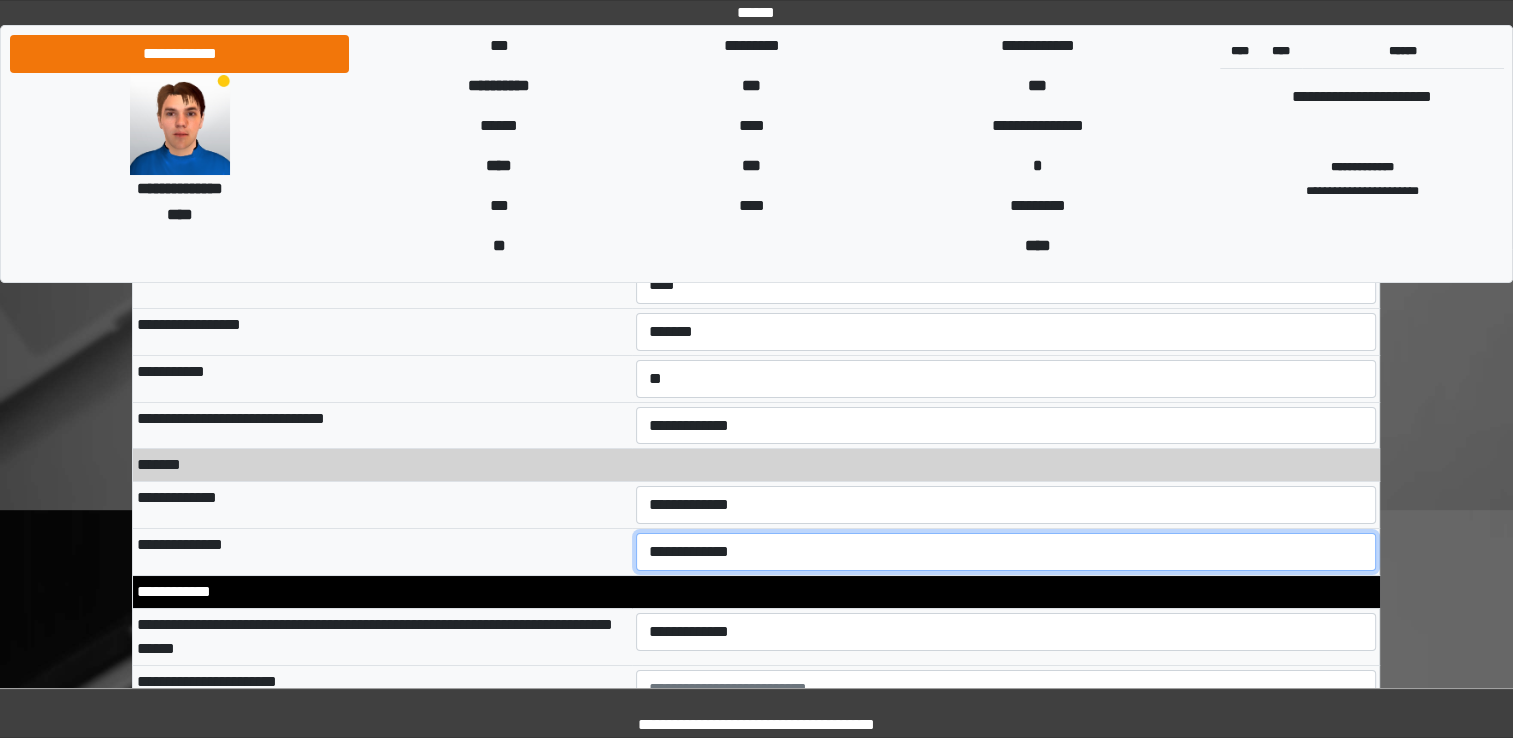click on "**********" at bounding box center (1006, 552) 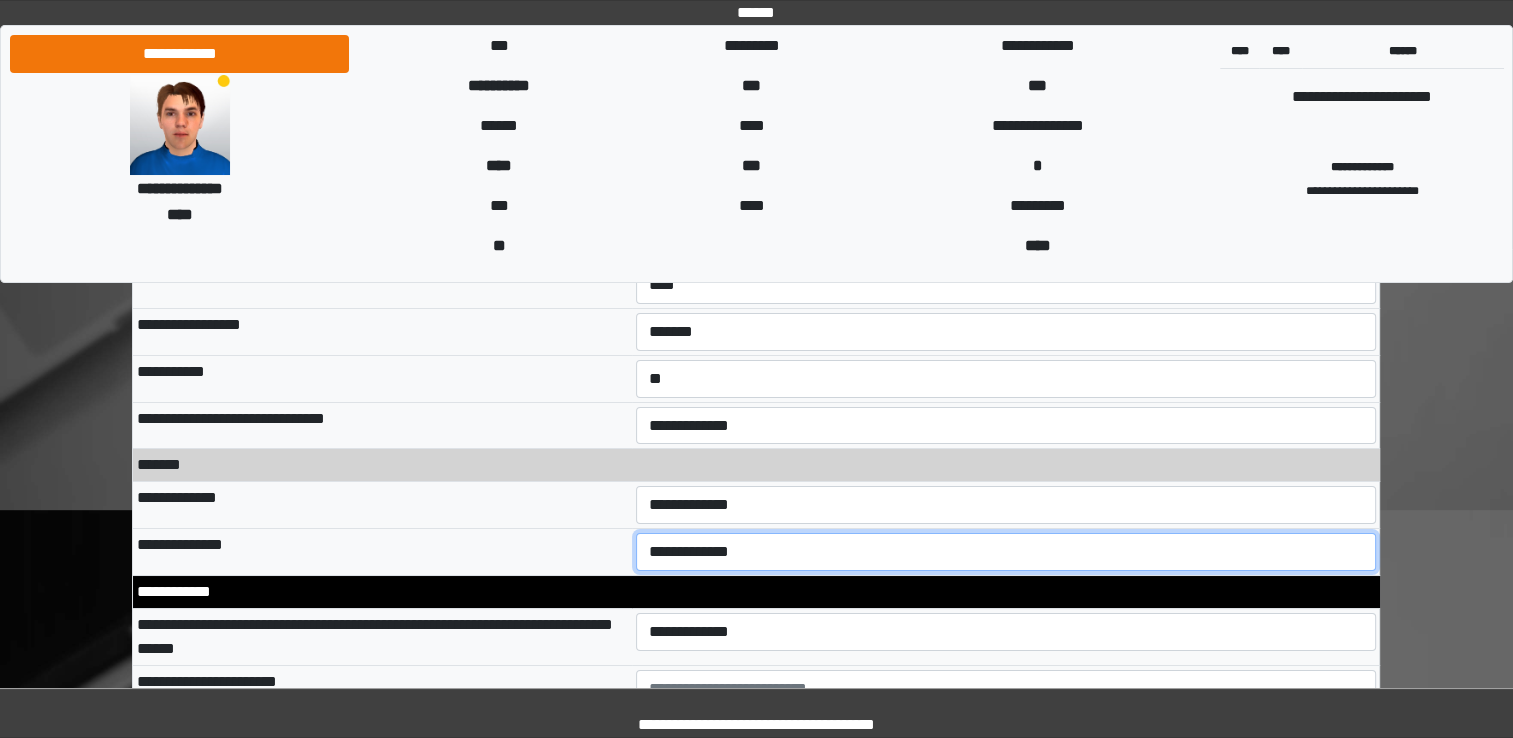 select on "**" 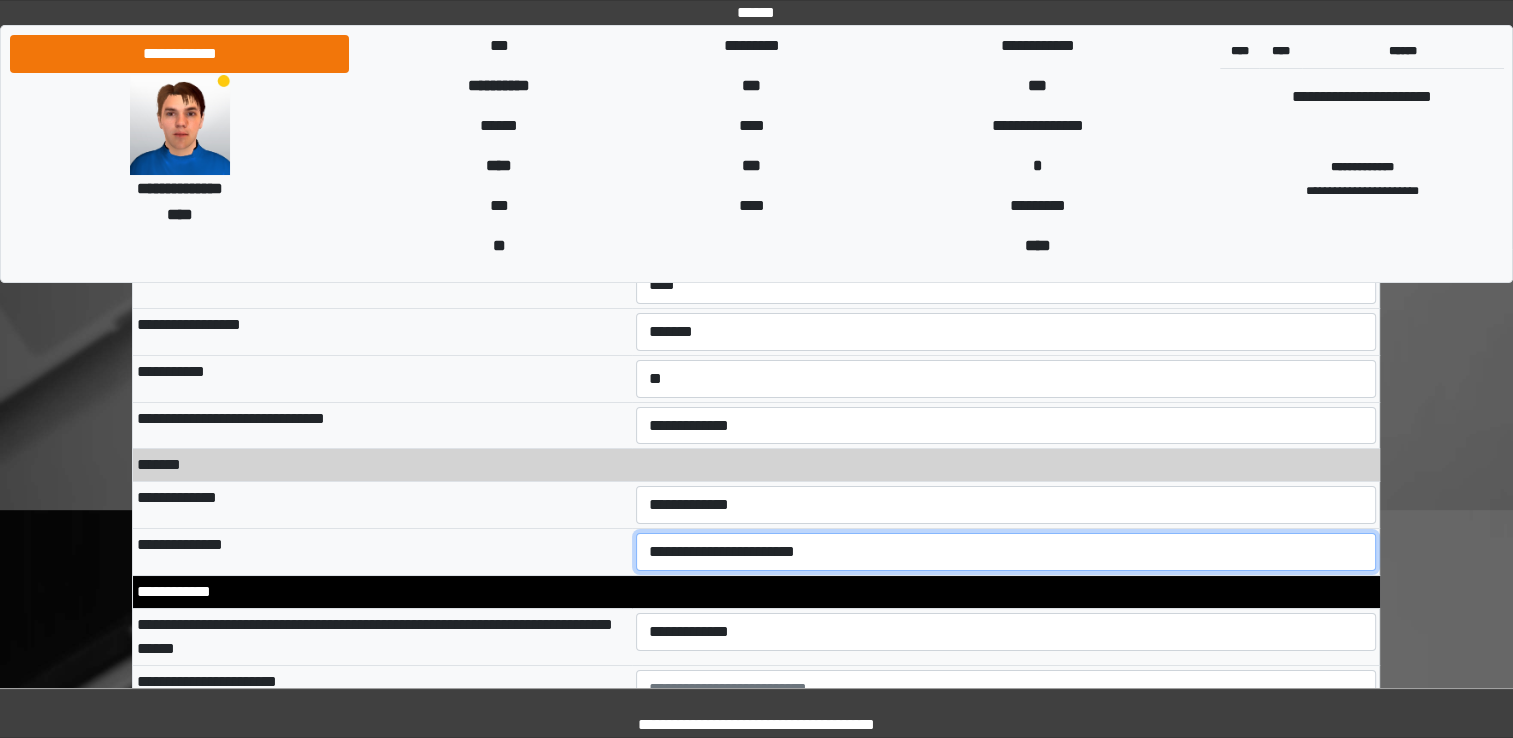 click on "**********" at bounding box center (1006, 552) 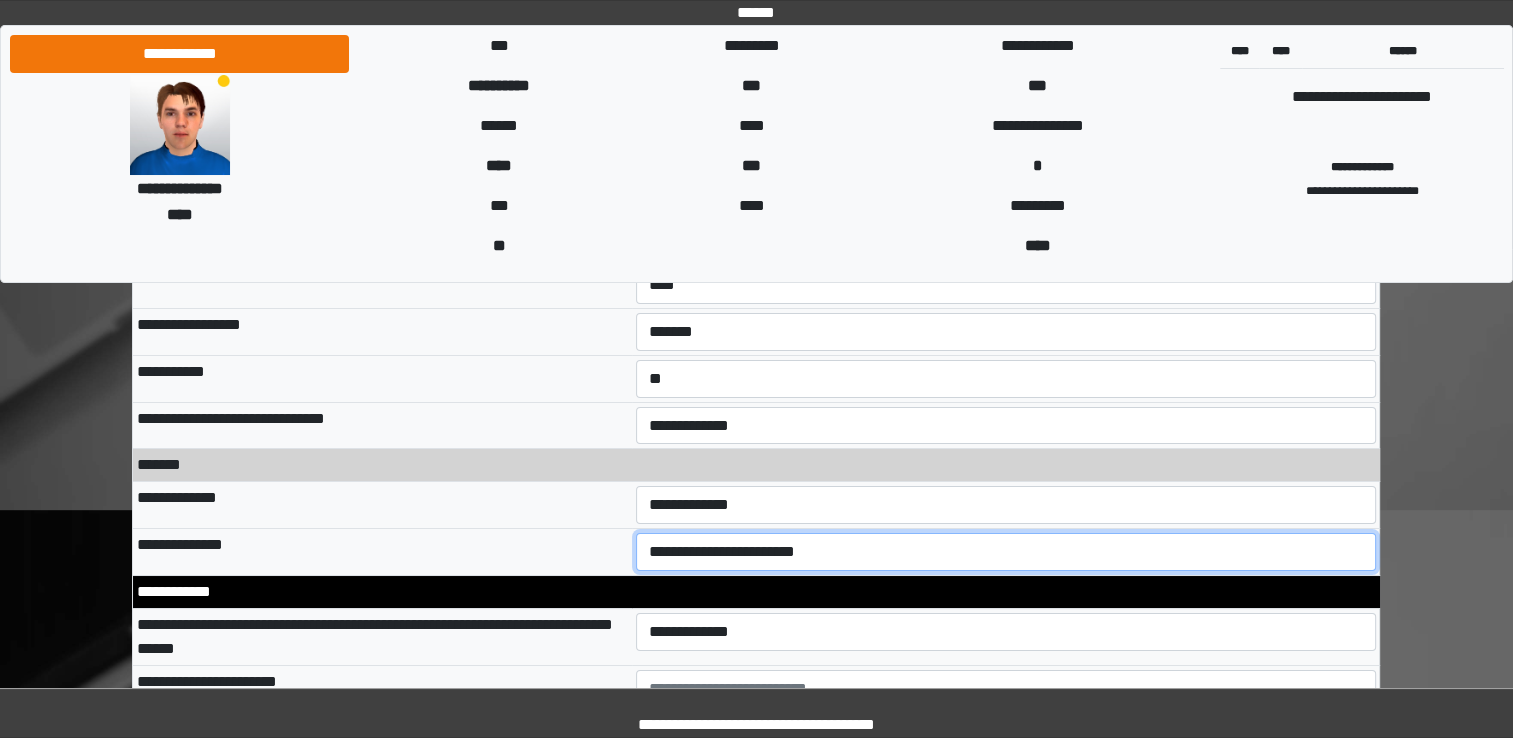 scroll, scrollTop: 7200, scrollLeft: 0, axis: vertical 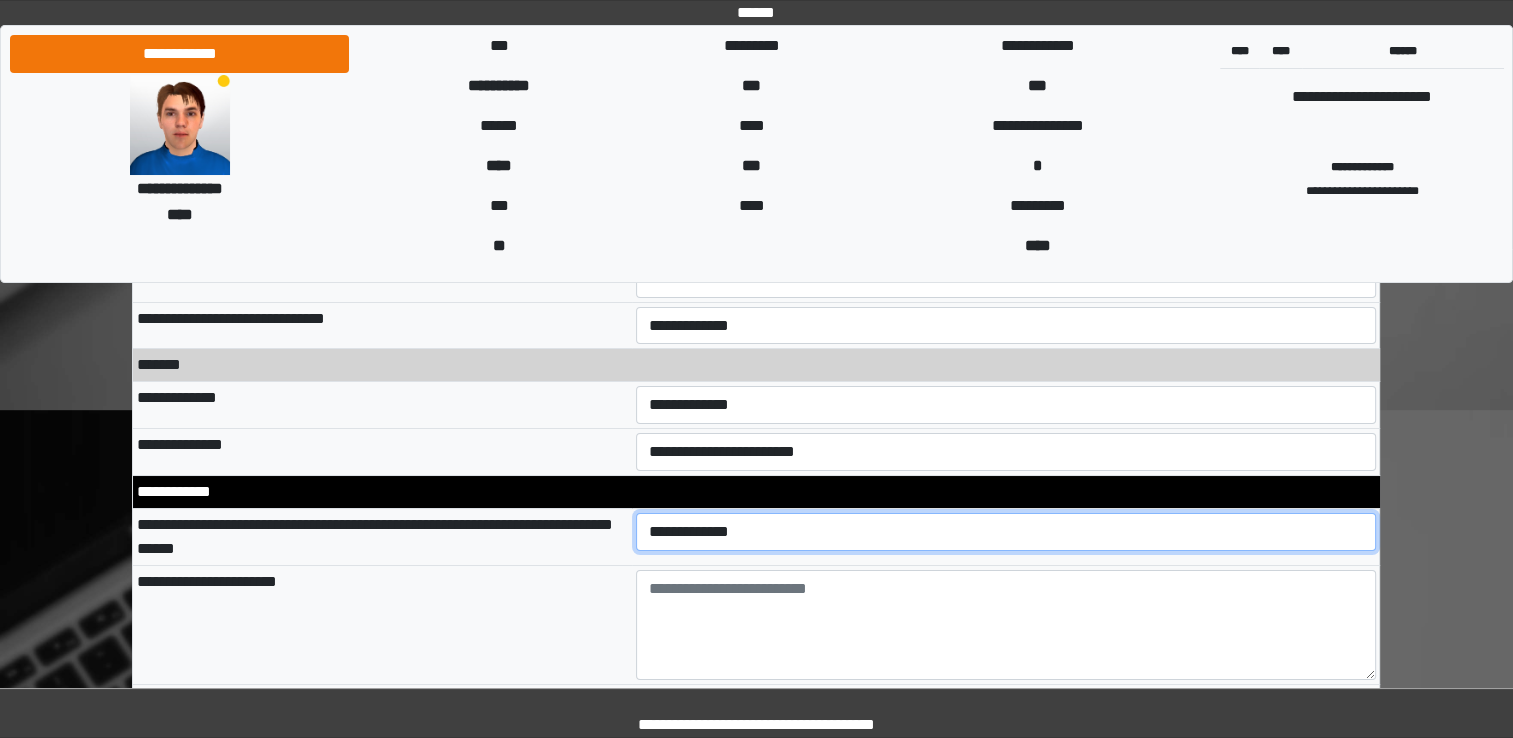 click on "**********" at bounding box center (1006, 532) 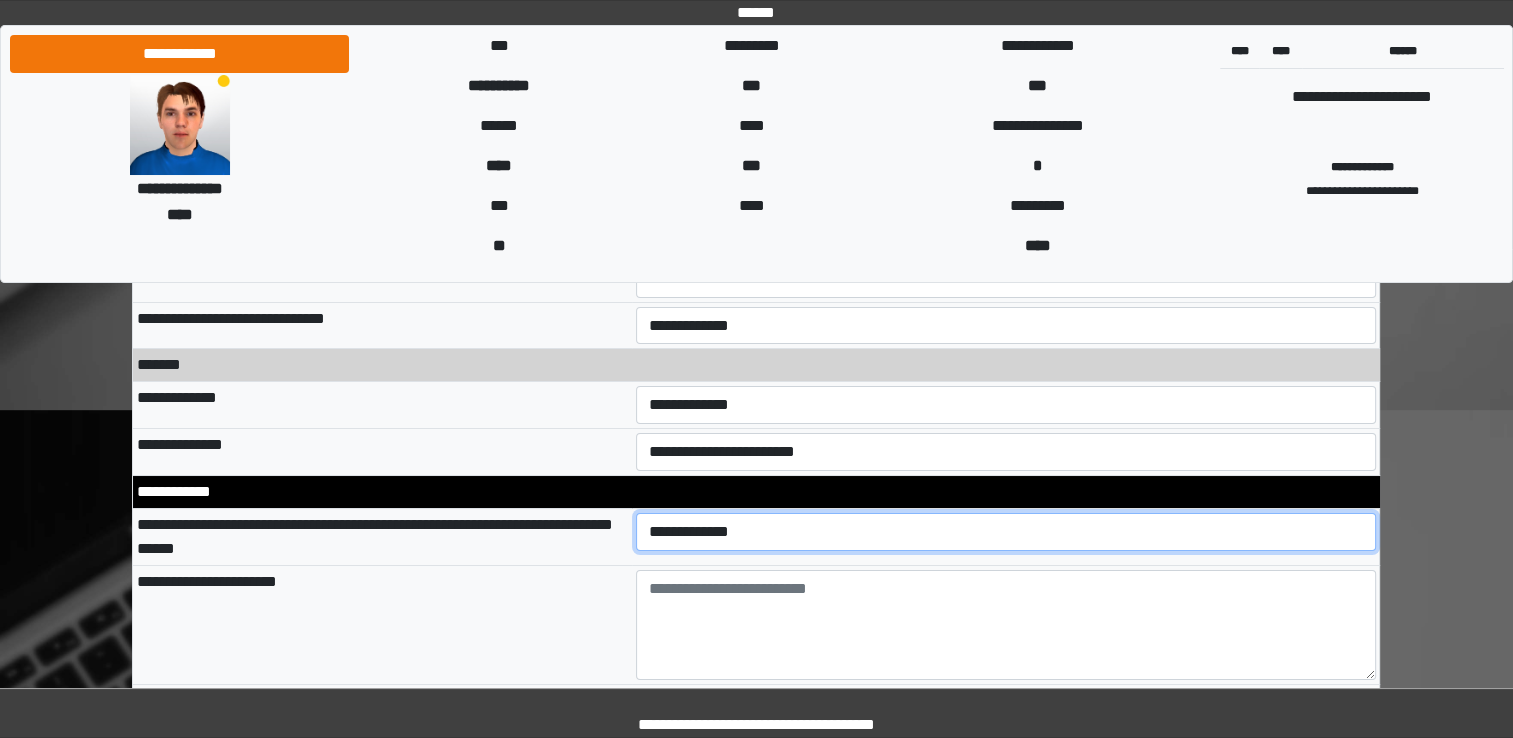 select on "*" 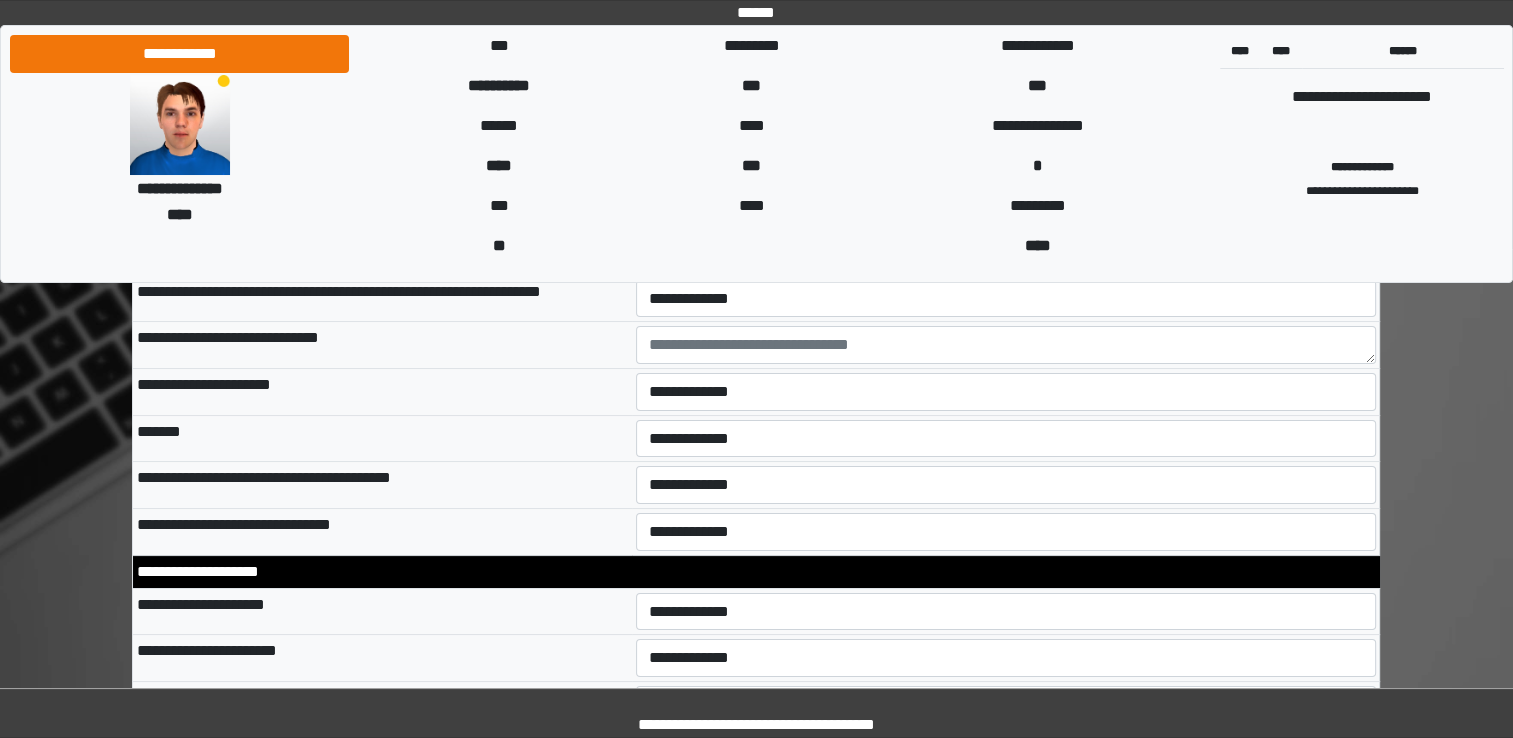 scroll, scrollTop: 7700, scrollLeft: 0, axis: vertical 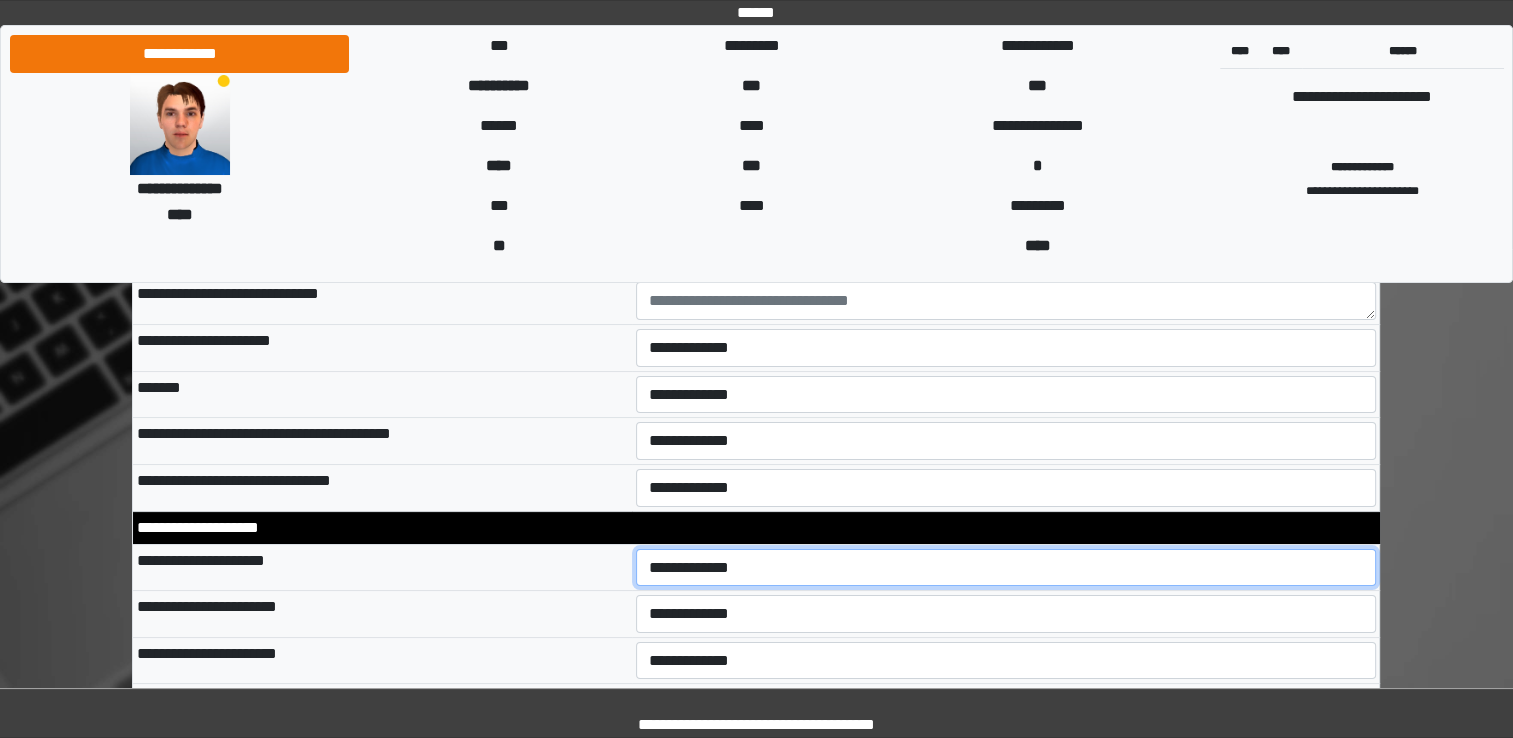 click on "**********" at bounding box center [1006, 568] 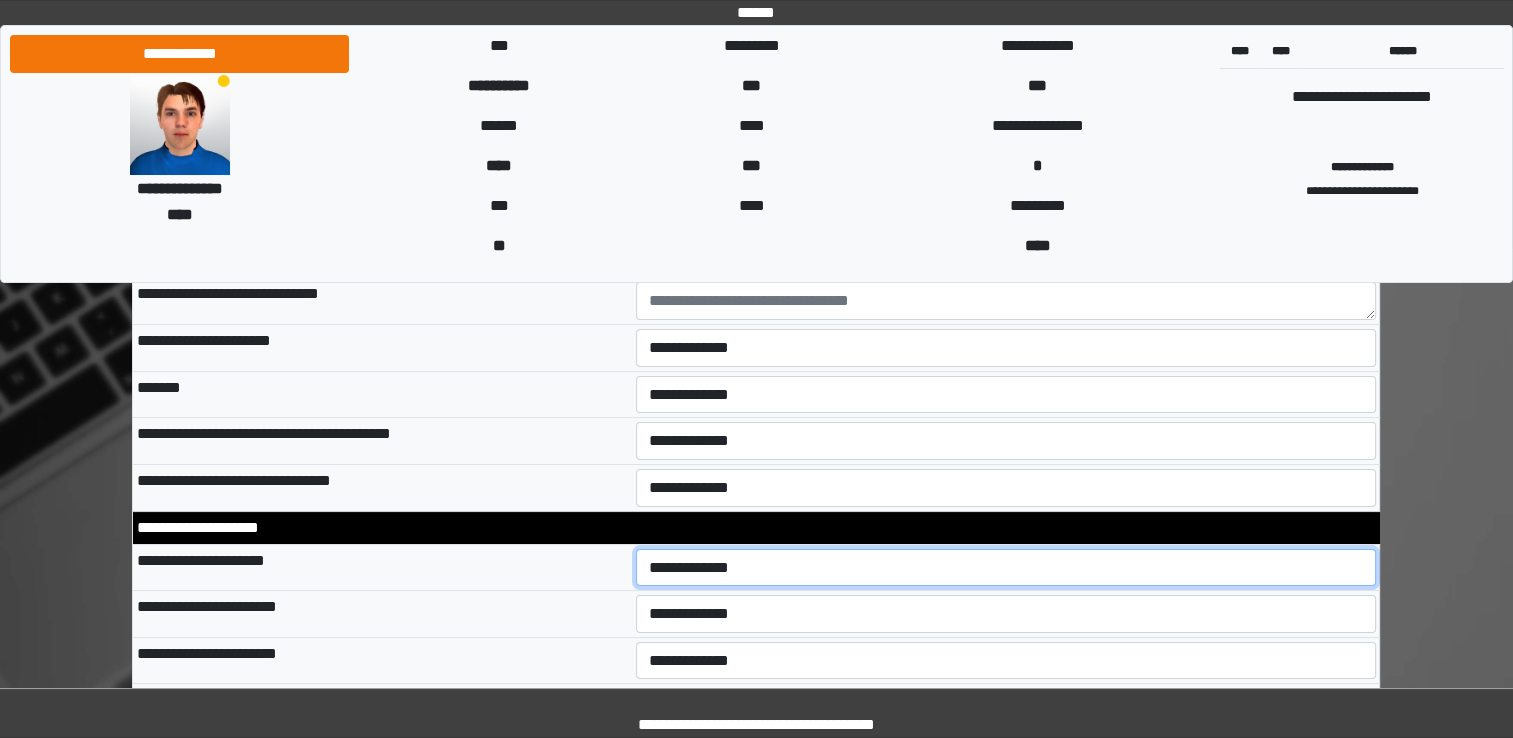 select on "*" 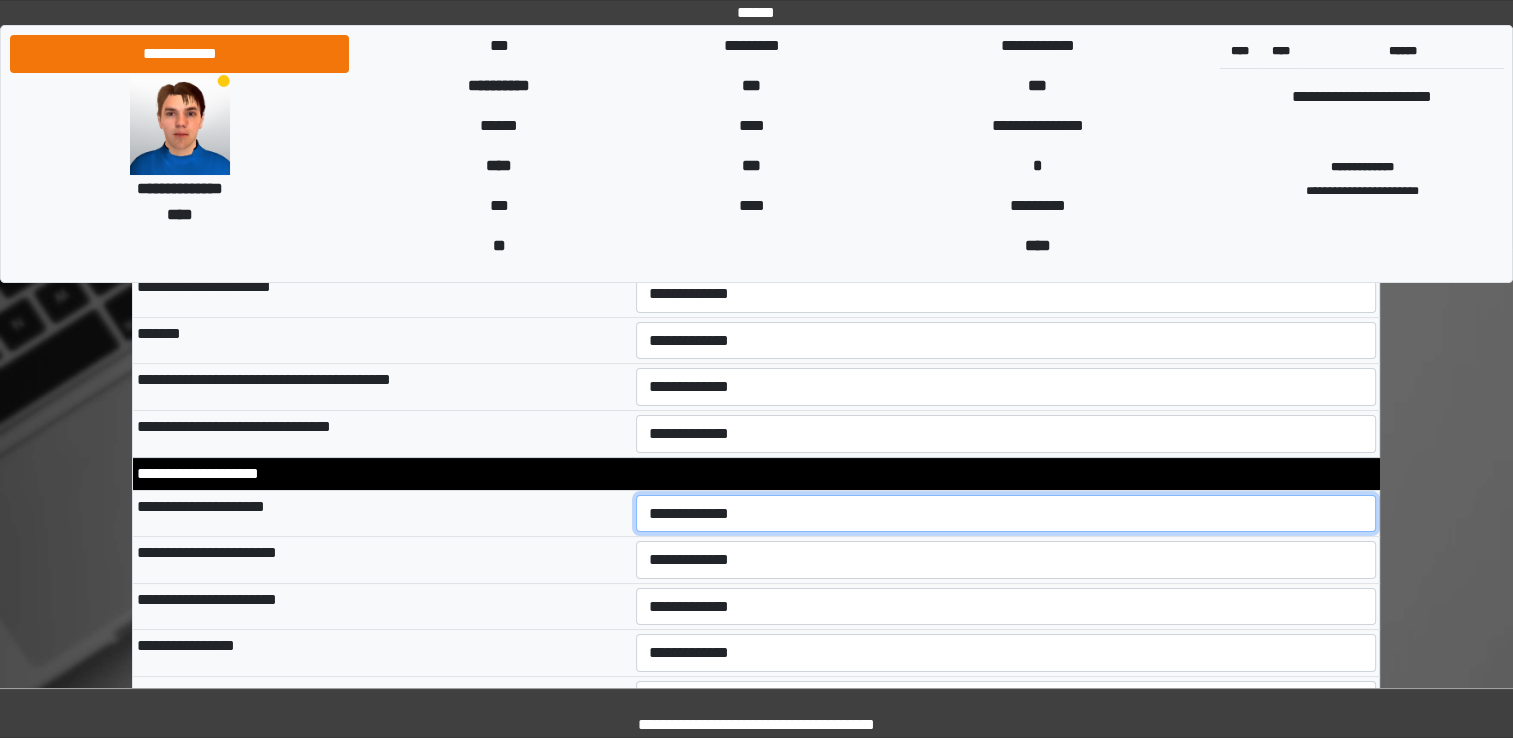 scroll, scrollTop: 7800, scrollLeft: 0, axis: vertical 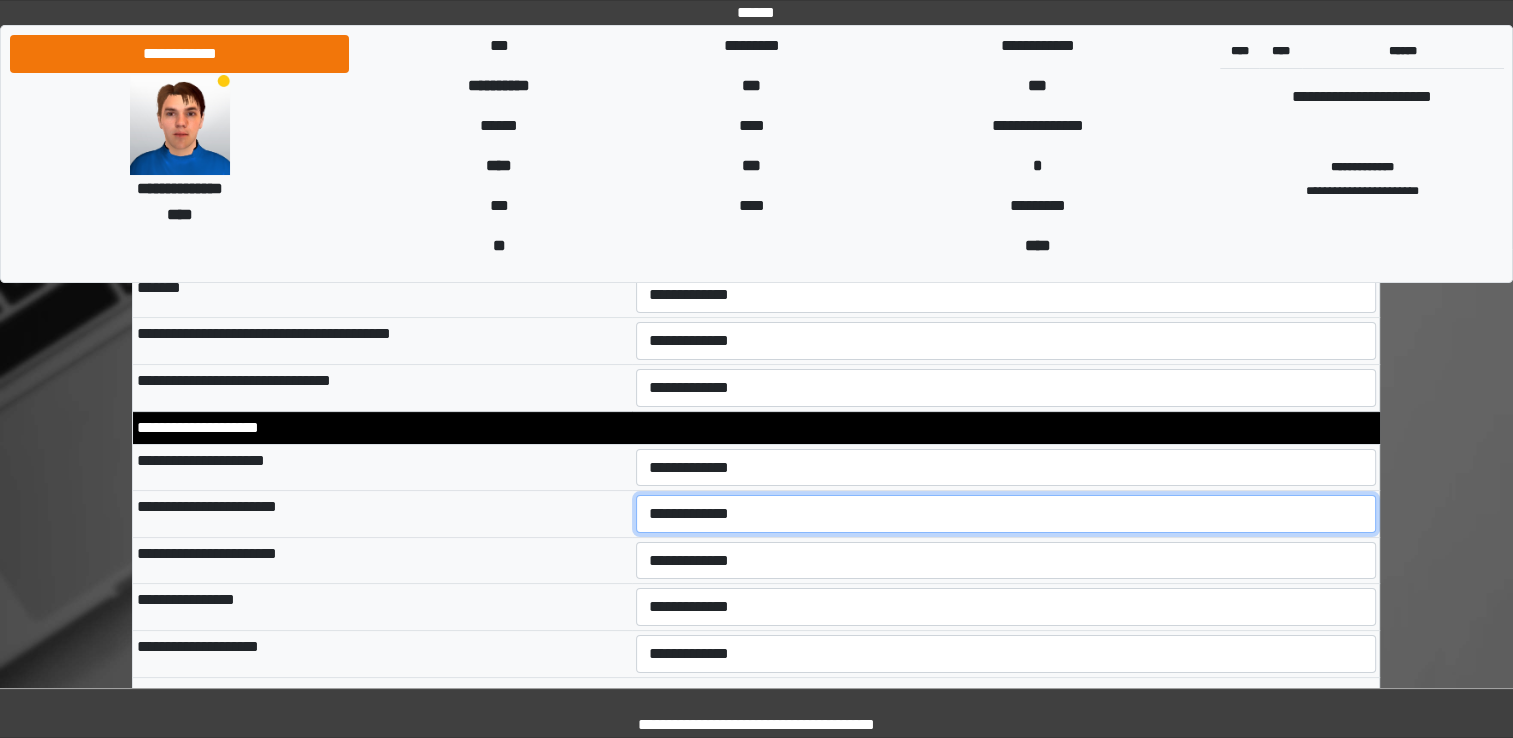 click on "**********" at bounding box center [1006, 514] 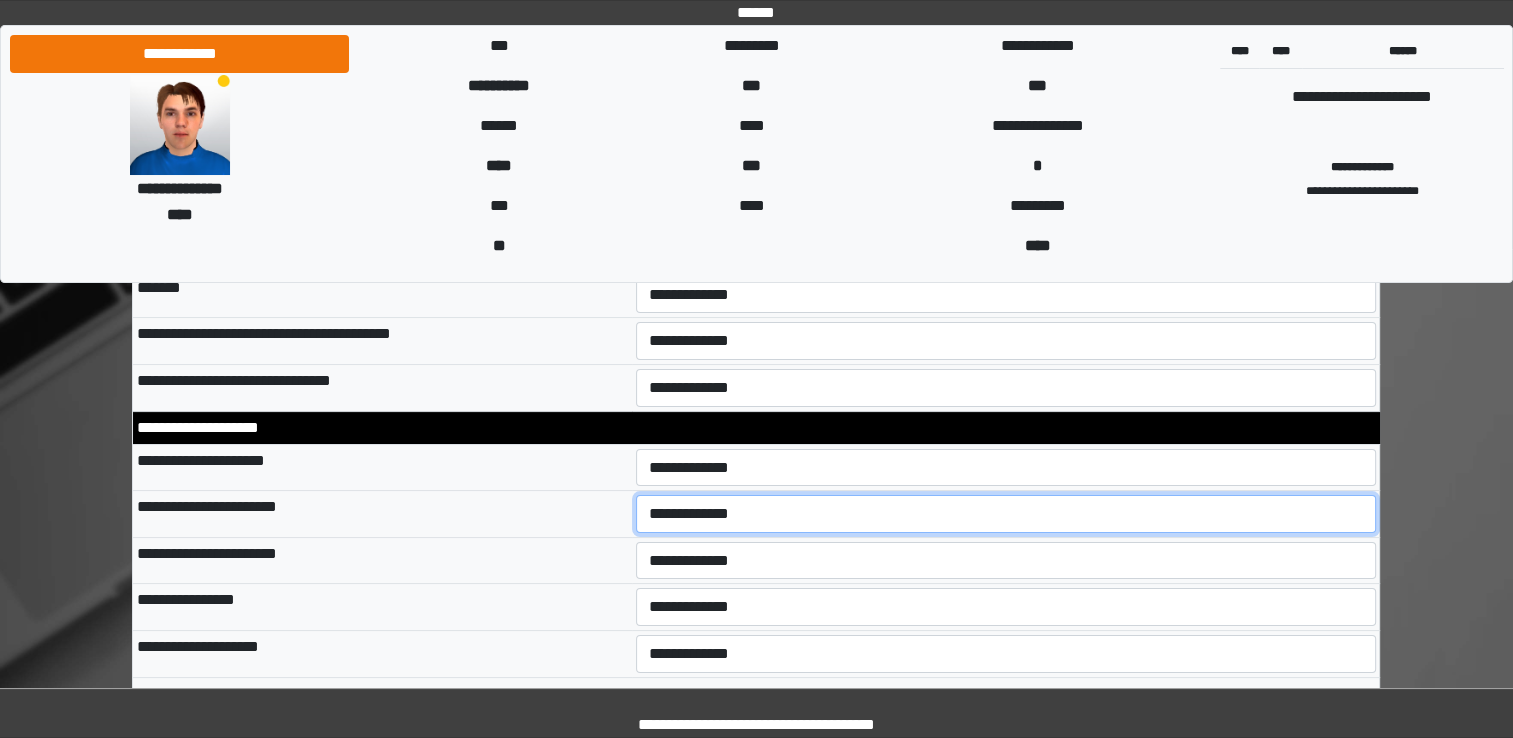 select on "*" 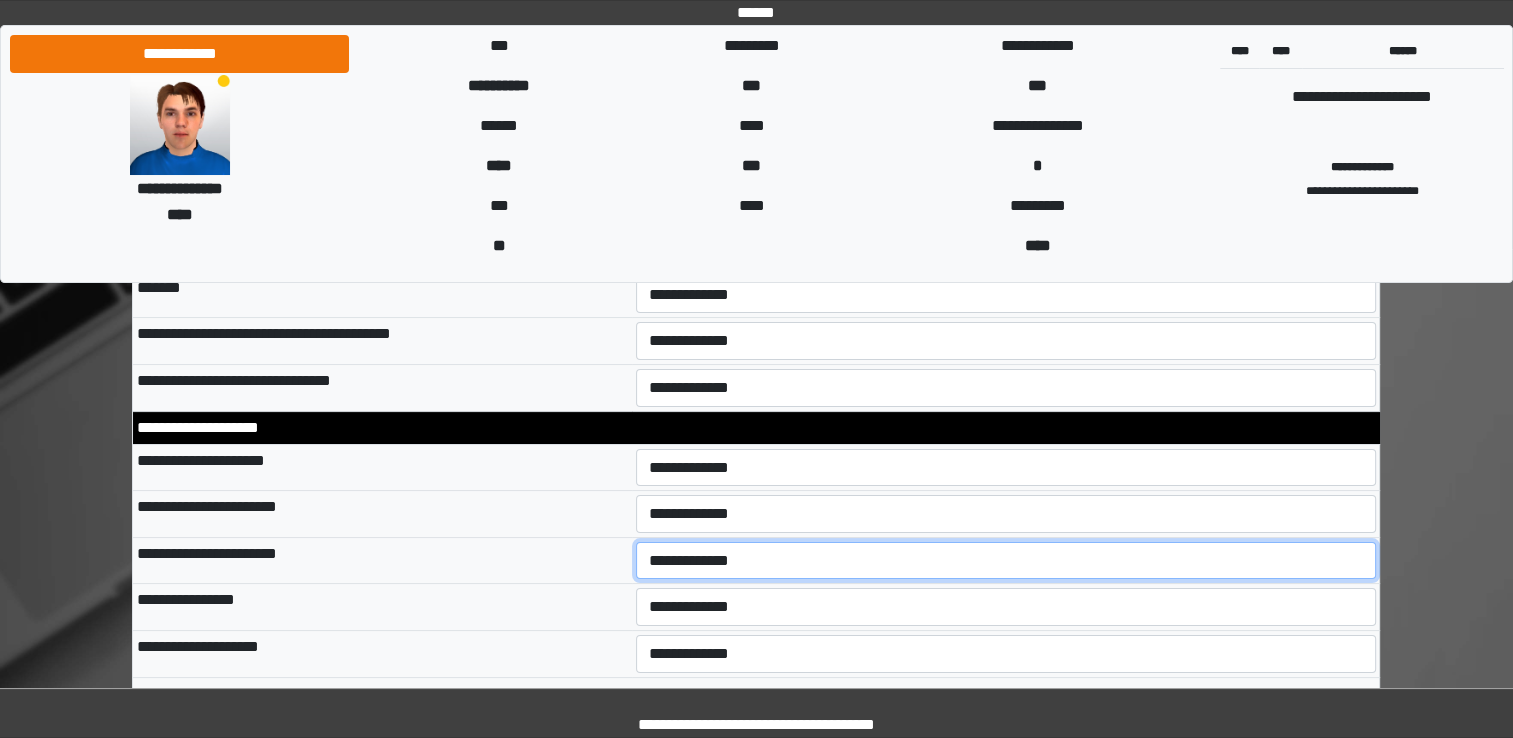 click on "**********" at bounding box center (1006, 561) 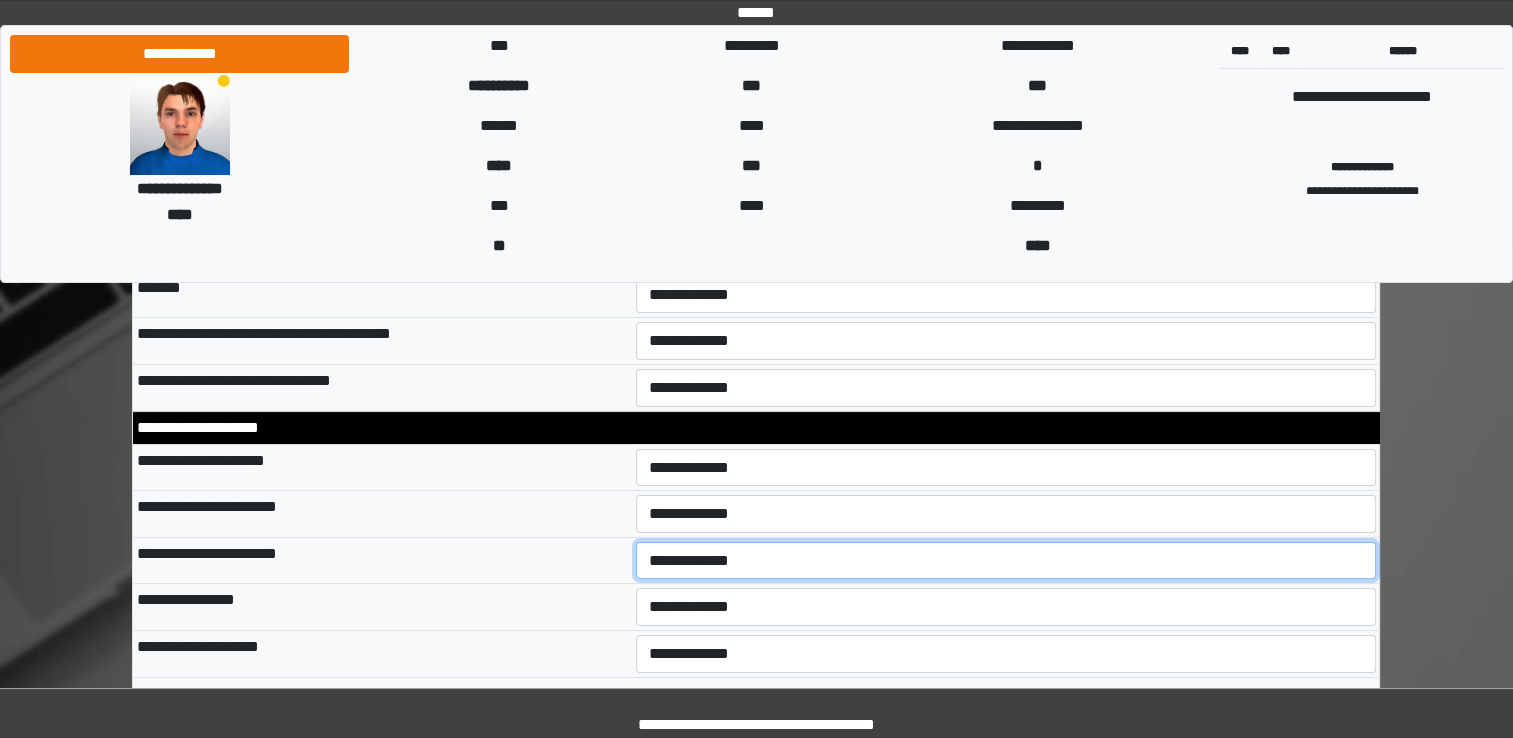 select on "*" 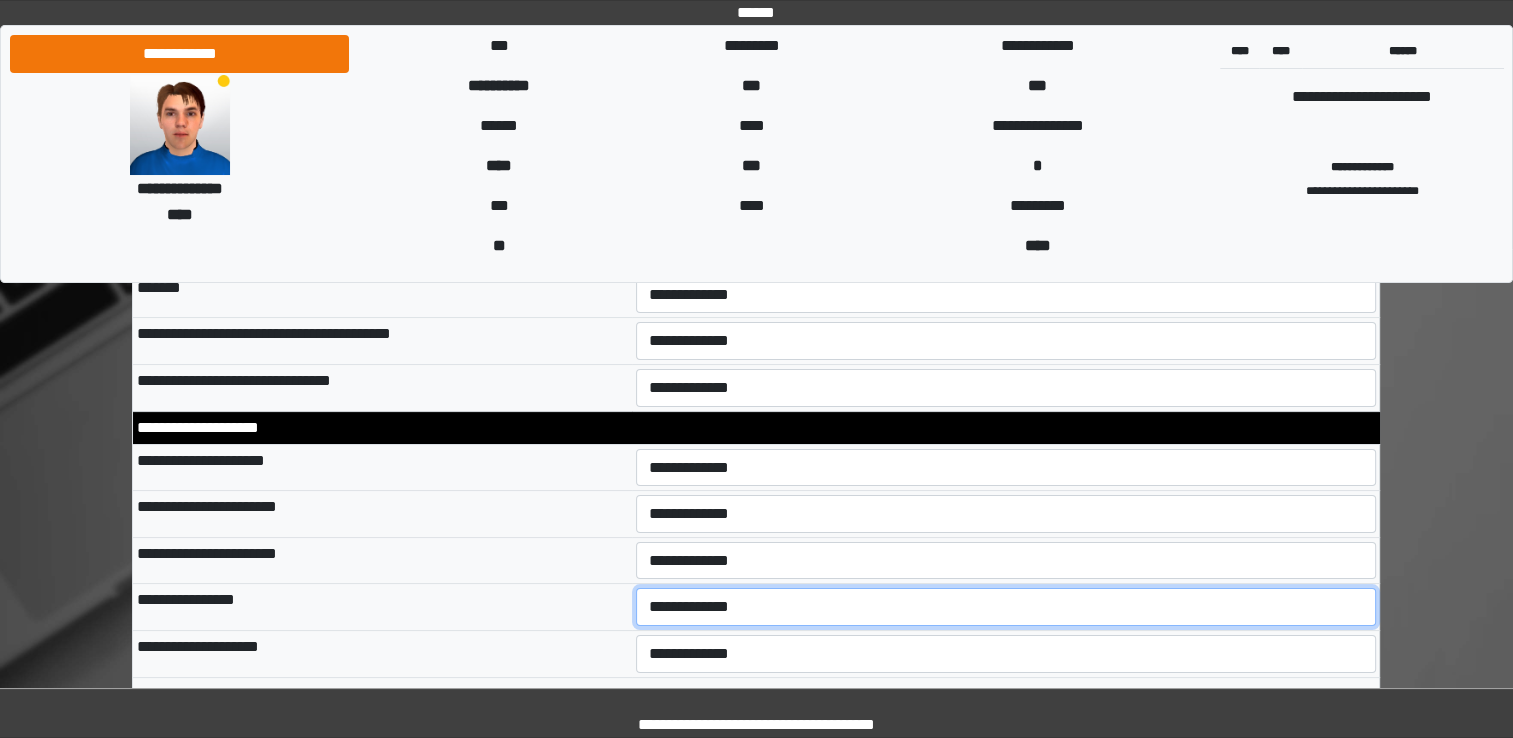 click on "**********" at bounding box center [1006, 607] 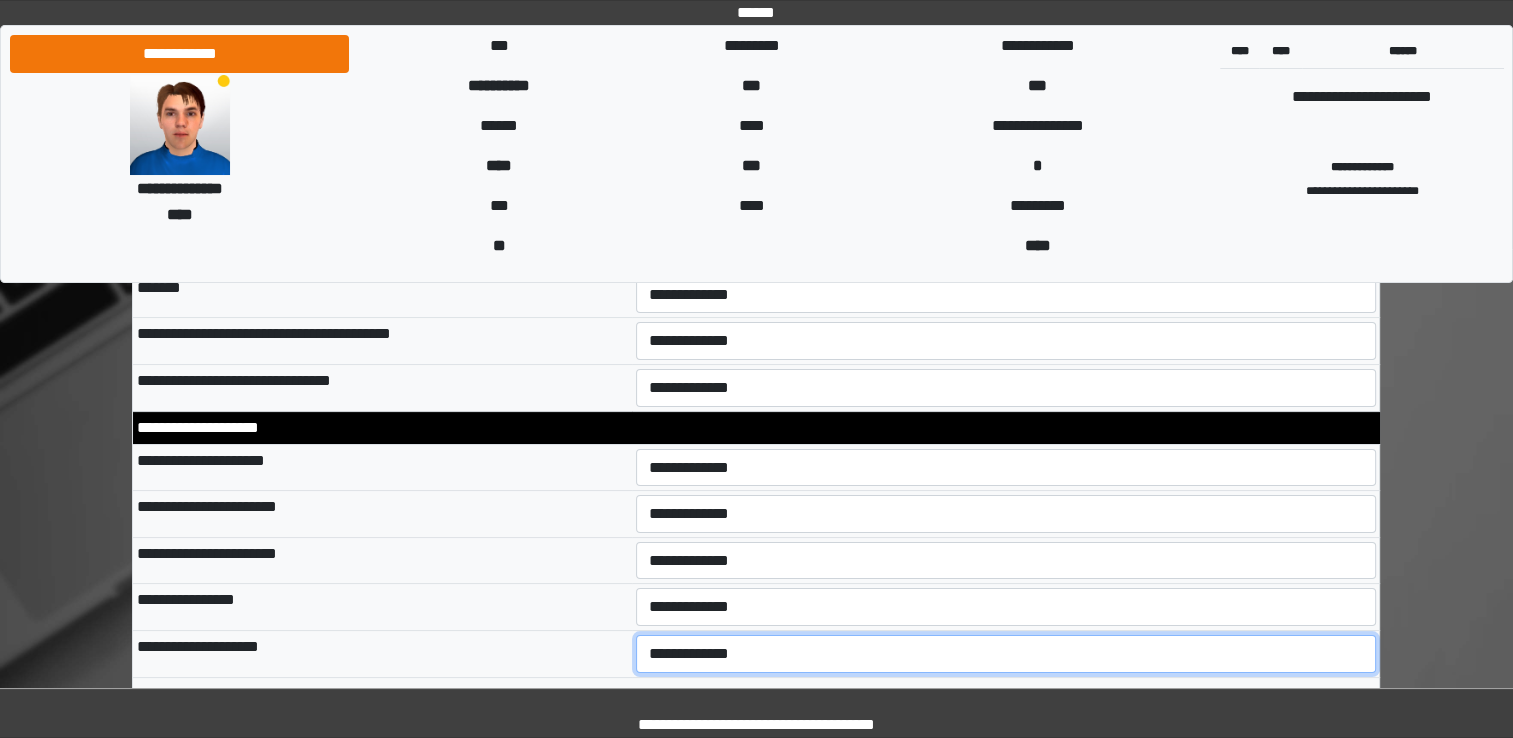 click on "**********" at bounding box center (1006, 654) 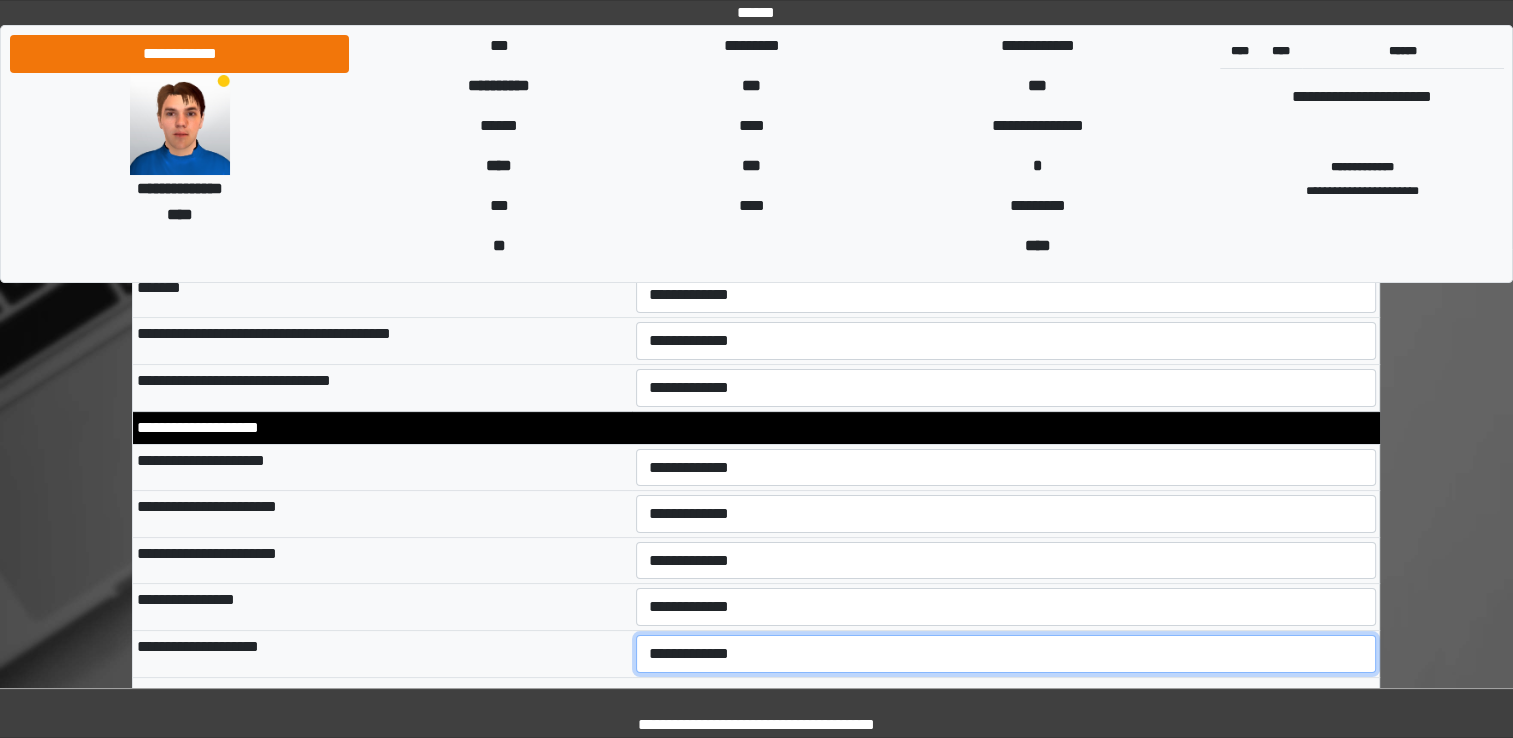 select on "*" 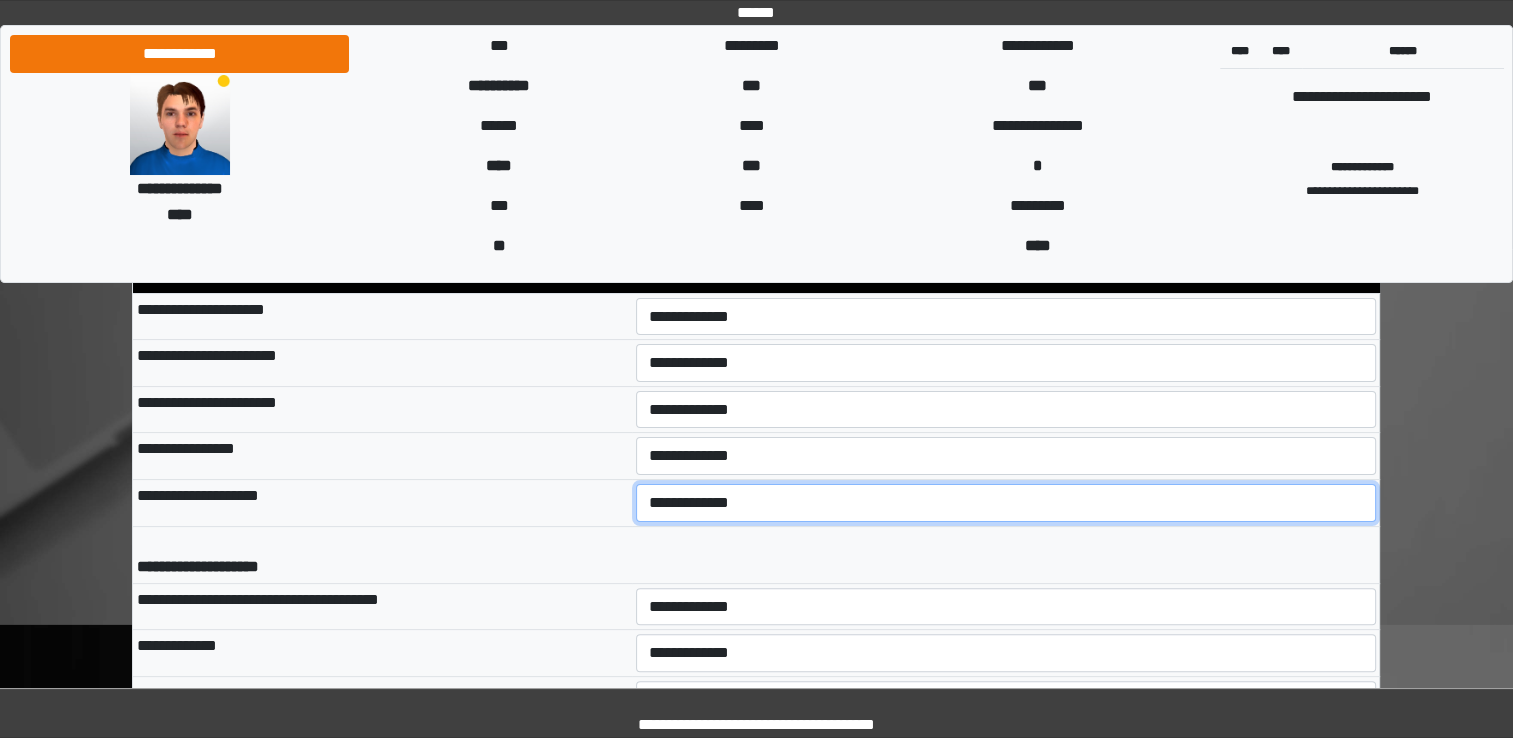 scroll, scrollTop: 8000, scrollLeft: 0, axis: vertical 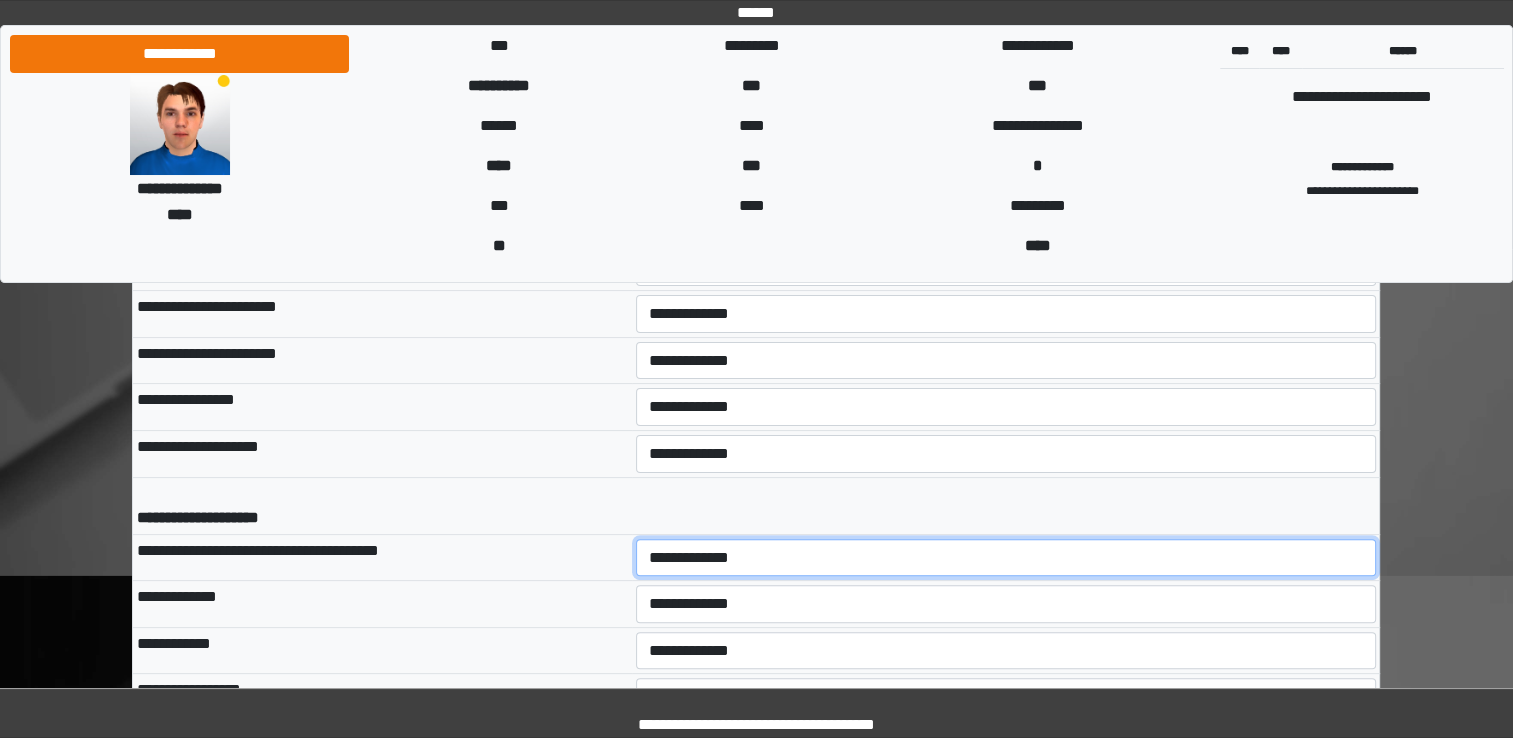 click on "**********" at bounding box center [1006, 558] 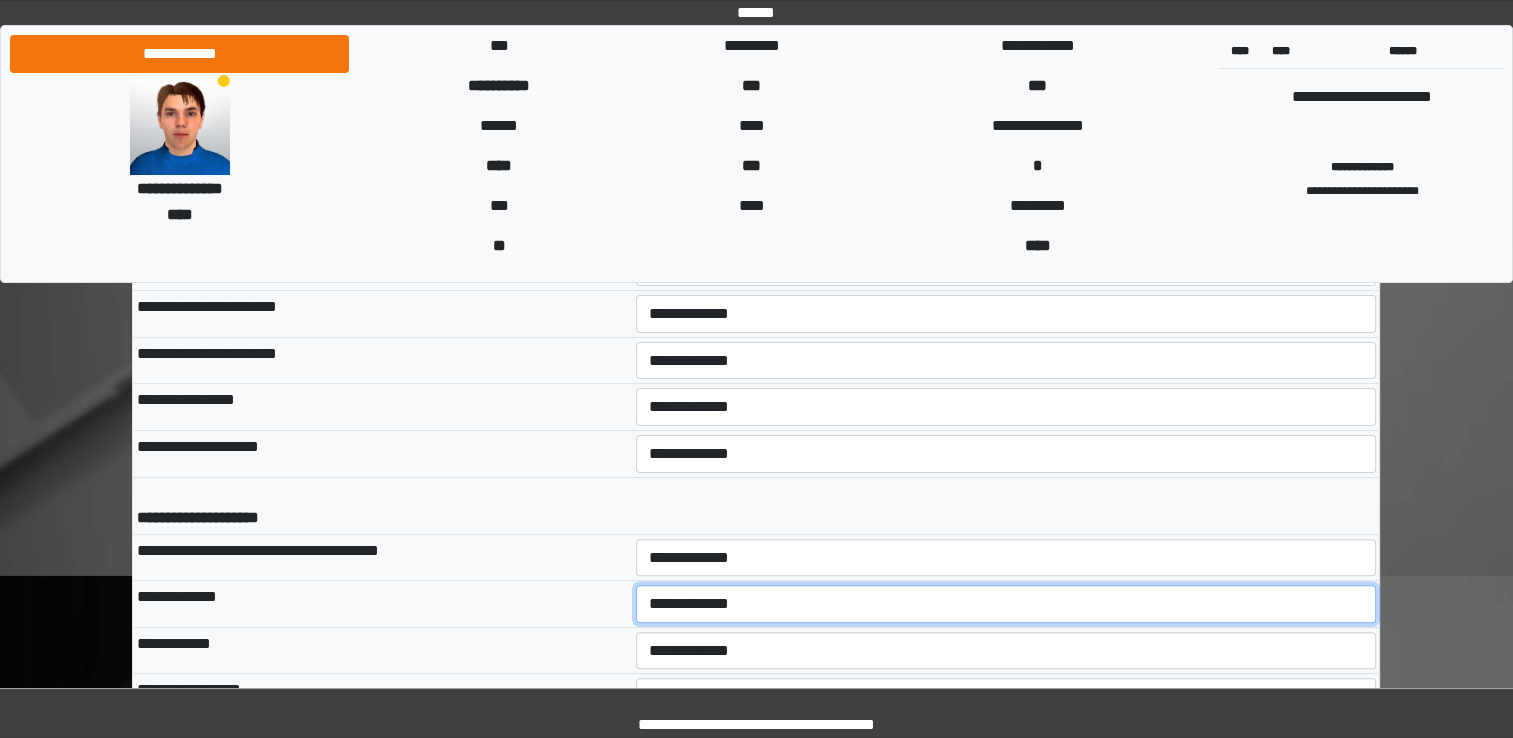 click on "**********" at bounding box center (1006, 604) 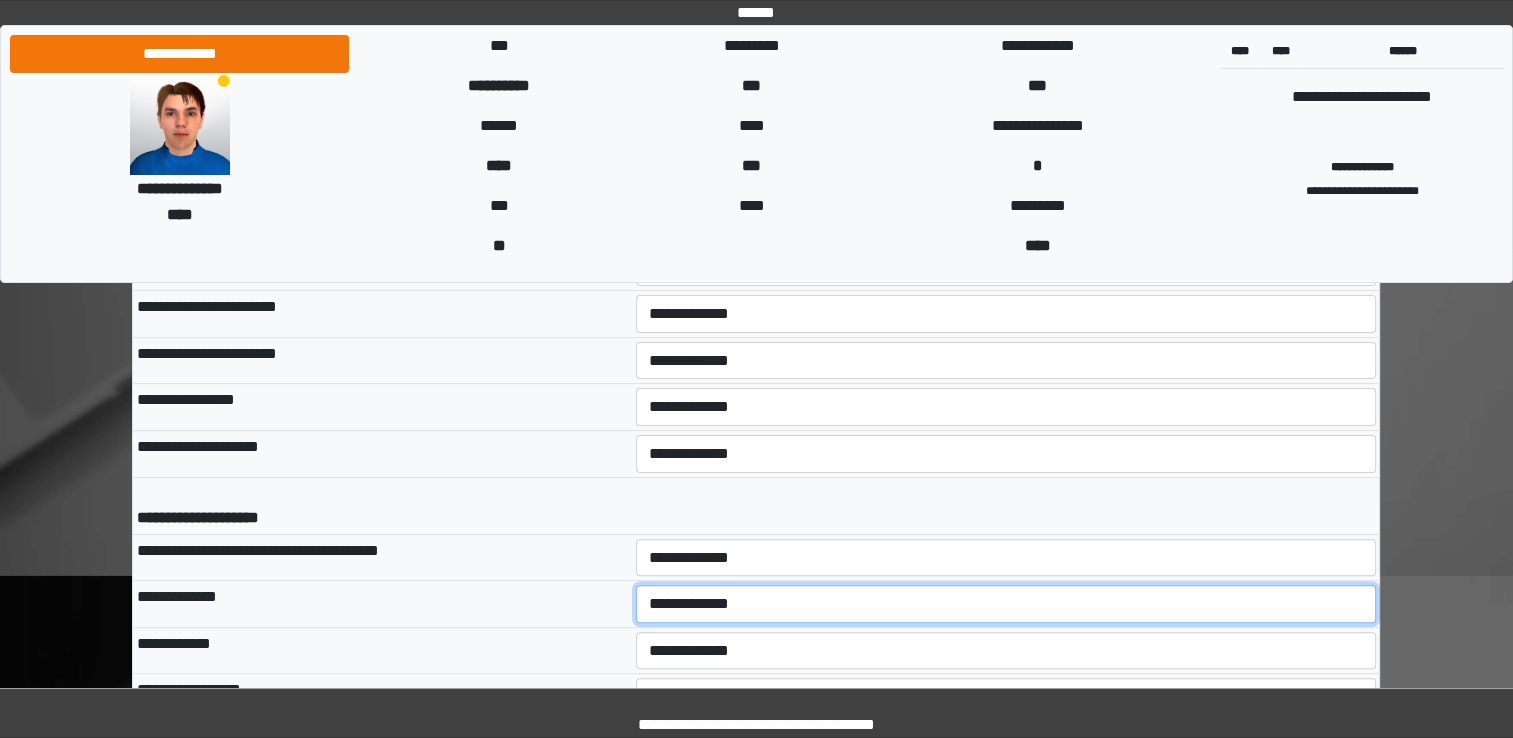 select on "*" 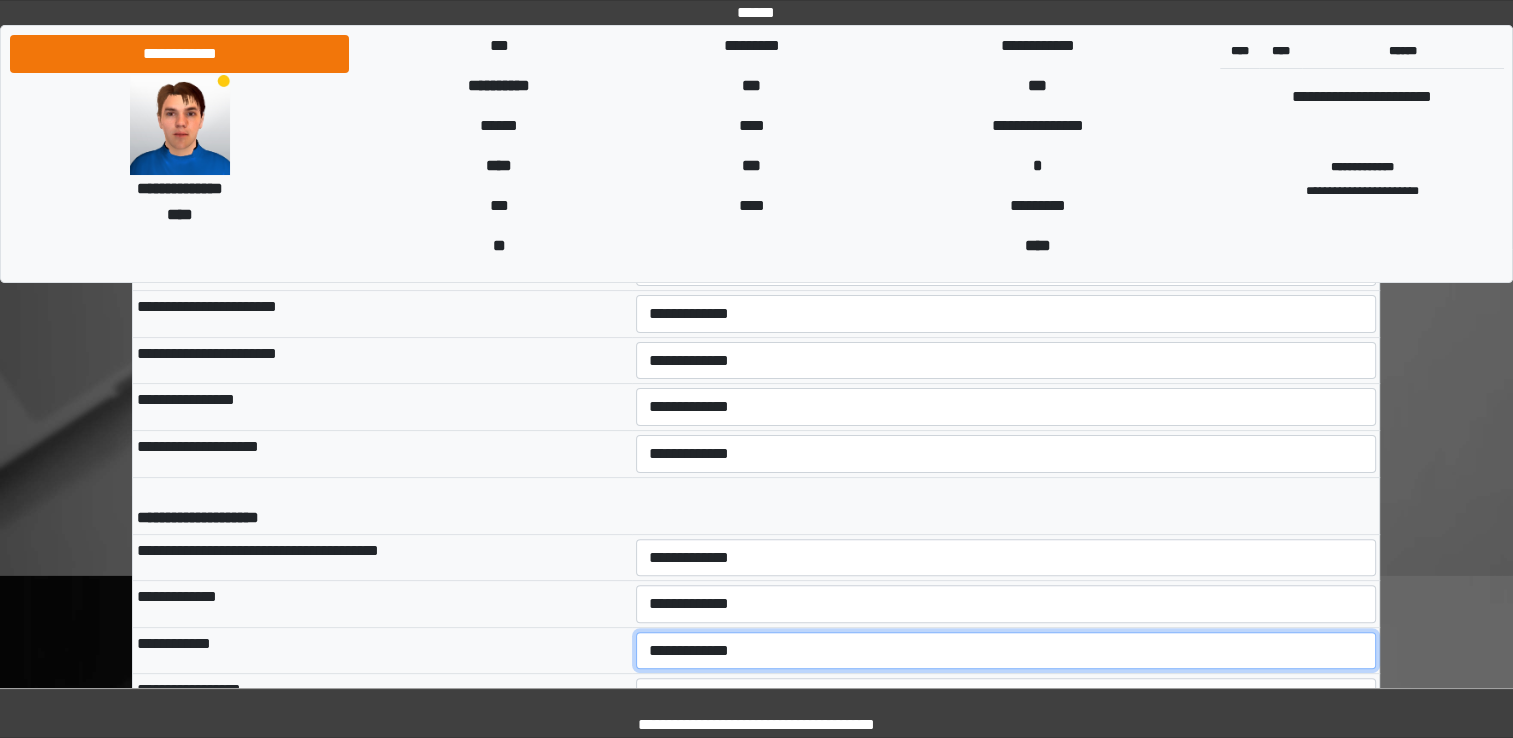 click on "**********" at bounding box center [1006, 651] 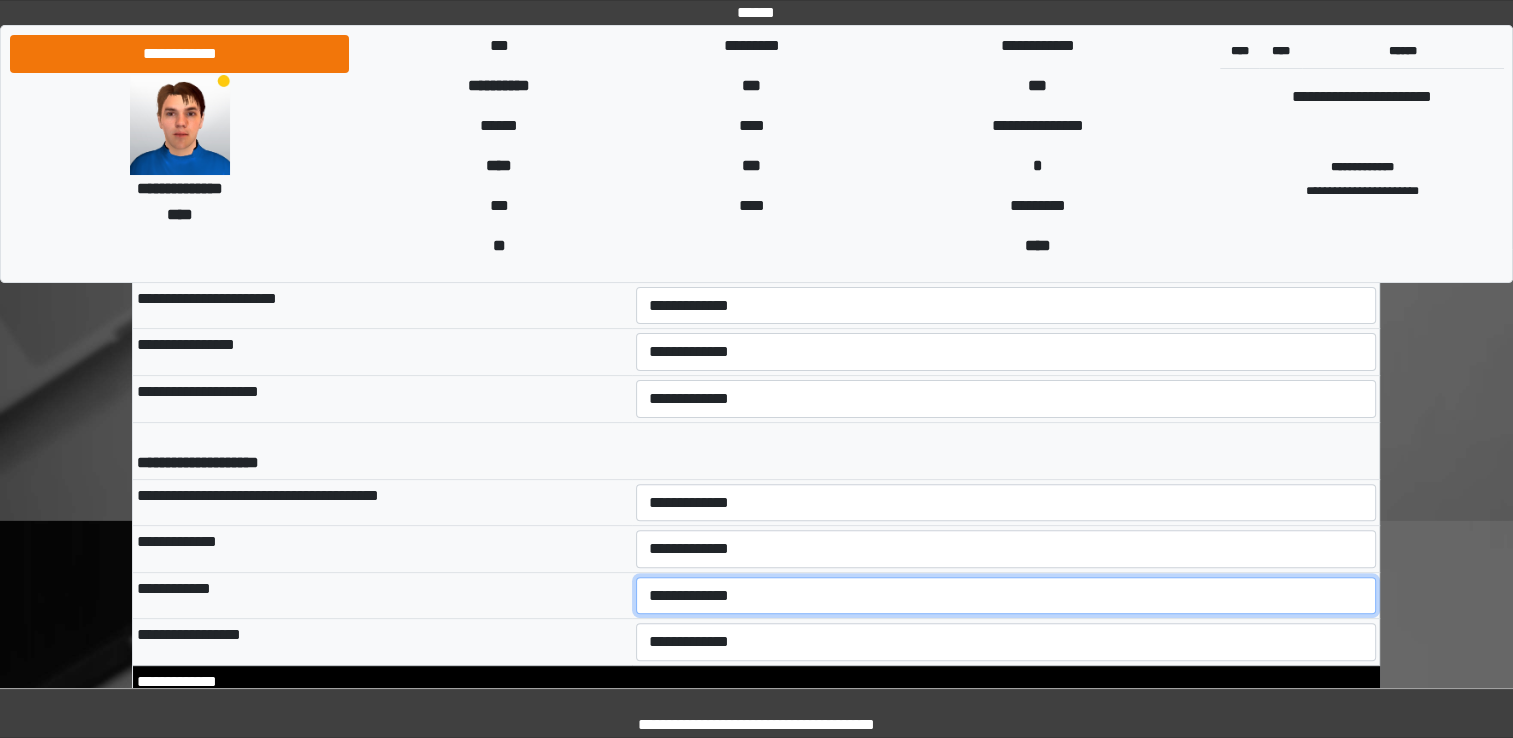 scroll, scrollTop: 8100, scrollLeft: 0, axis: vertical 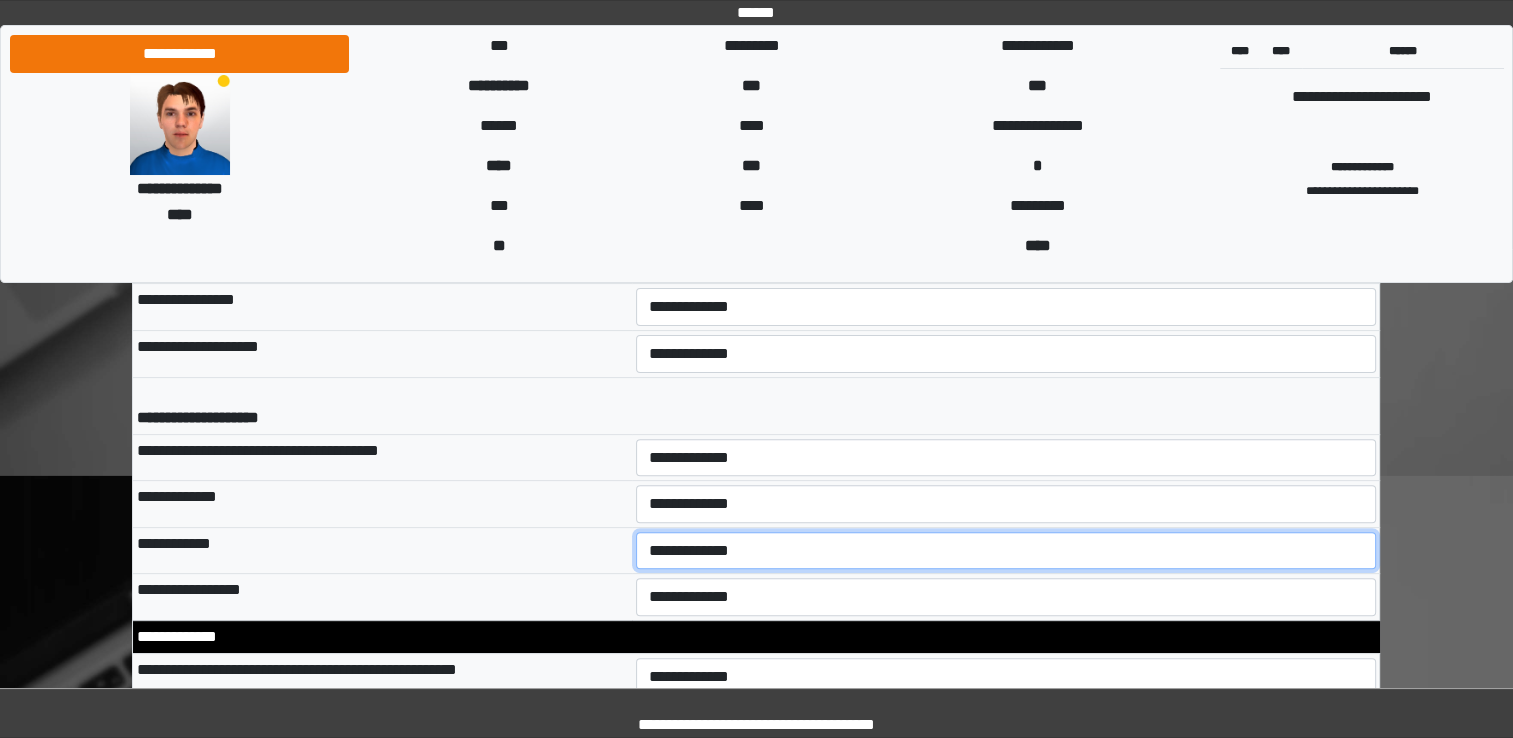 click on "**********" at bounding box center (1006, 551) 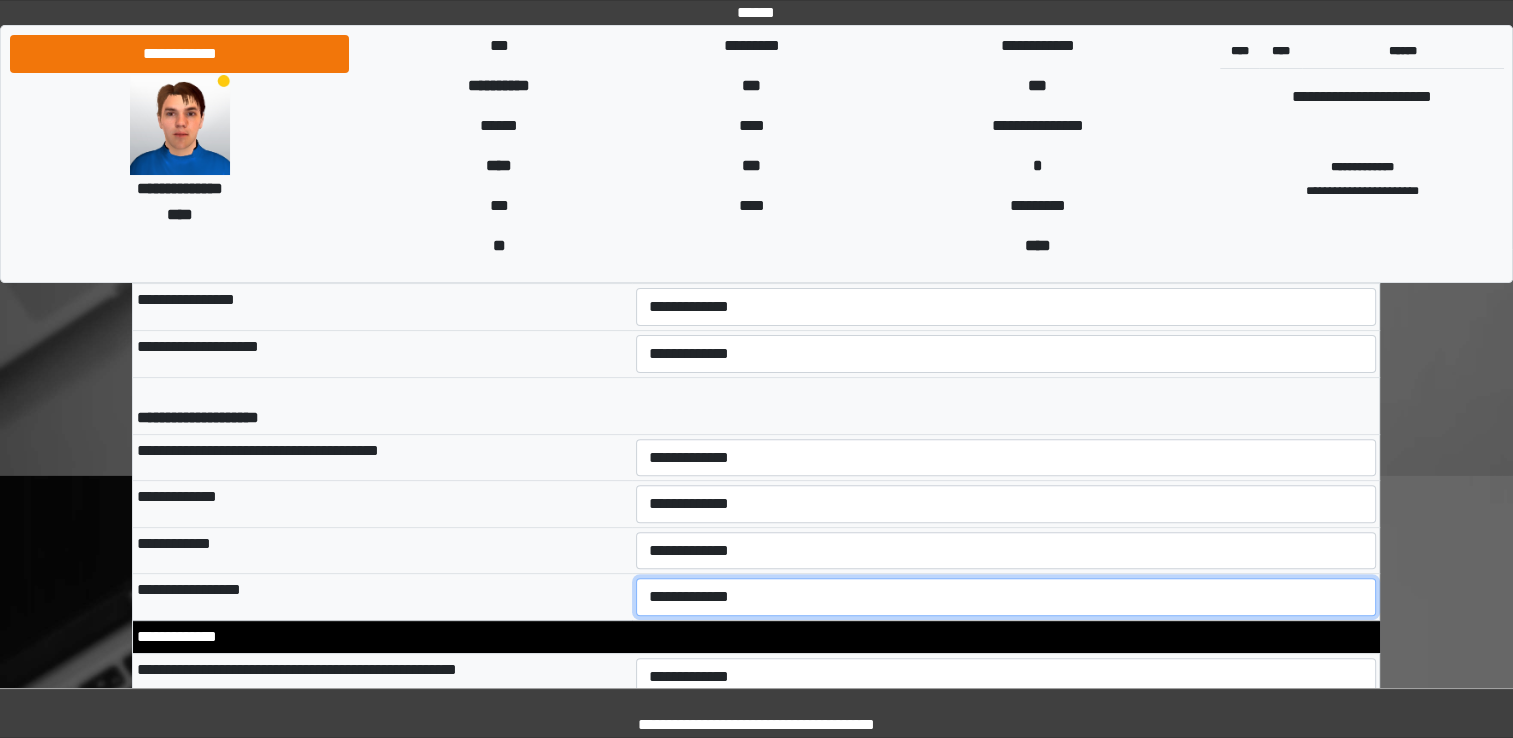 click on "**********" at bounding box center (1006, 597) 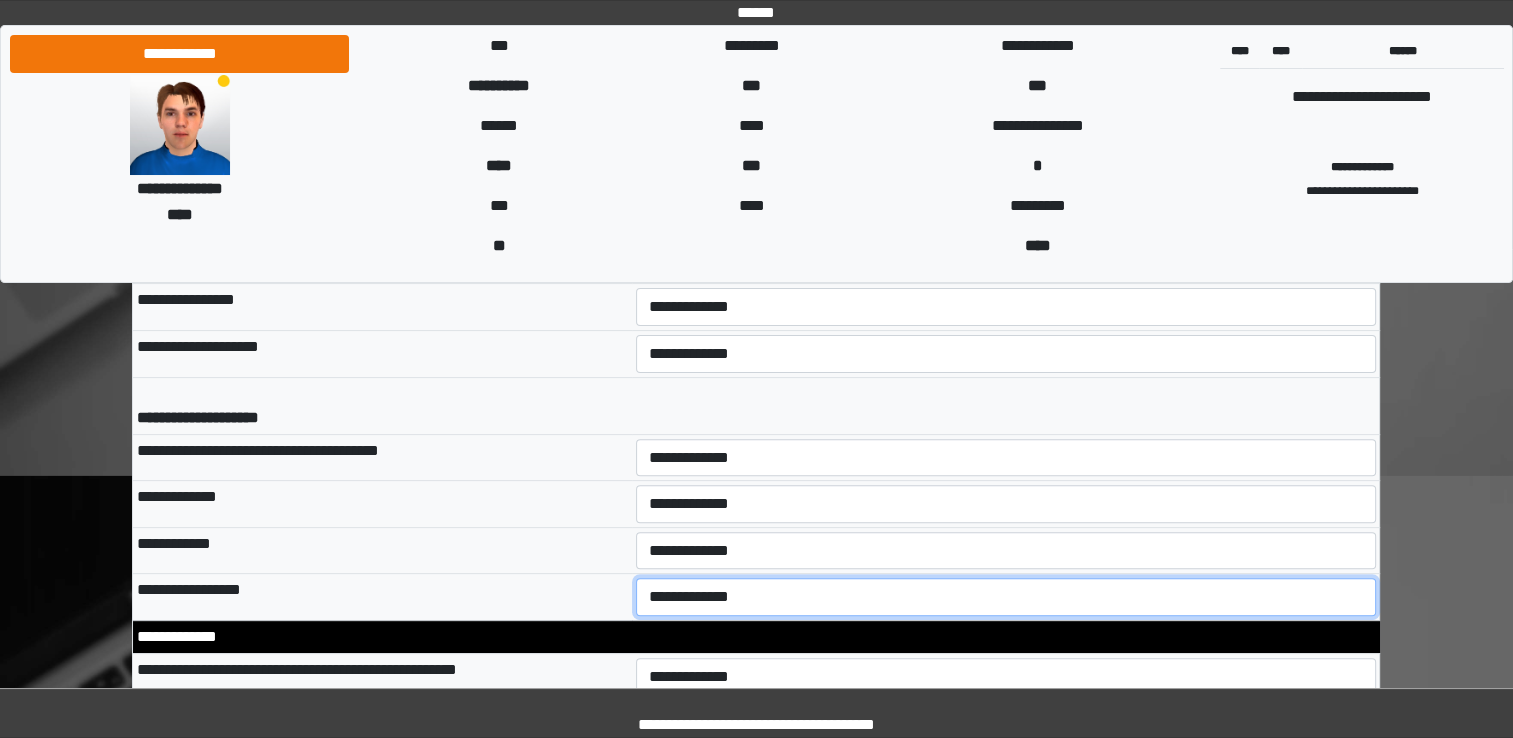 select on "*" 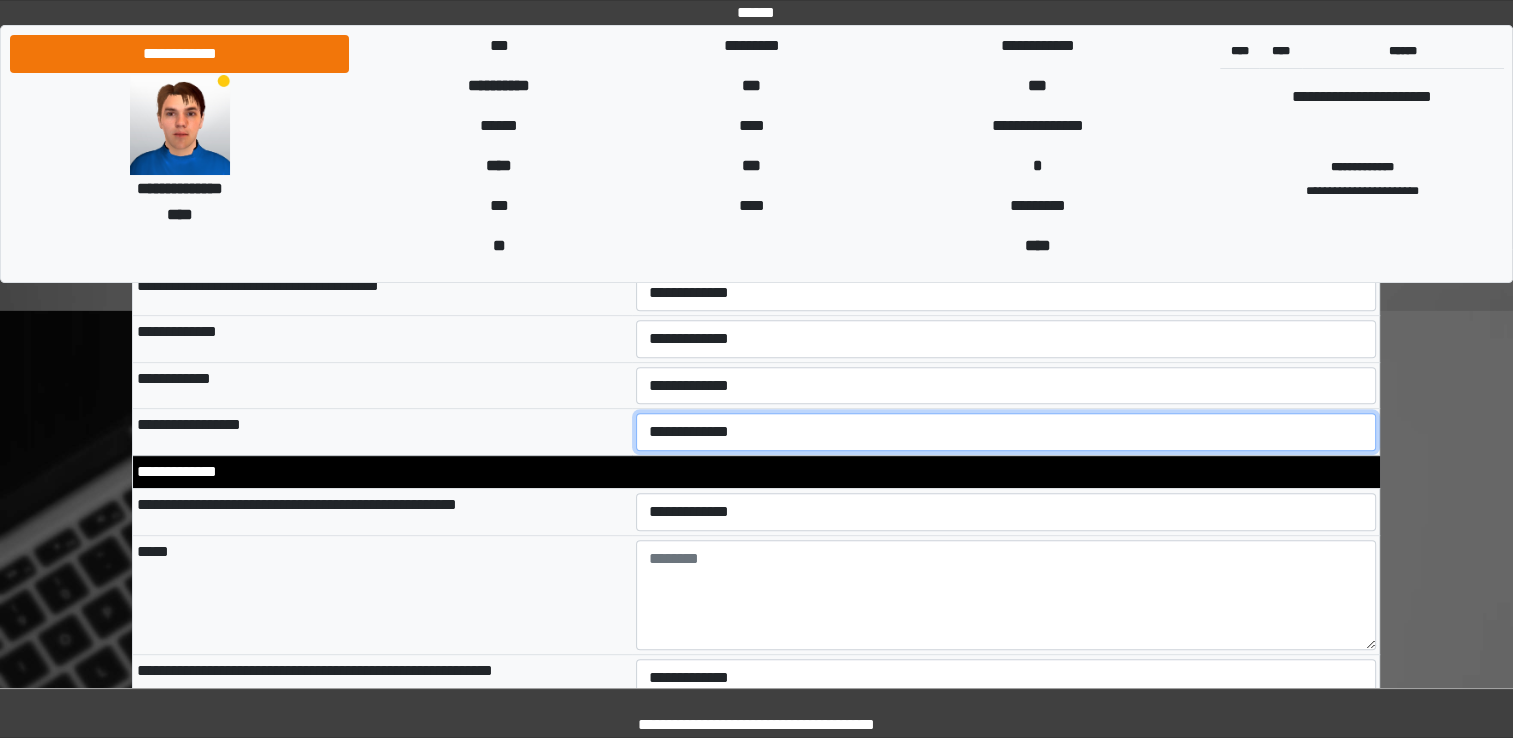 scroll, scrollTop: 8300, scrollLeft: 0, axis: vertical 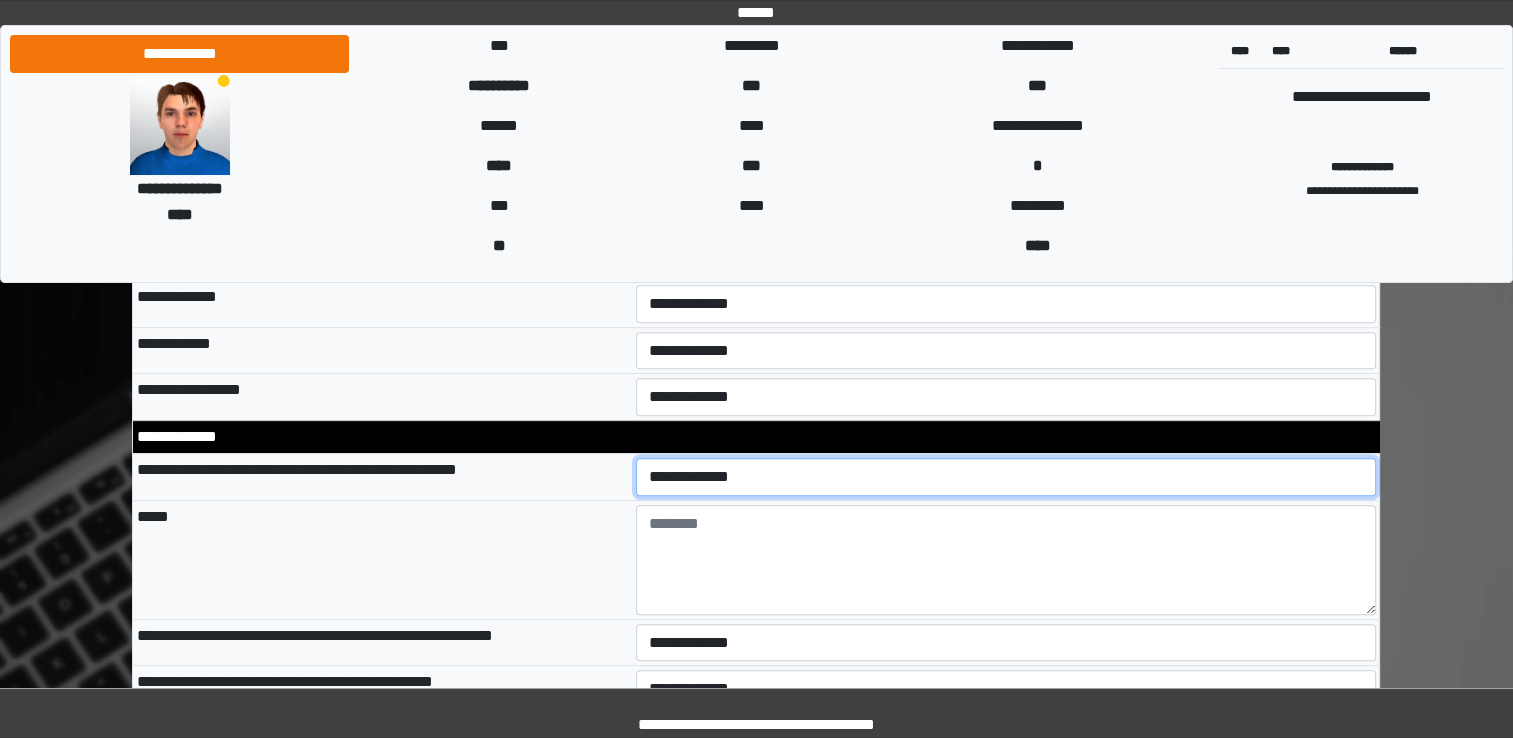 click on "**********" at bounding box center (1006, 477) 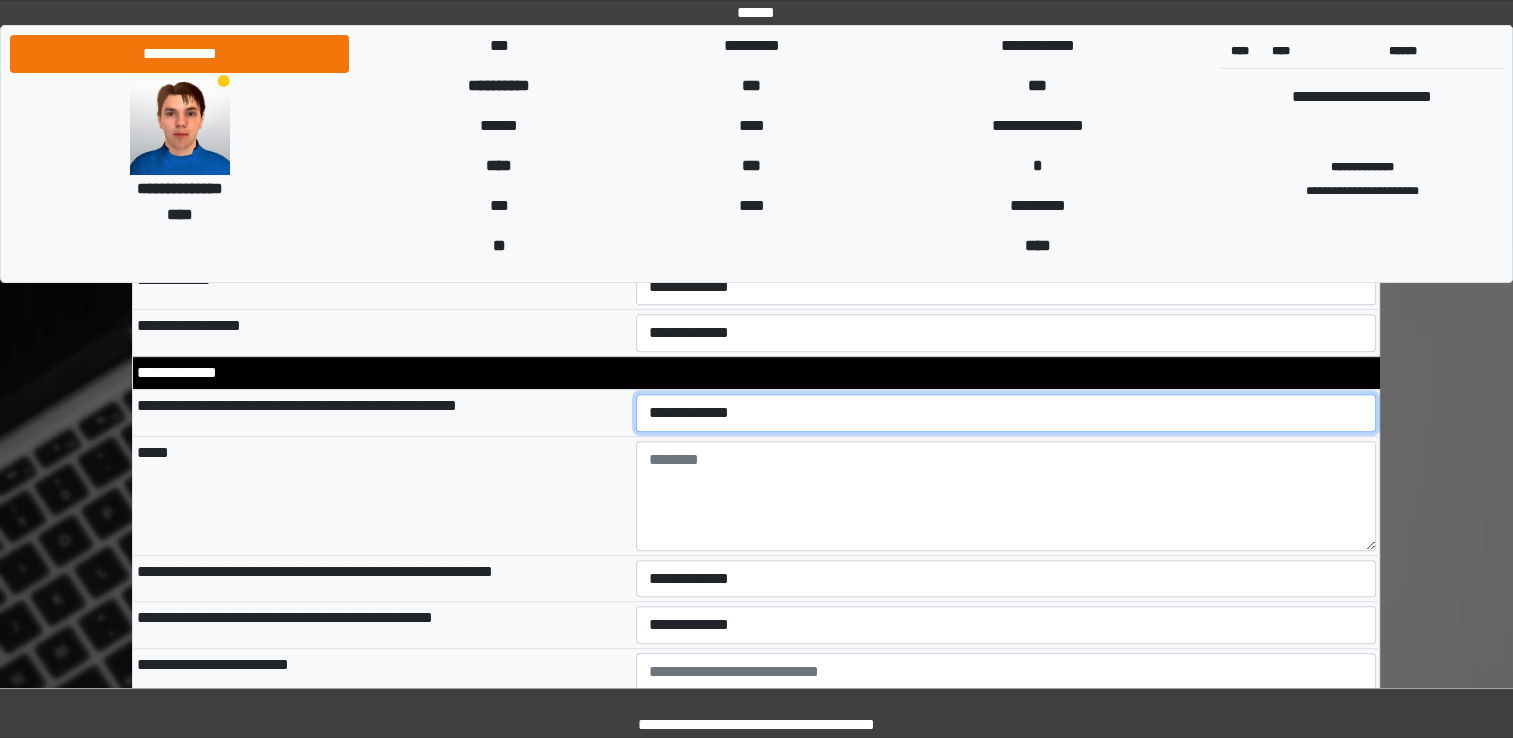 scroll, scrollTop: 8400, scrollLeft: 0, axis: vertical 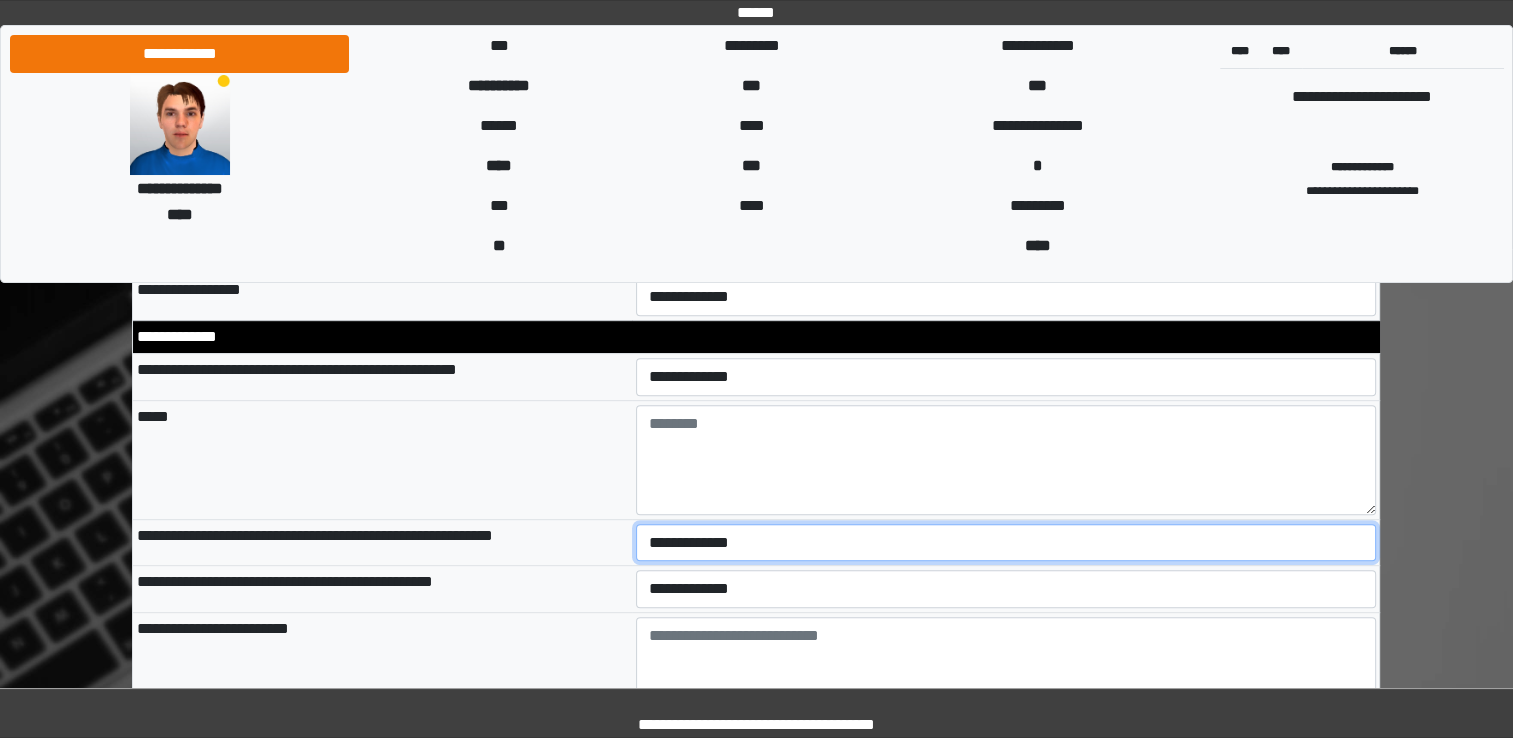 click on "**********" at bounding box center [1006, 543] 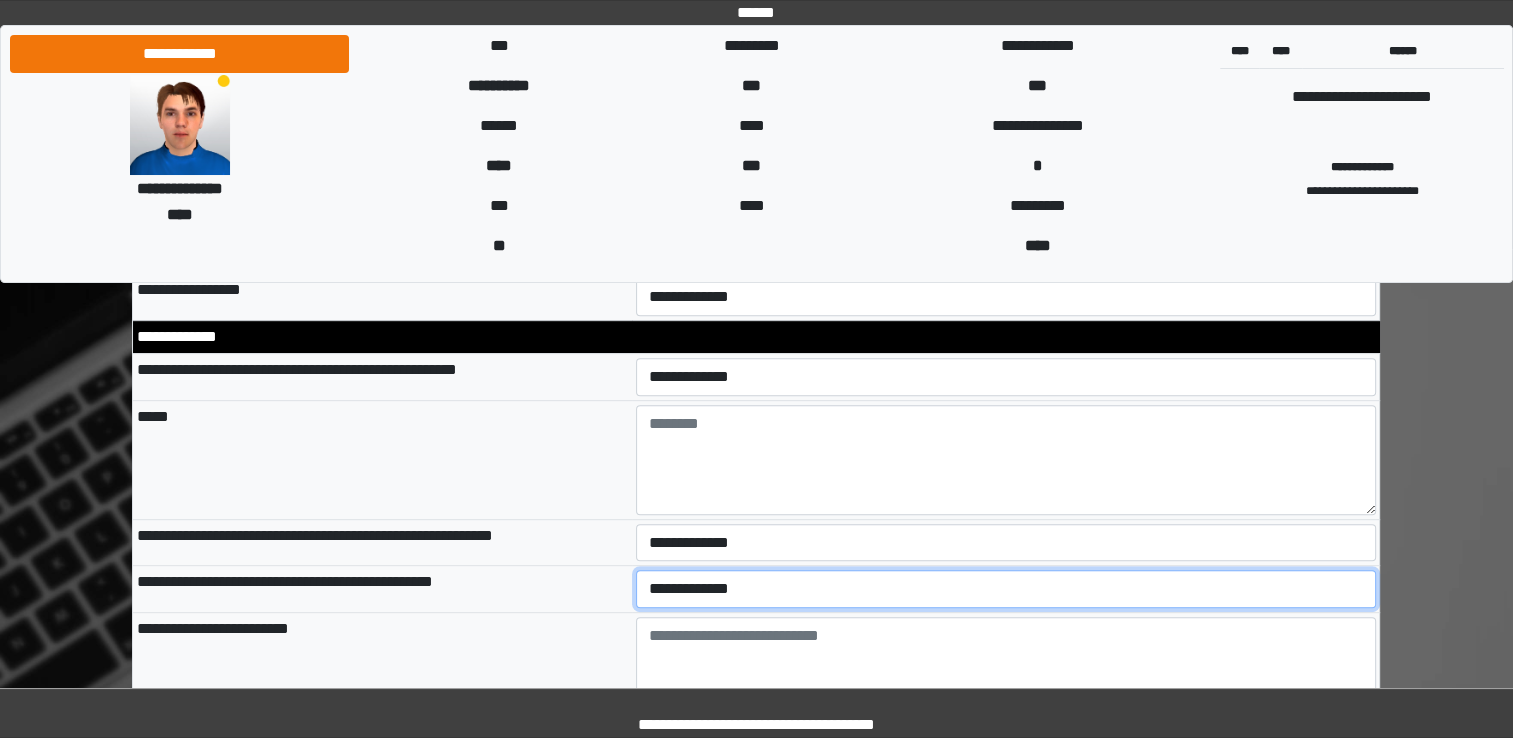 click on "**********" at bounding box center [1006, 589] 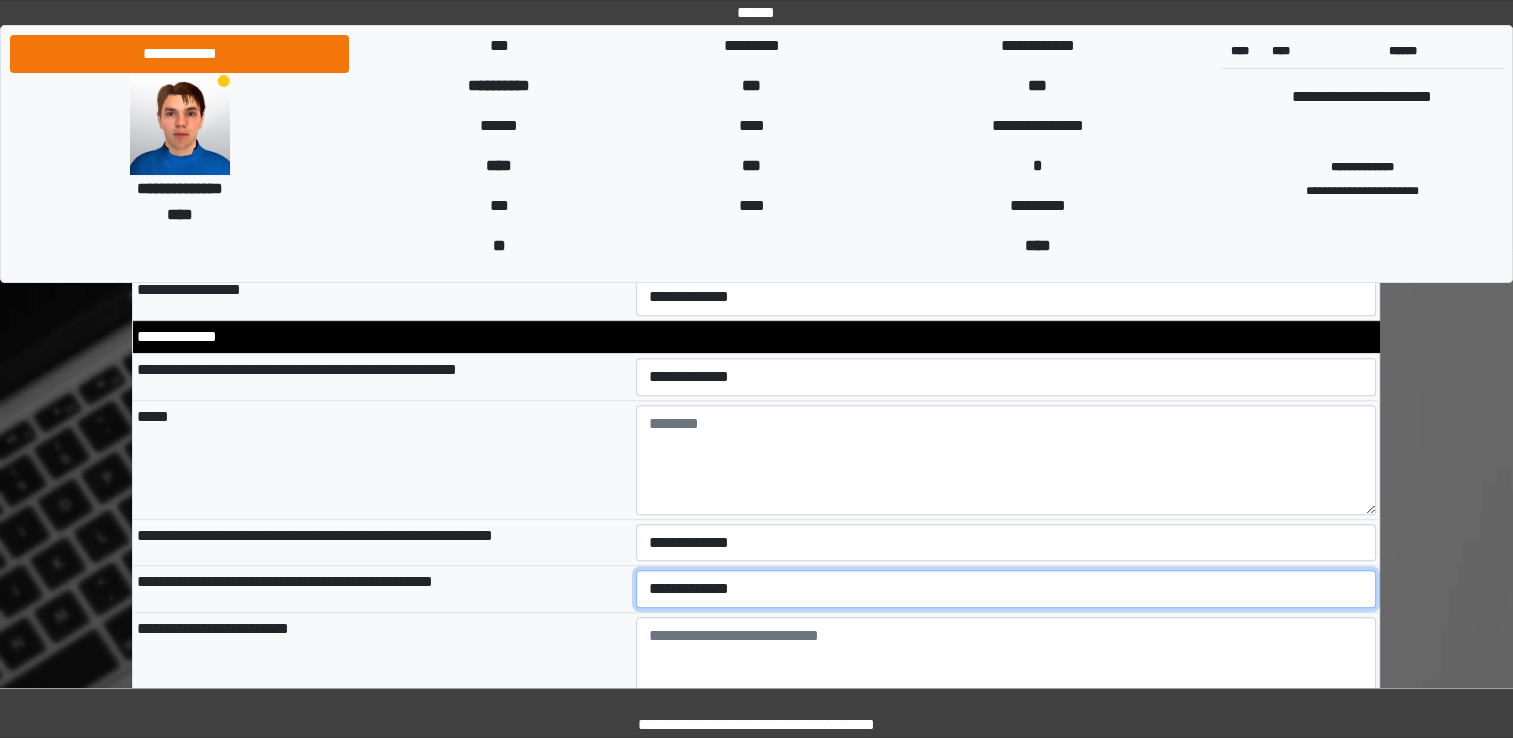 select on "*" 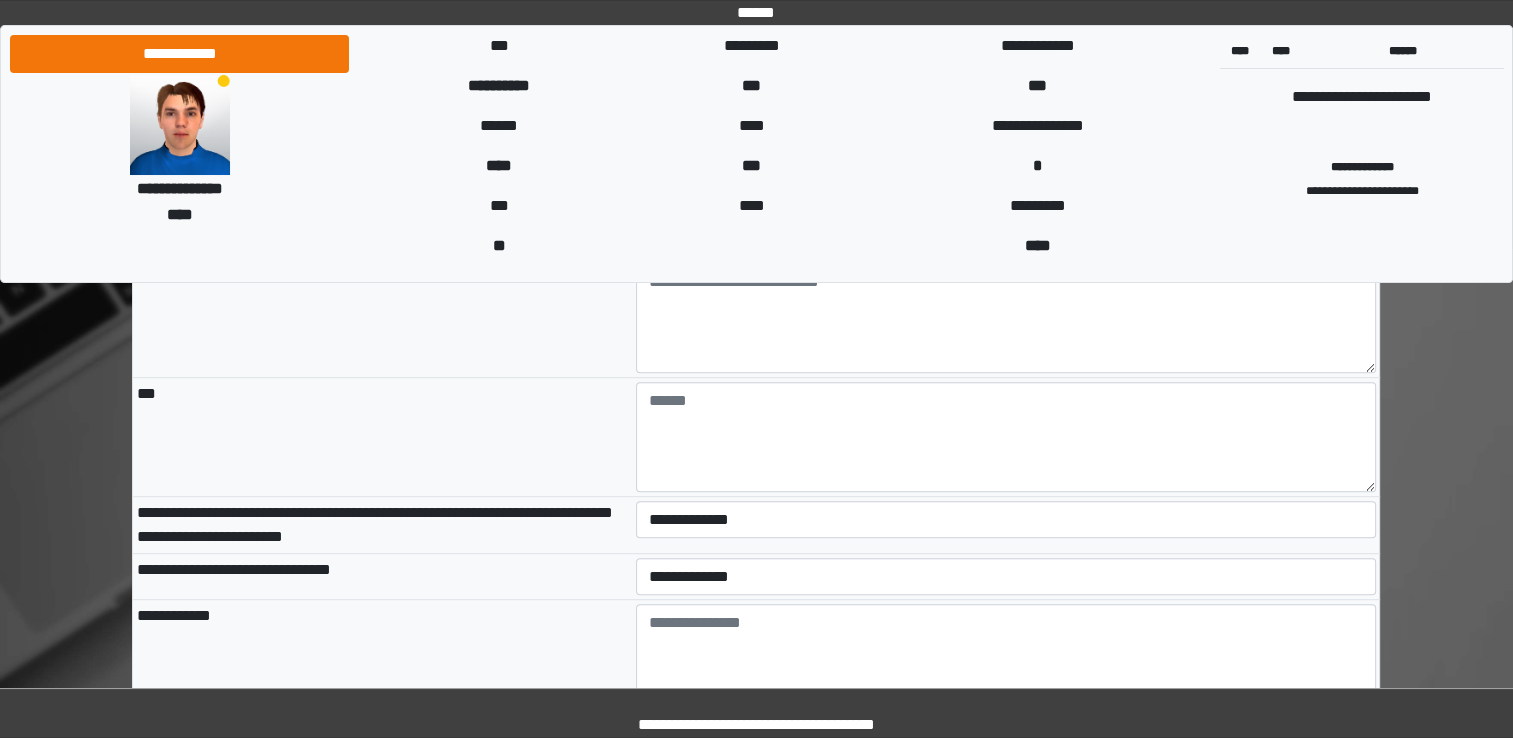 scroll, scrollTop: 8800, scrollLeft: 0, axis: vertical 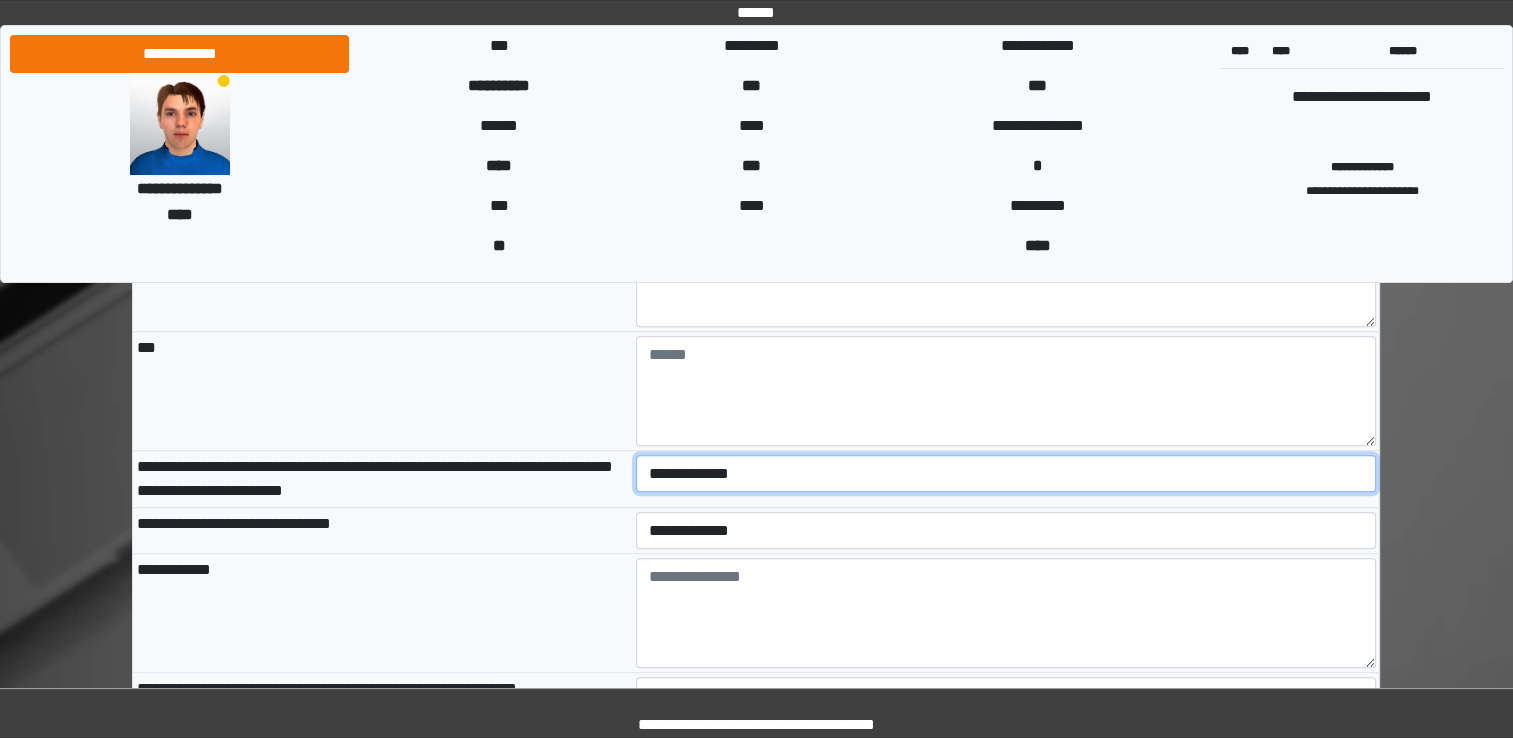 click on "**********" at bounding box center [1006, 474] 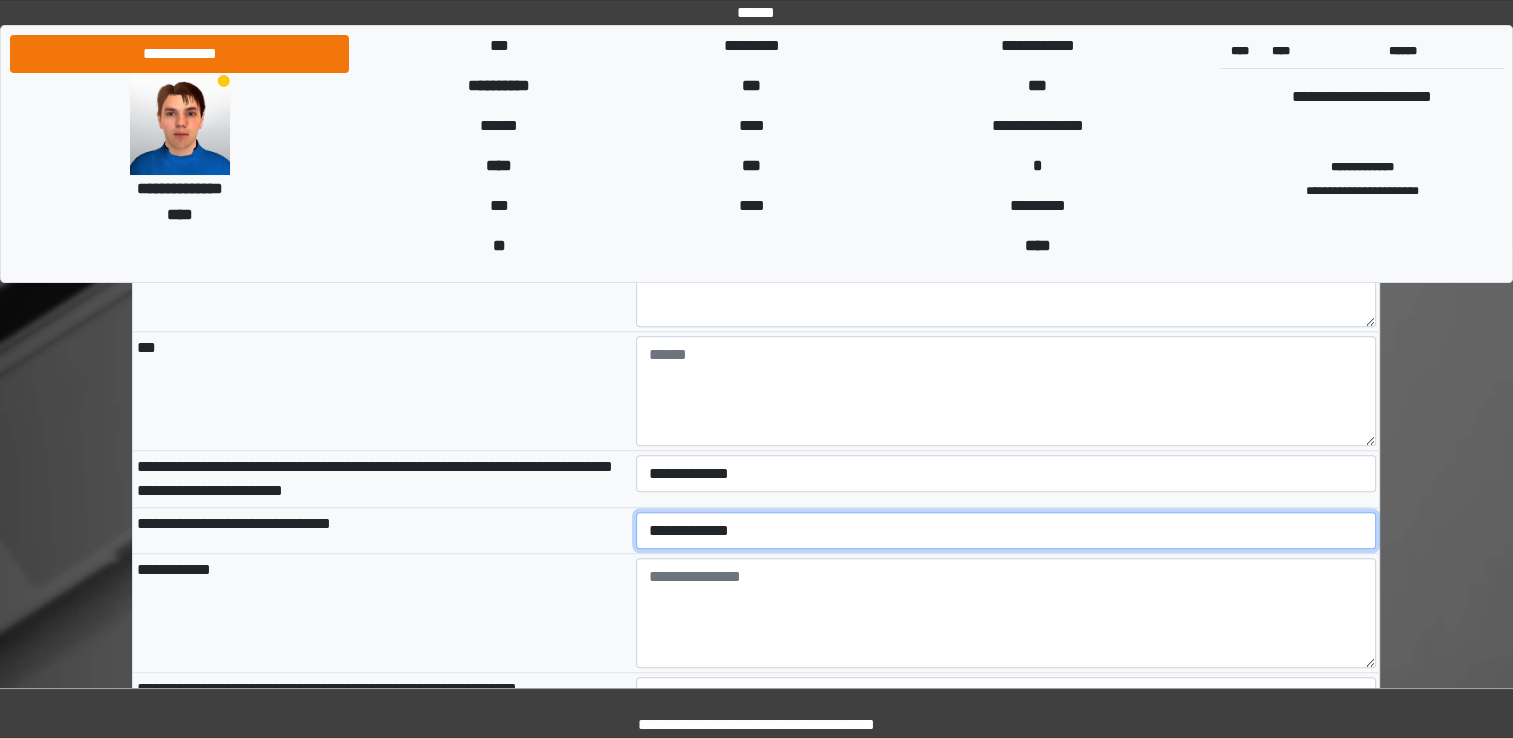 click on "**********" at bounding box center (1006, 531) 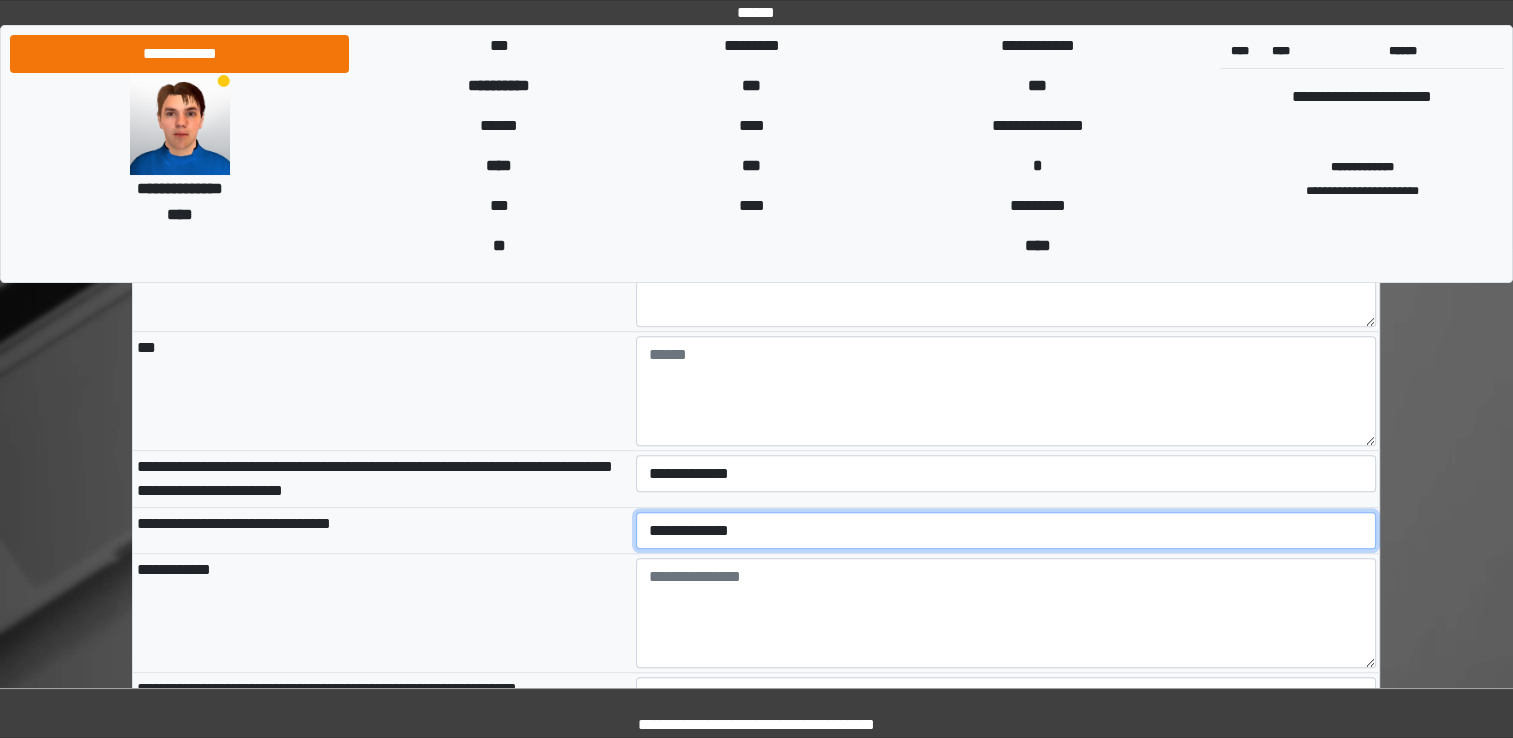 select on "*" 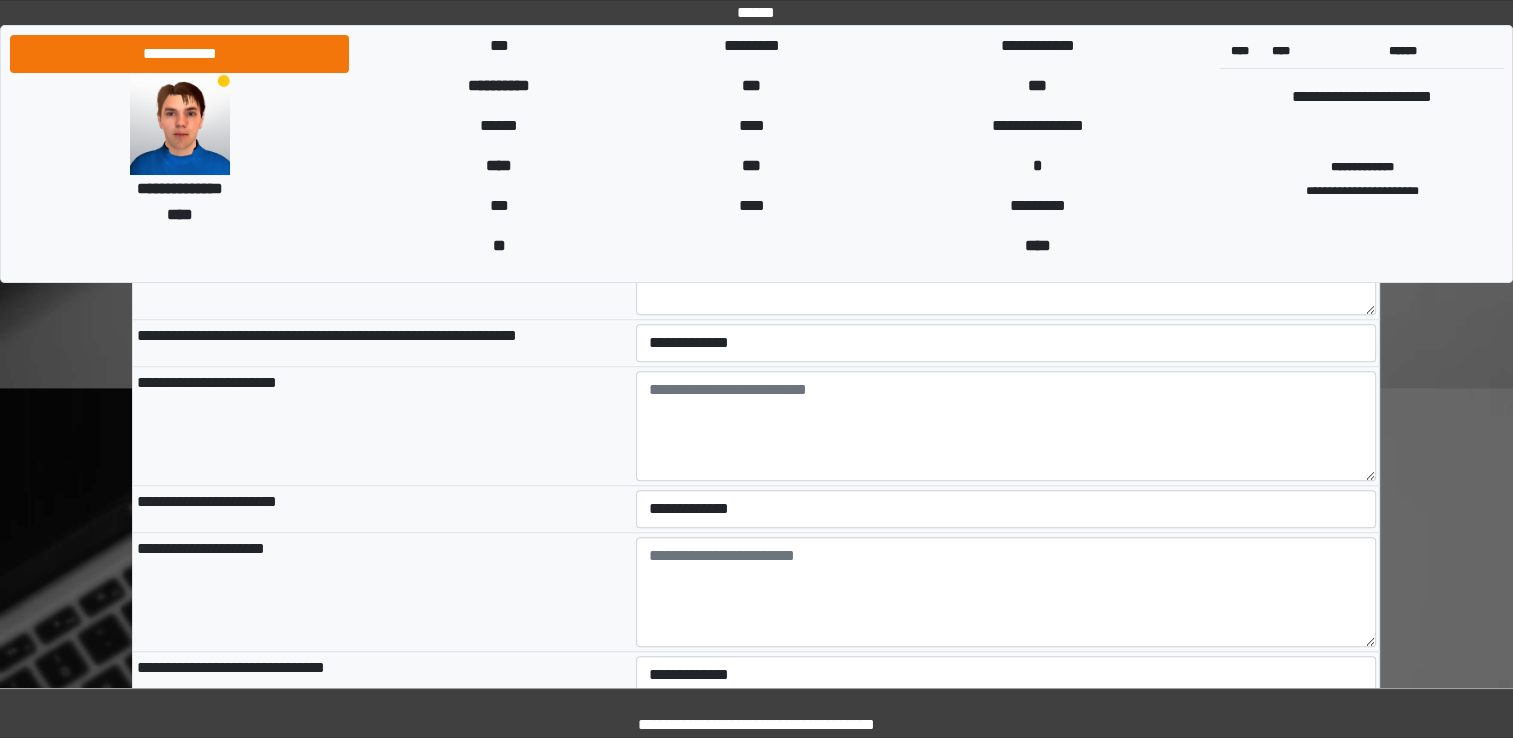 scroll, scrollTop: 9200, scrollLeft: 0, axis: vertical 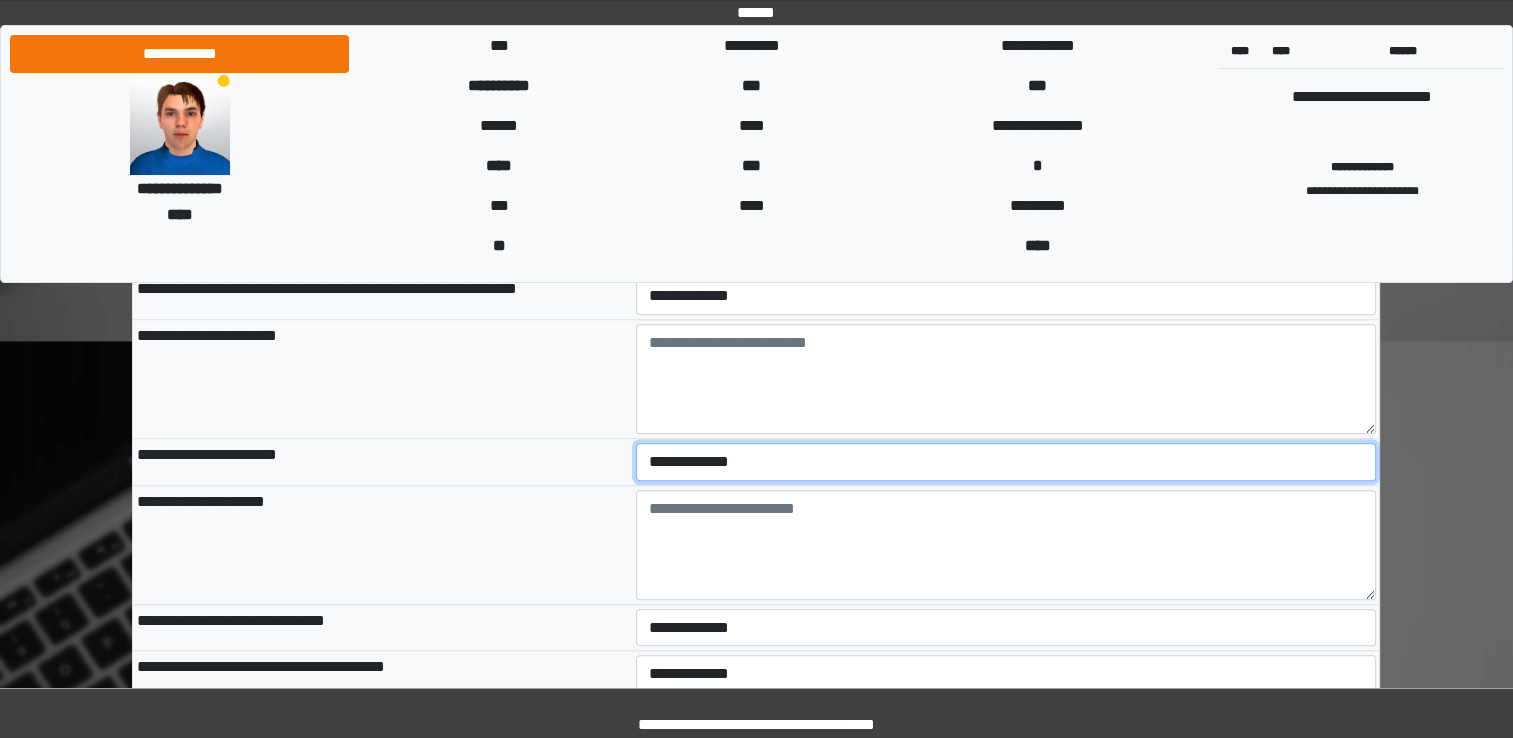 drag, startPoint x: 692, startPoint y: 450, endPoint x: 689, endPoint y: 460, distance: 10.440307 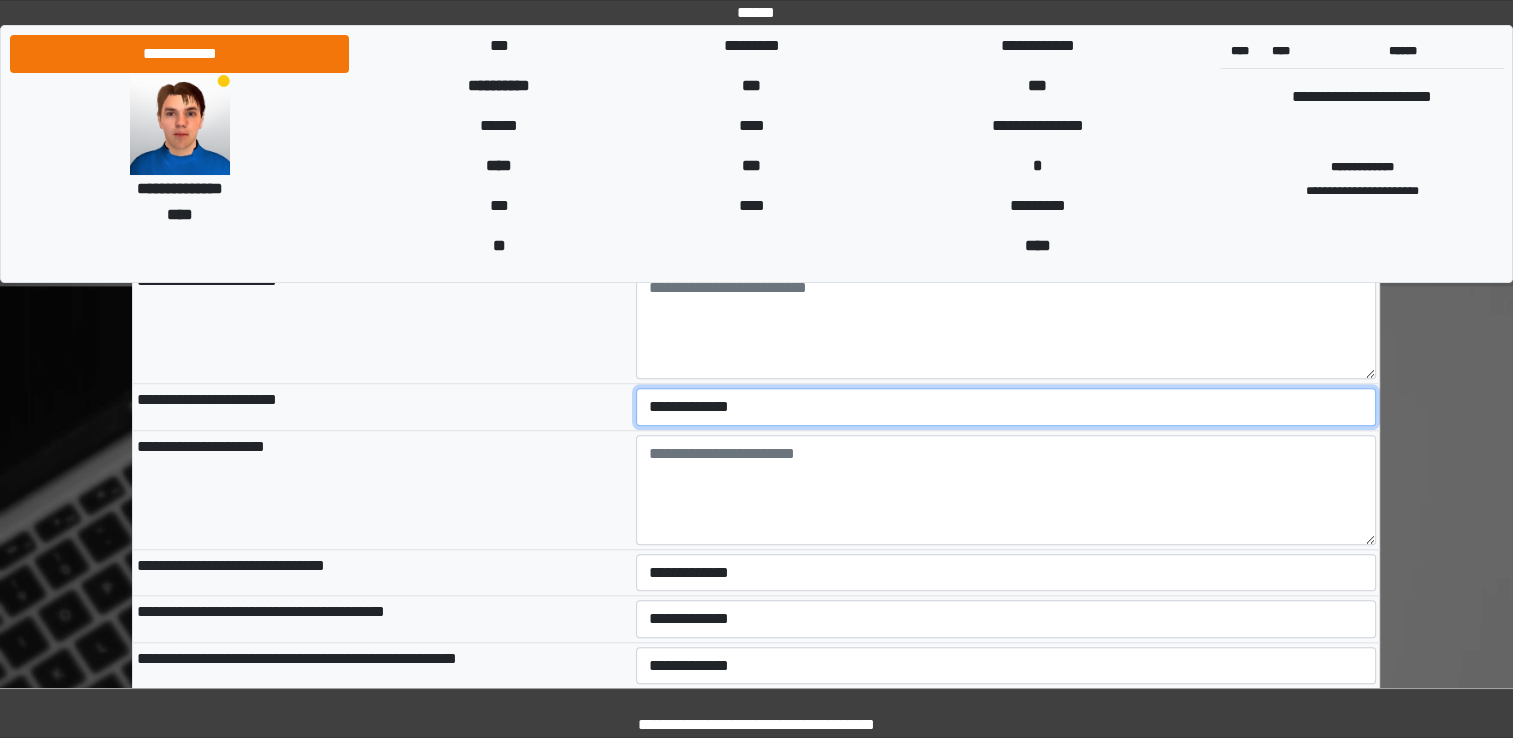scroll, scrollTop: 9400, scrollLeft: 0, axis: vertical 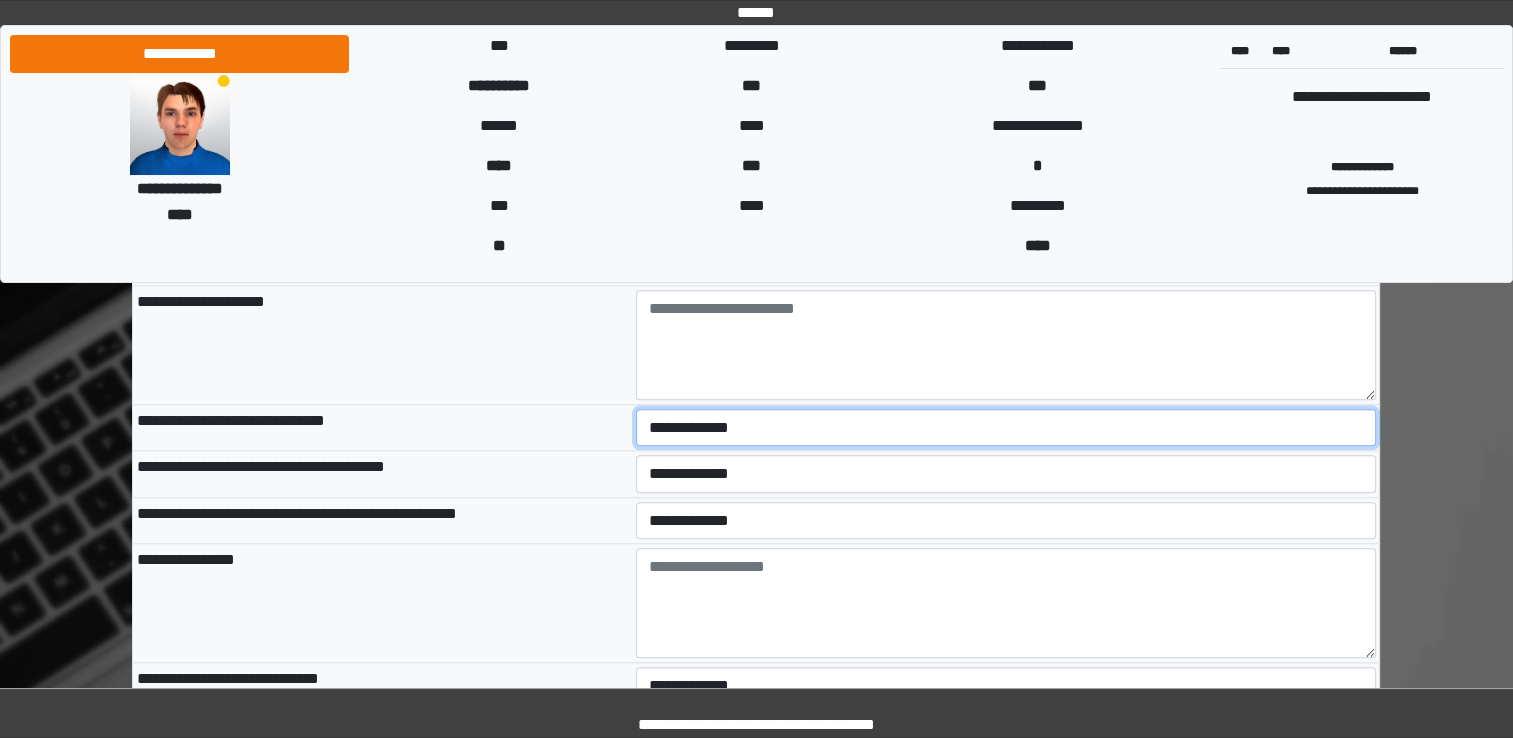 click on "**********" at bounding box center (1006, 428) 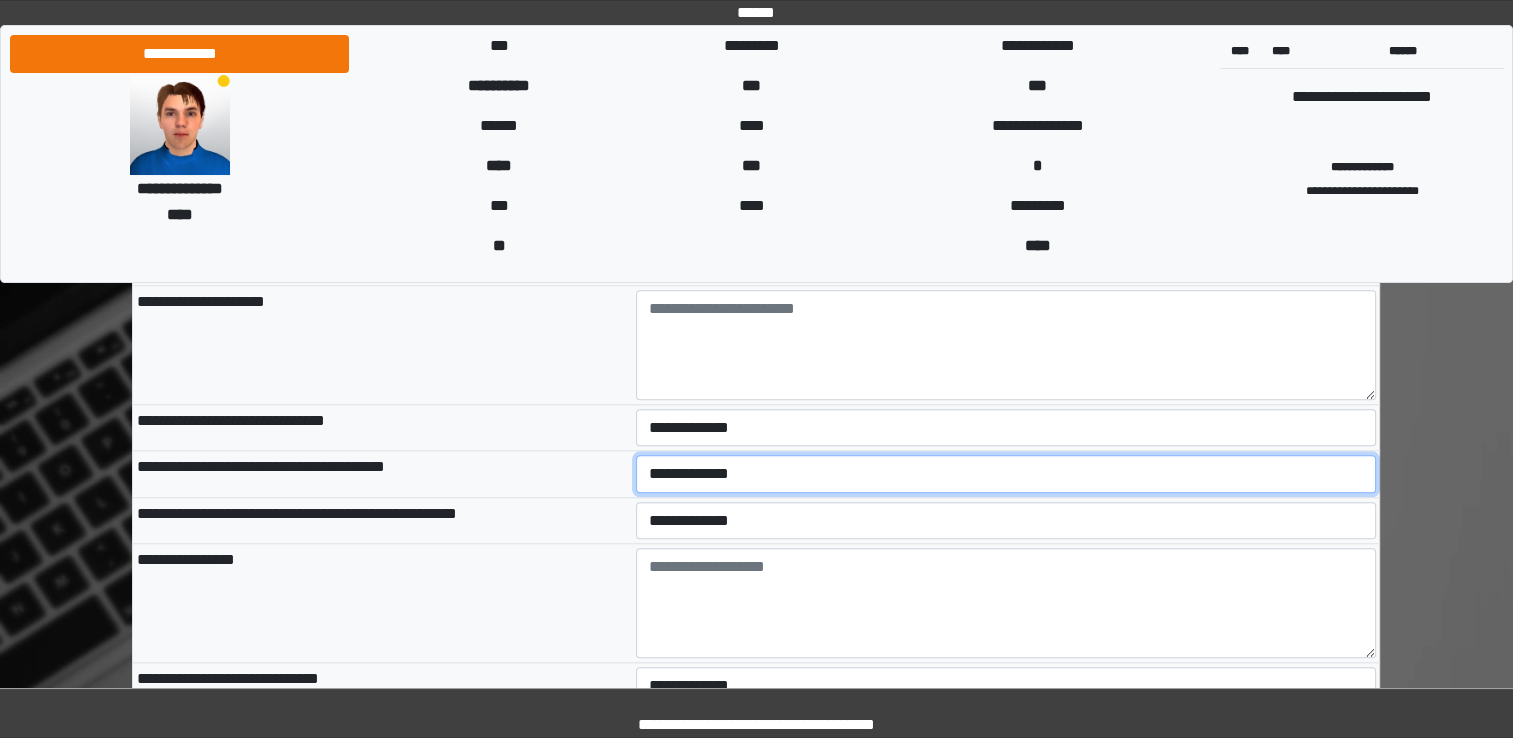 click on "**********" at bounding box center [1006, 474] 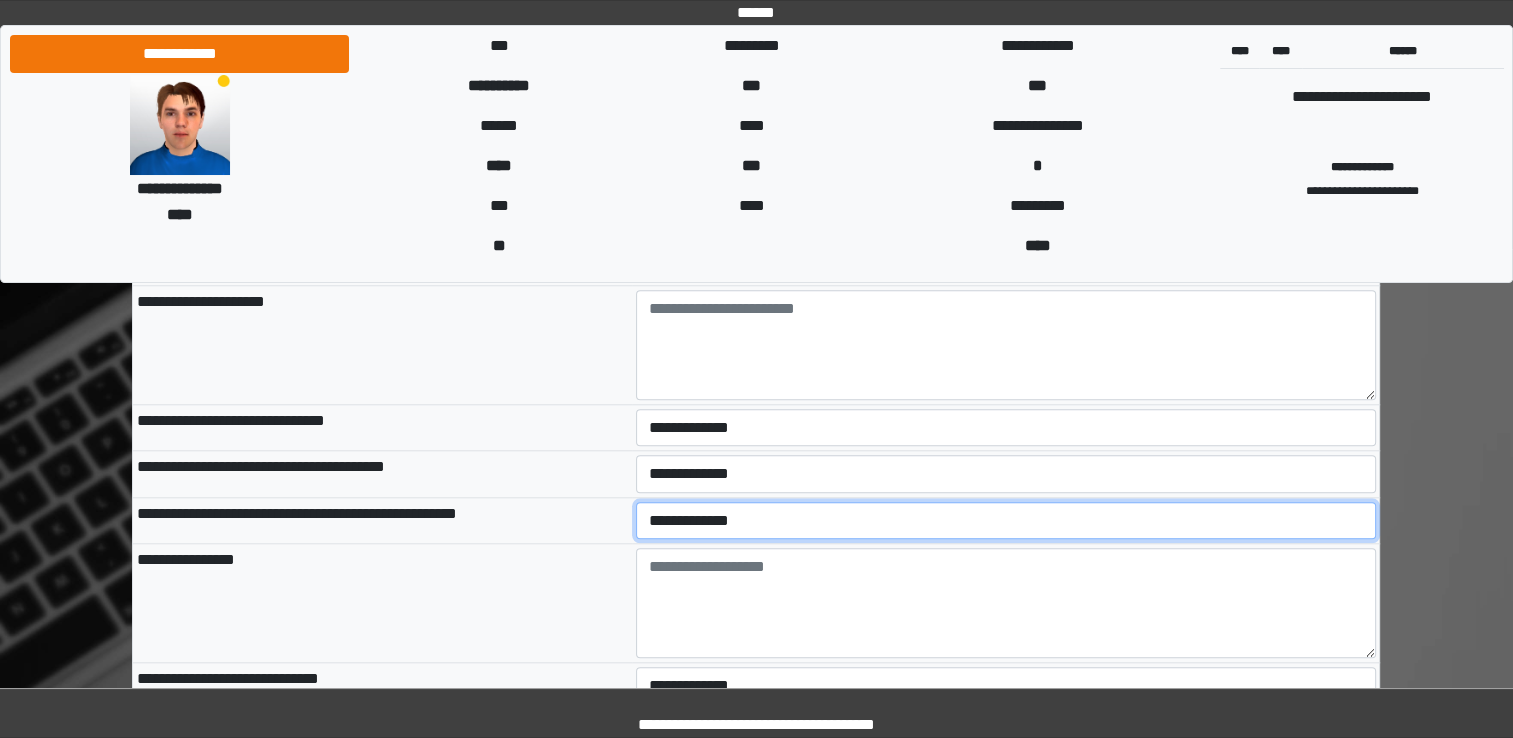 click on "**********" at bounding box center (1006, 521) 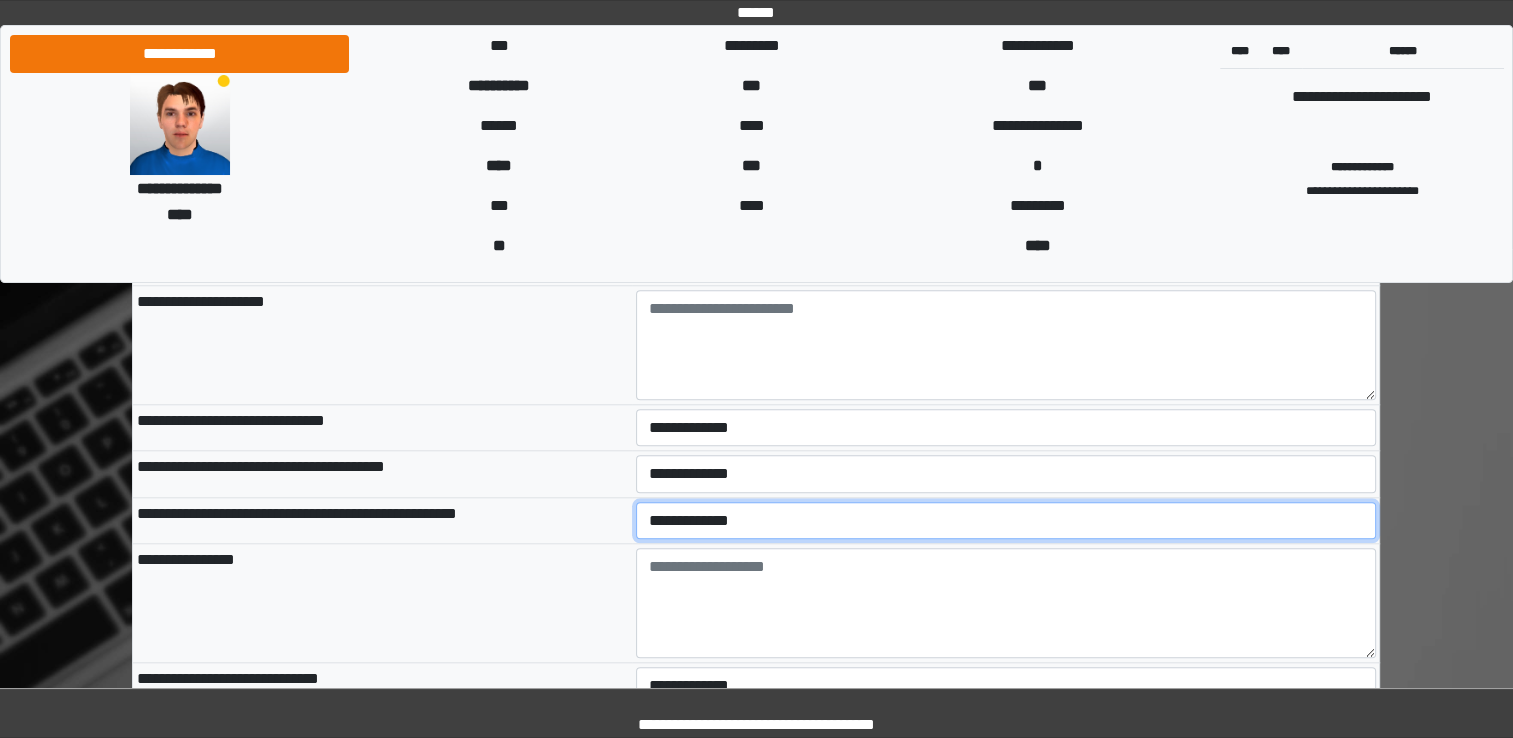 select on "*" 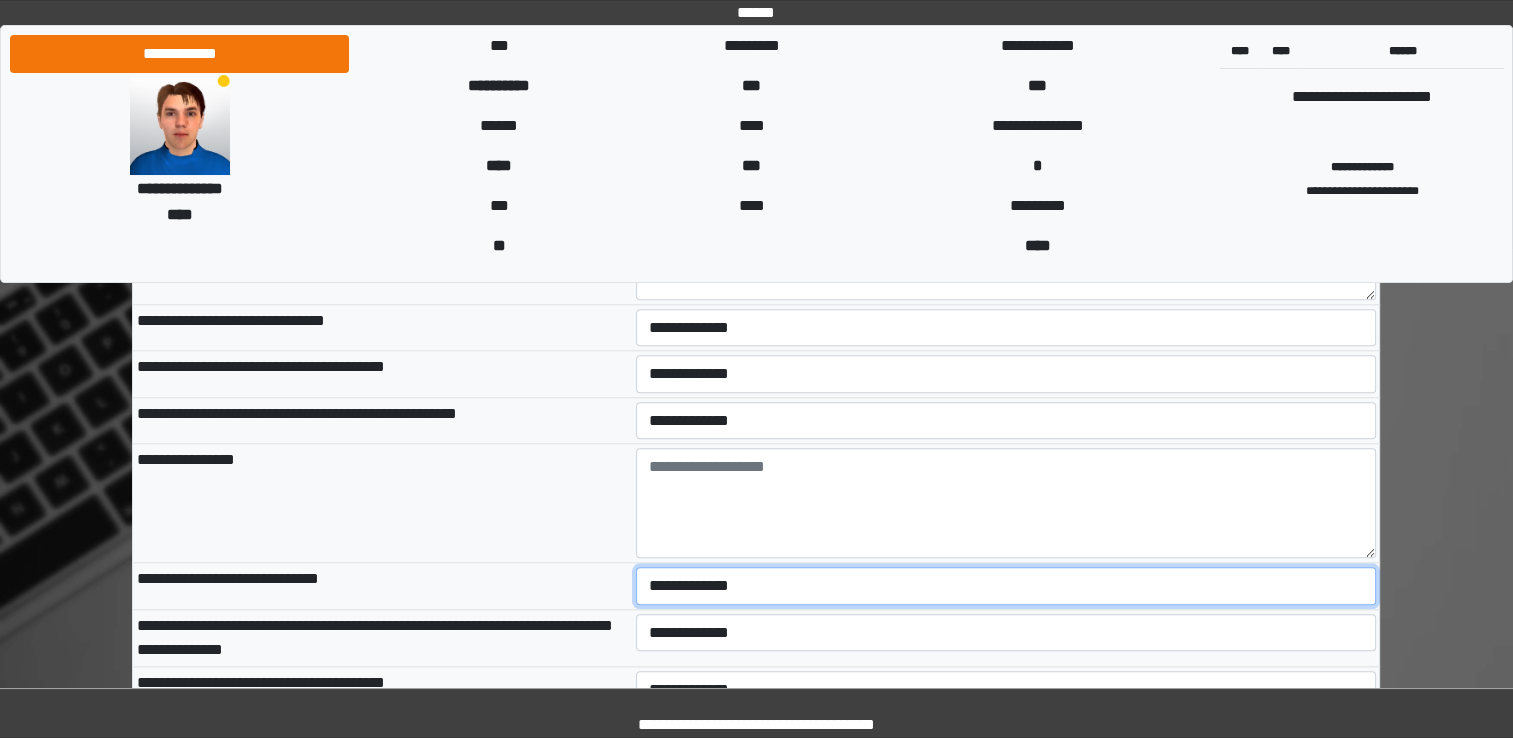 click on "**********" at bounding box center (1006, 586) 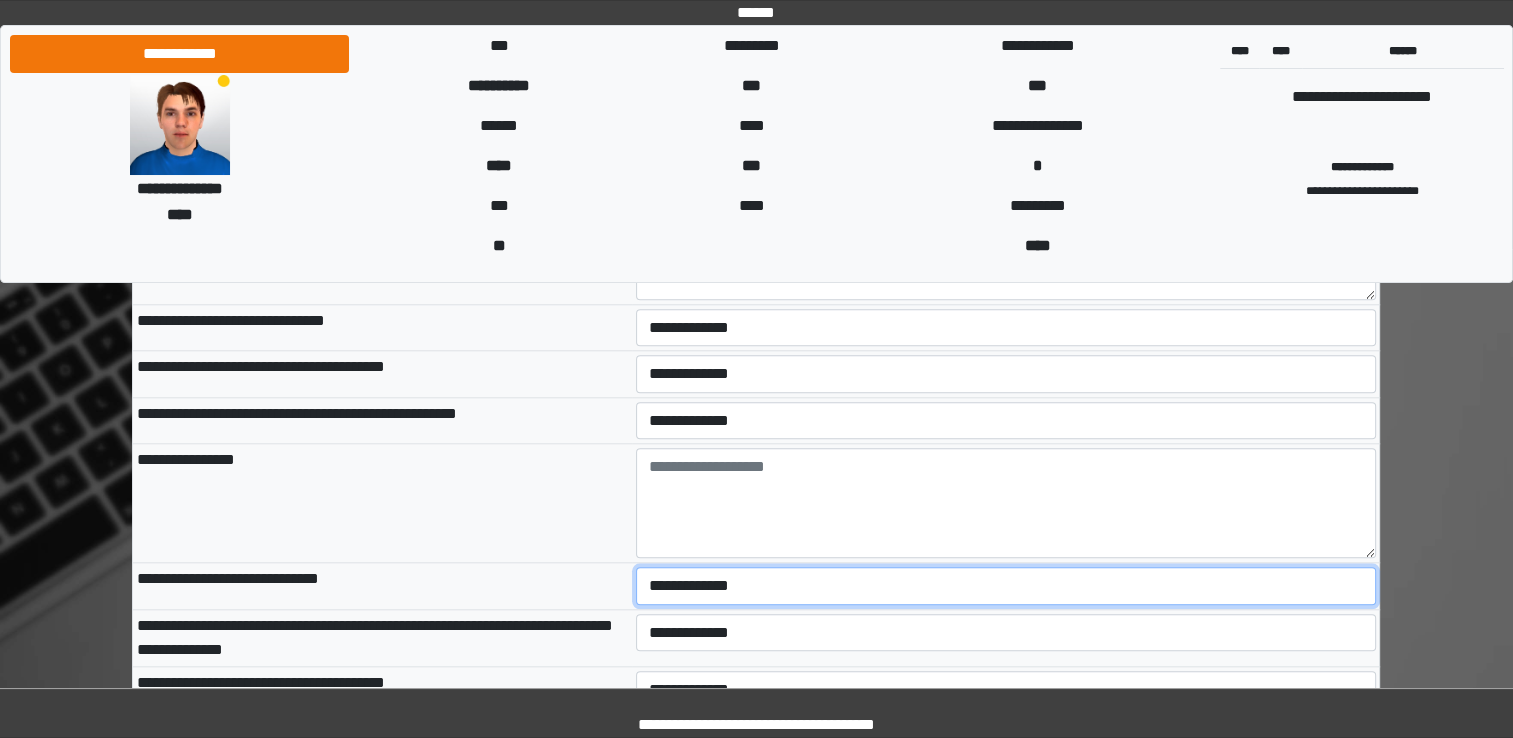 select on "*" 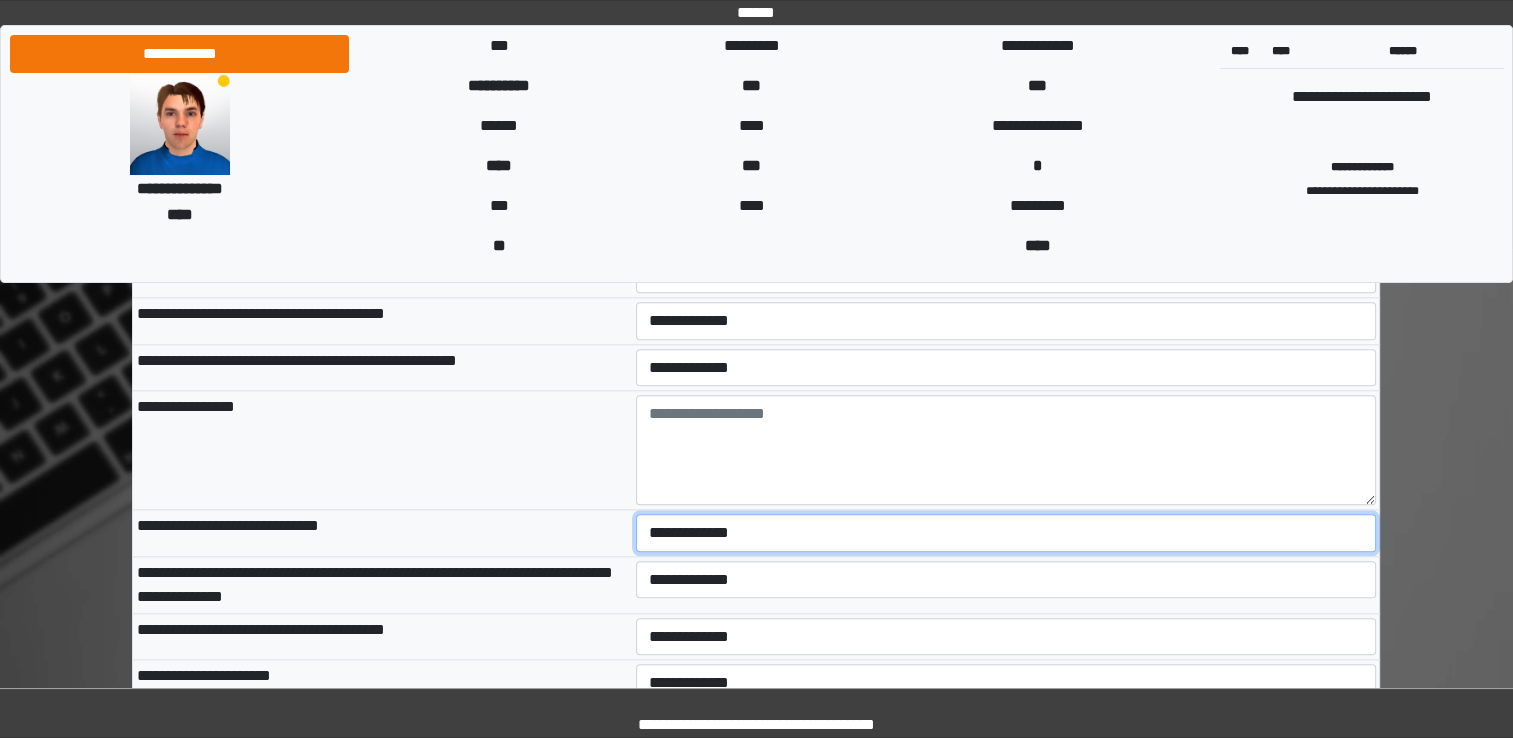 scroll, scrollTop: 9600, scrollLeft: 0, axis: vertical 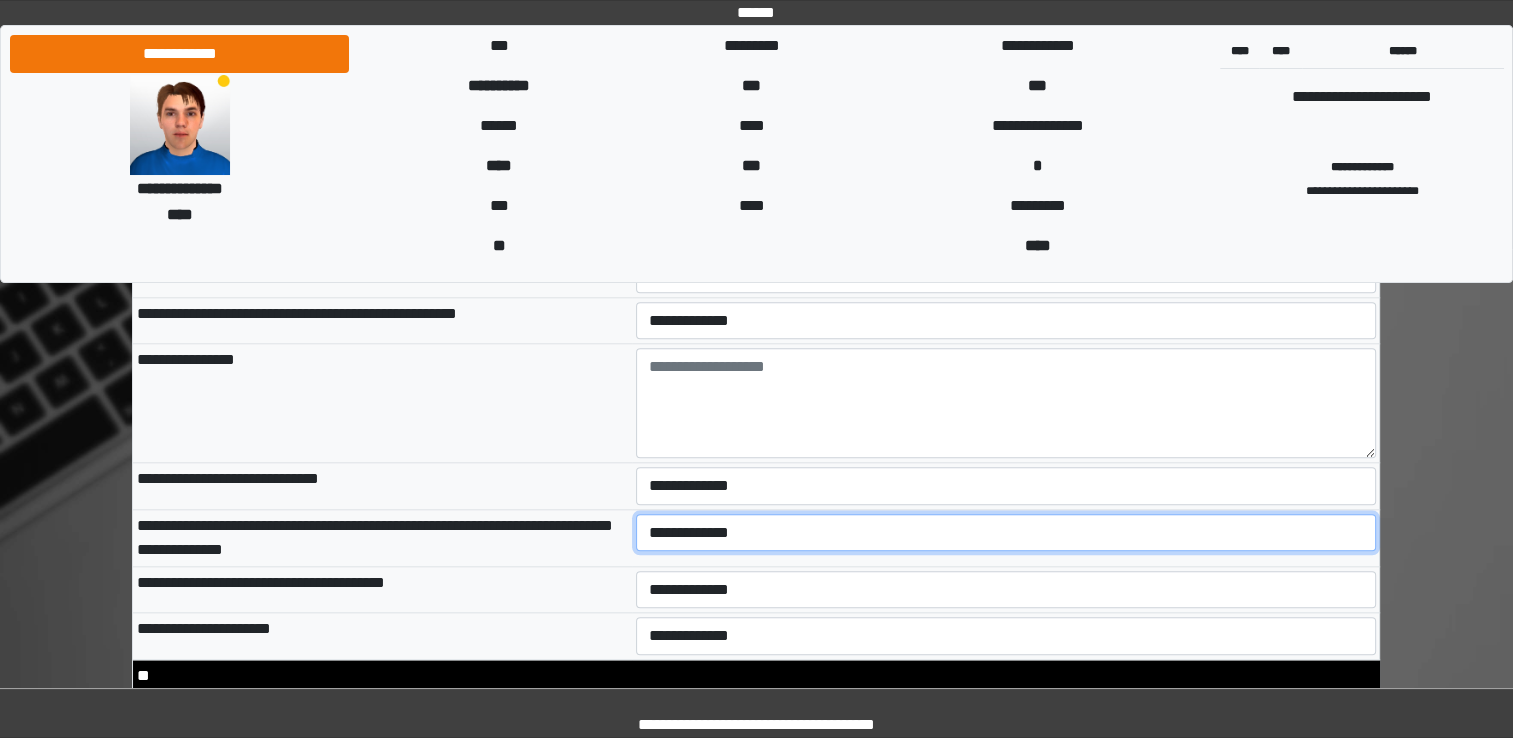 click on "**********" at bounding box center [1006, 533] 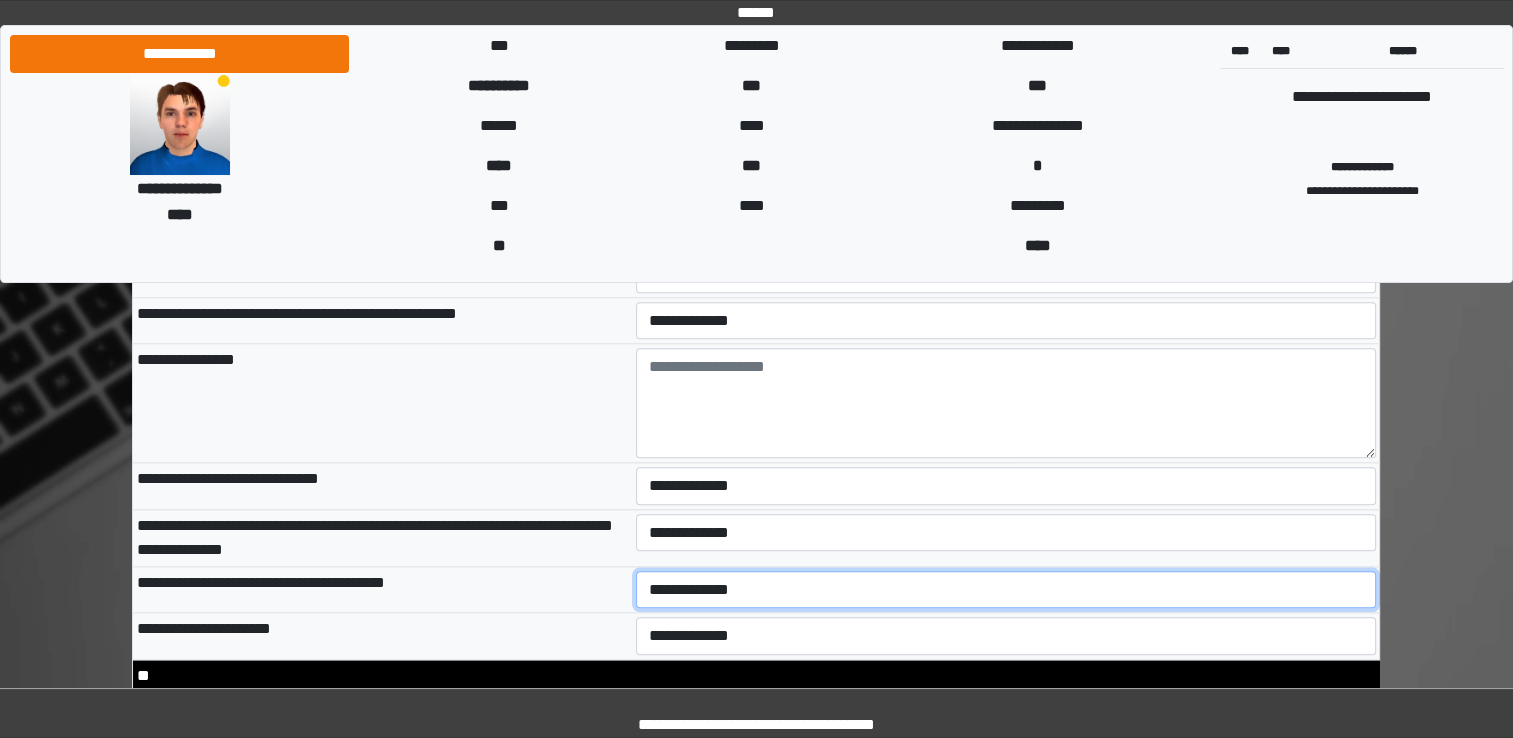 click on "**********" at bounding box center (1006, 590) 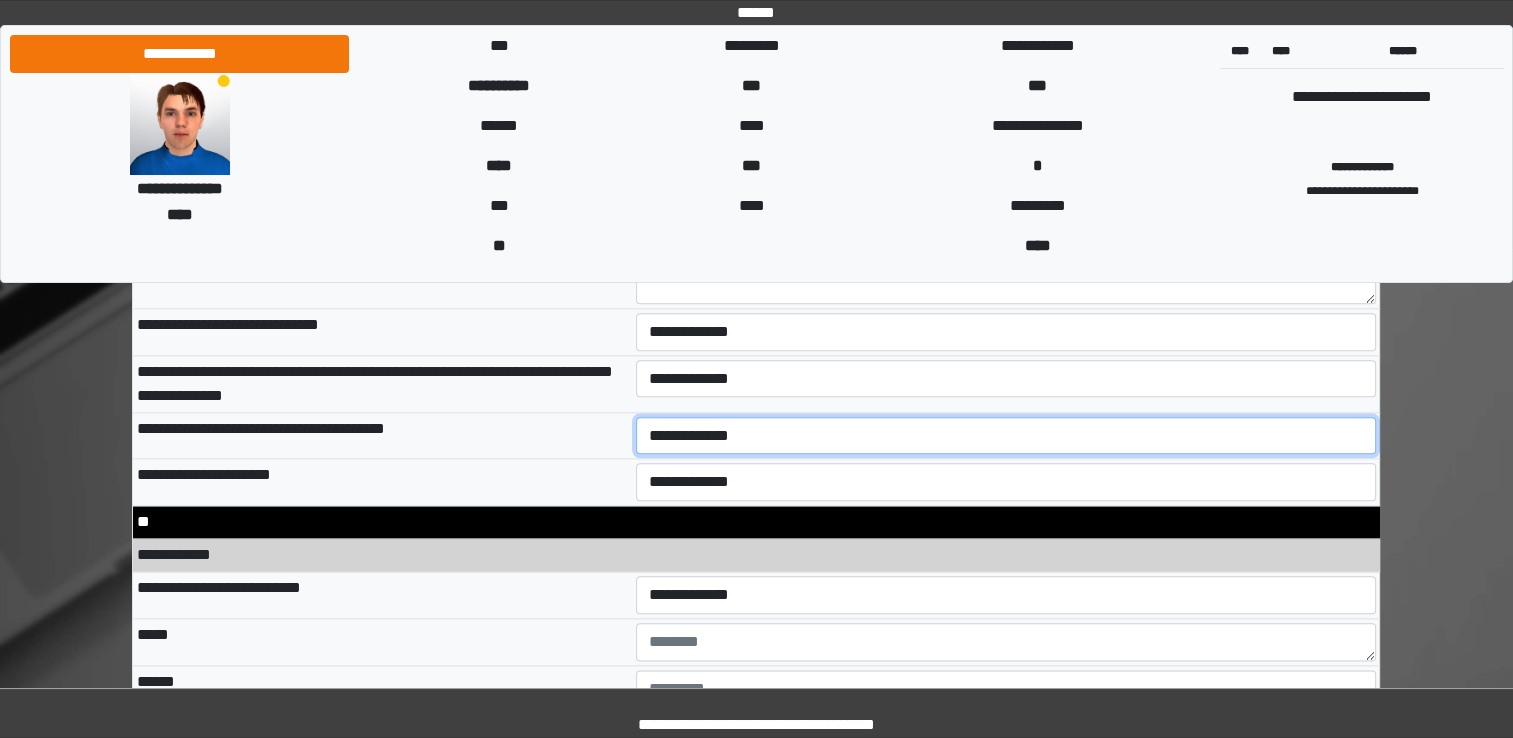 scroll, scrollTop: 9800, scrollLeft: 0, axis: vertical 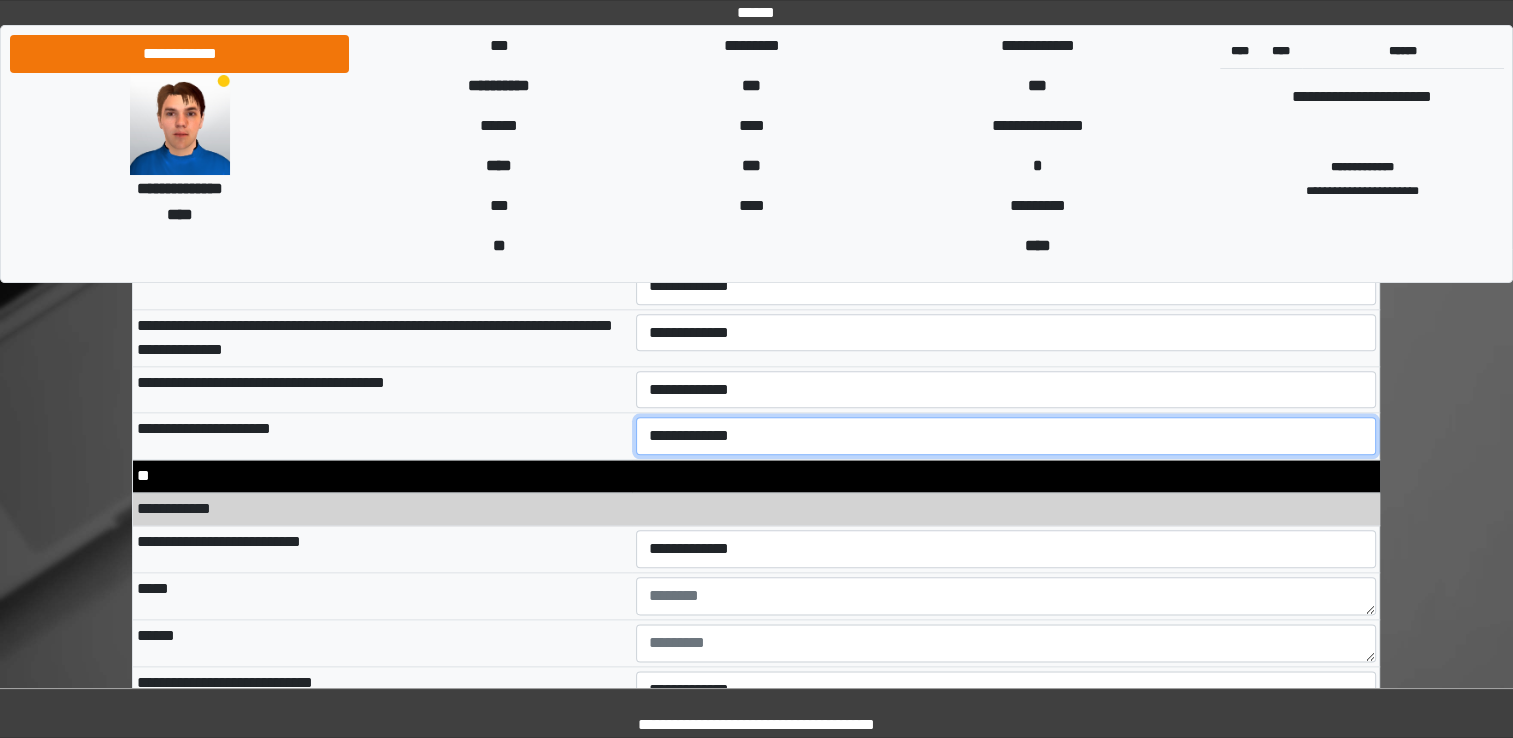 click on "**********" at bounding box center [1006, 436] 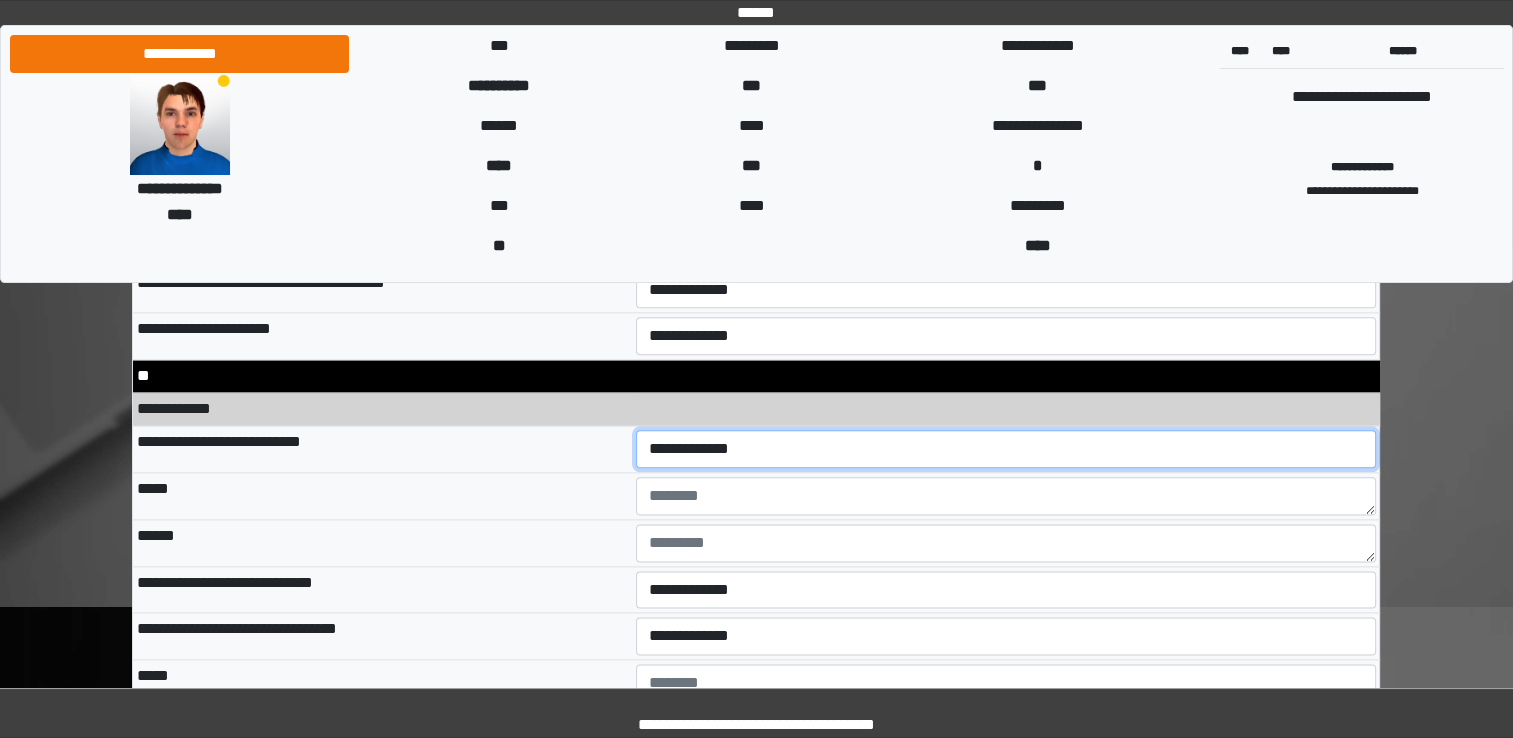 click on "**********" at bounding box center (1006, 449) 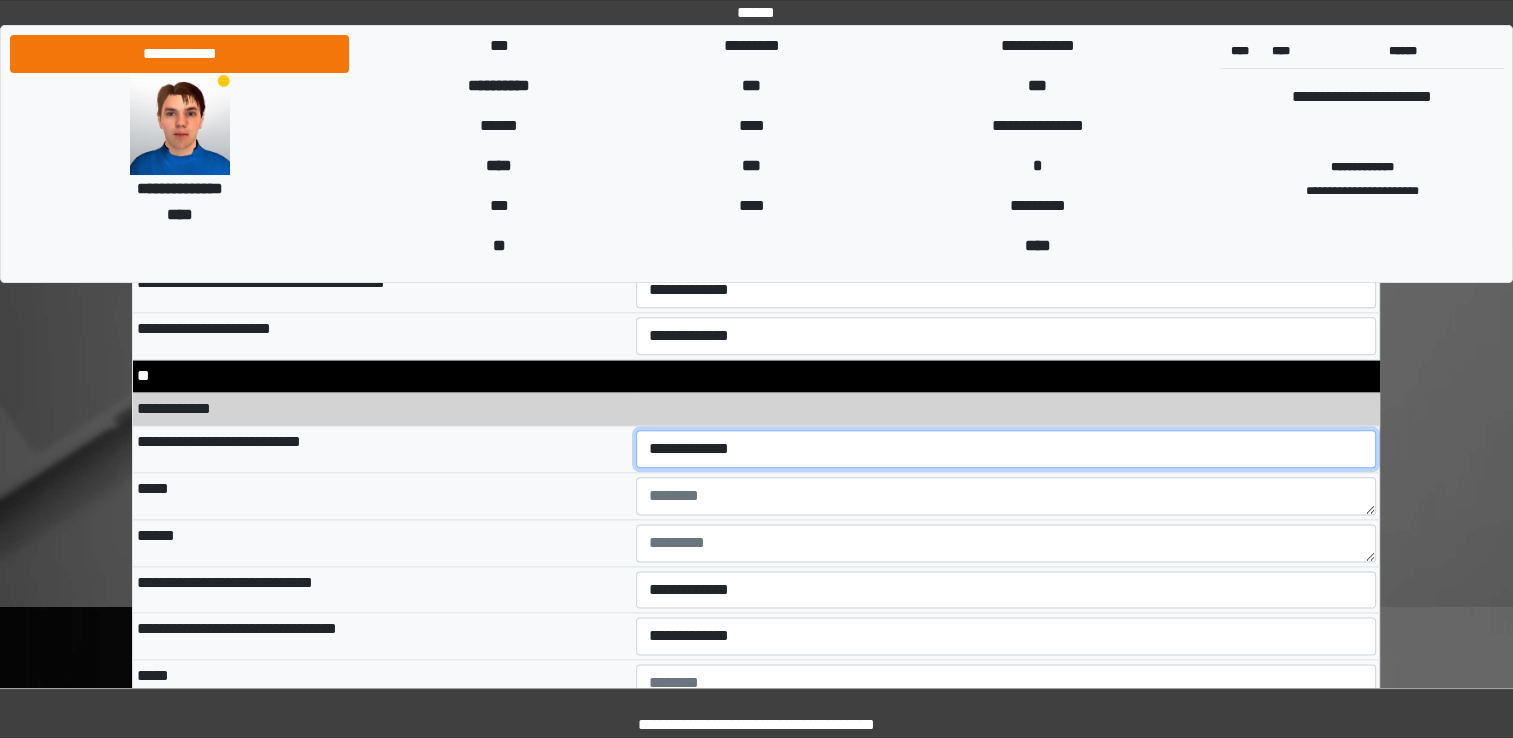 select on "*" 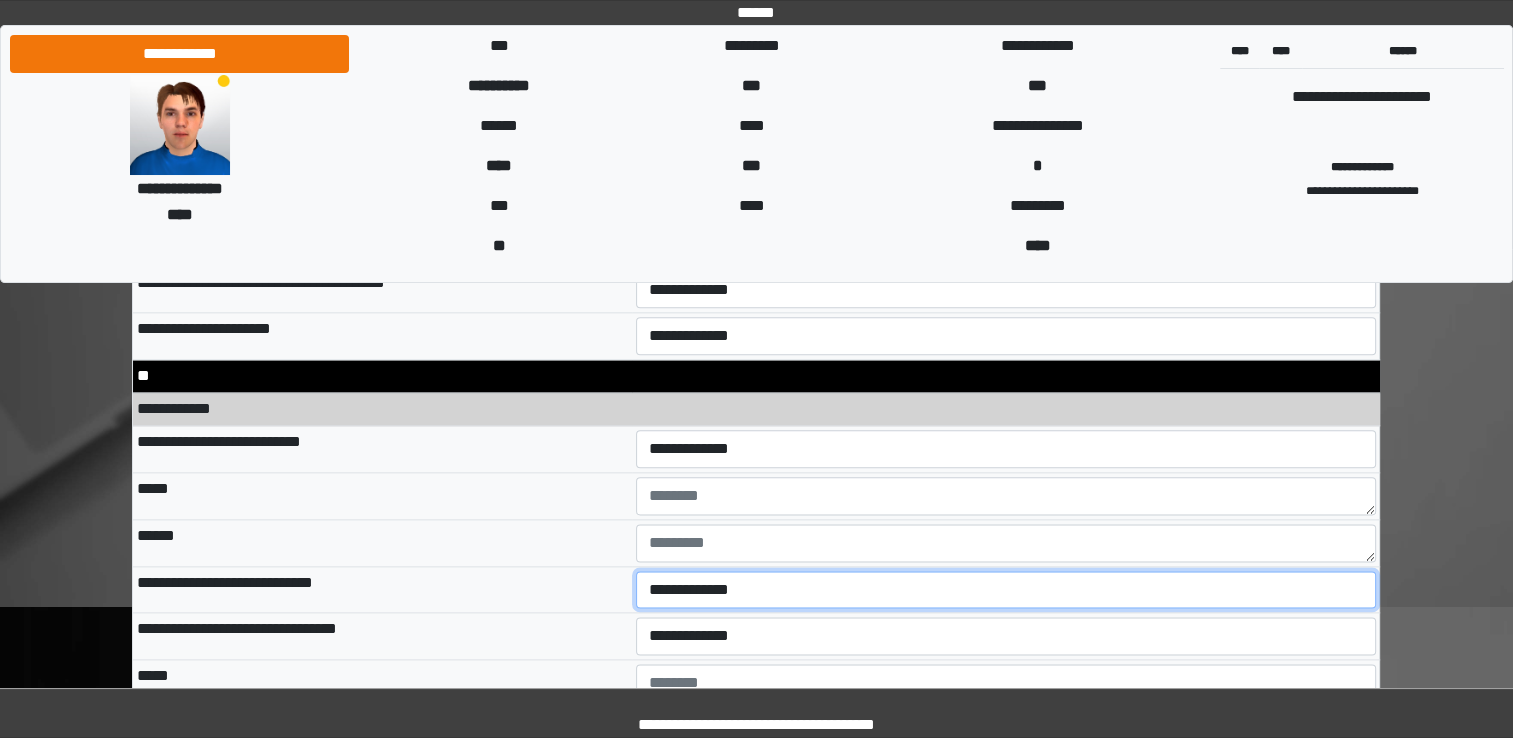 click on "**********" at bounding box center (1006, 590) 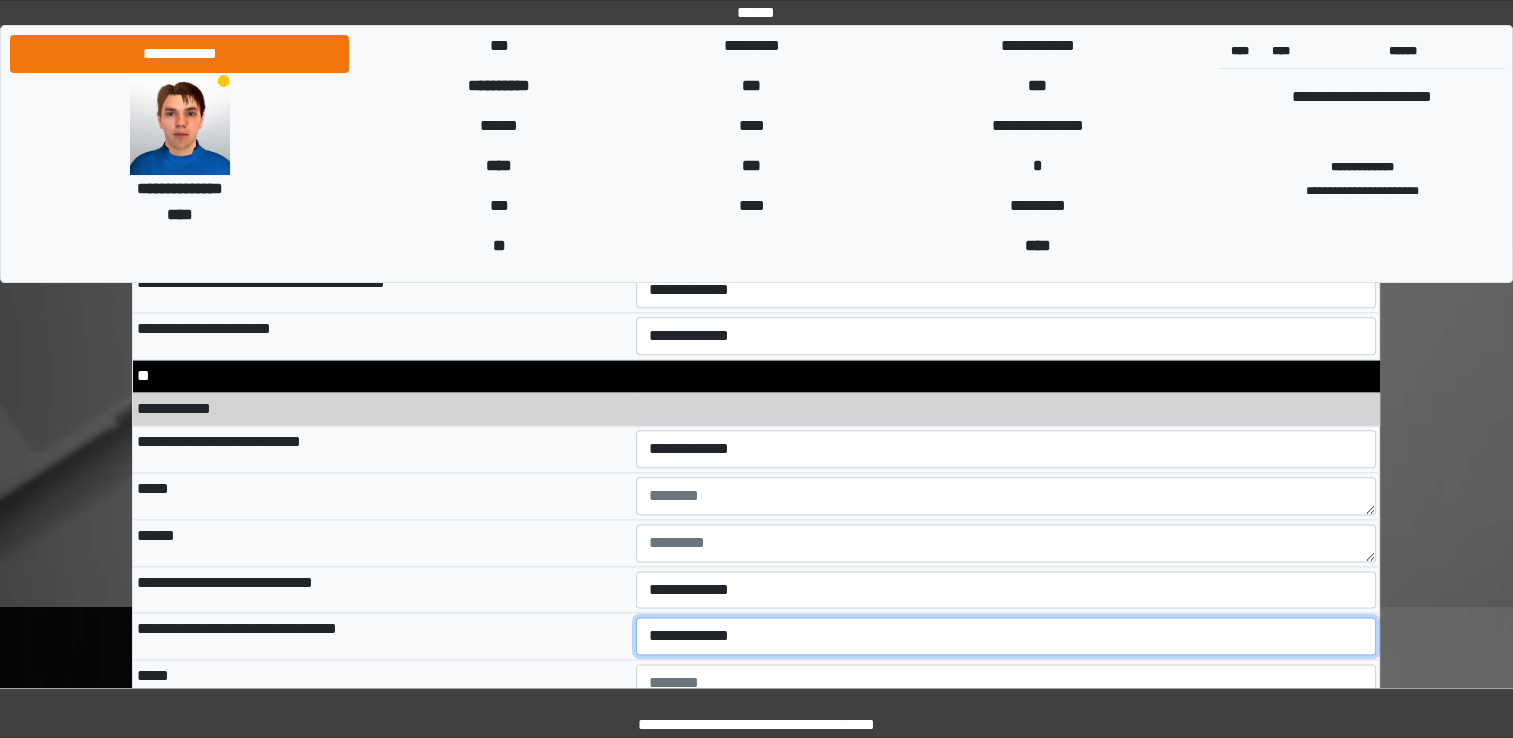 click on "**********" at bounding box center [1006, 636] 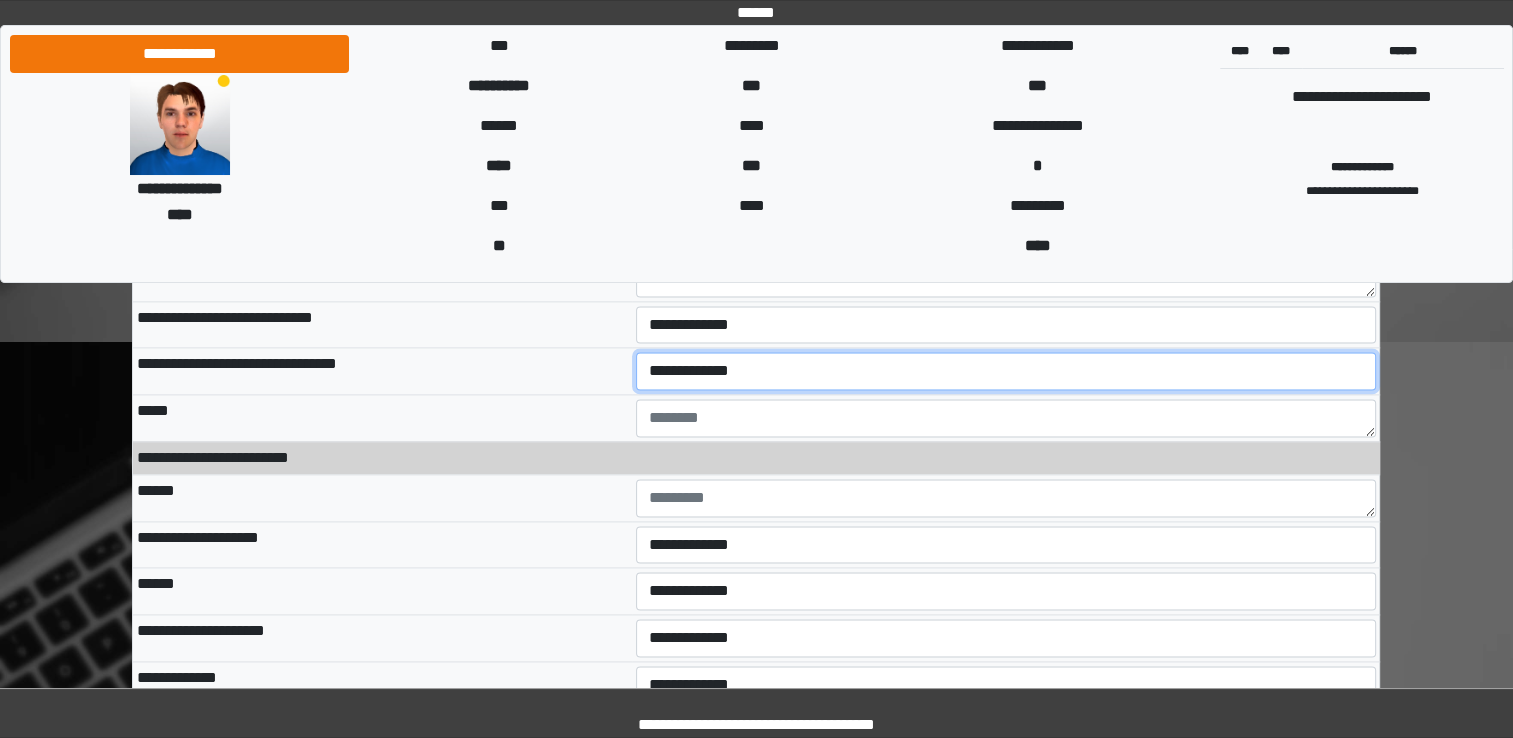 scroll, scrollTop: 10200, scrollLeft: 0, axis: vertical 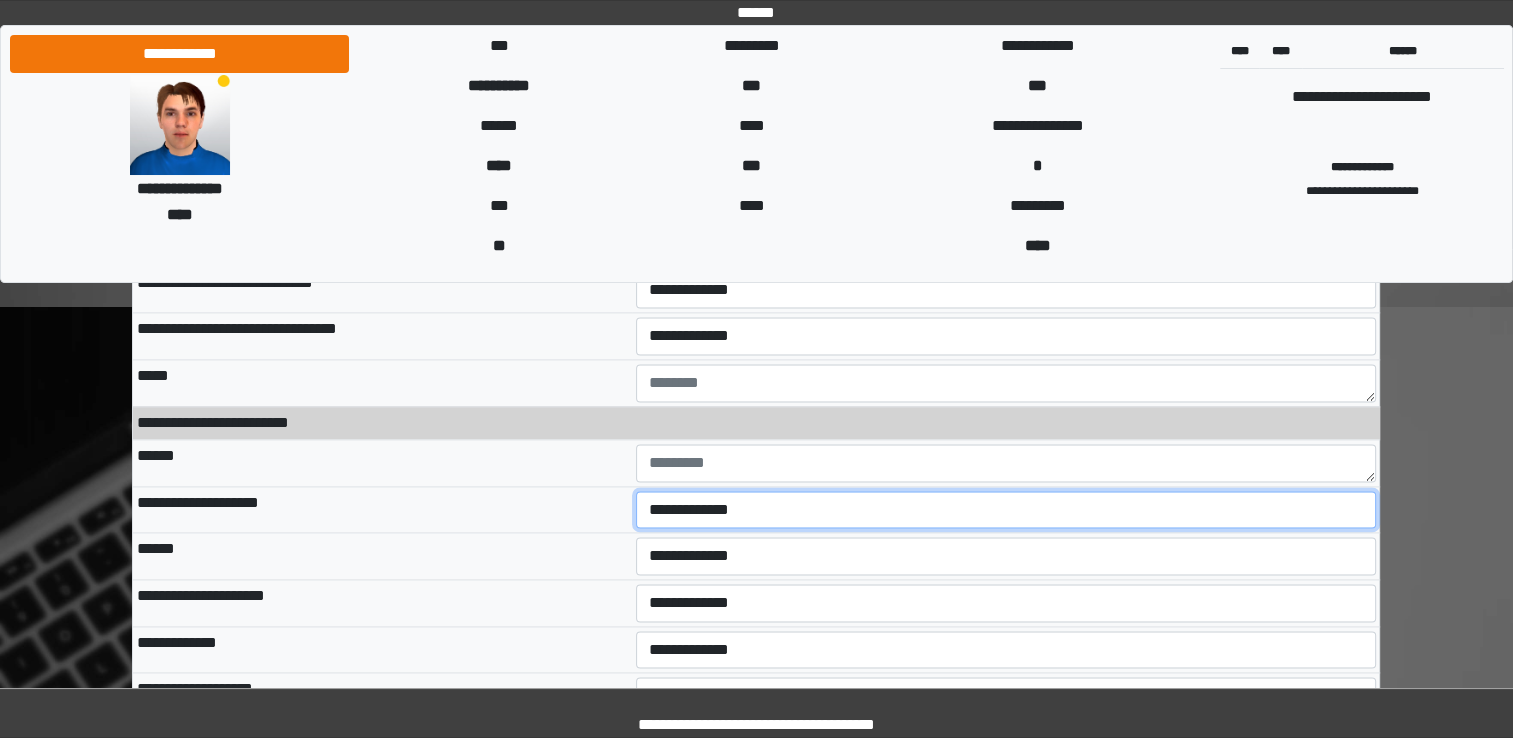click on "**********" at bounding box center (1006, 510) 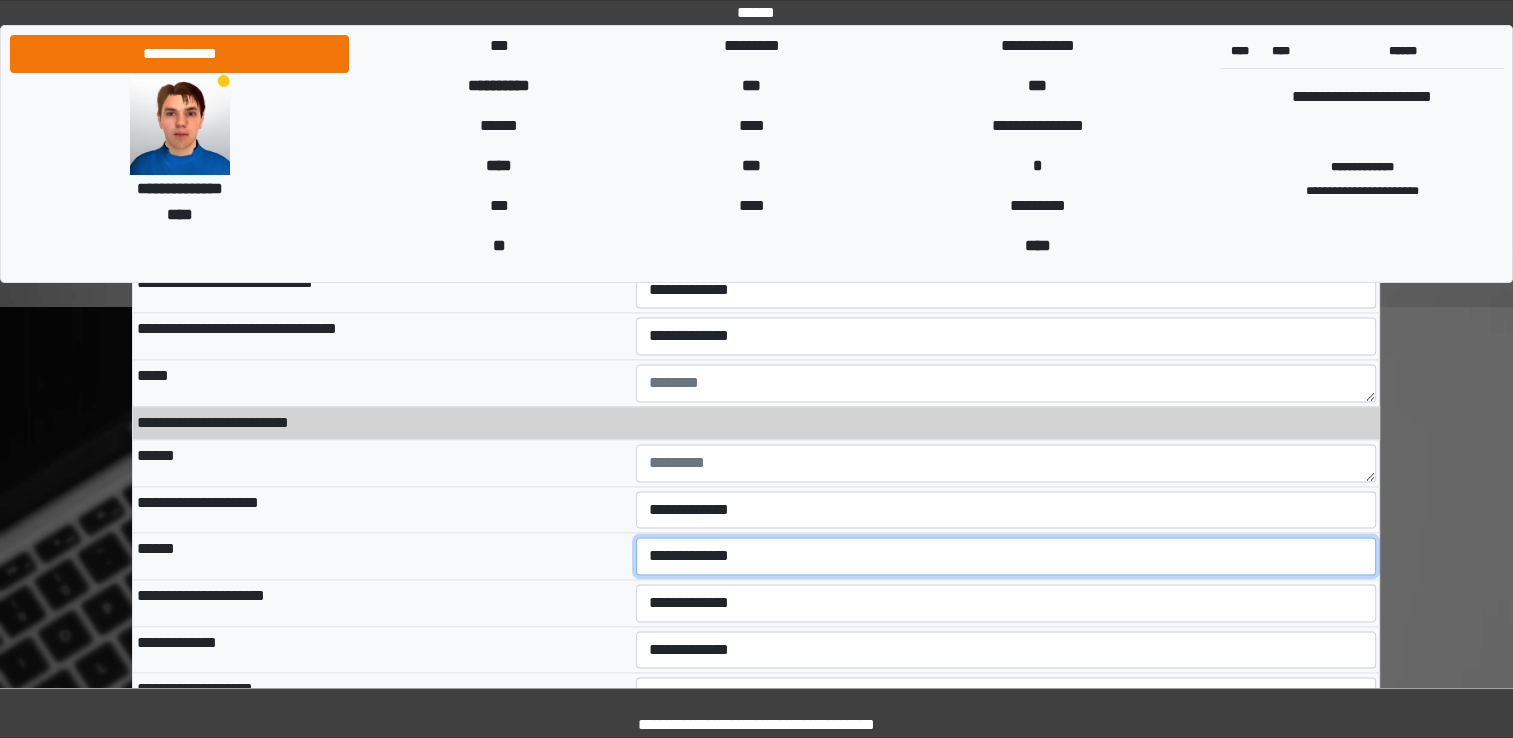 click on "**********" at bounding box center (1006, 556) 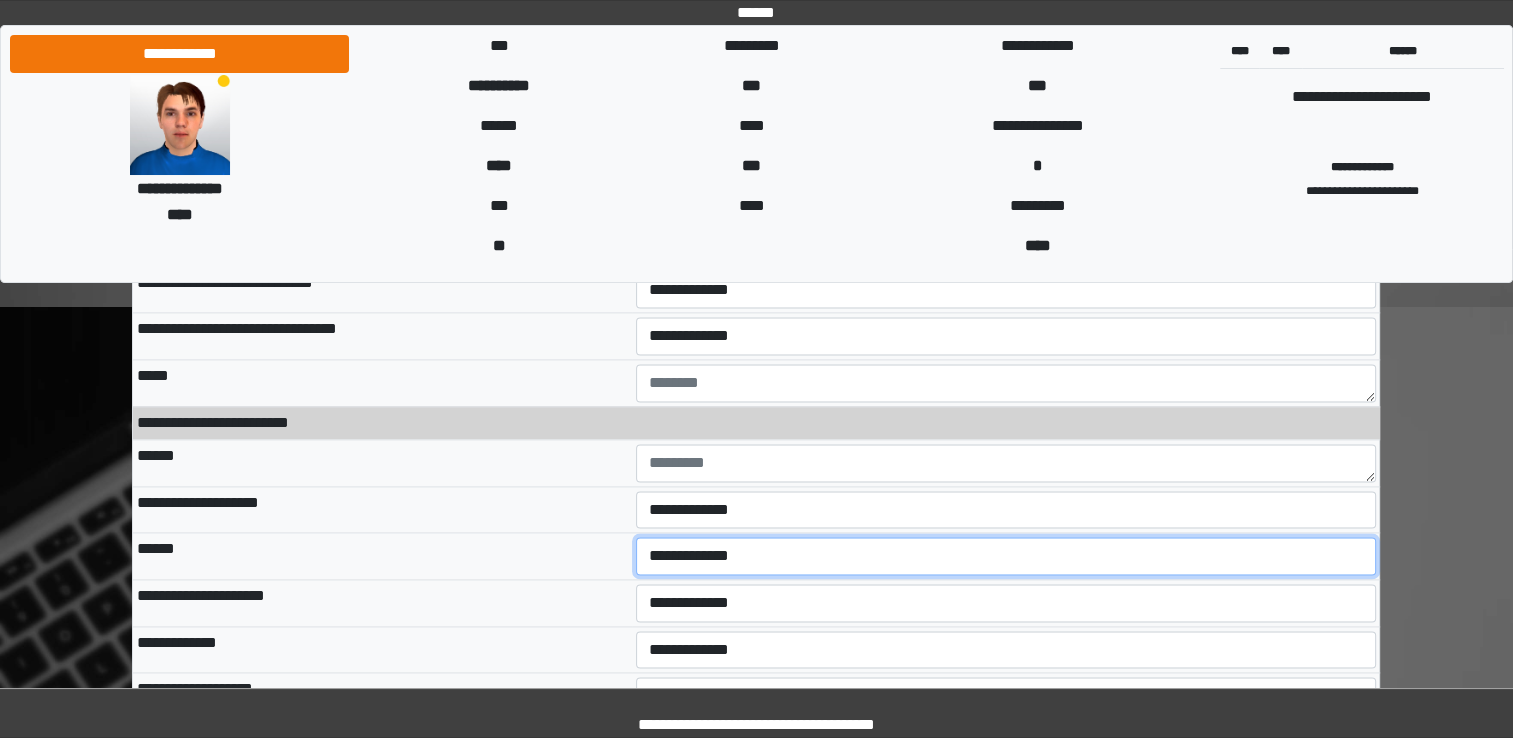 select on "*" 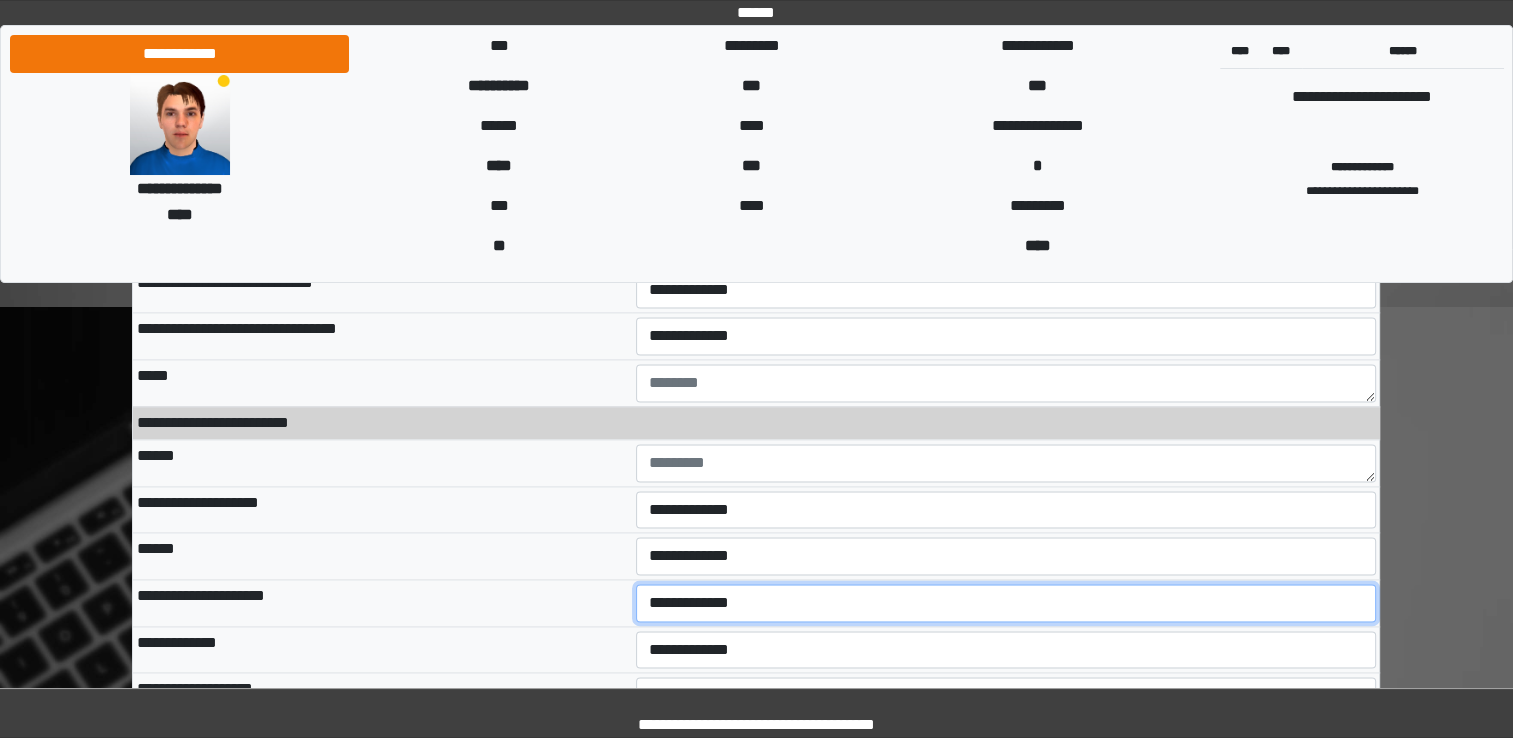 click on "**********" at bounding box center (1006, 603) 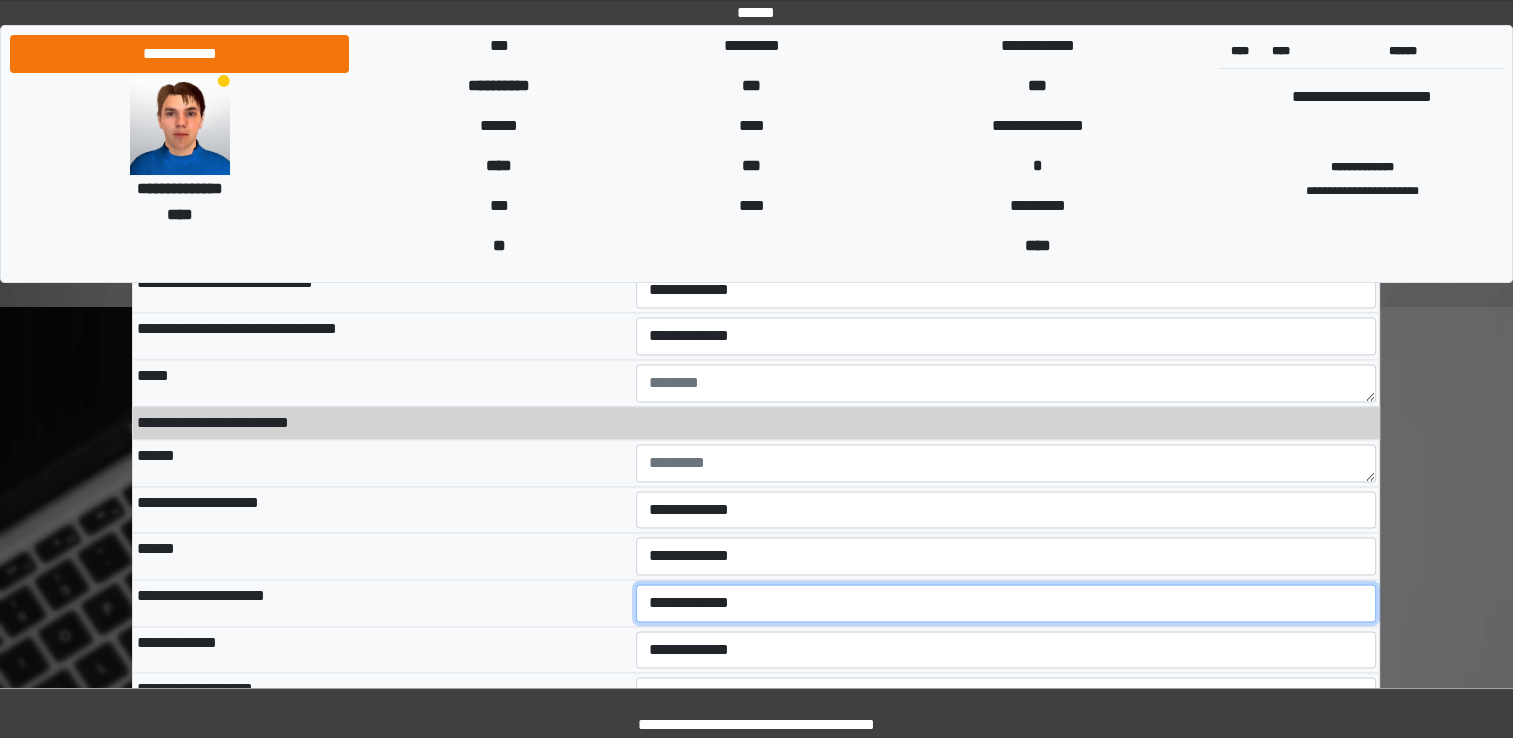 select on "*" 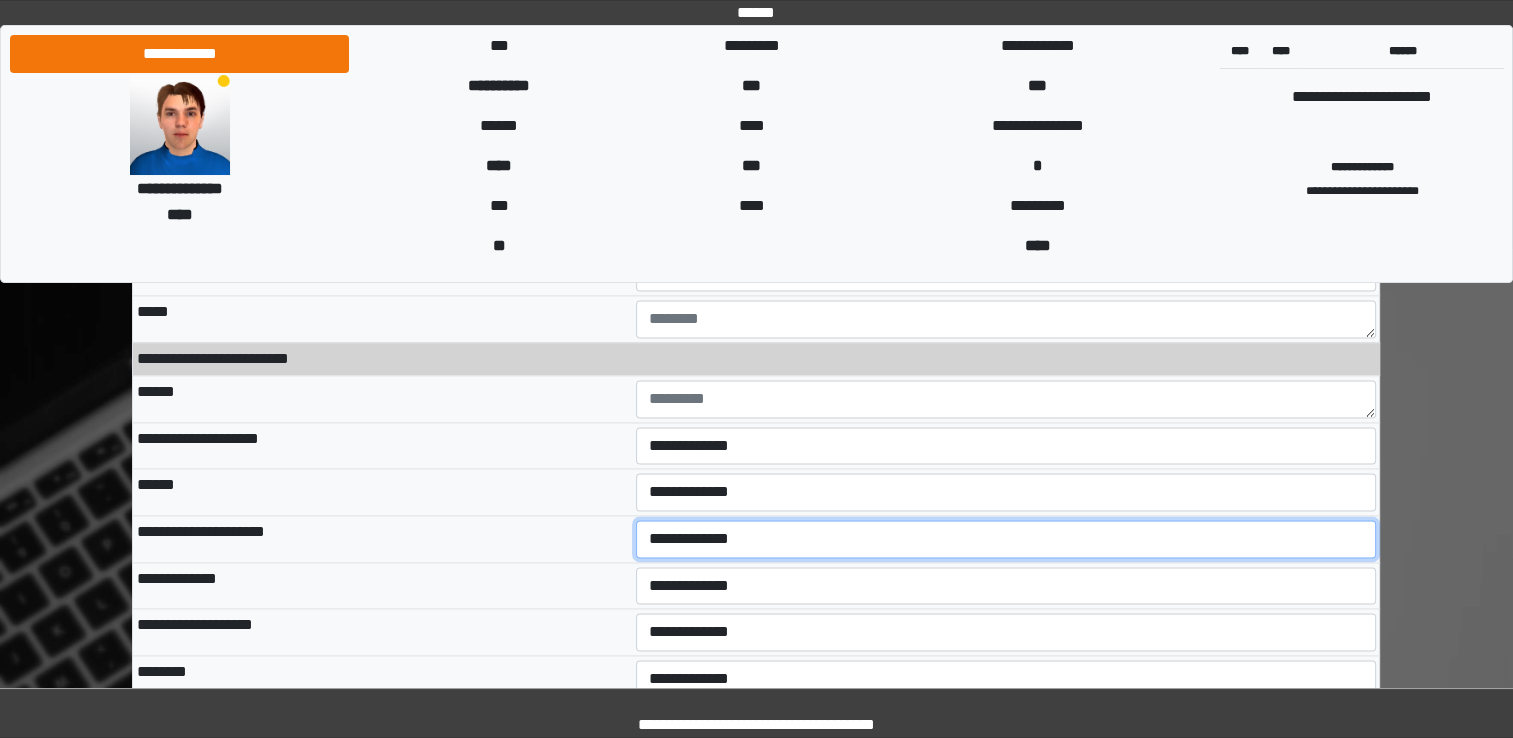 scroll, scrollTop: 10300, scrollLeft: 0, axis: vertical 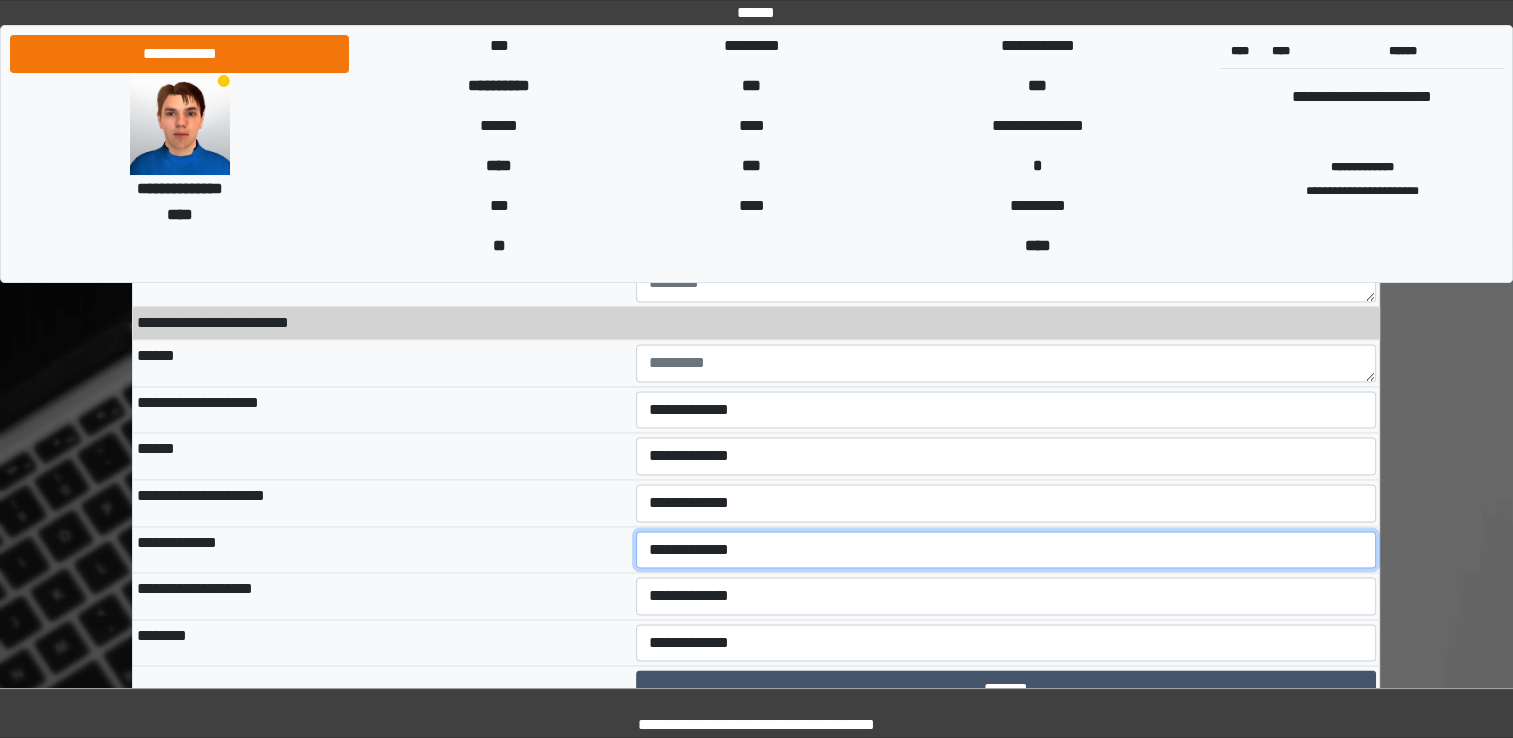 click on "**********" at bounding box center [1006, 550] 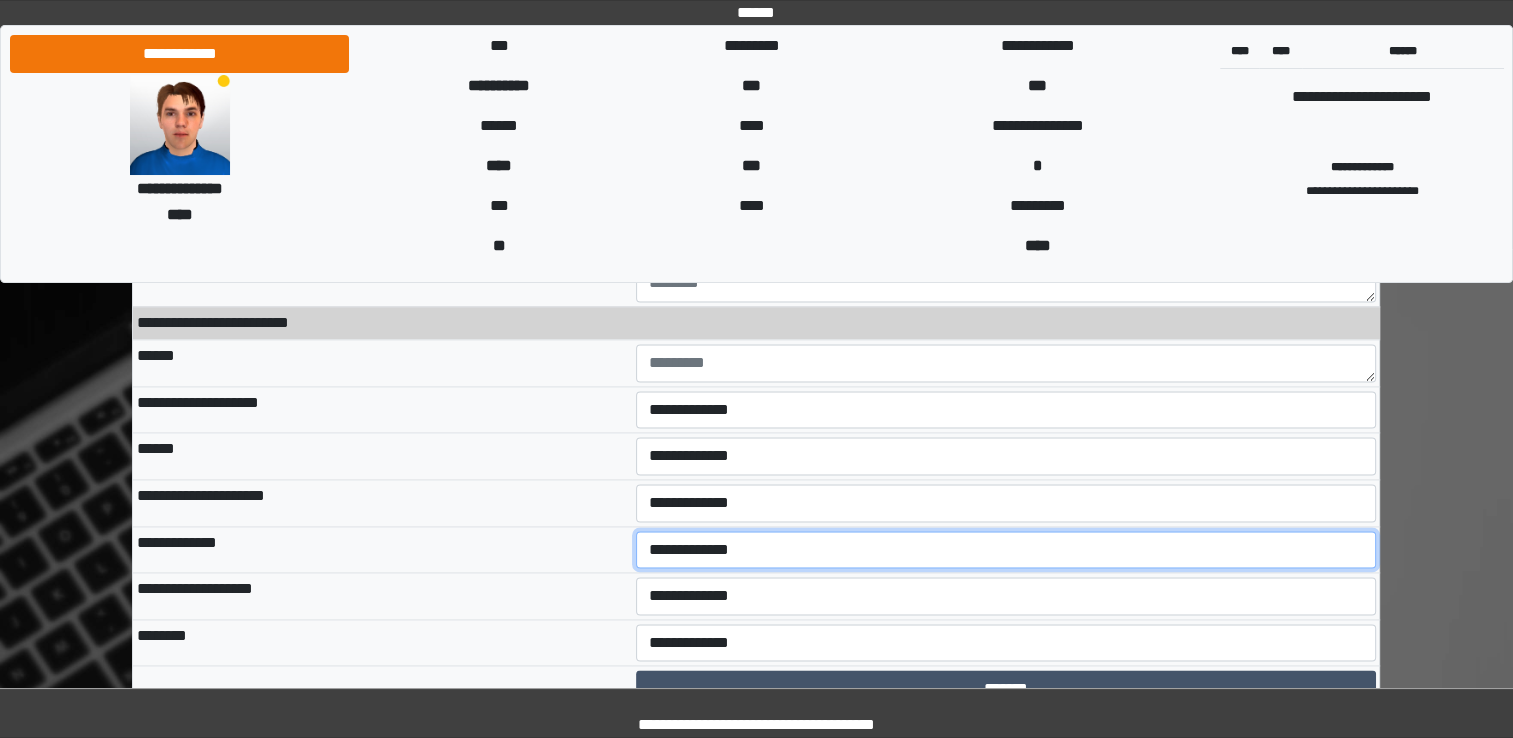 select on "*" 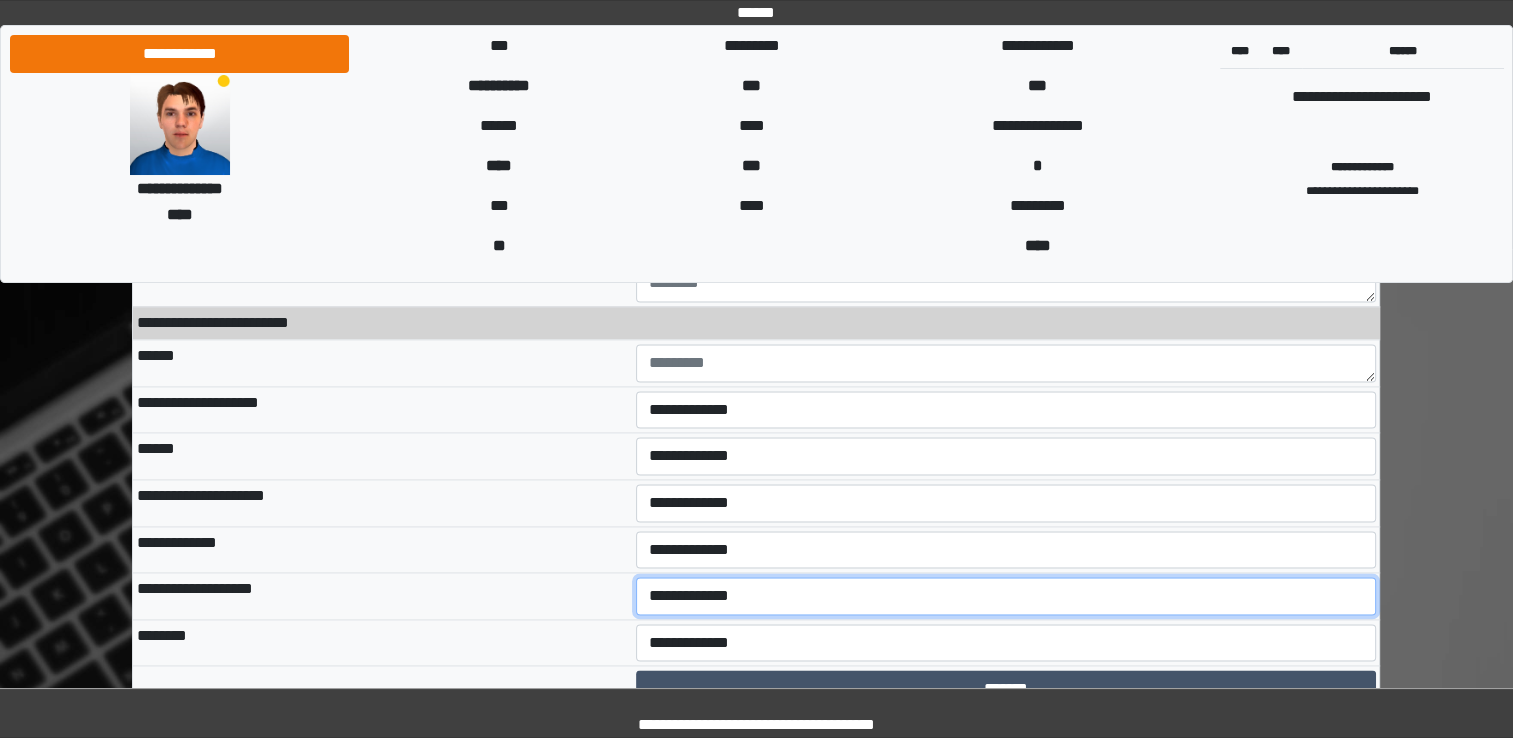 click on "**********" at bounding box center (1006, 596) 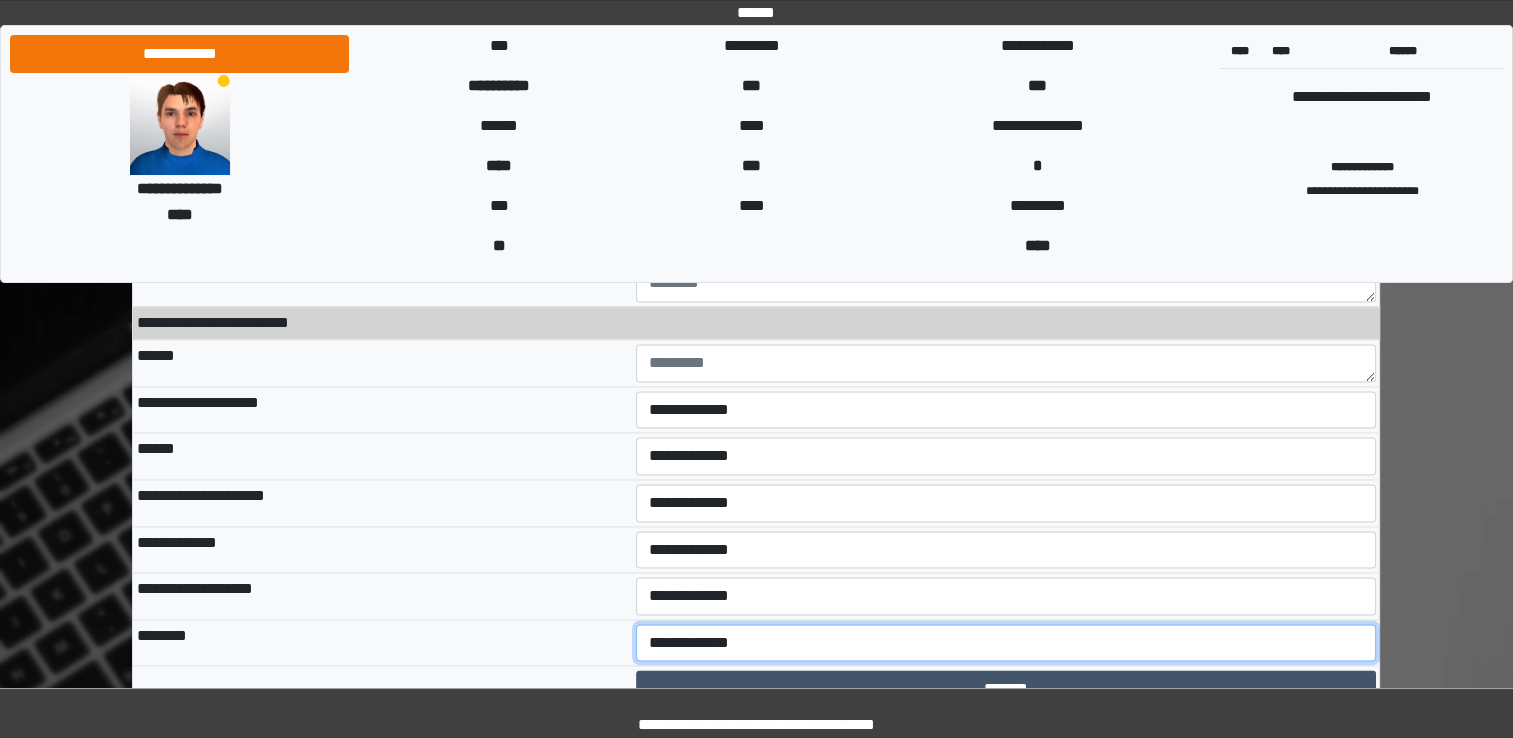 click on "**********" at bounding box center (1006, 643) 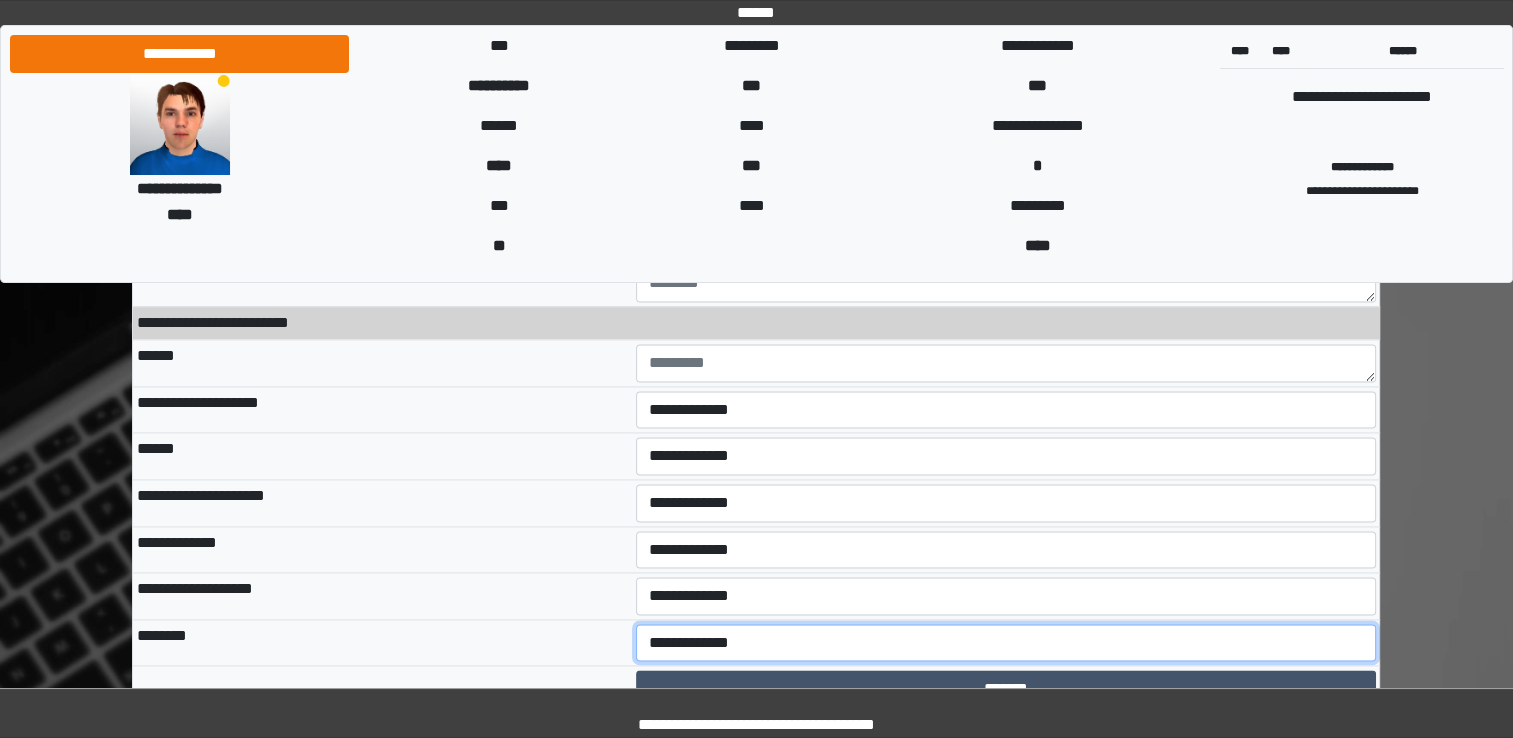 select on "*" 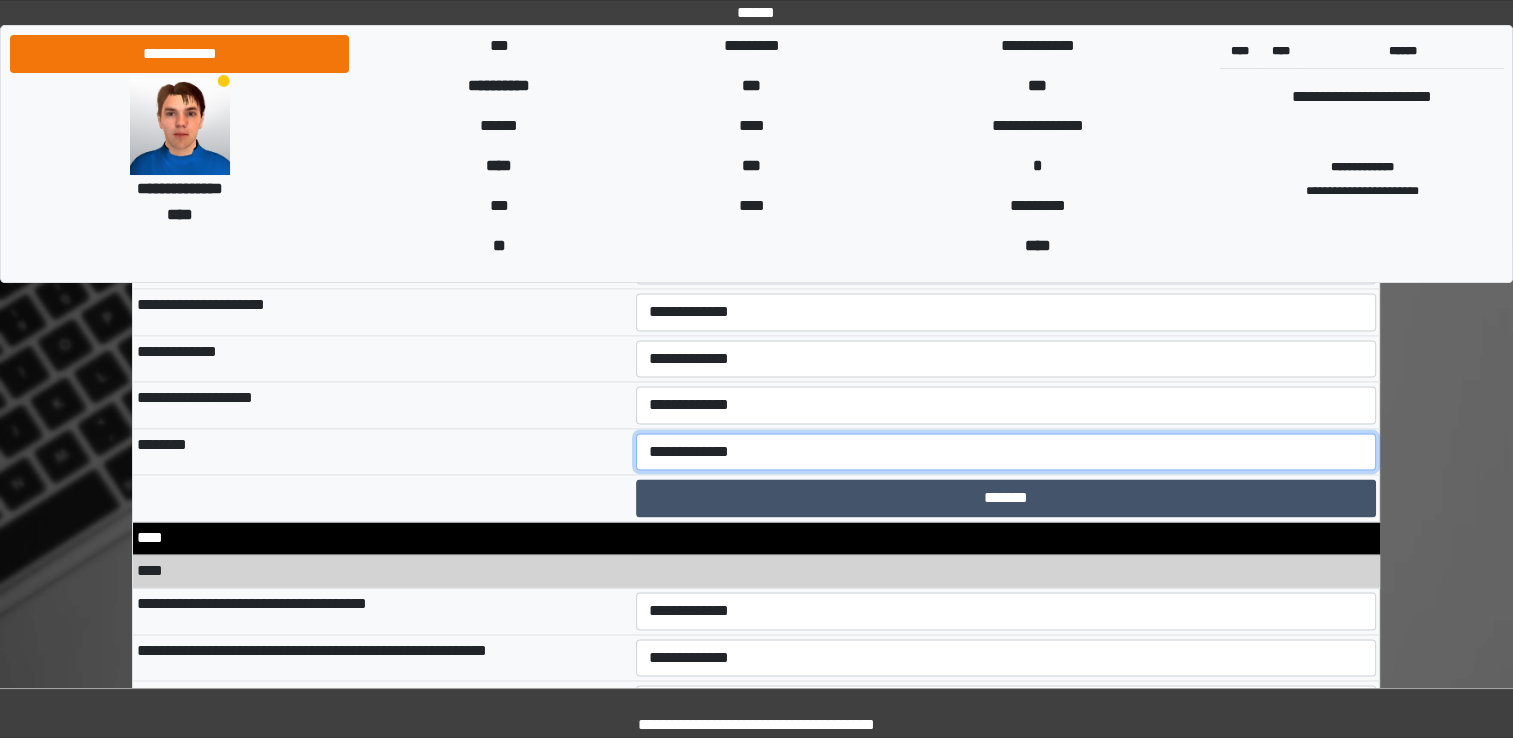 scroll, scrollTop: 10500, scrollLeft: 0, axis: vertical 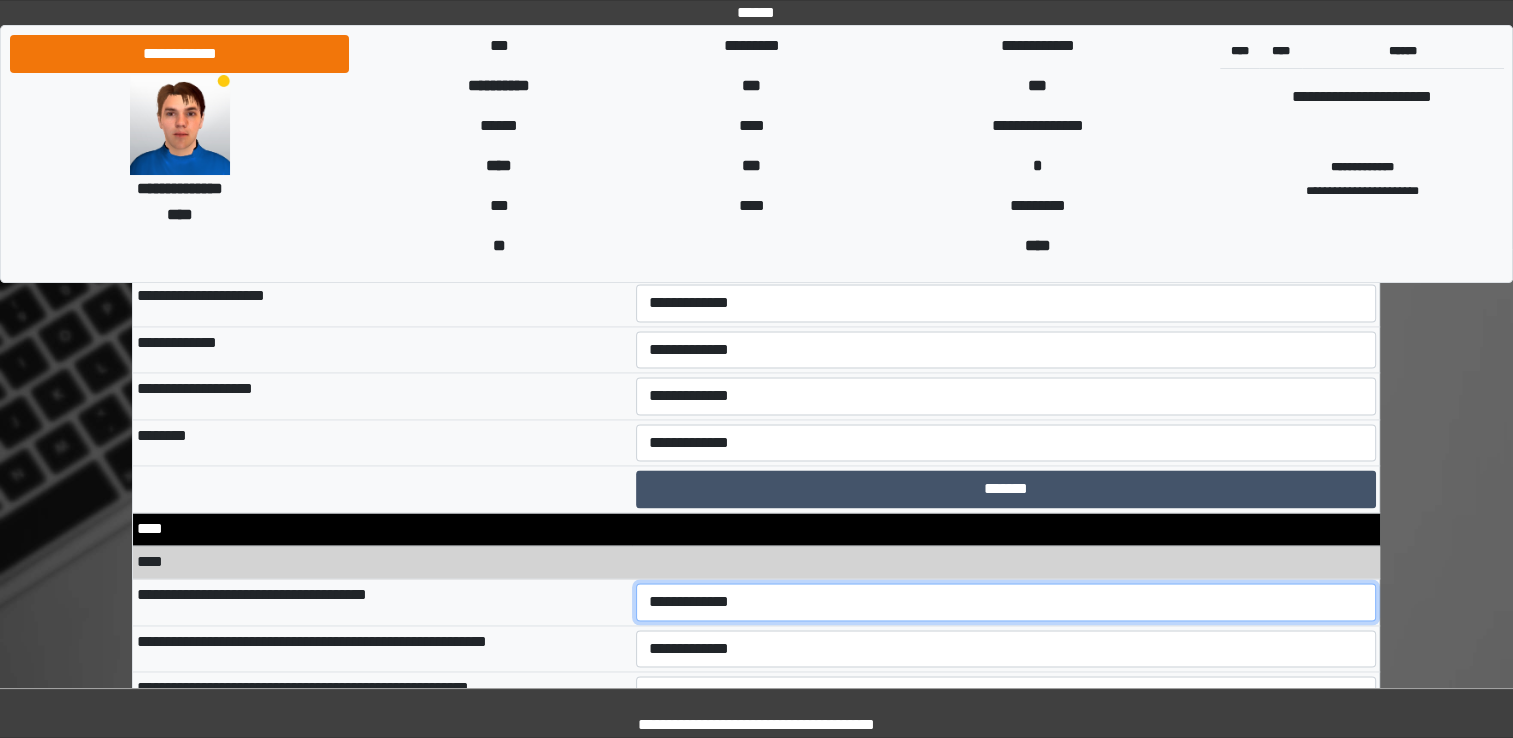 click on "**********" at bounding box center [1006, 602] 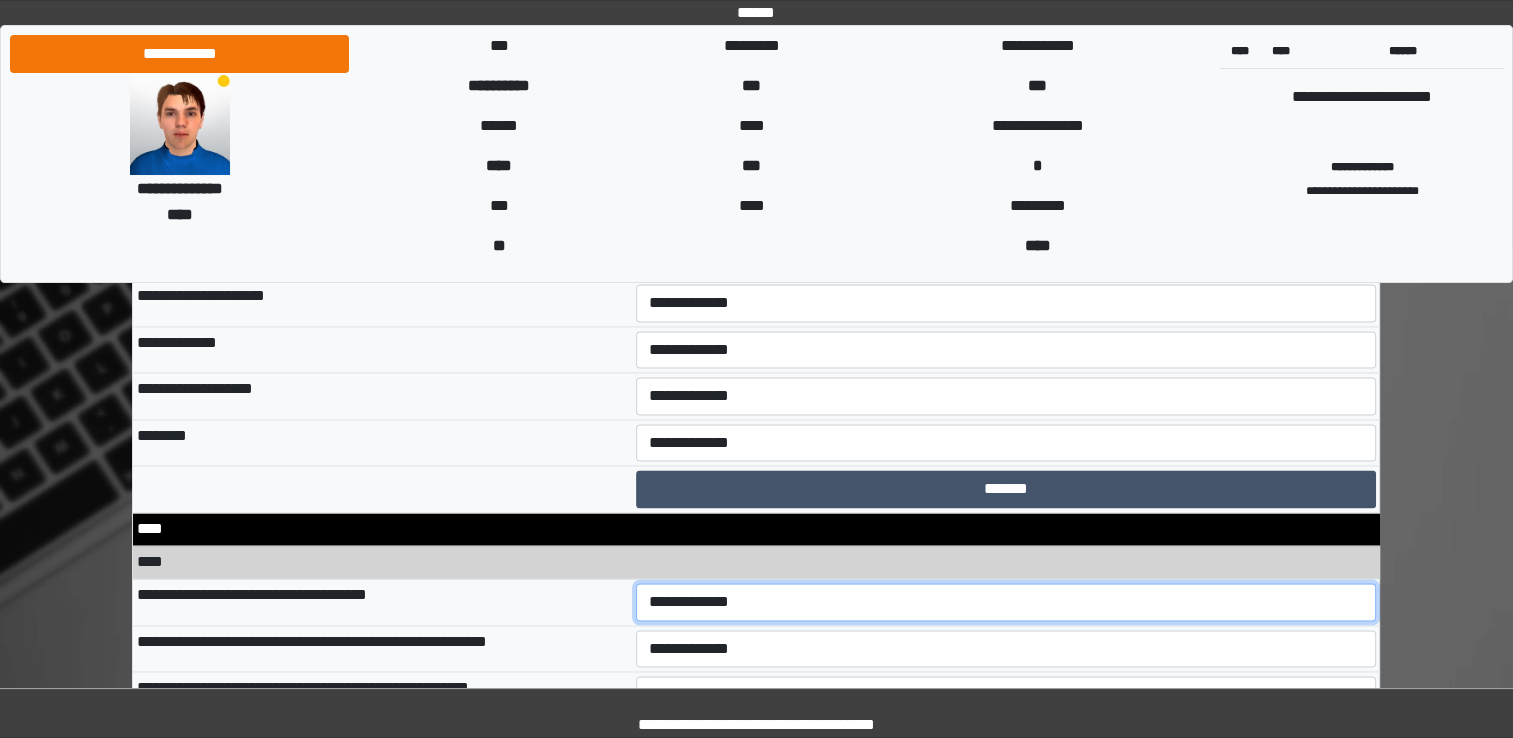 select on "*" 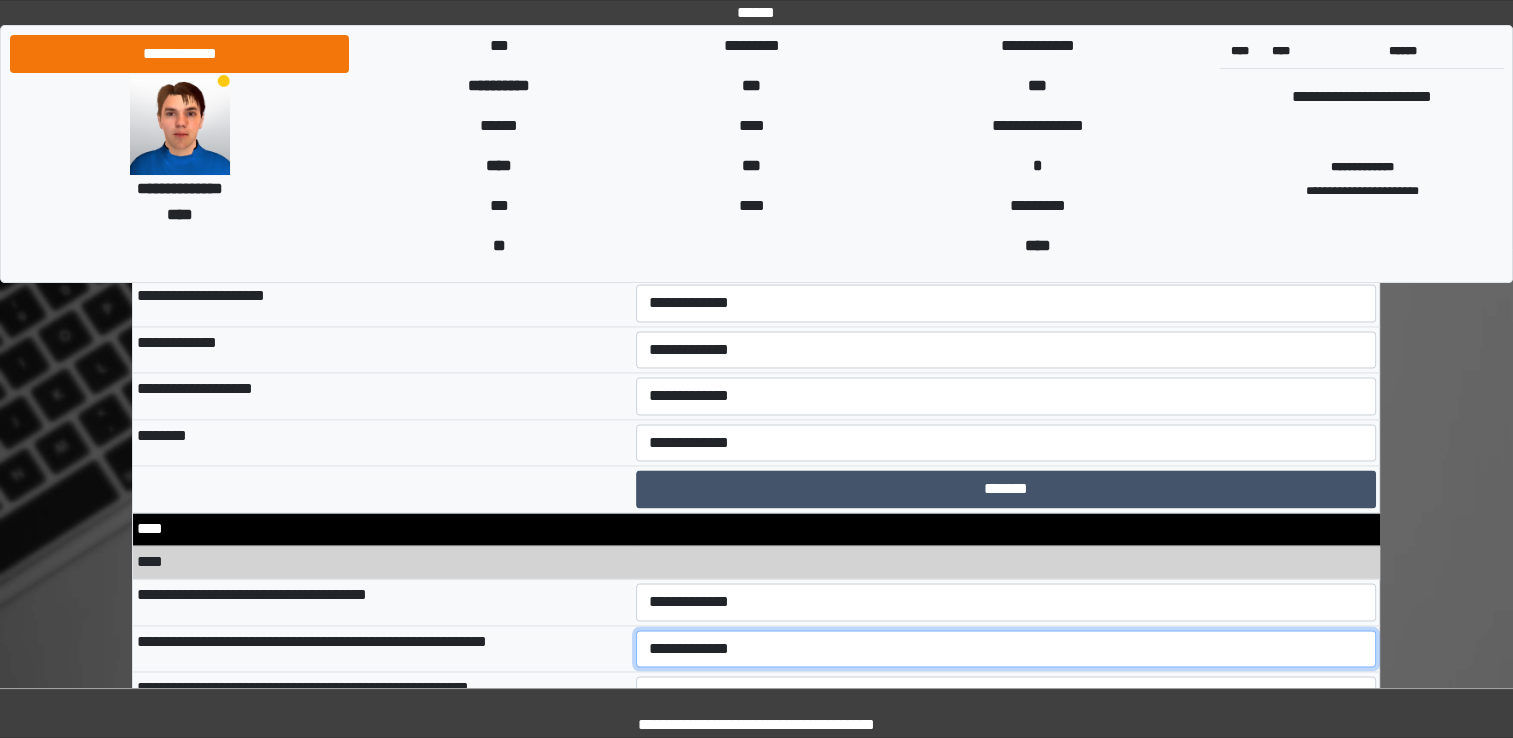 click on "**********" at bounding box center (1006, 649) 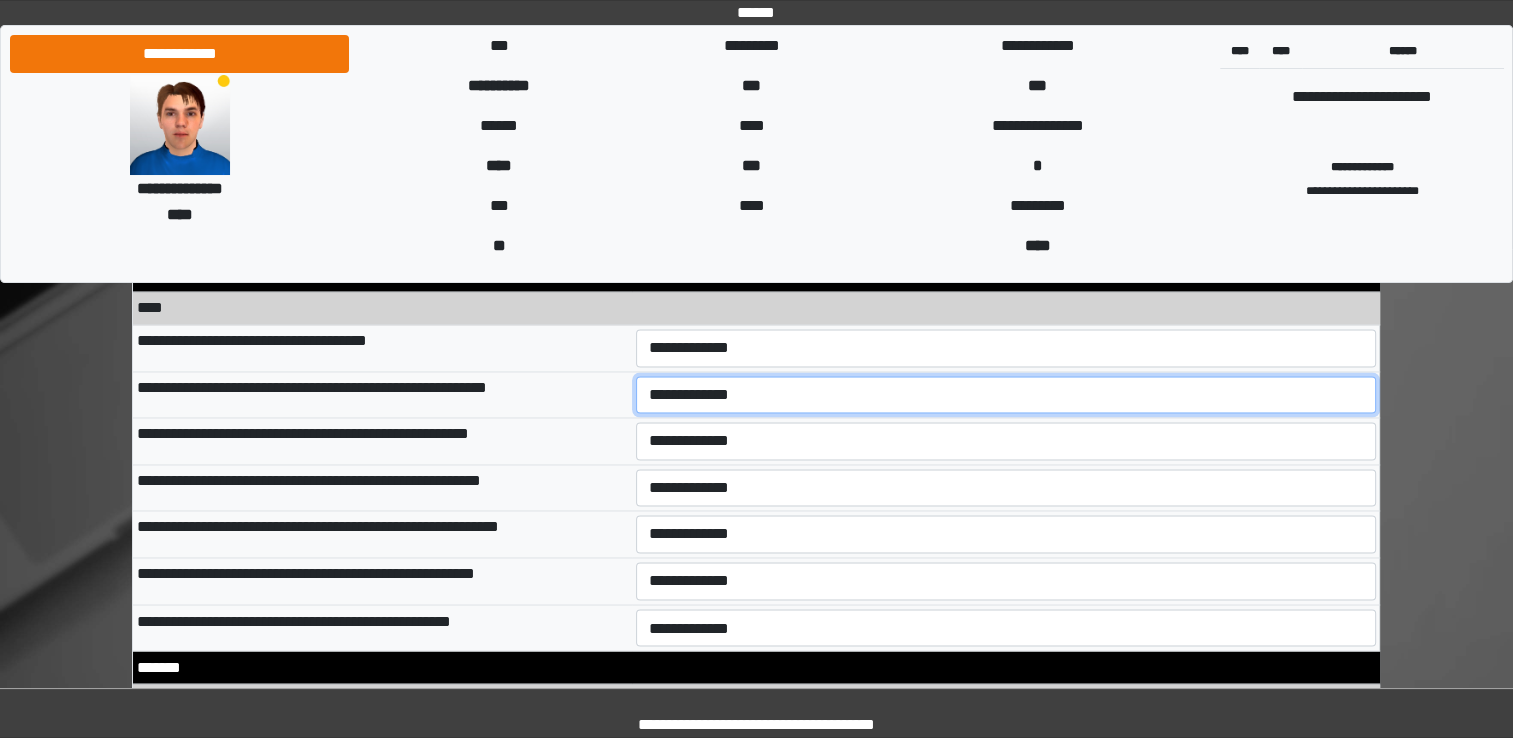 scroll, scrollTop: 10800, scrollLeft: 0, axis: vertical 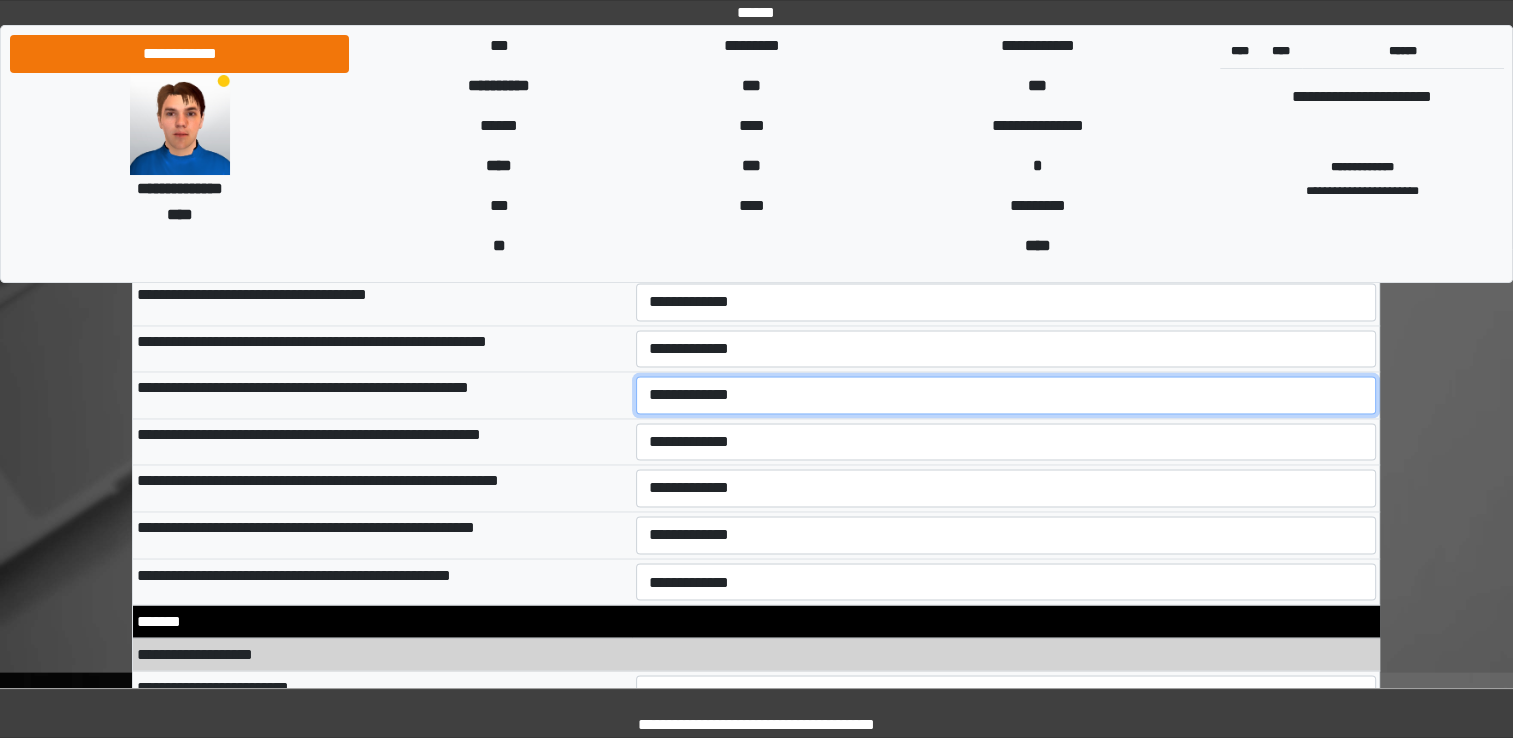 drag, startPoint x: 676, startPoint y: 382, endPoint x: 674, endPoint y: 394, distance: 12.165525 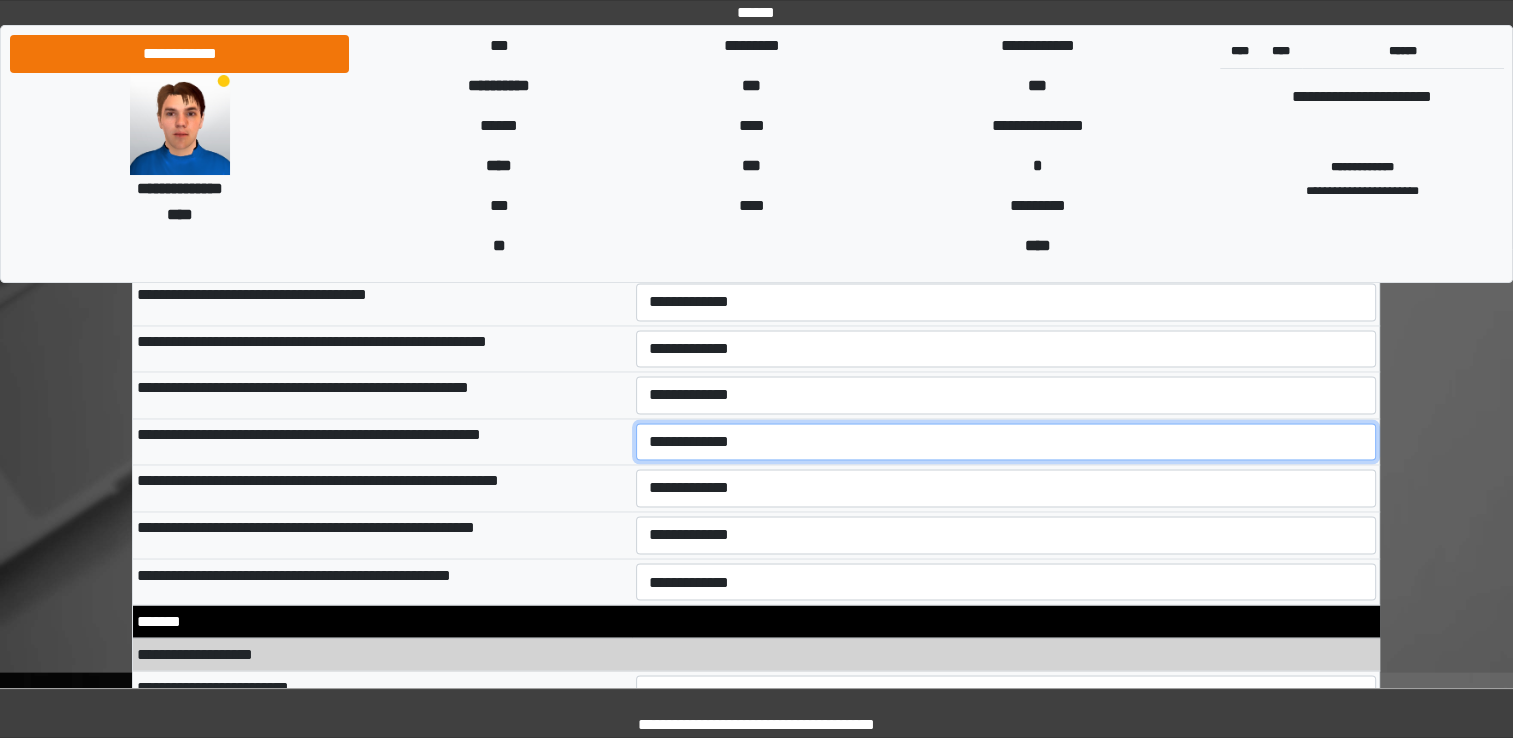 click on "**********" at bounding box center [1006, 442] 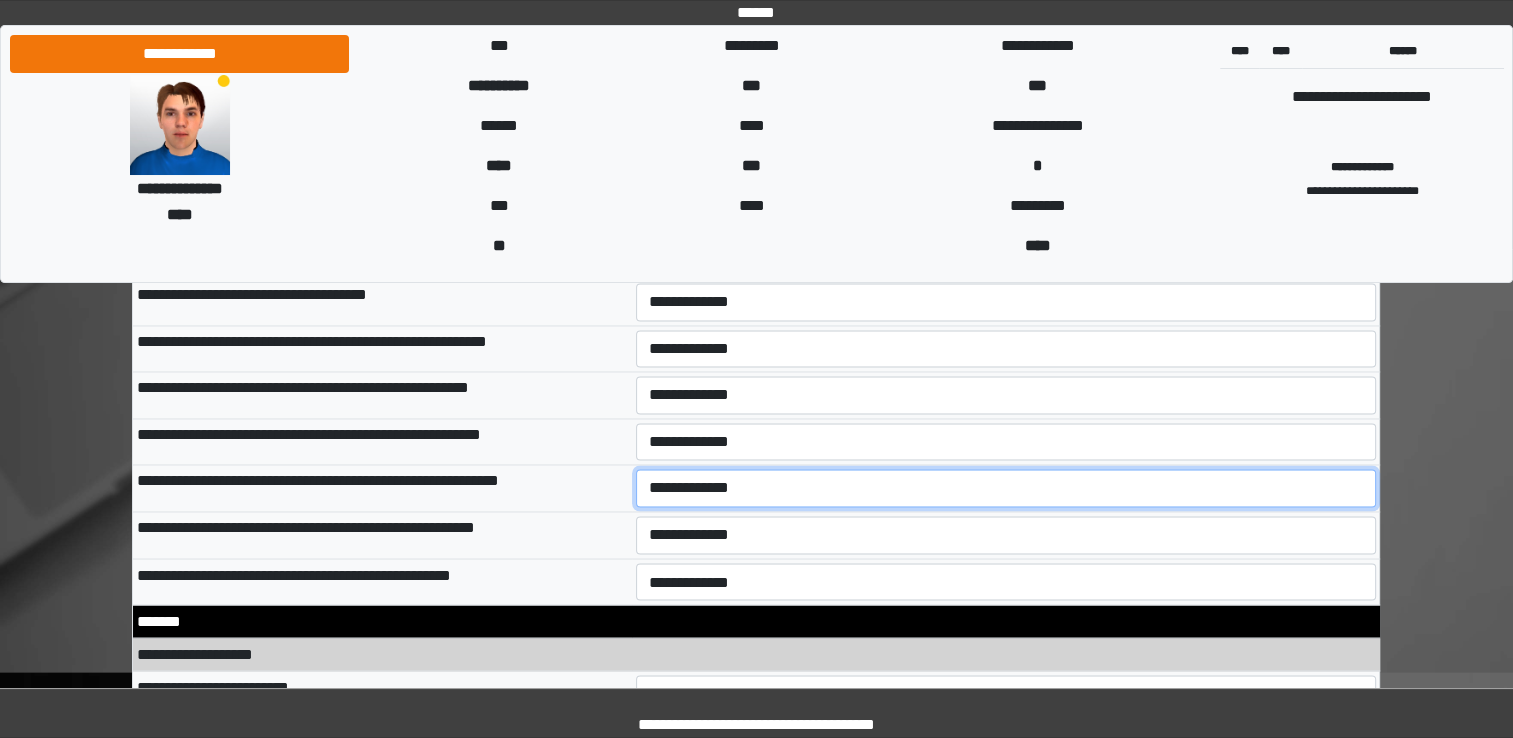 drag, startPoint x: 670, startPoint y: 468, endPoint x: 666, endPoint y: 482, distance: 14.56022 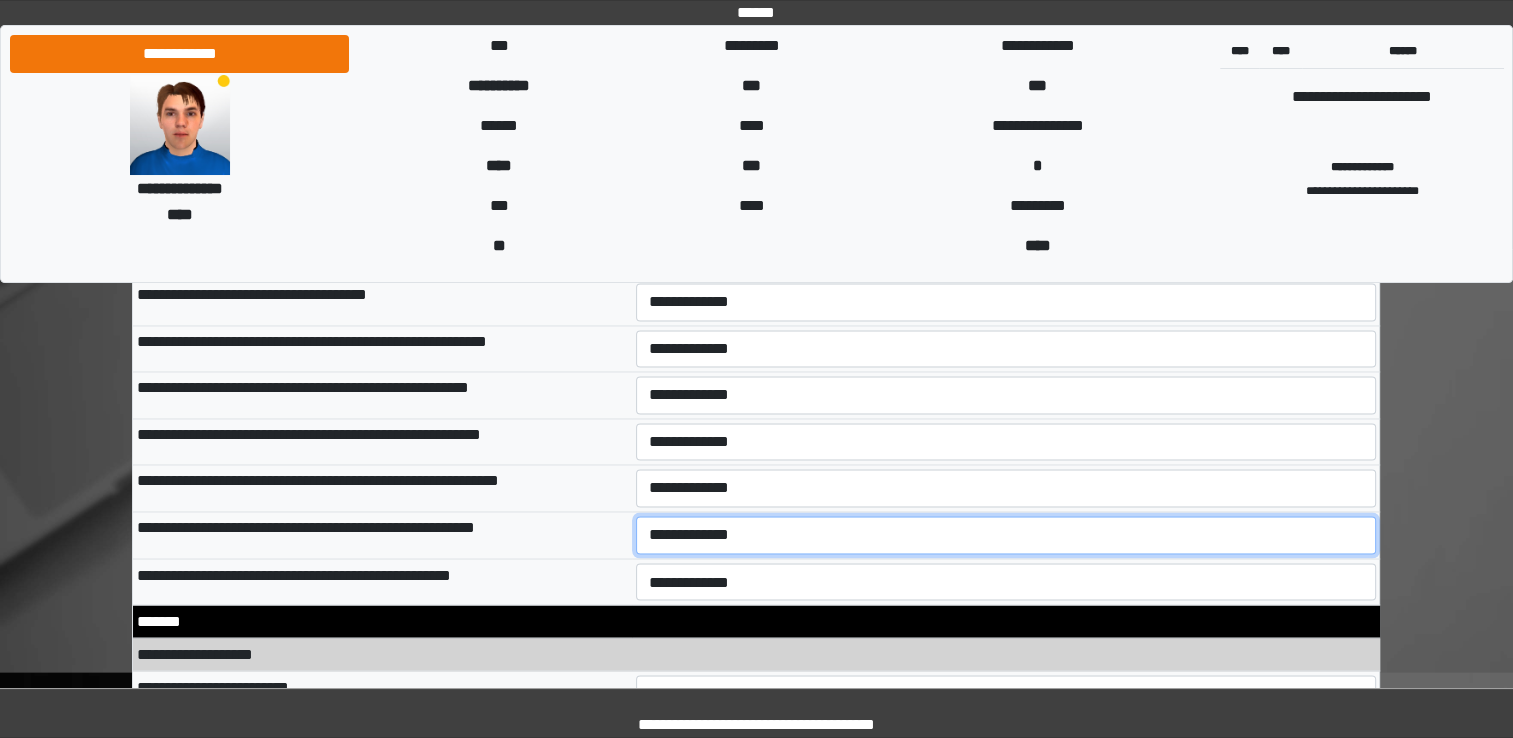 click on "**********" at bounding box center [1006, 535] 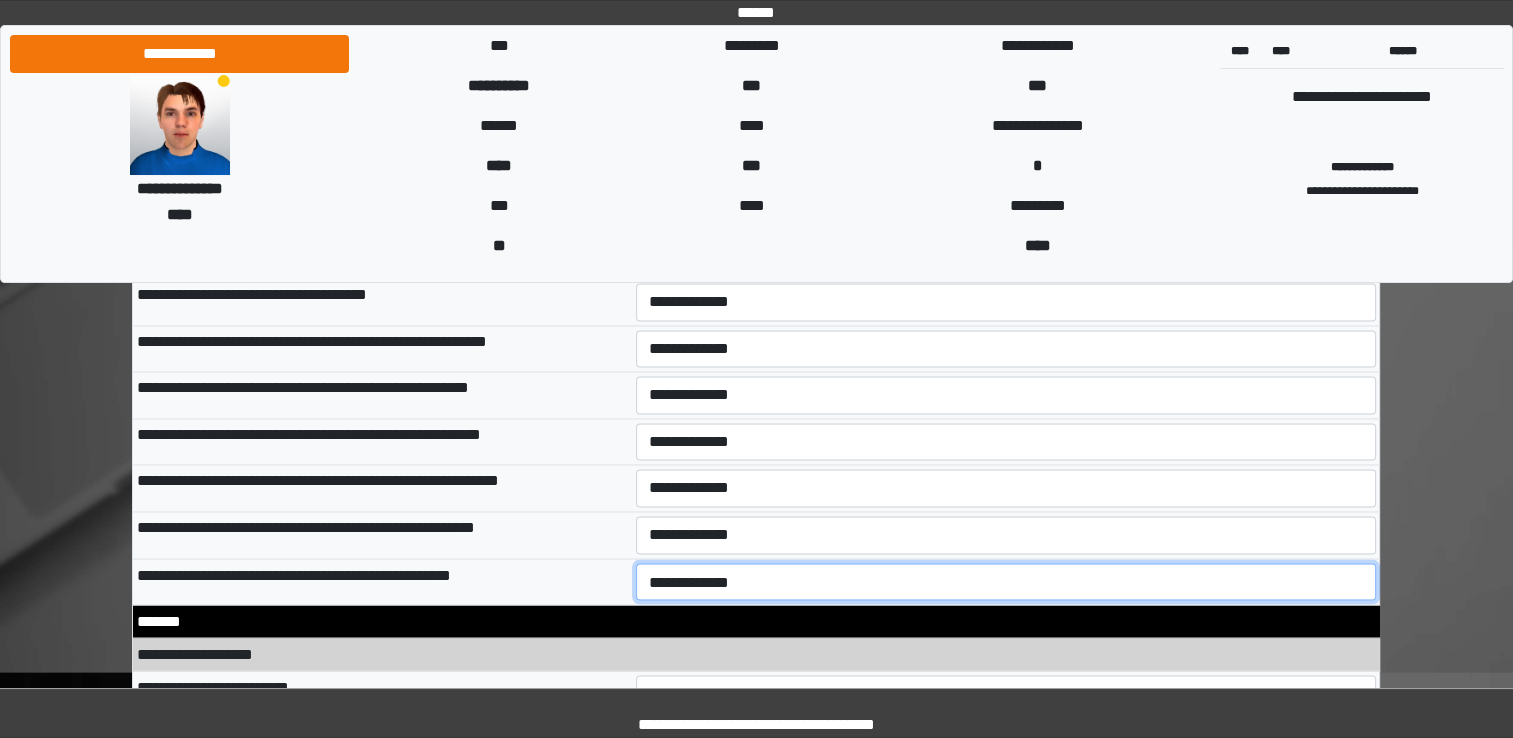 drag, startPoint x: 660, startPoint y: 558, endPoint x: 660, endPoint y: 569, distance: 11 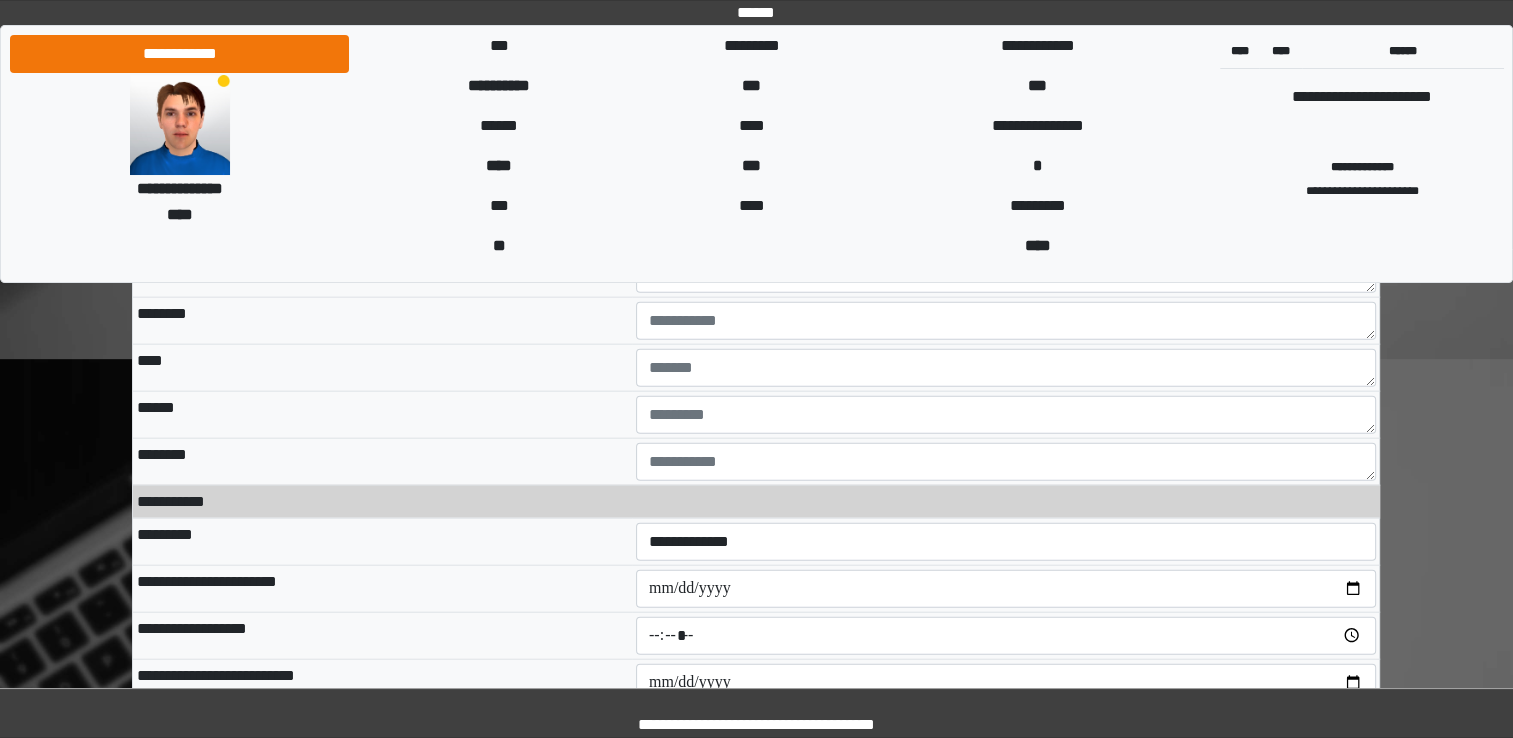 scroll, scrollTop: 12100, scrollLeft: 0, axis: vertical 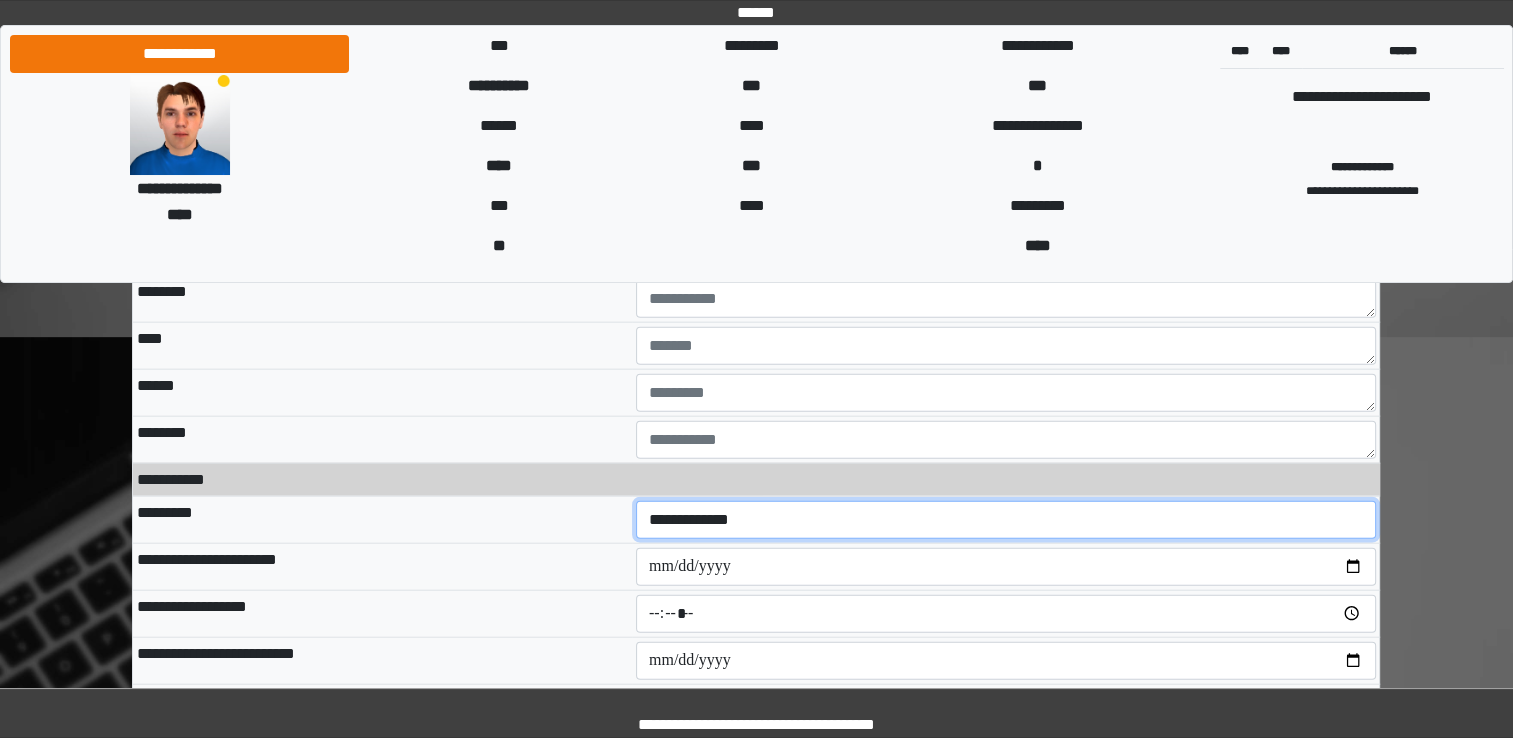 click on "**********" at bounding box center (1006, 520) 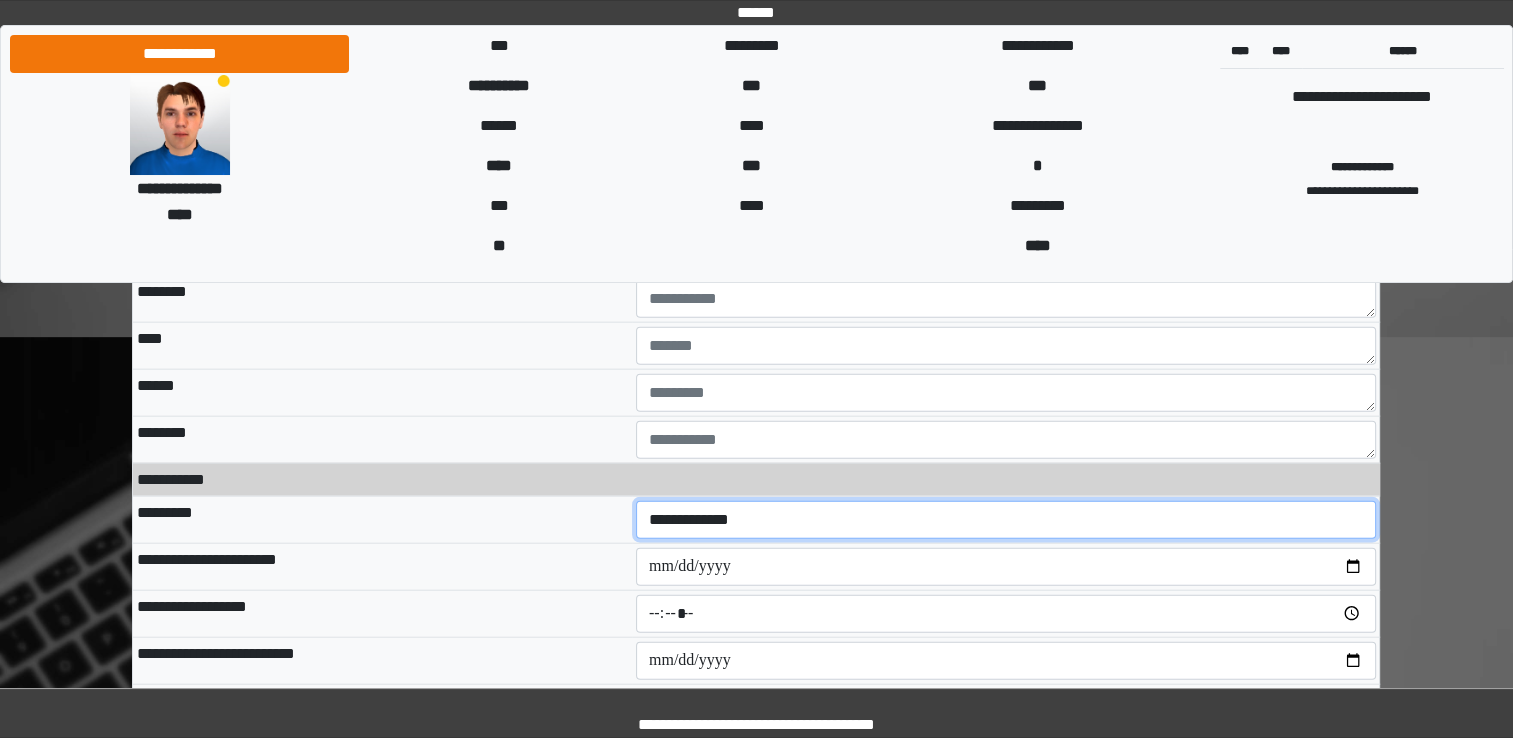 select on "**" 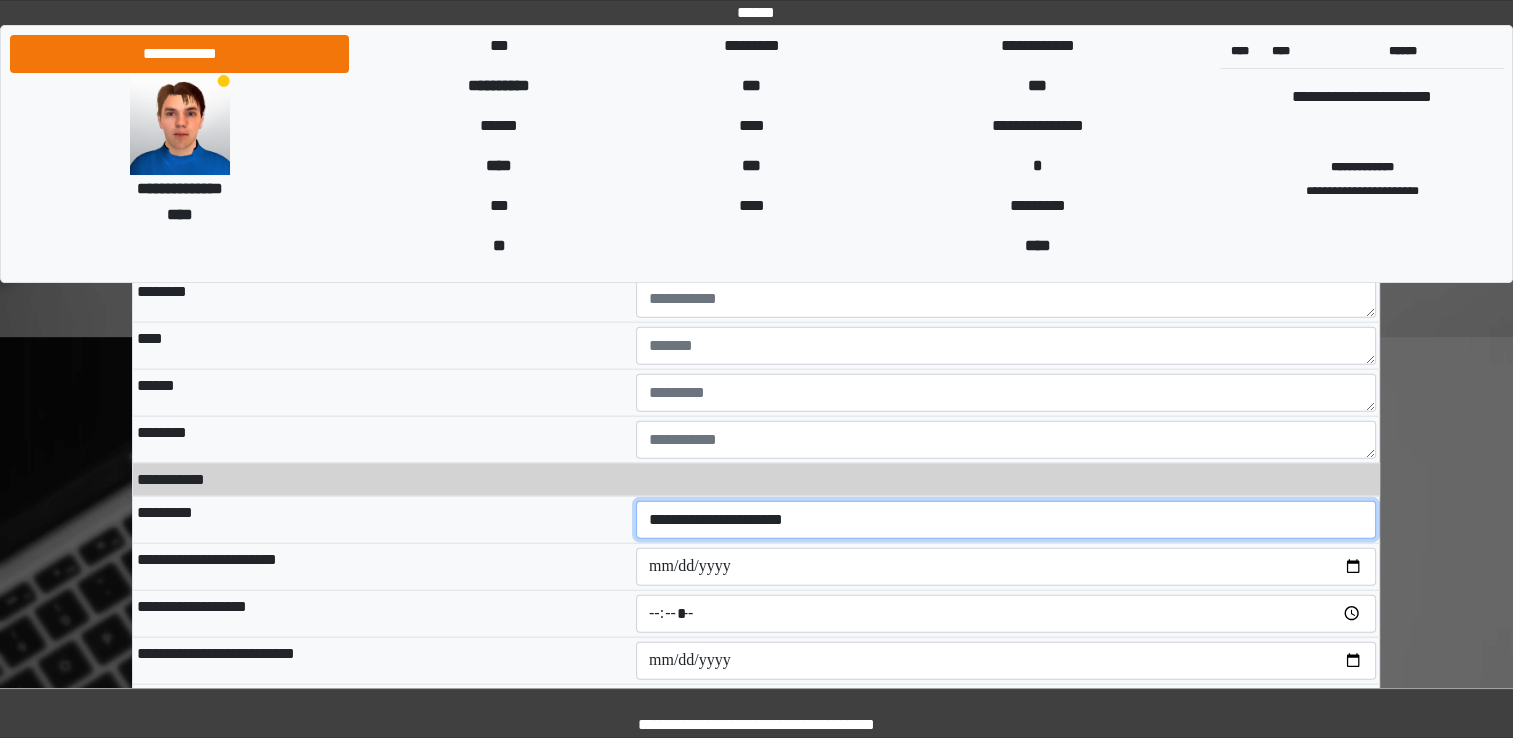 click on "**********" at bounding box center (1006, 520) 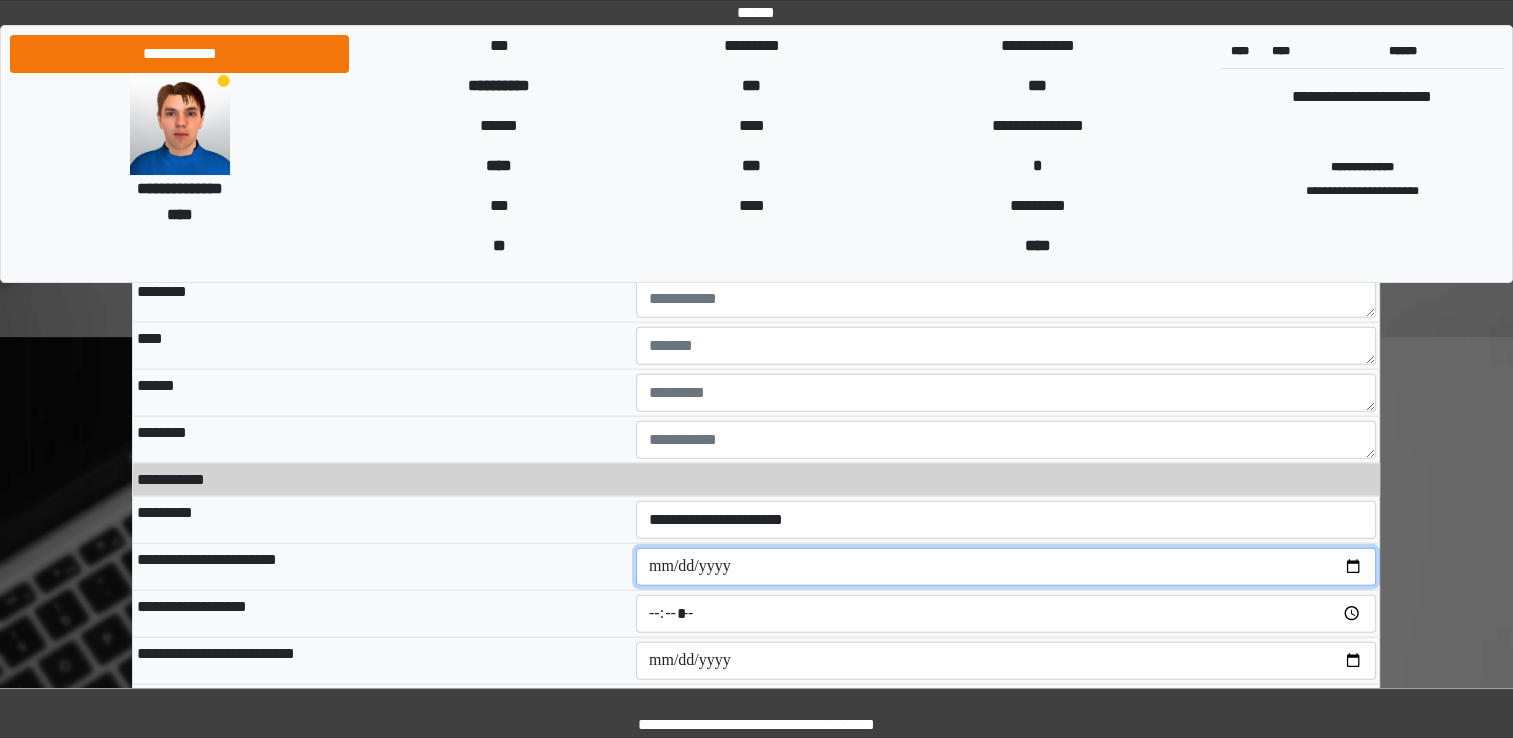 click at bounding box center [1006, 567] 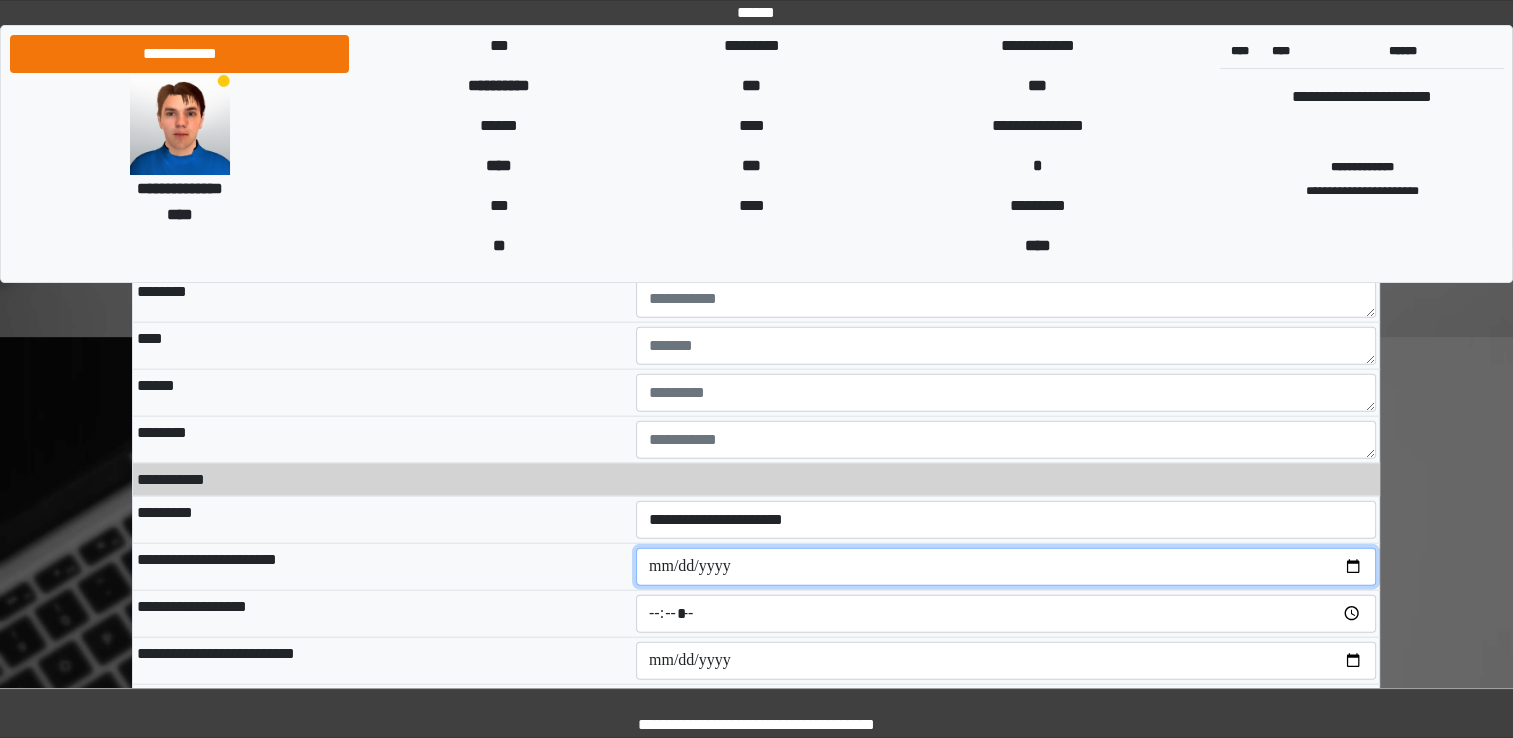 type on "**********" 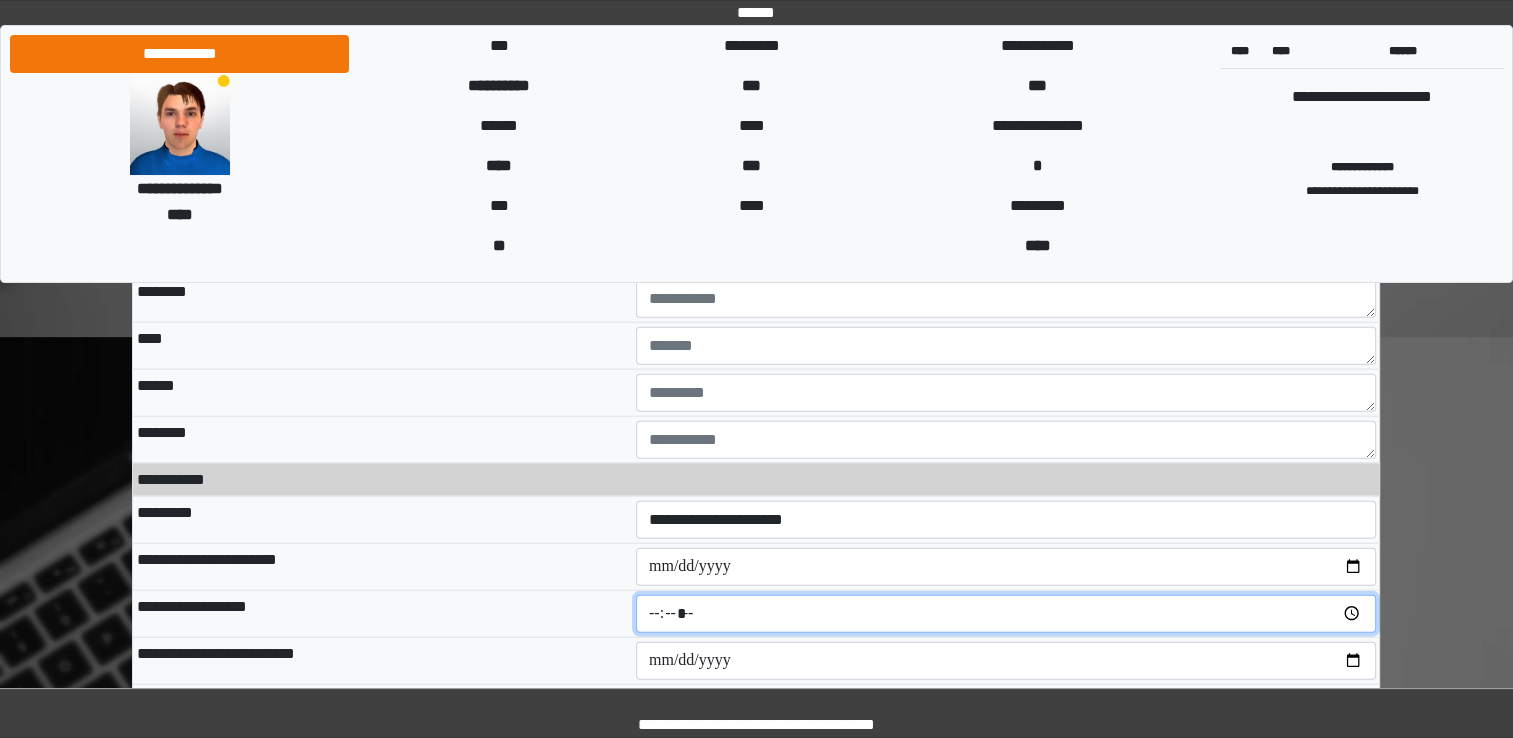 click at bounding box center [1006, 614] 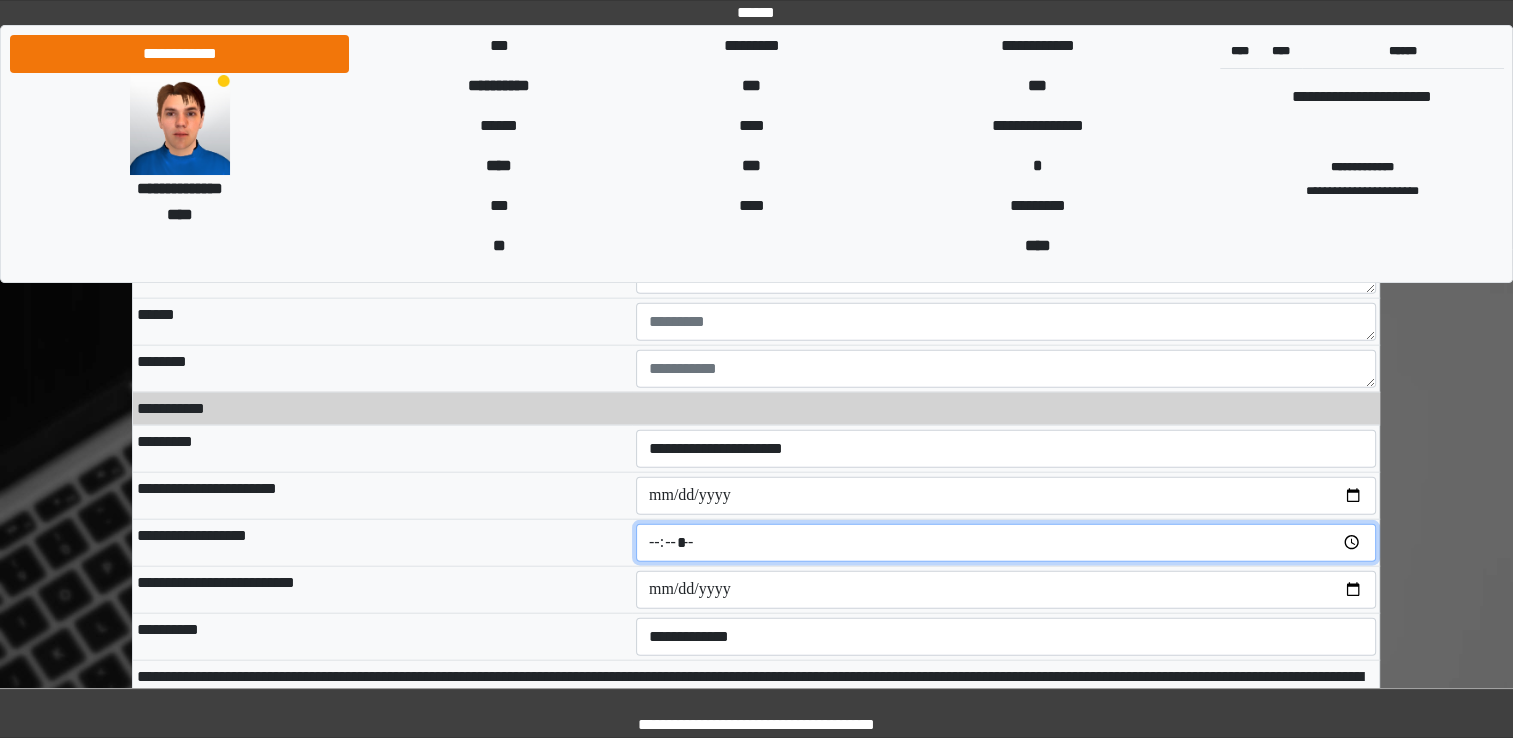 scroll, scrollTop: 12200, scrollLeft: 0, axis: vertical 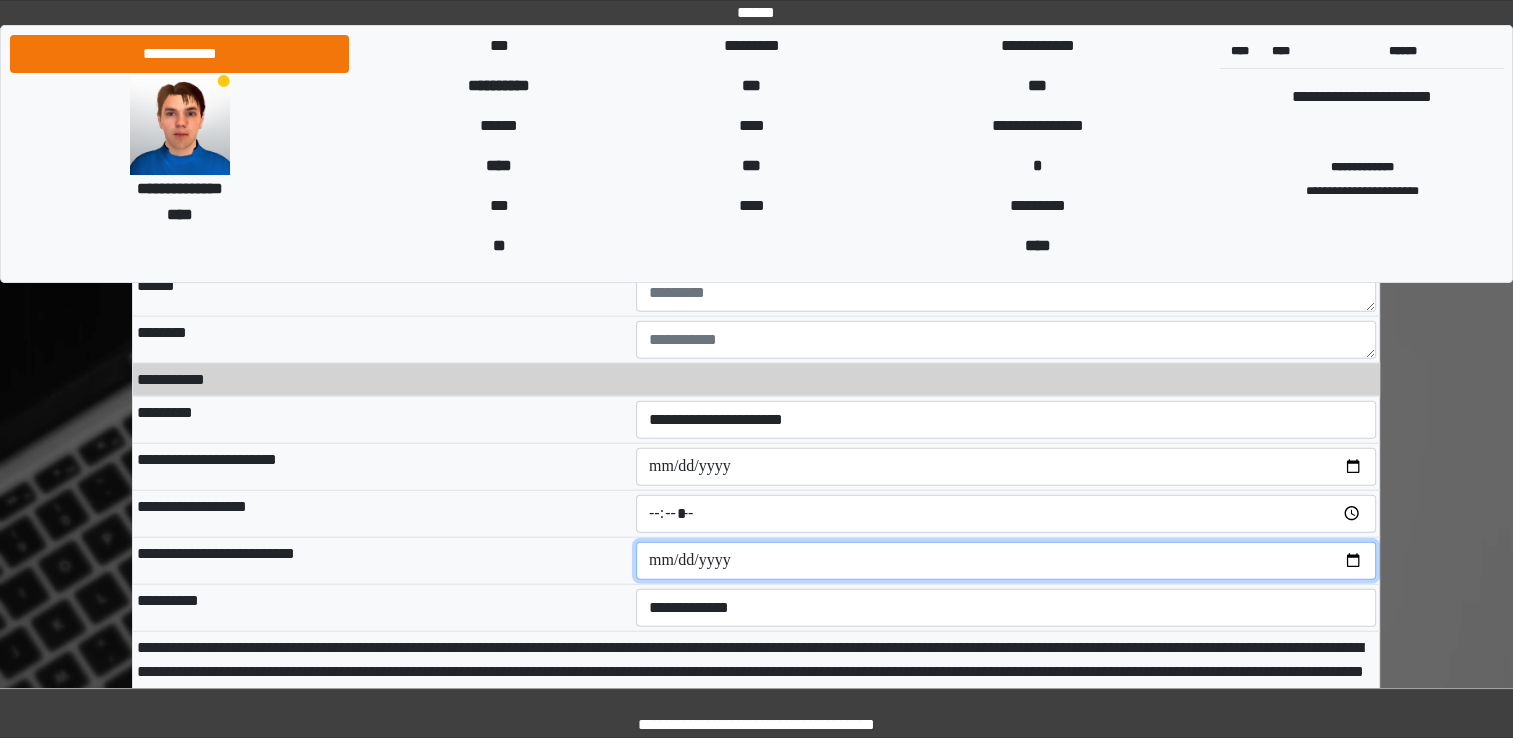 click at bounding box center [1006, 561] 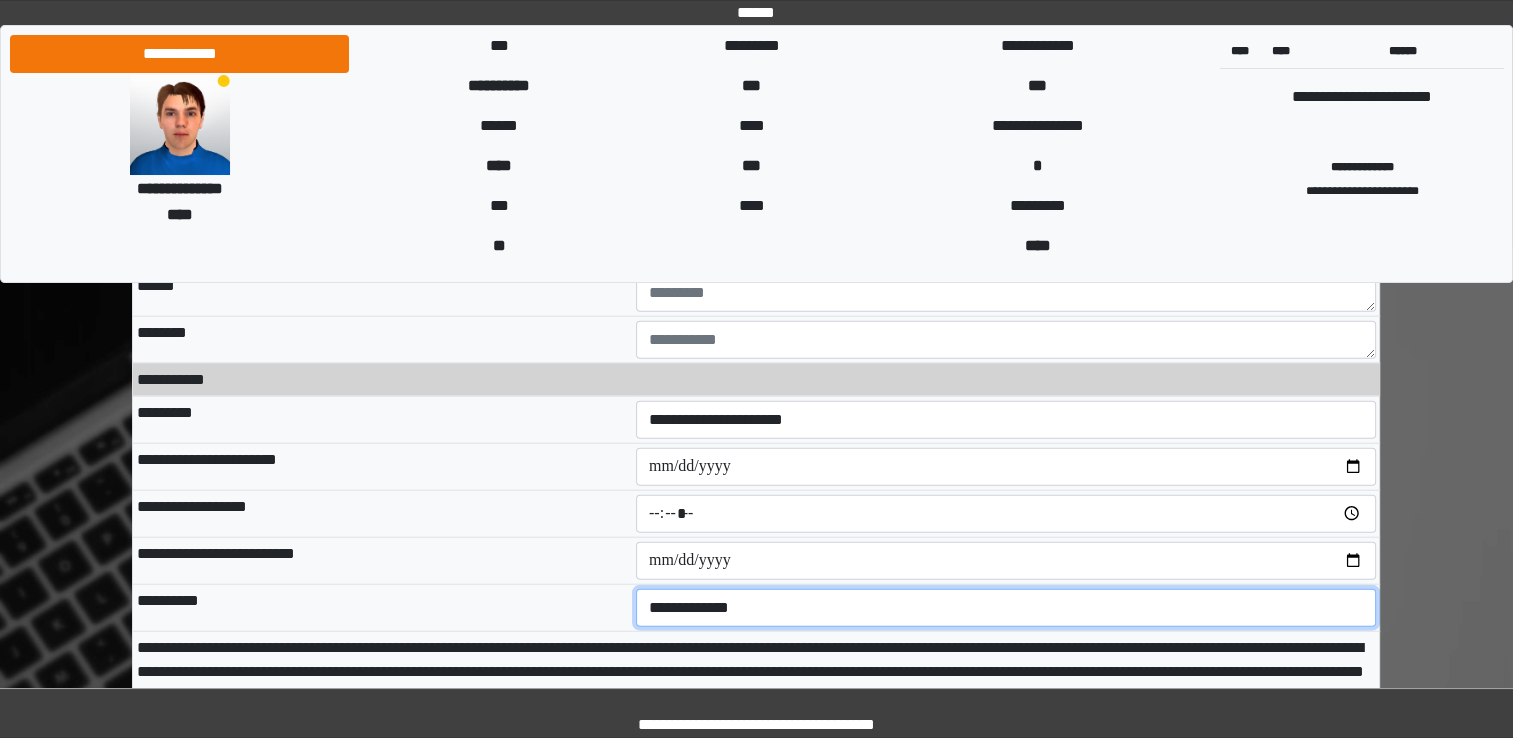 click on "**********" at bounding box center (1006, 608) 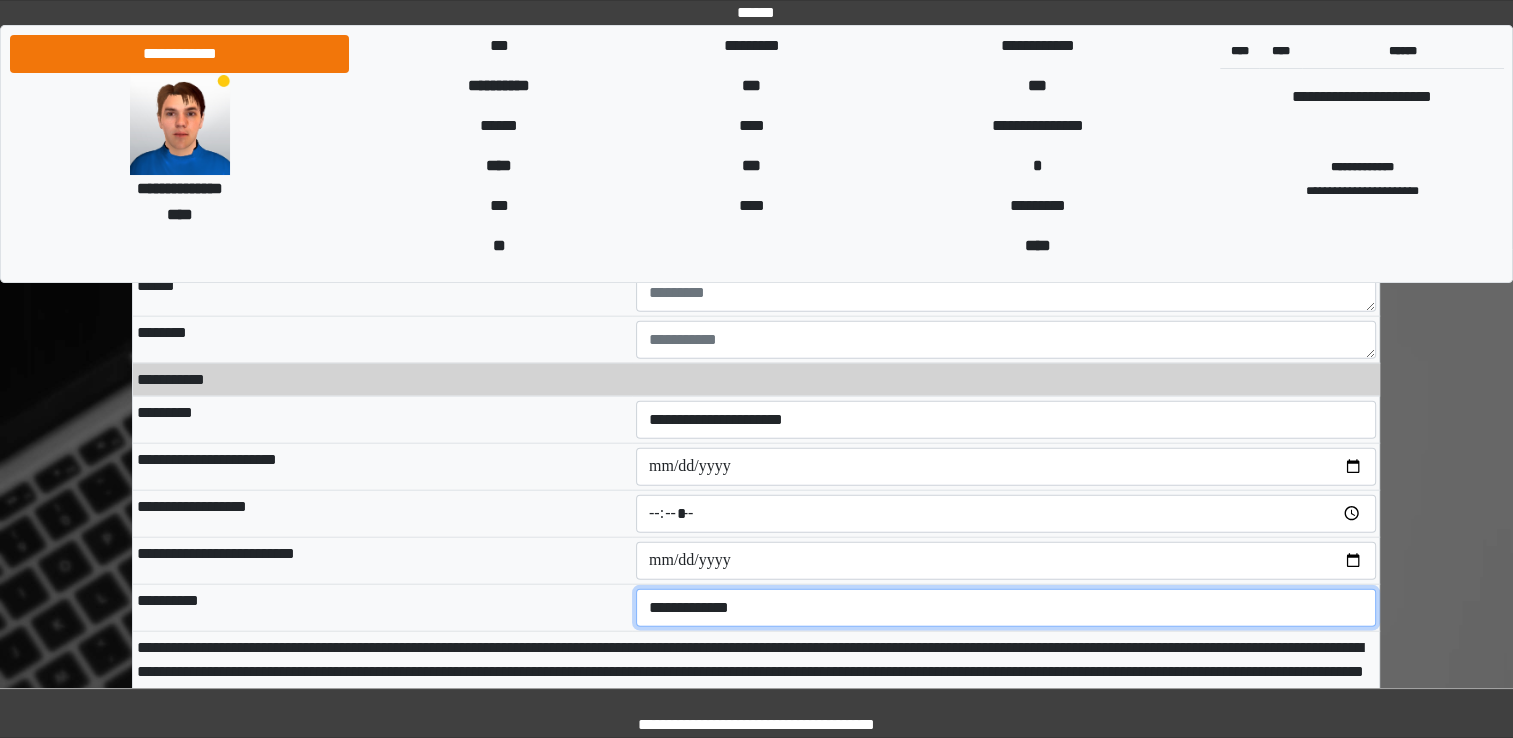 select on "****" 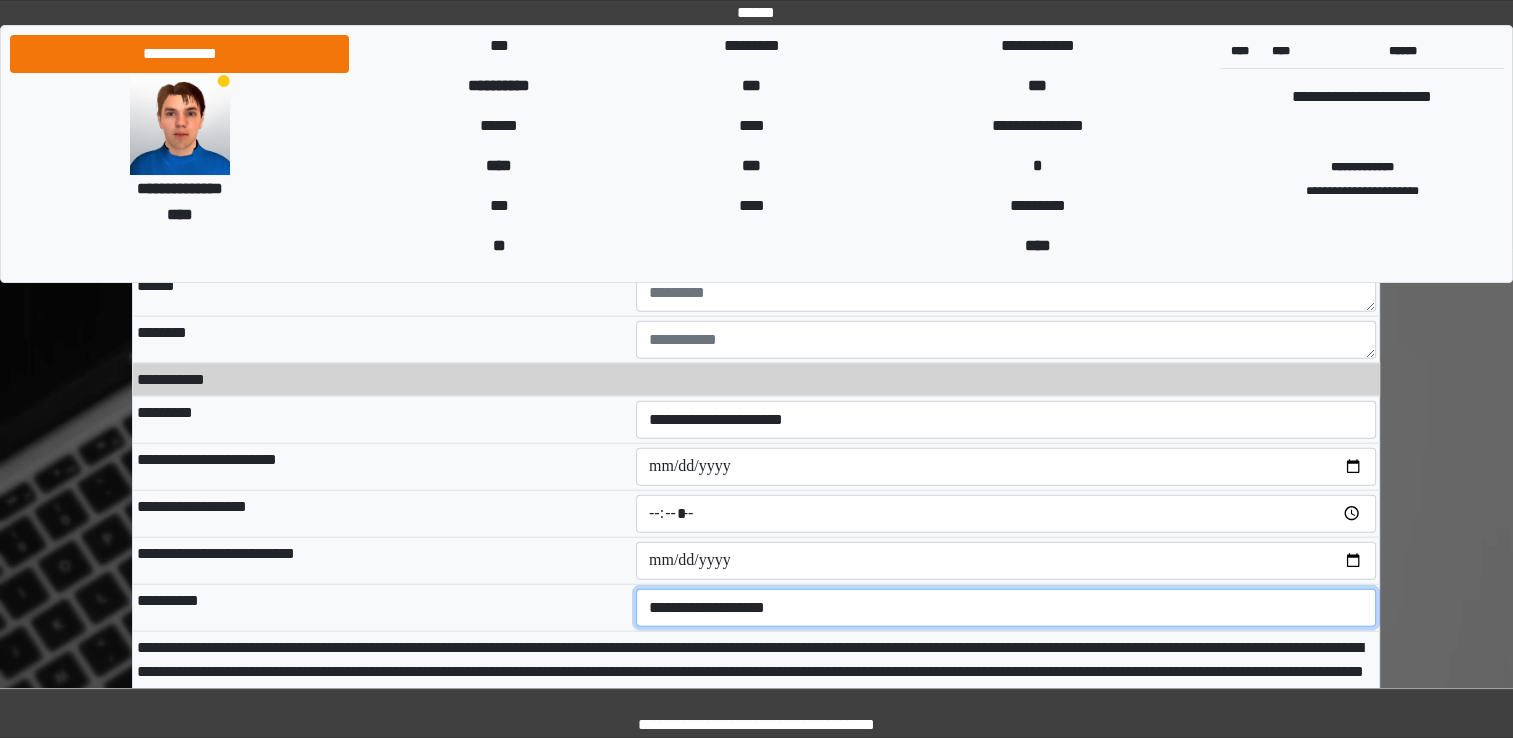 click on "**********" at bounding box center [1006, 608] 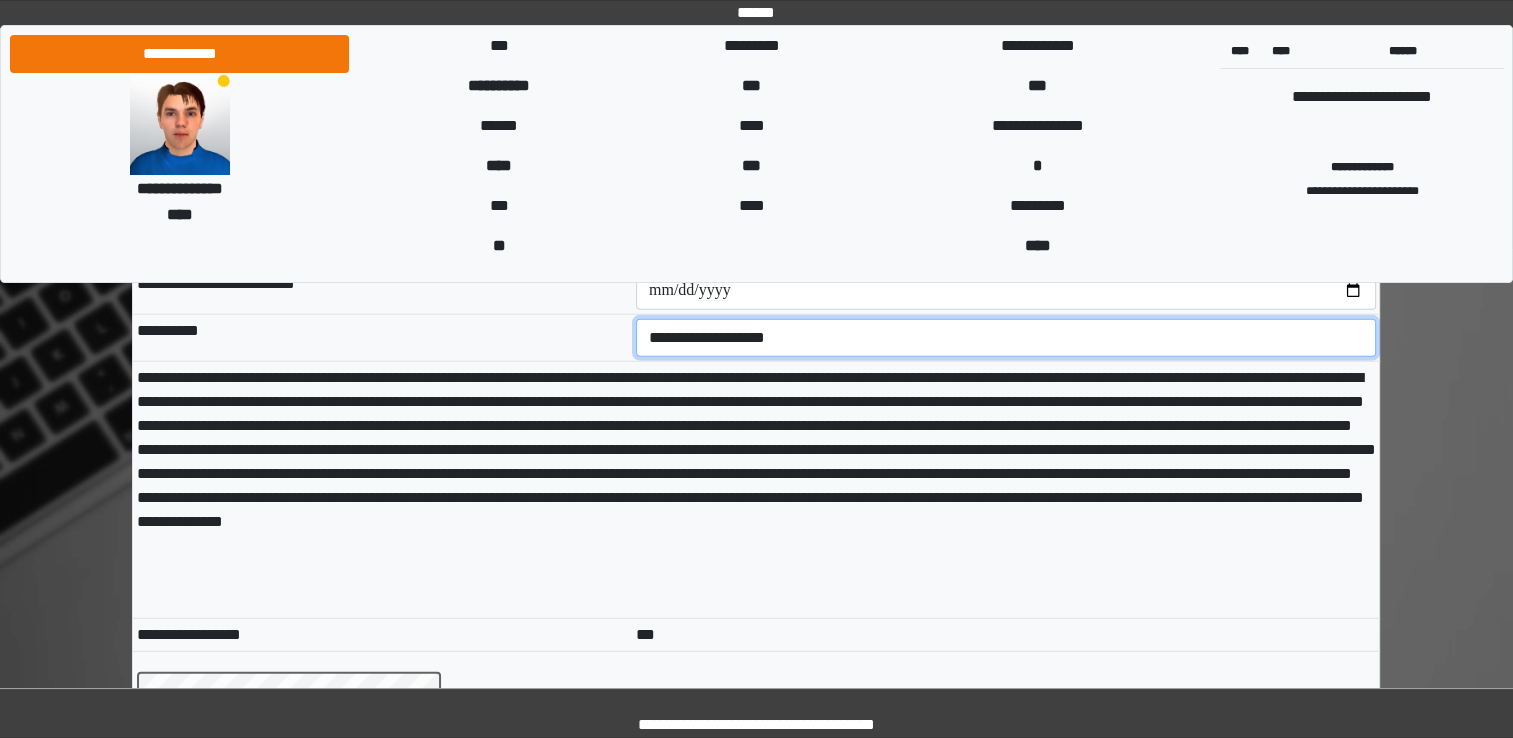 scroll, scrollTop: 12700, scrollLeft: 0, axis: vertical 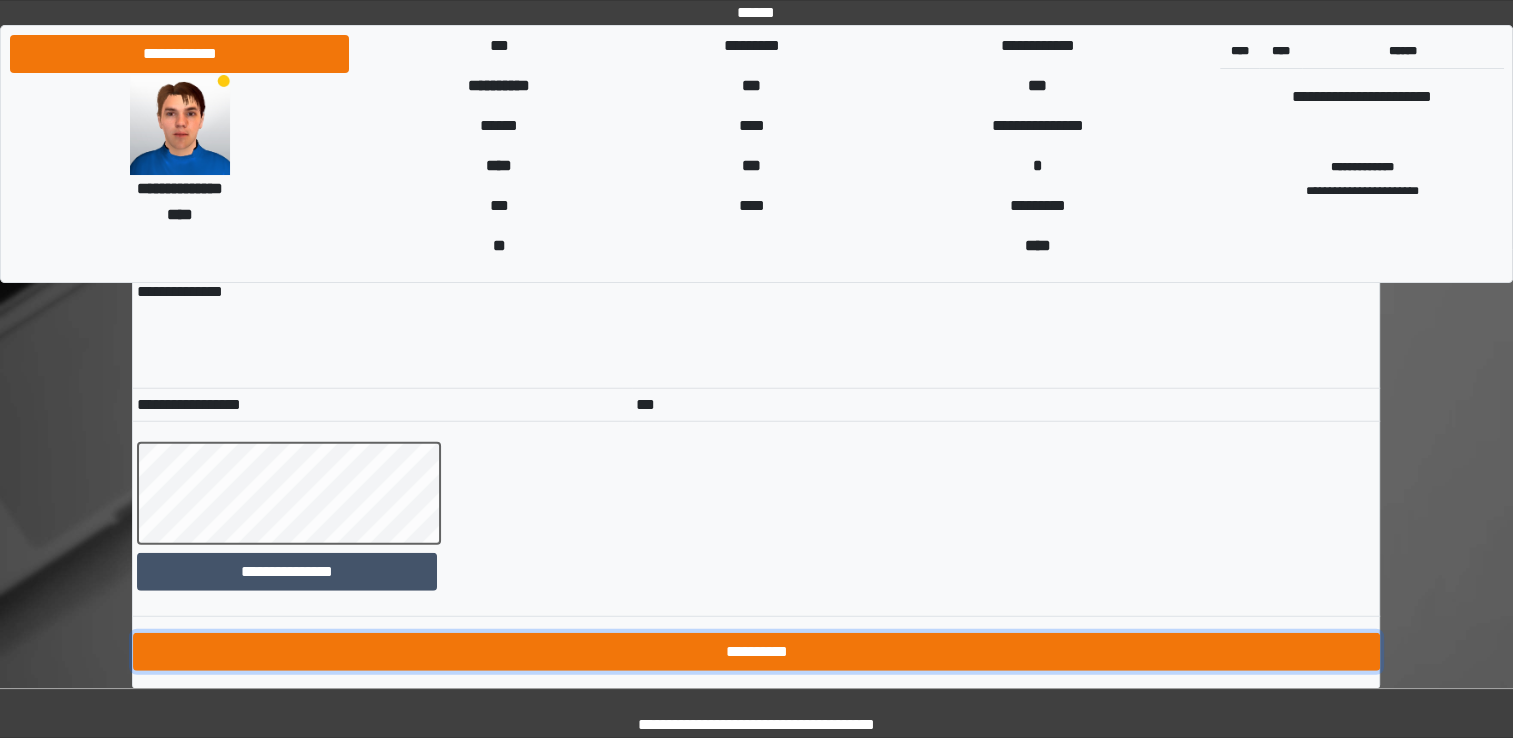 click on "**********" at bounding box center [756, 652] 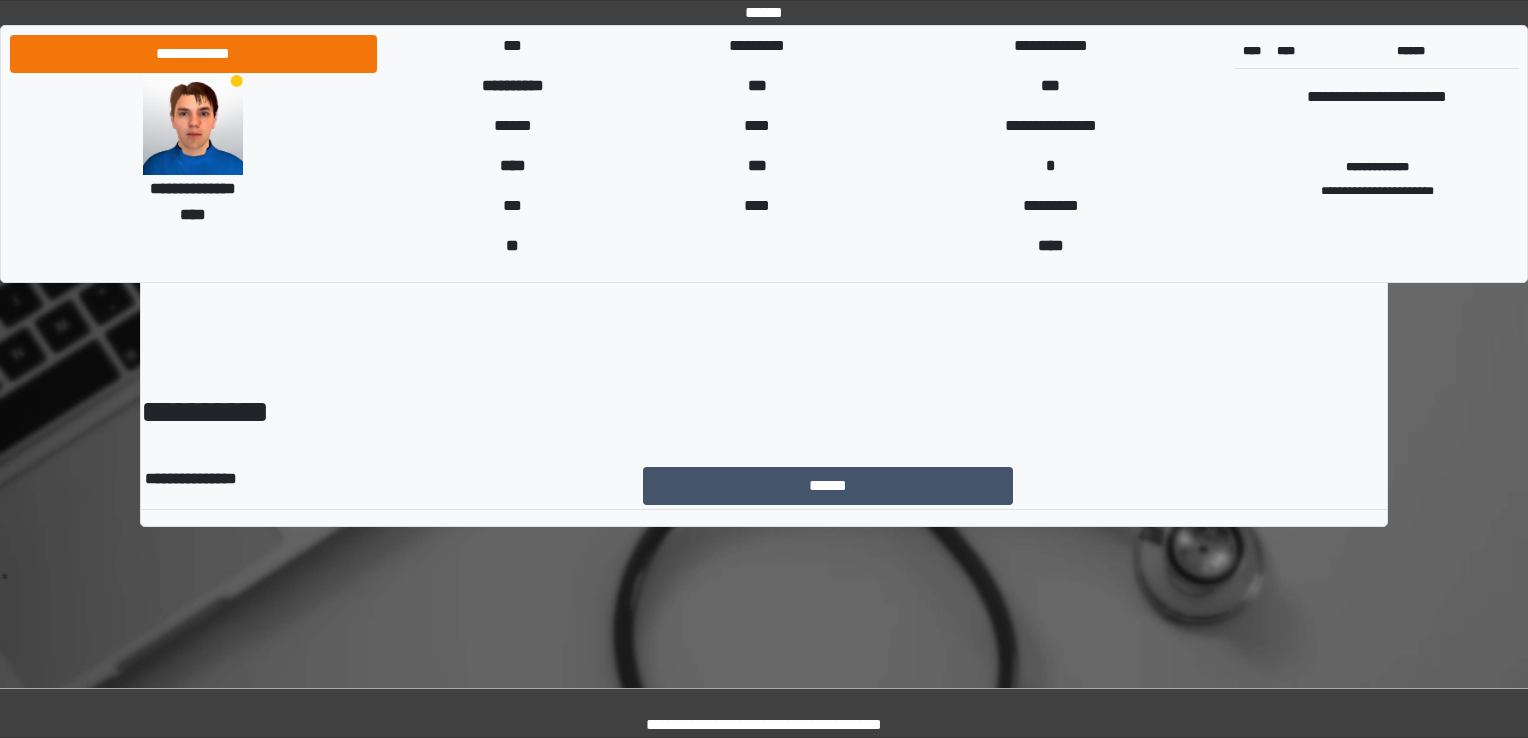 scroll, scrollTop: 0, scrollLeft: 0, axis: both 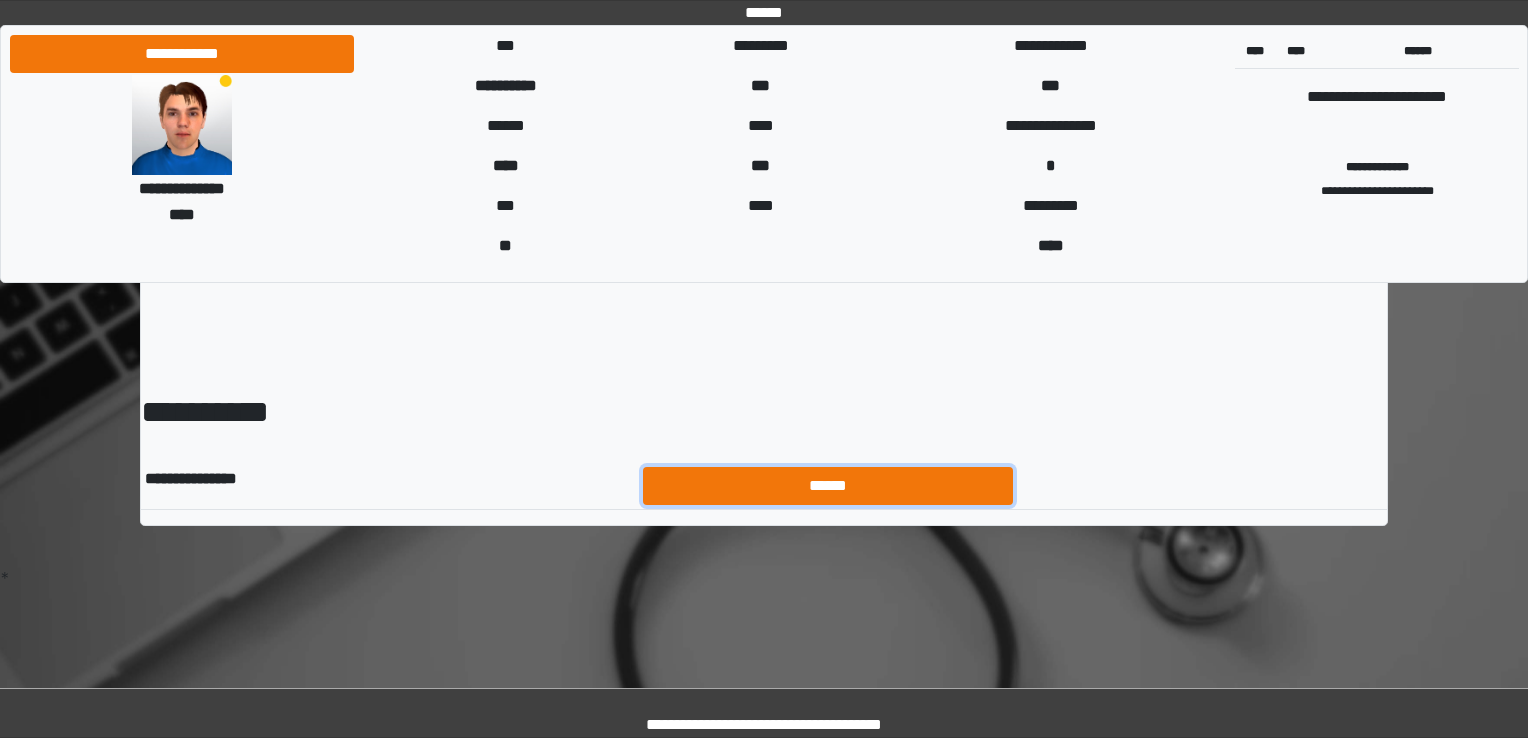 click on "******" at bounding box center (828, 486) 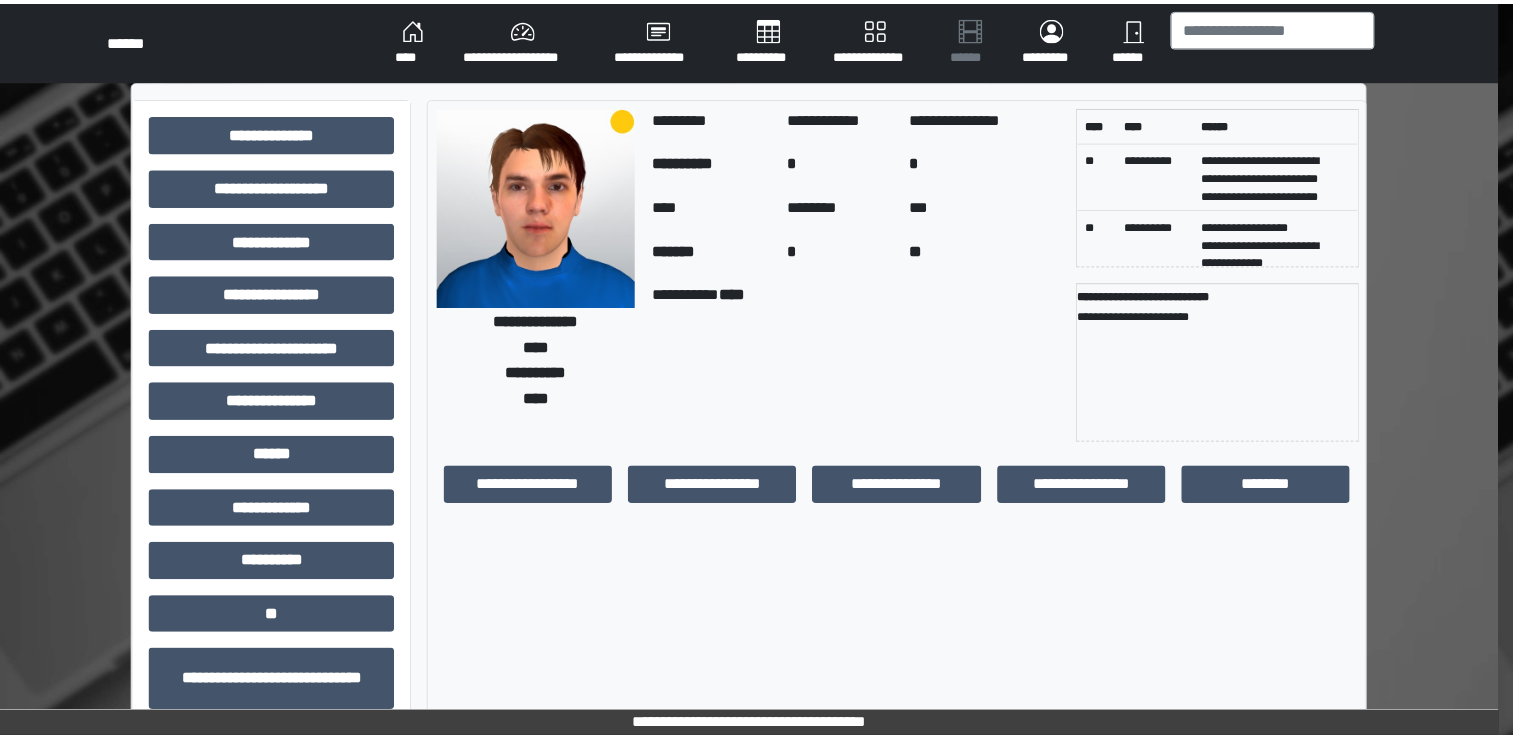 scroll, scrollTop: 0, scrollLeft: 0, axis: both 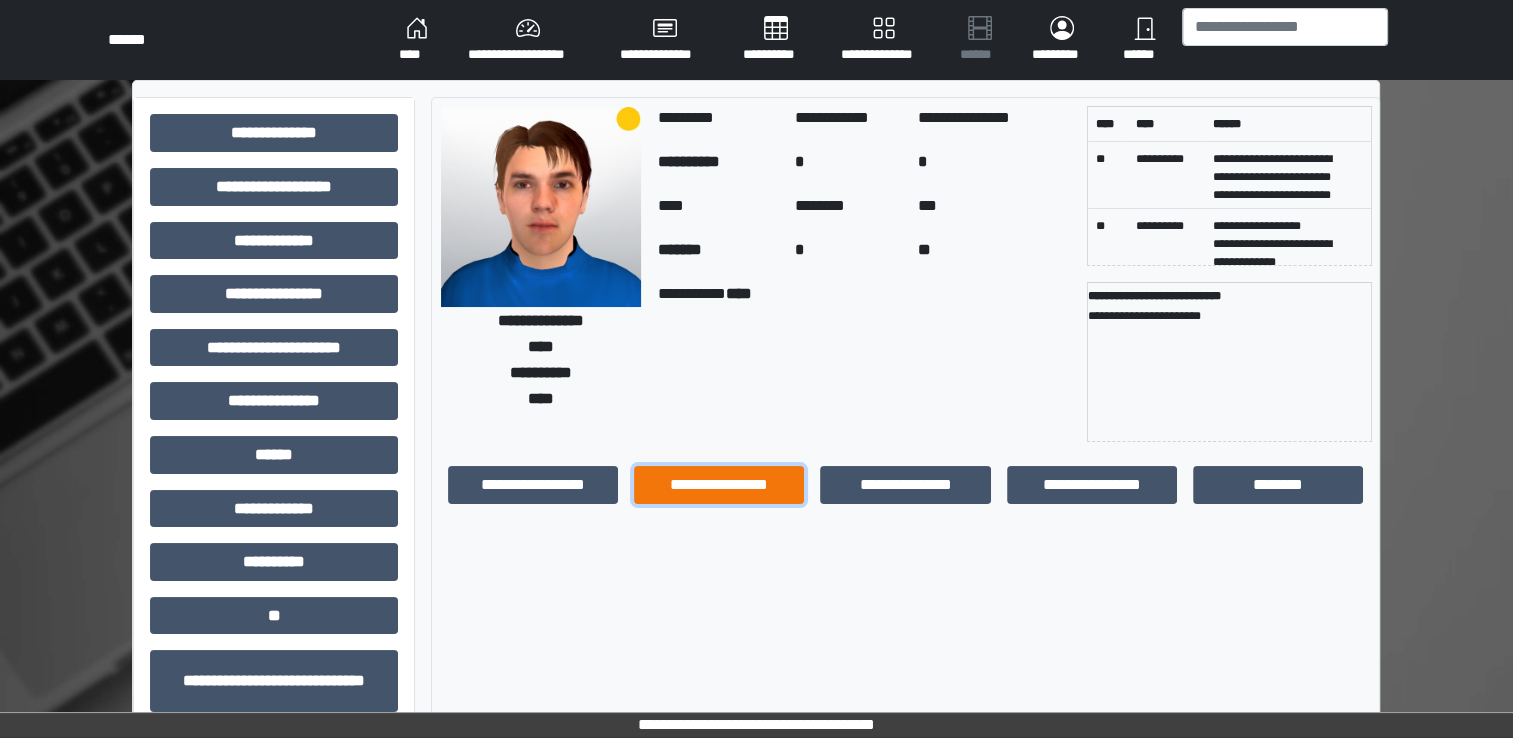click on "**********" at bounding box center [719, 485] 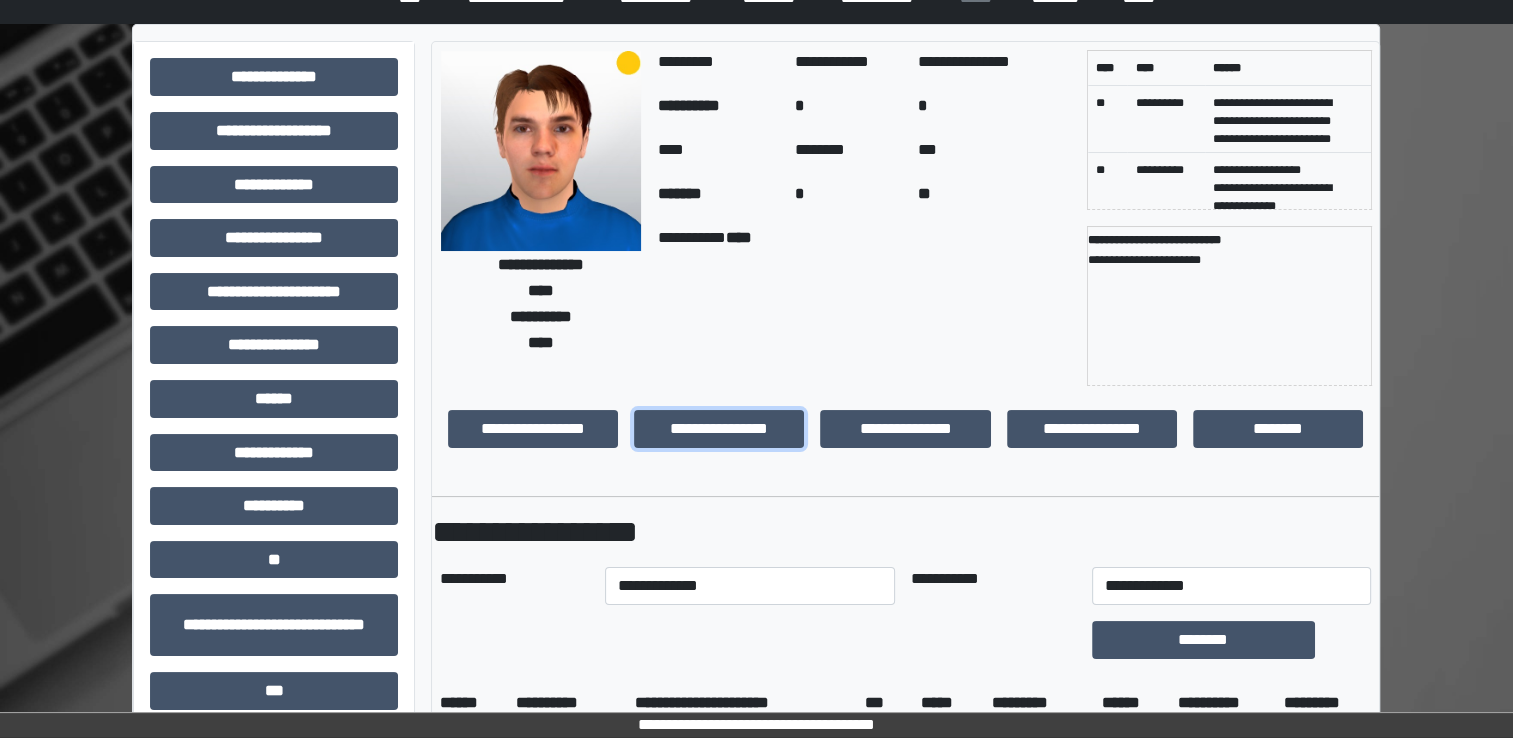 scroll, scrollTop: 100, scrollLeft: 0, axis: vertical 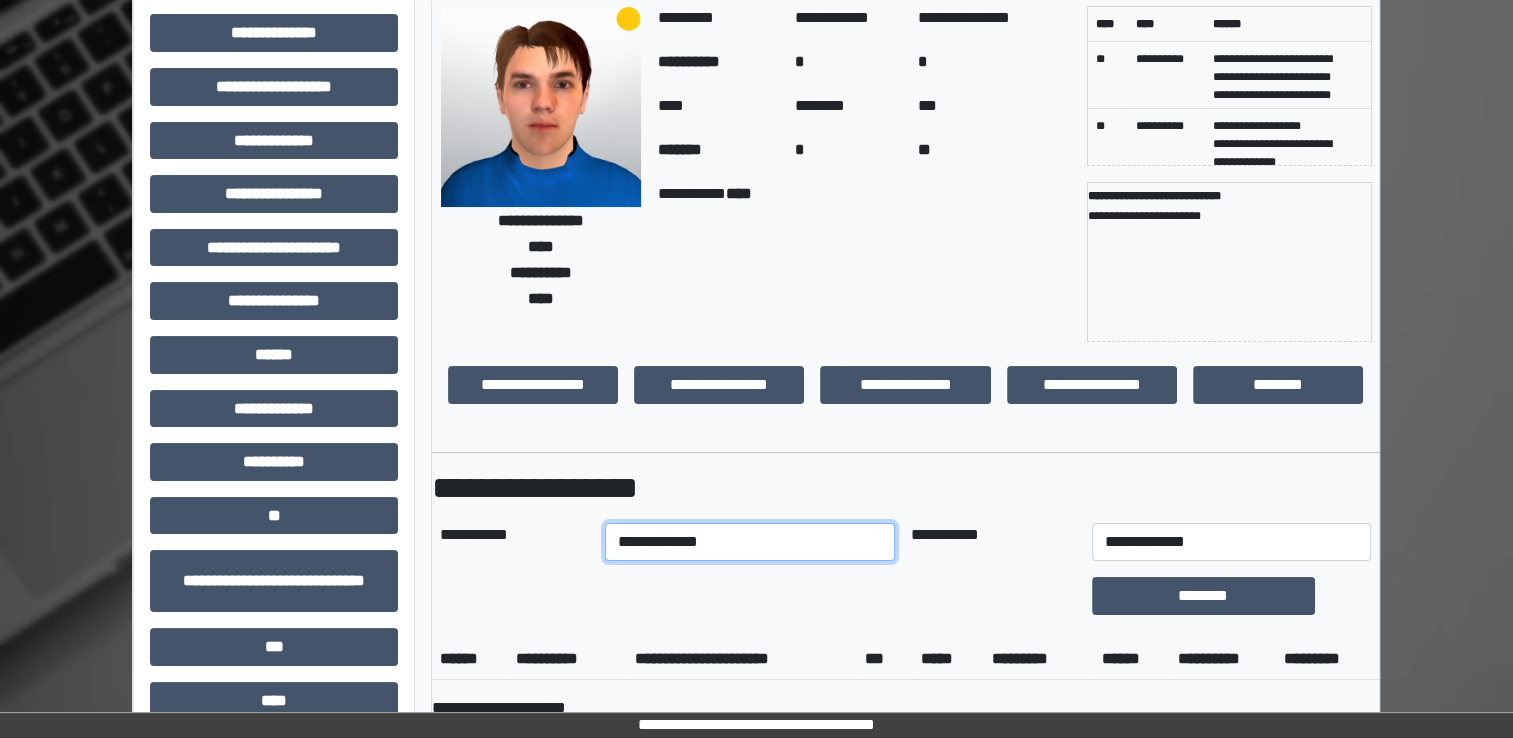 click on "**********" at bounding box center [750, 542] 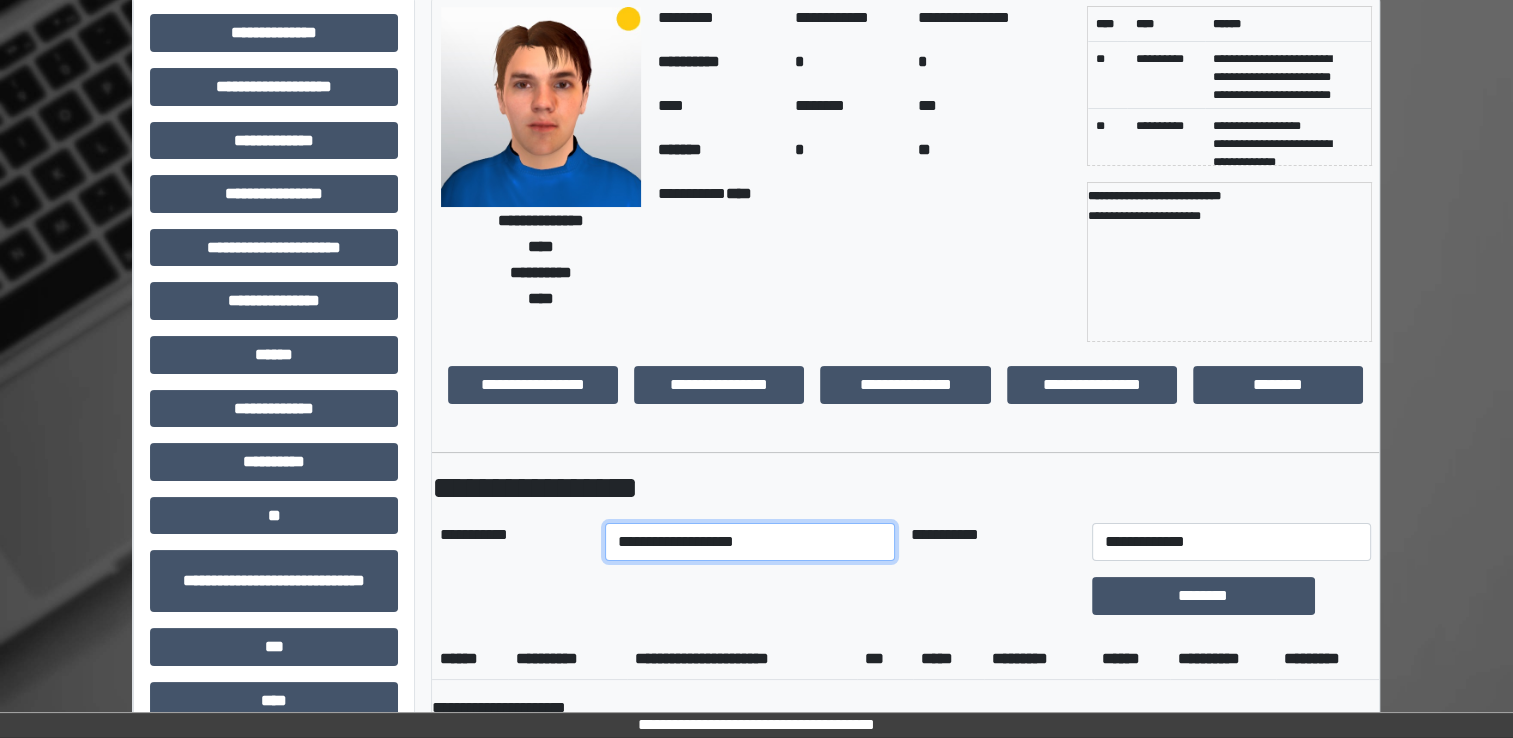 click on "**********" at bounding box center [750, 542] 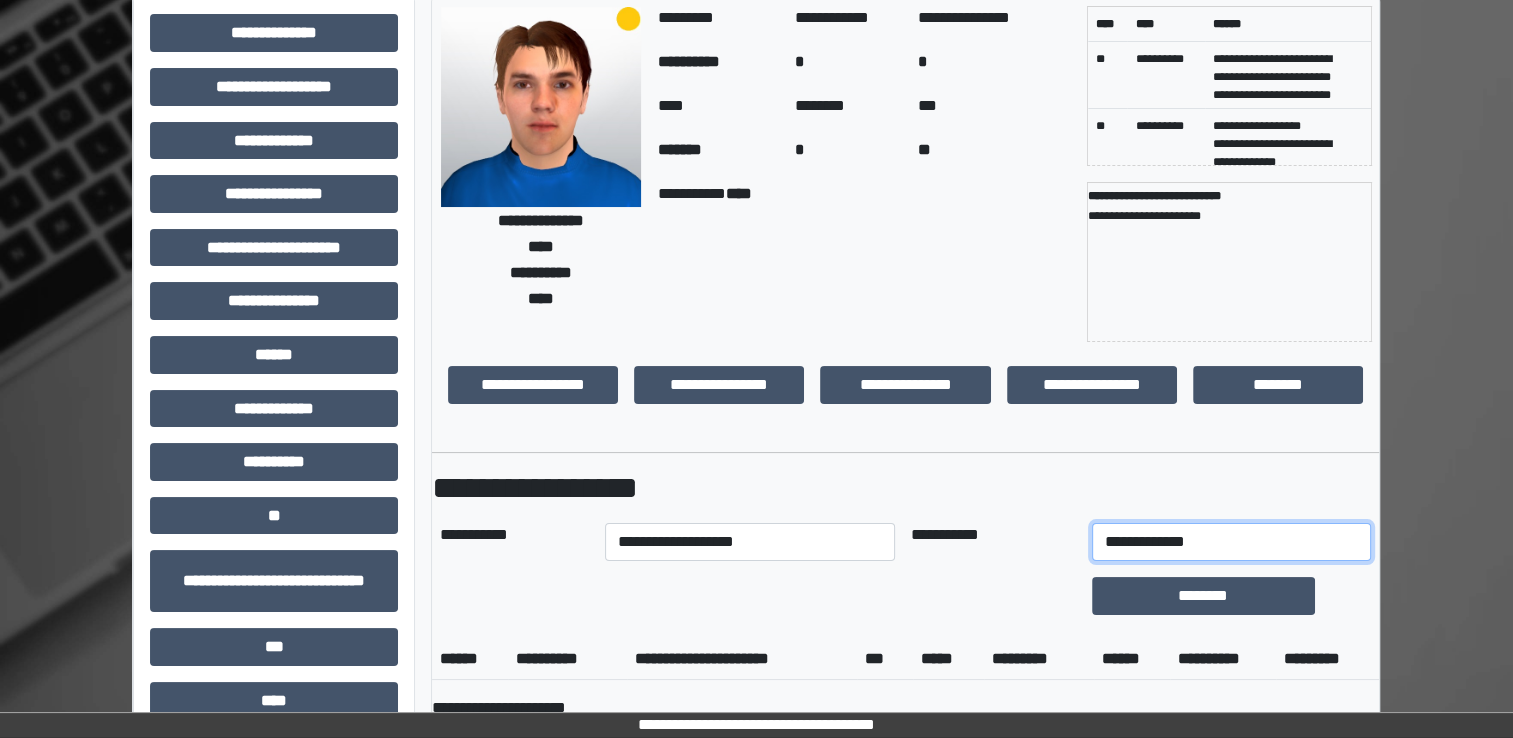 click on "**********" at bounding box center [1231, 542] 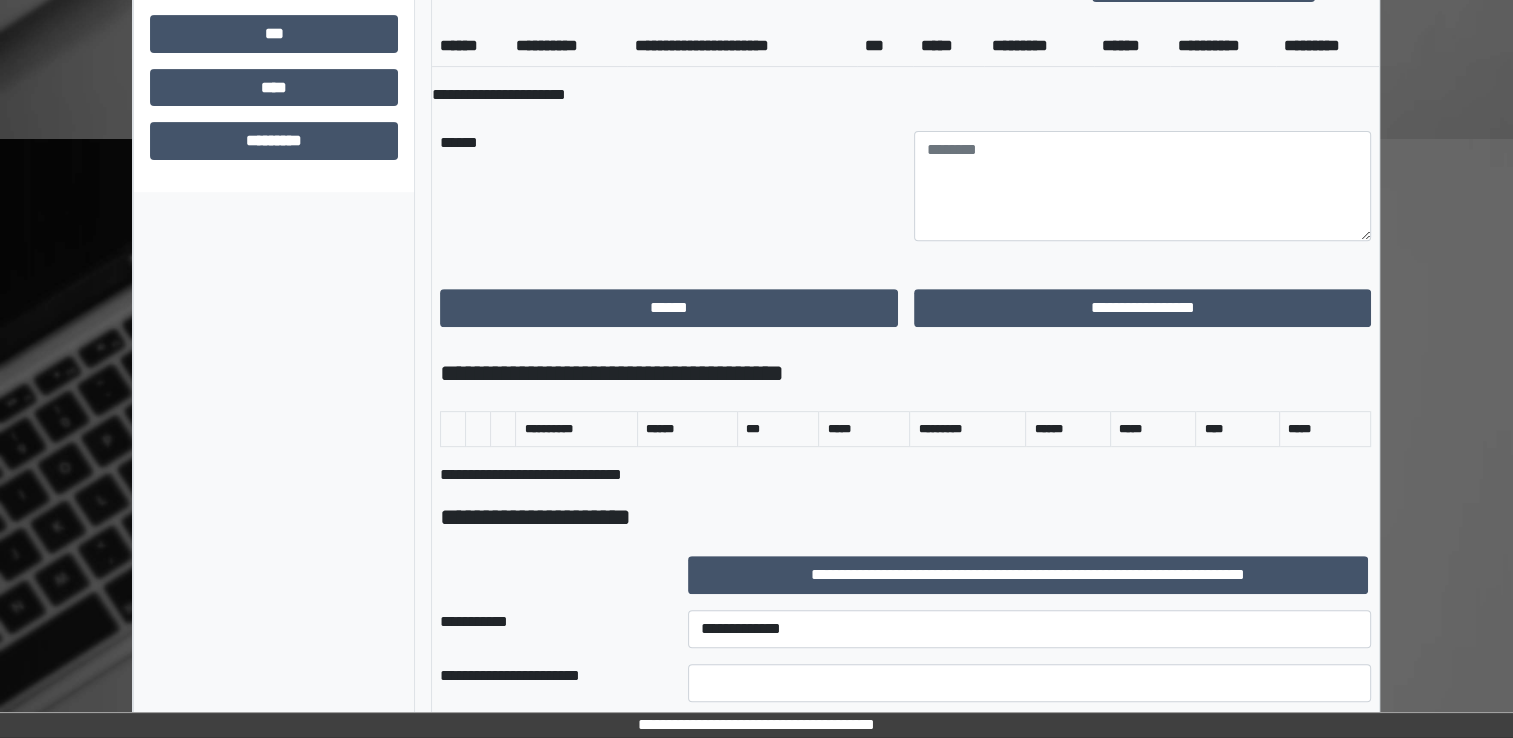 scroll, scrollTop: 900, scrollLeft: 0, axis: vertical 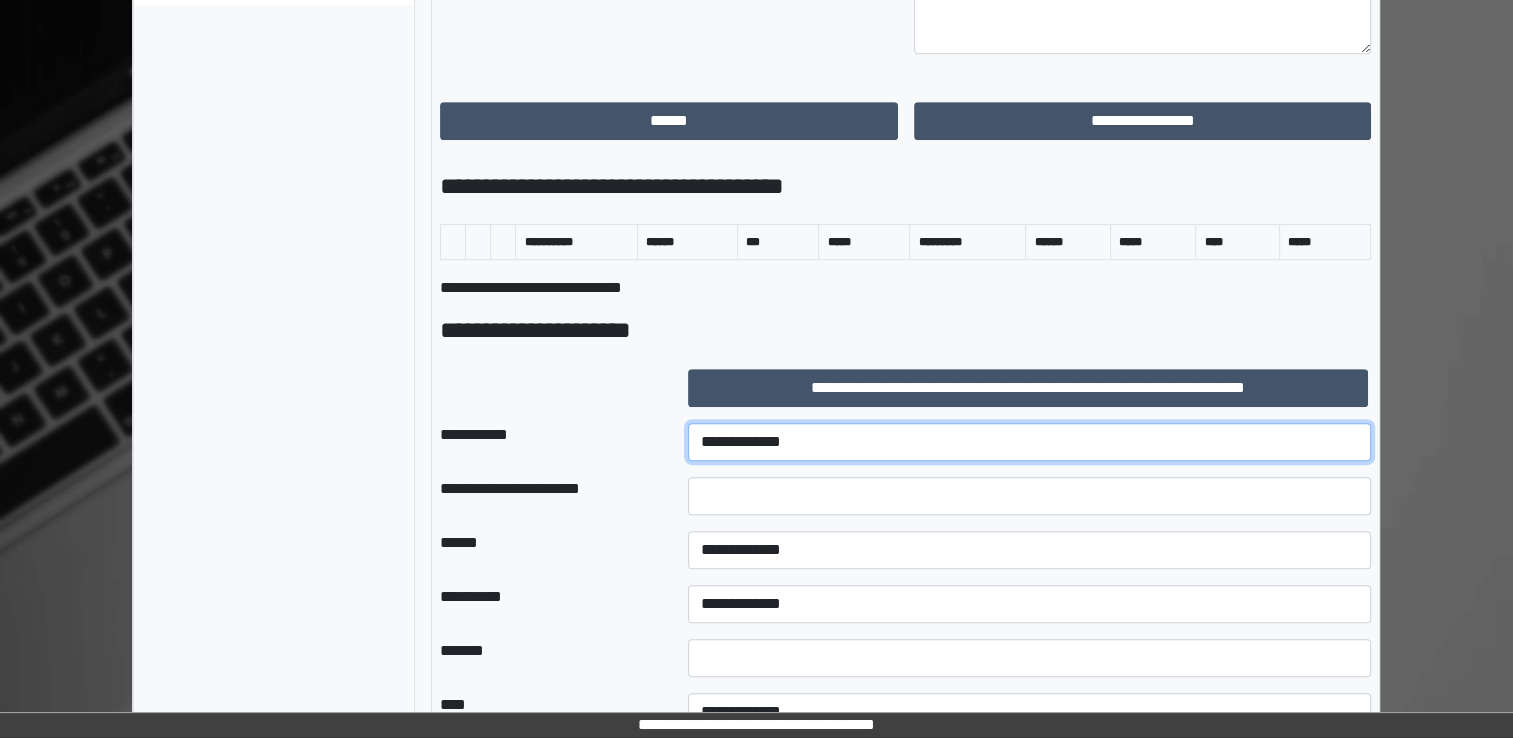 click on "**********" at bounding box center [1029, 442] 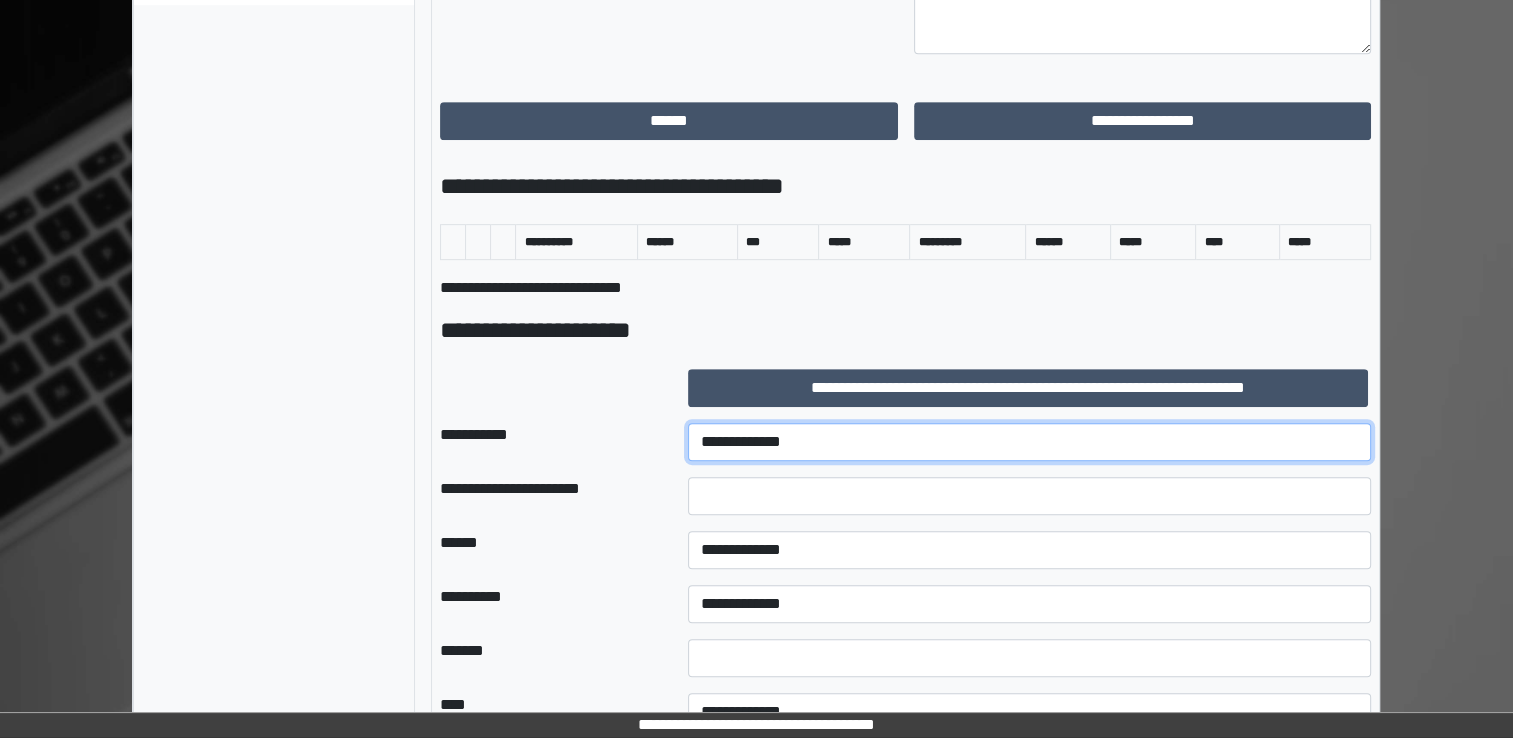select on "****" 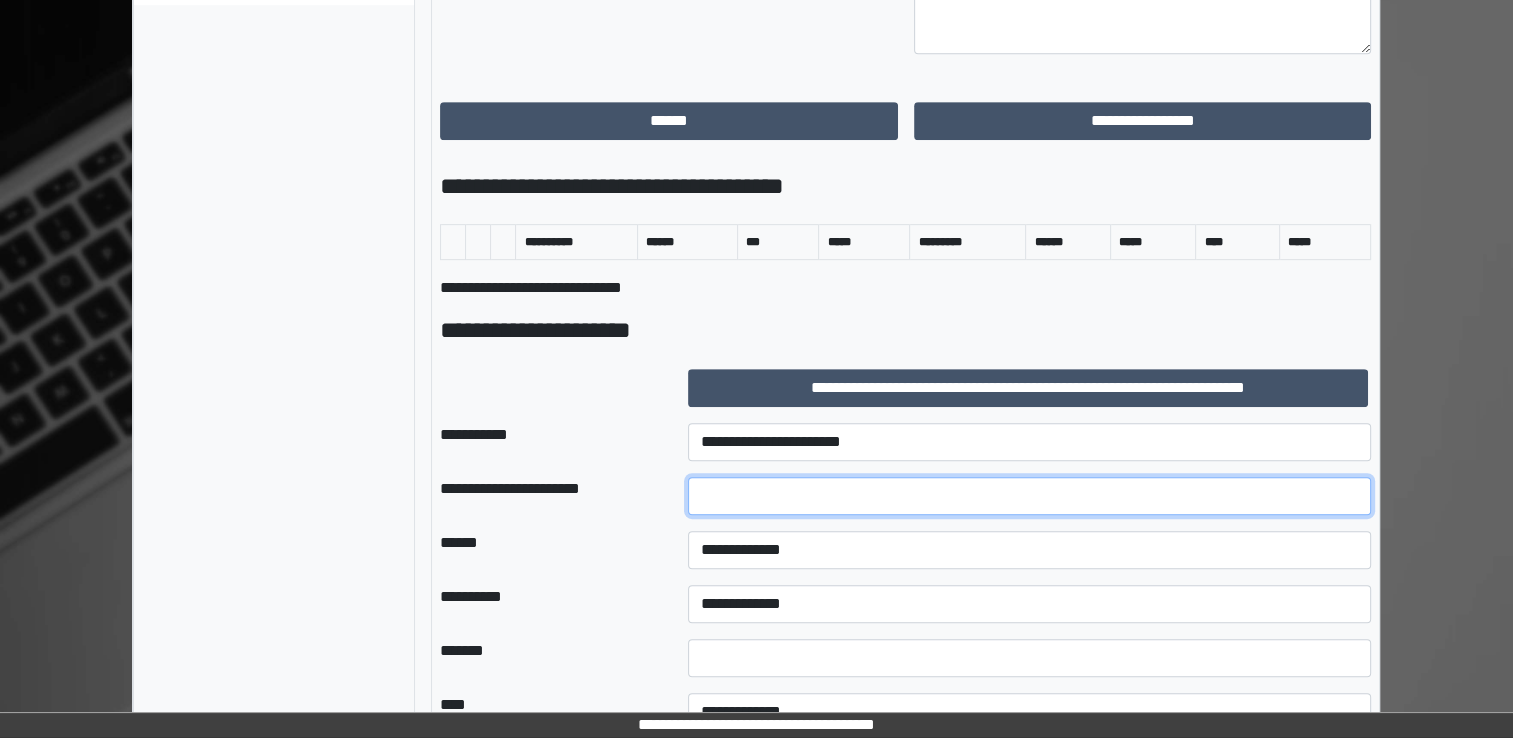 click at bounding box center (1029, 496) 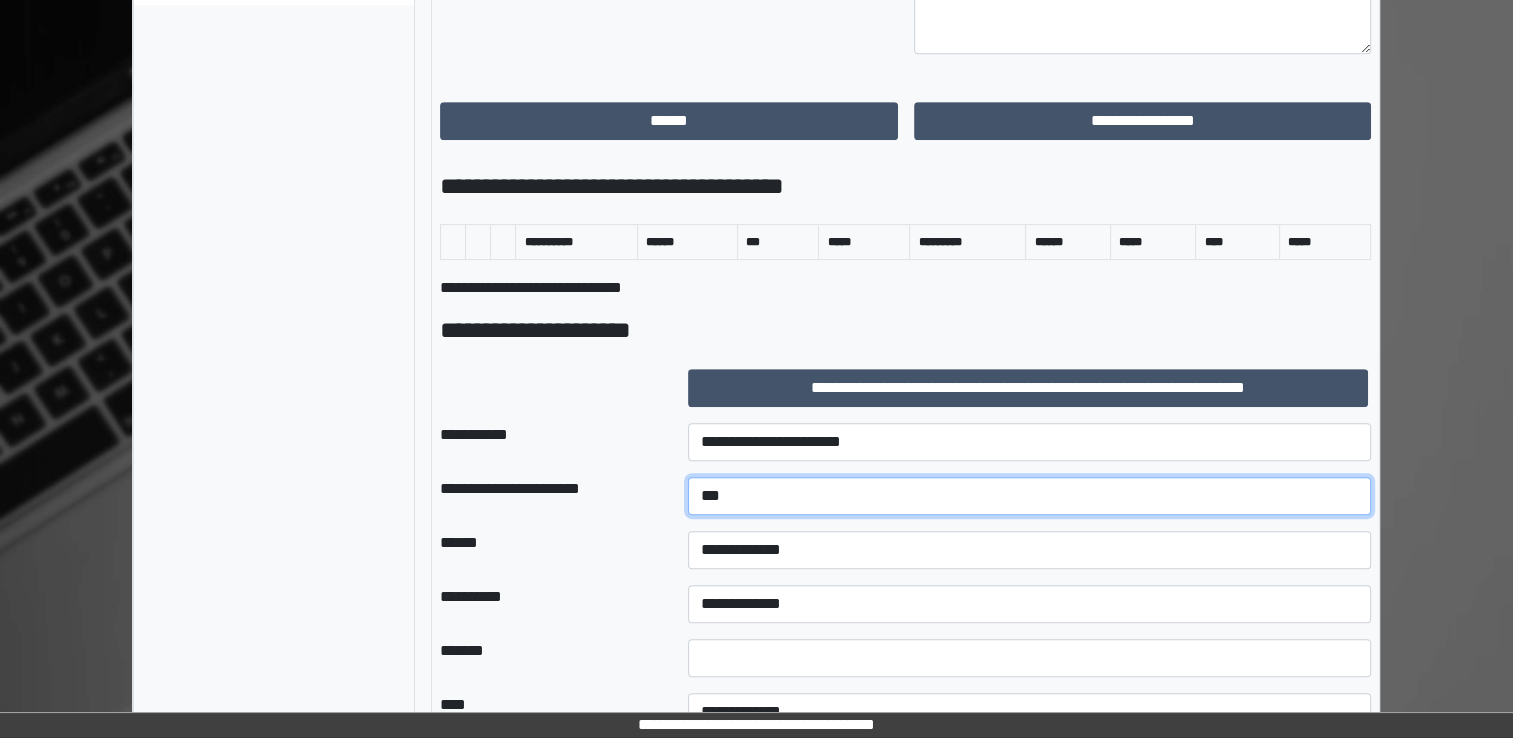 type on "***" 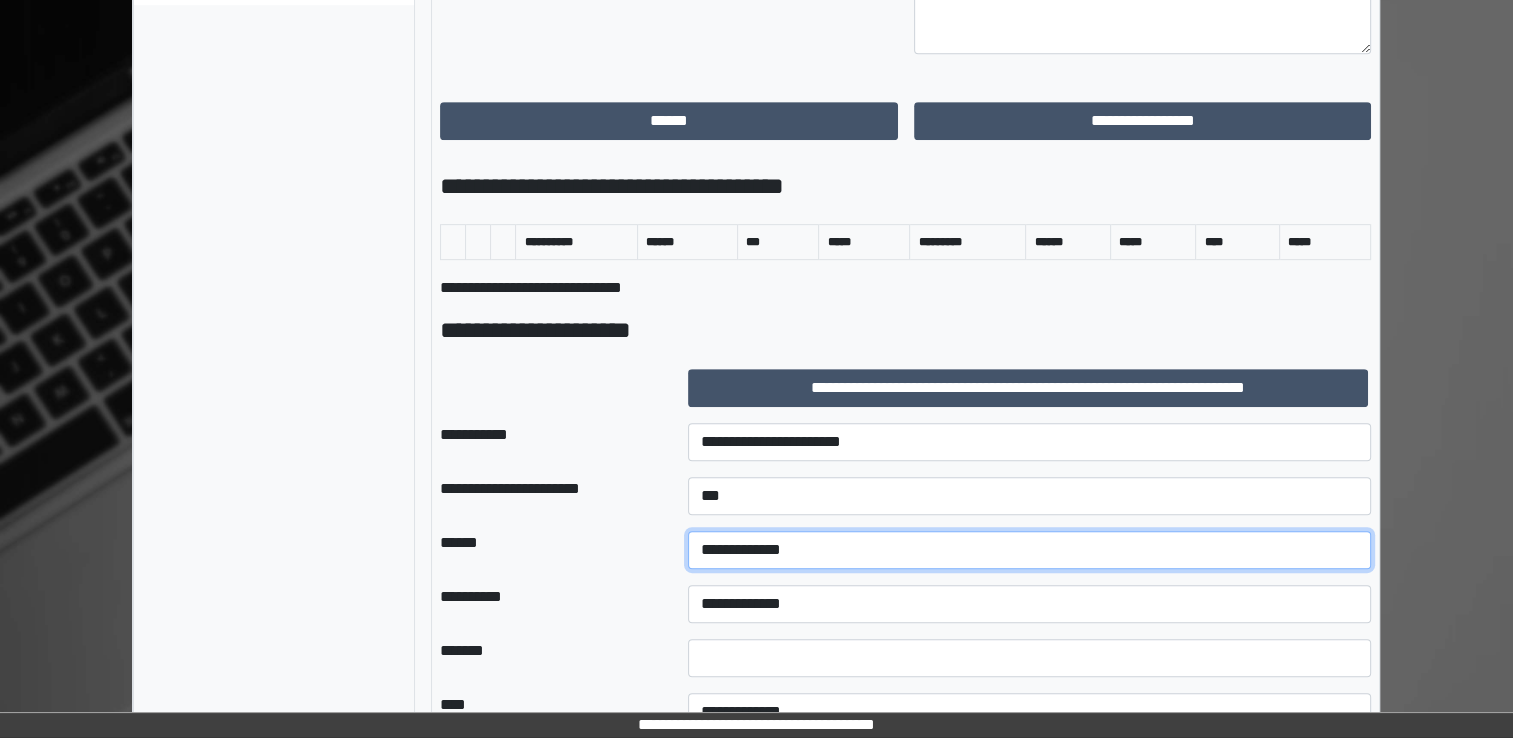 click on "**********" at bounding box center [1029, 550] 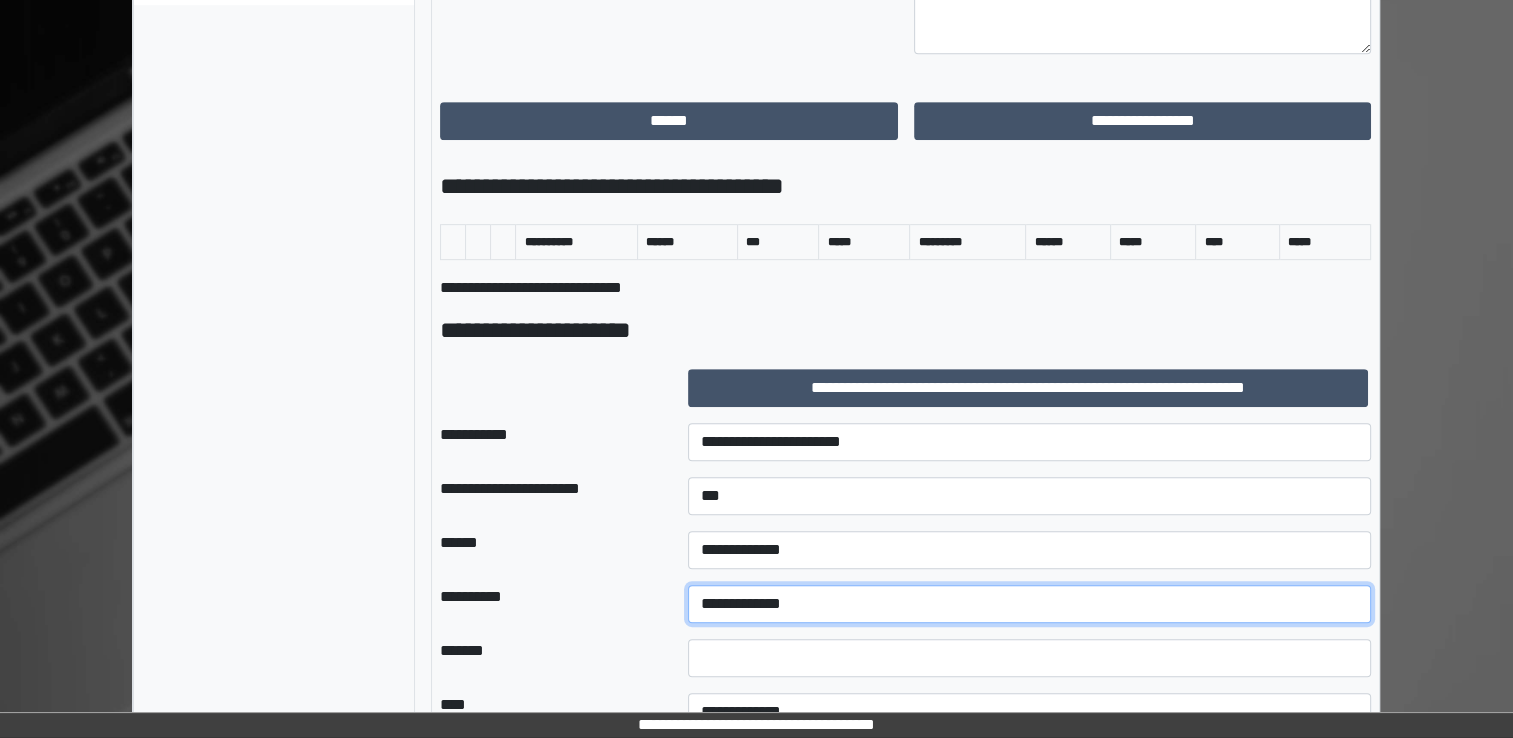 click on "**********" at bounding box center [1029, 604] 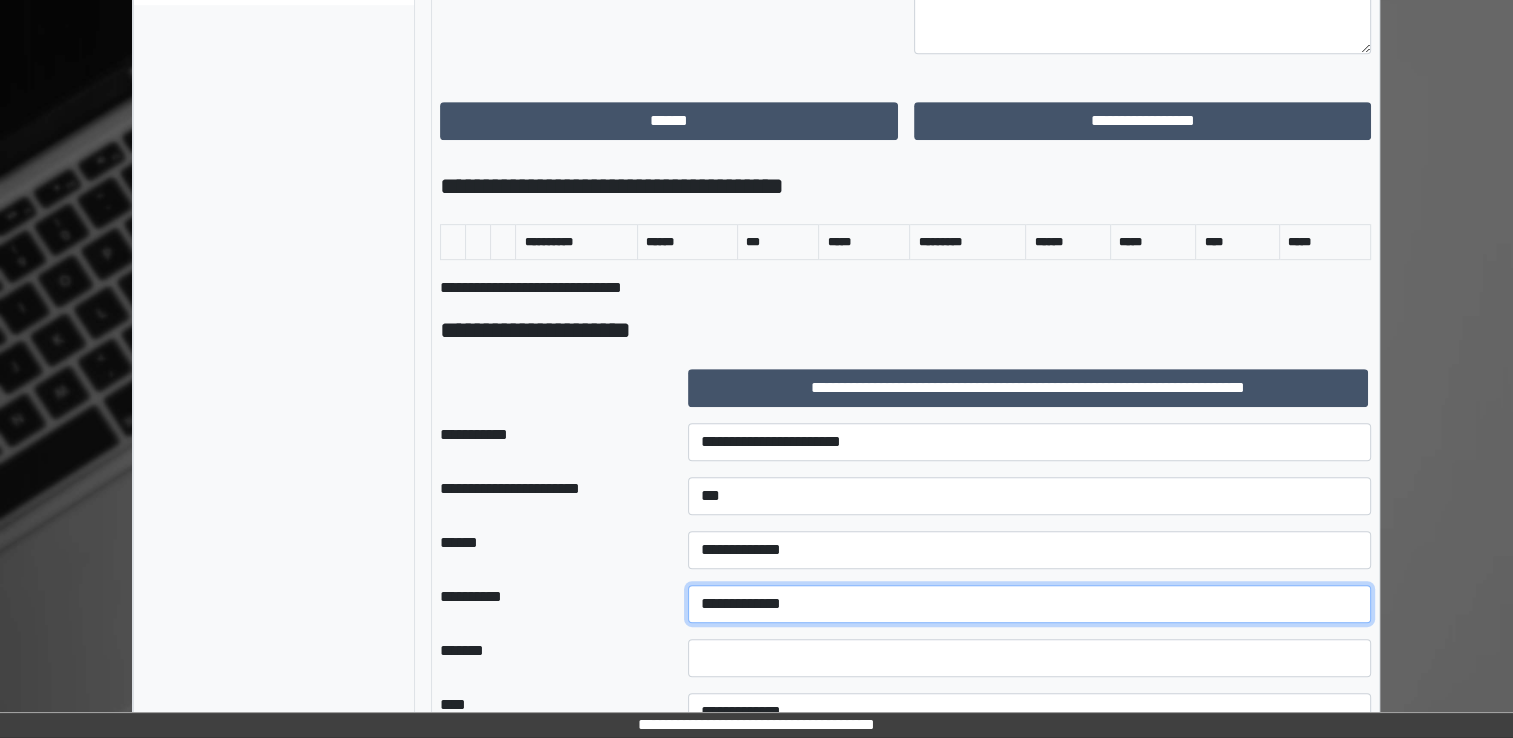 select on "*" 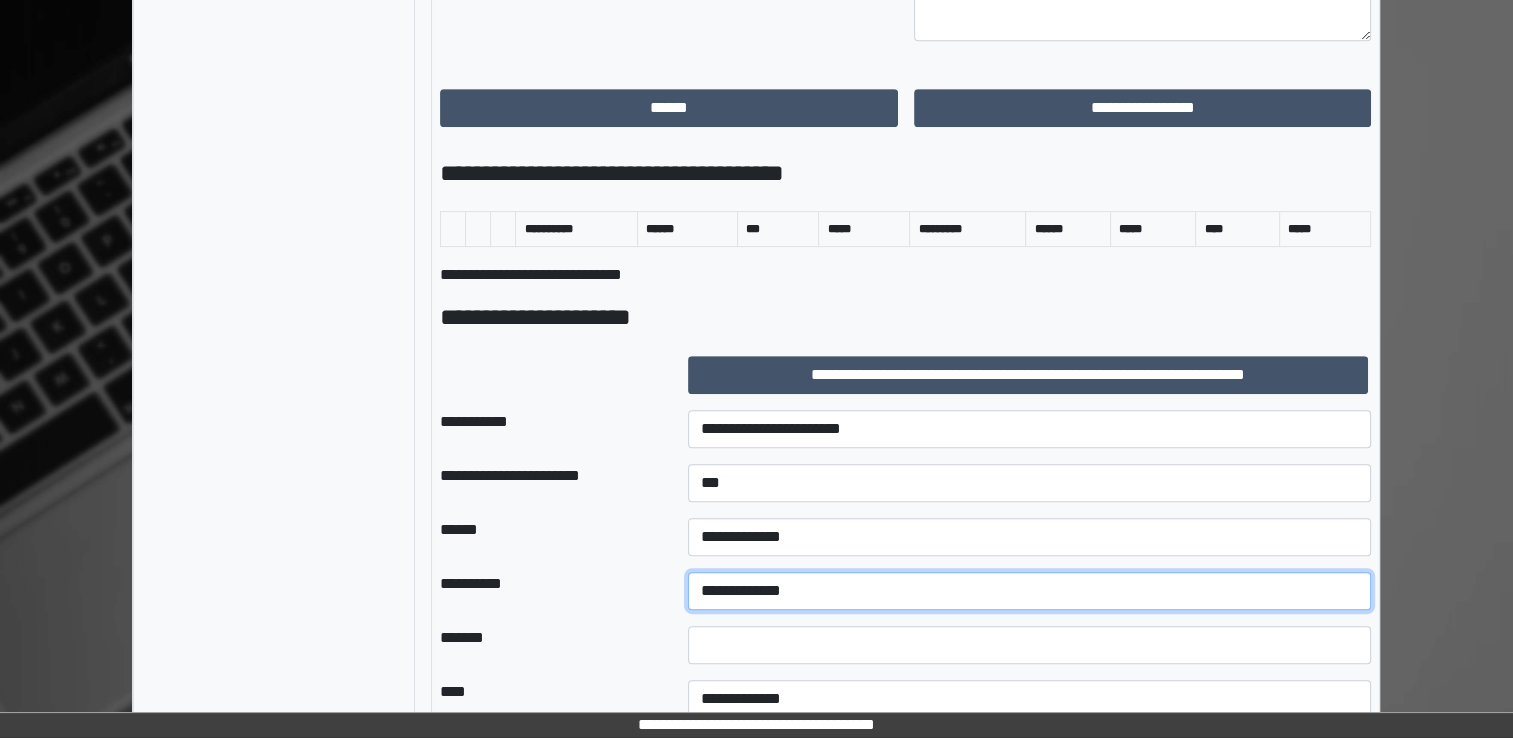 scroll, scrollTop: 1000, scrollLeft: 0, axis: vertical 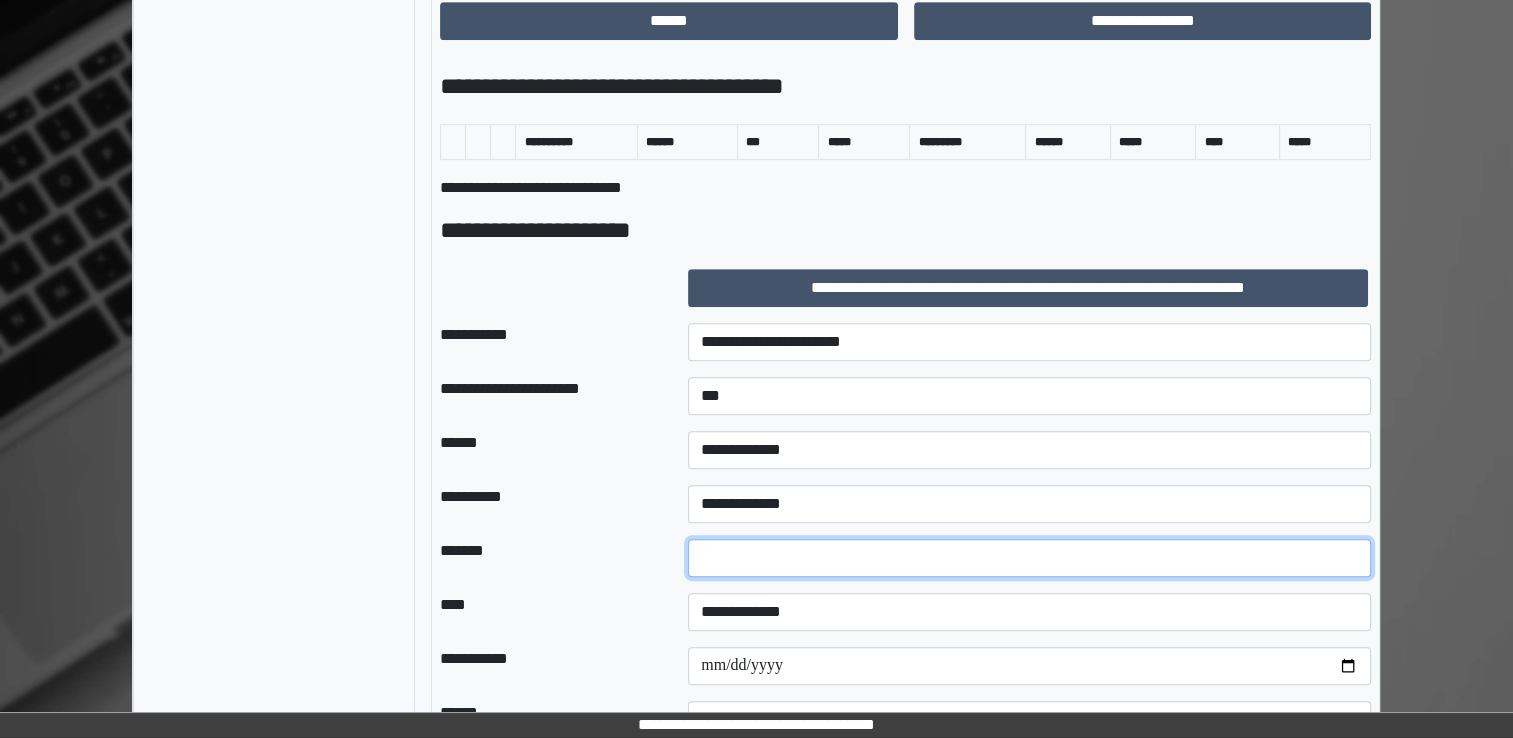 click at bounding box center [1029, 558] 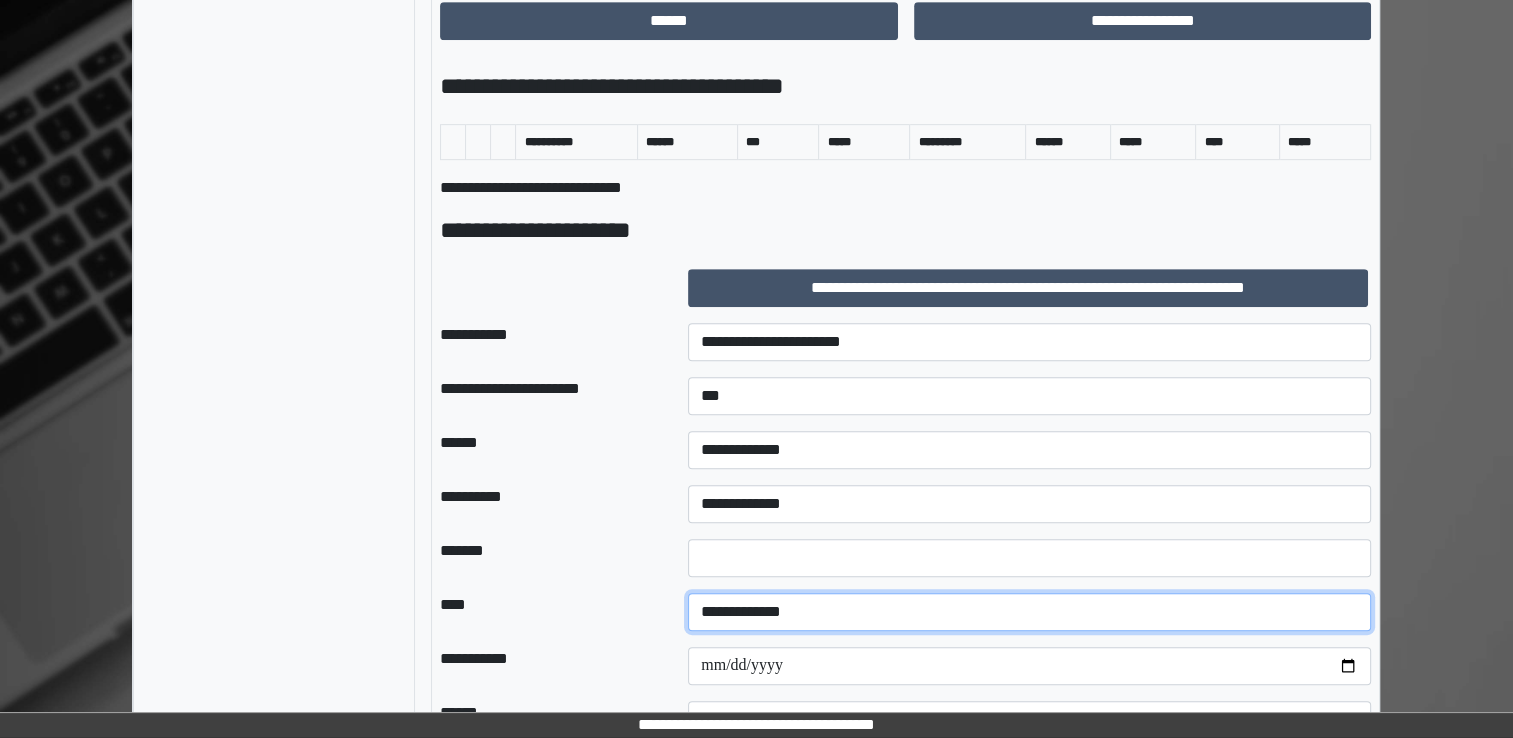 drag, startPoint x: 750, startPoint y: 608, endPoint x: 745, endPoint y: 628, distance: 20.615528 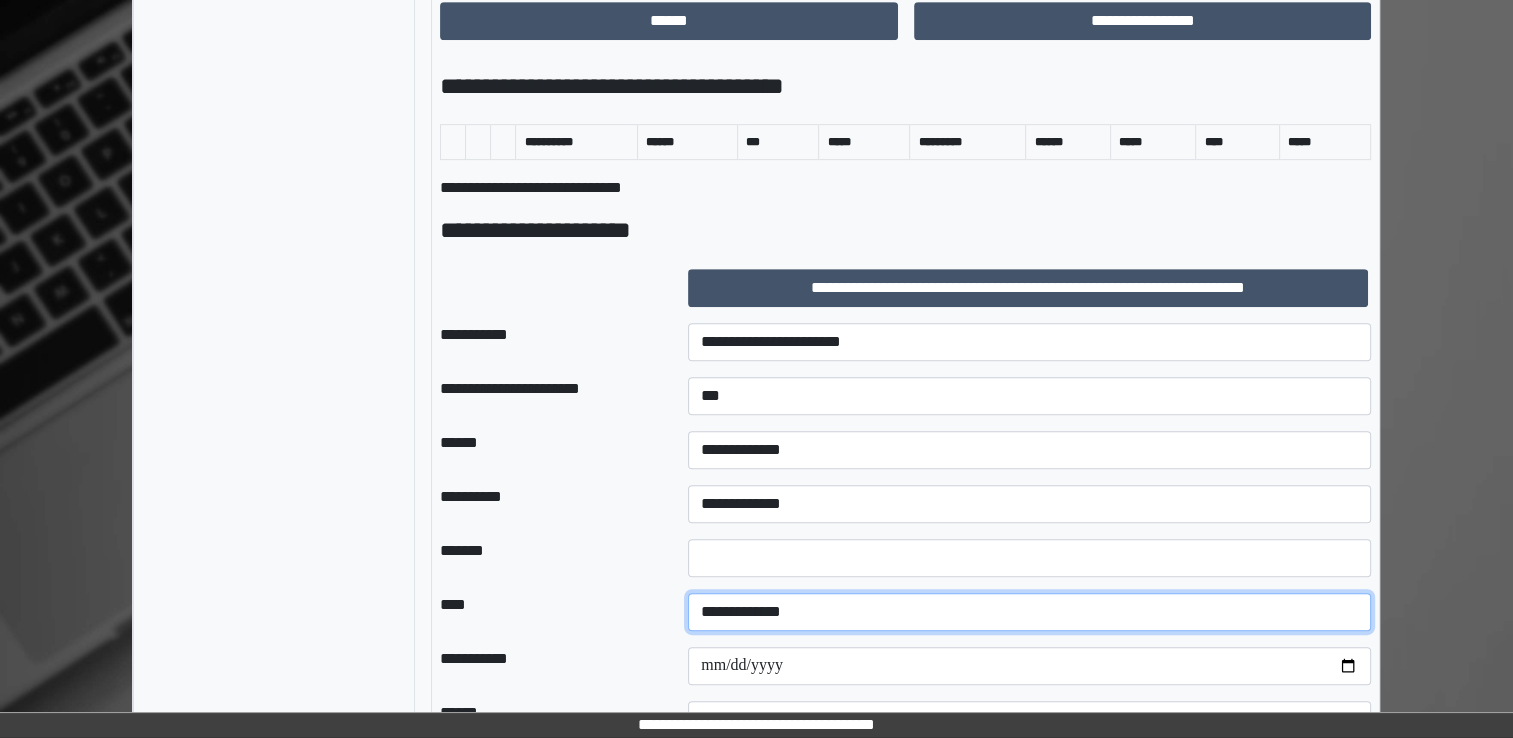 select on "*" 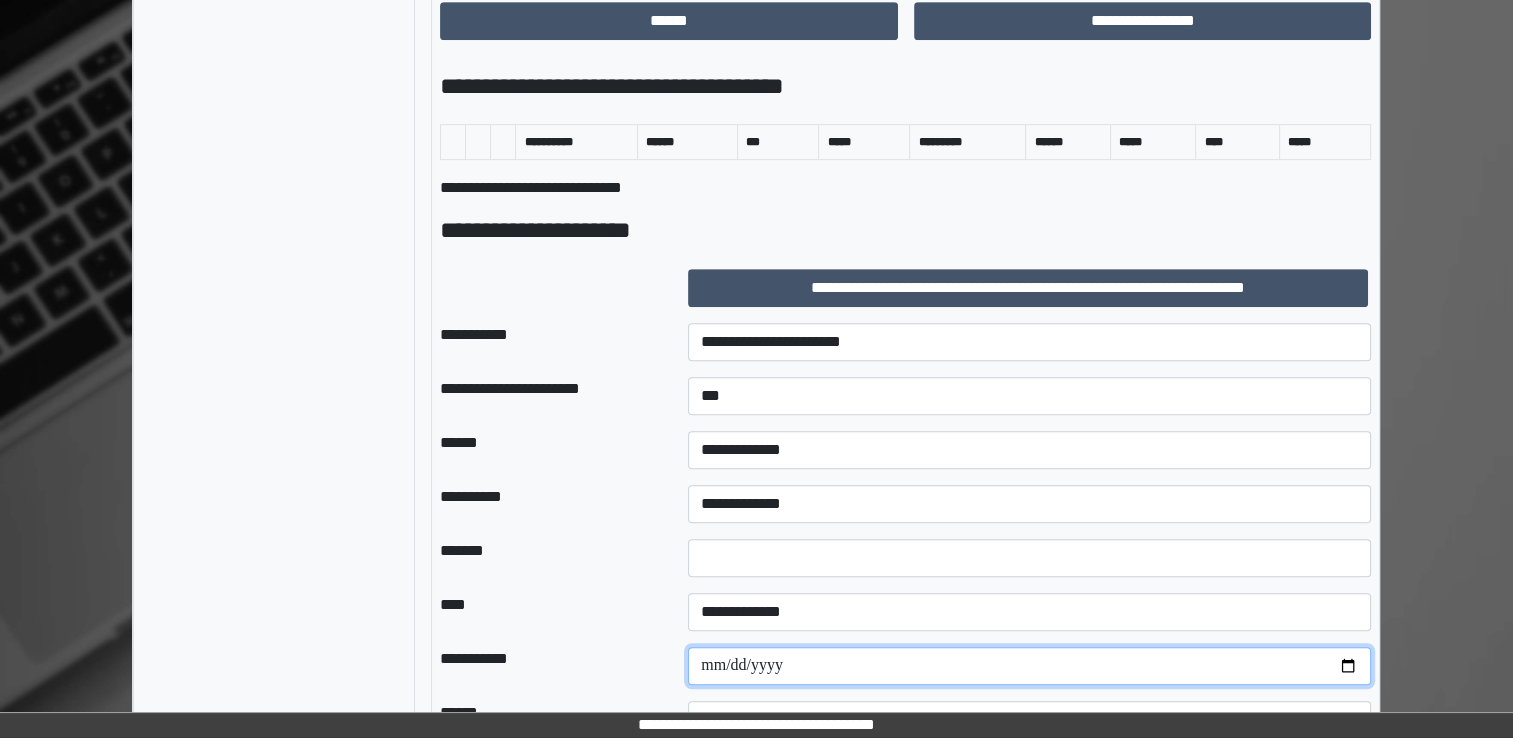 click at bounding box center (1029, 666) 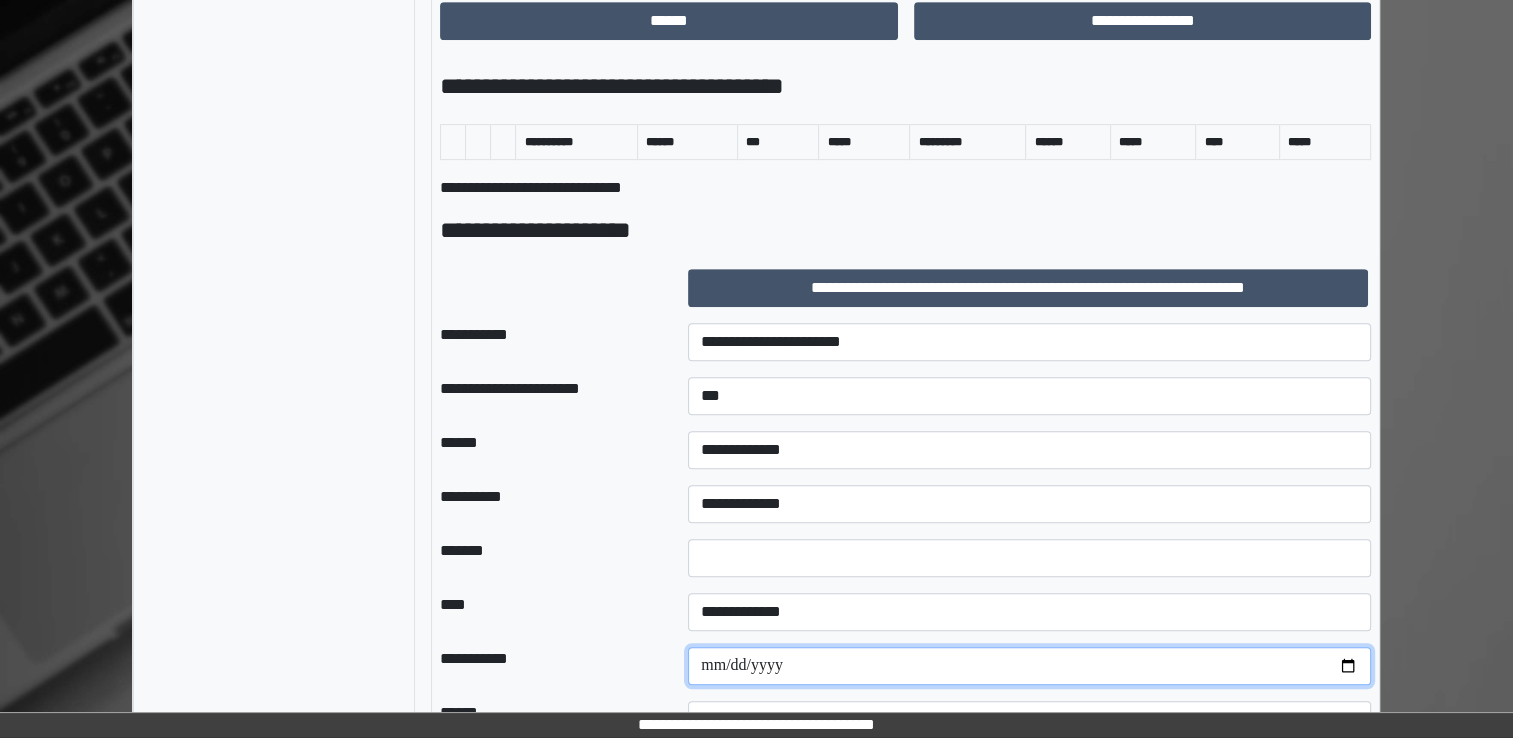 type on "**********" 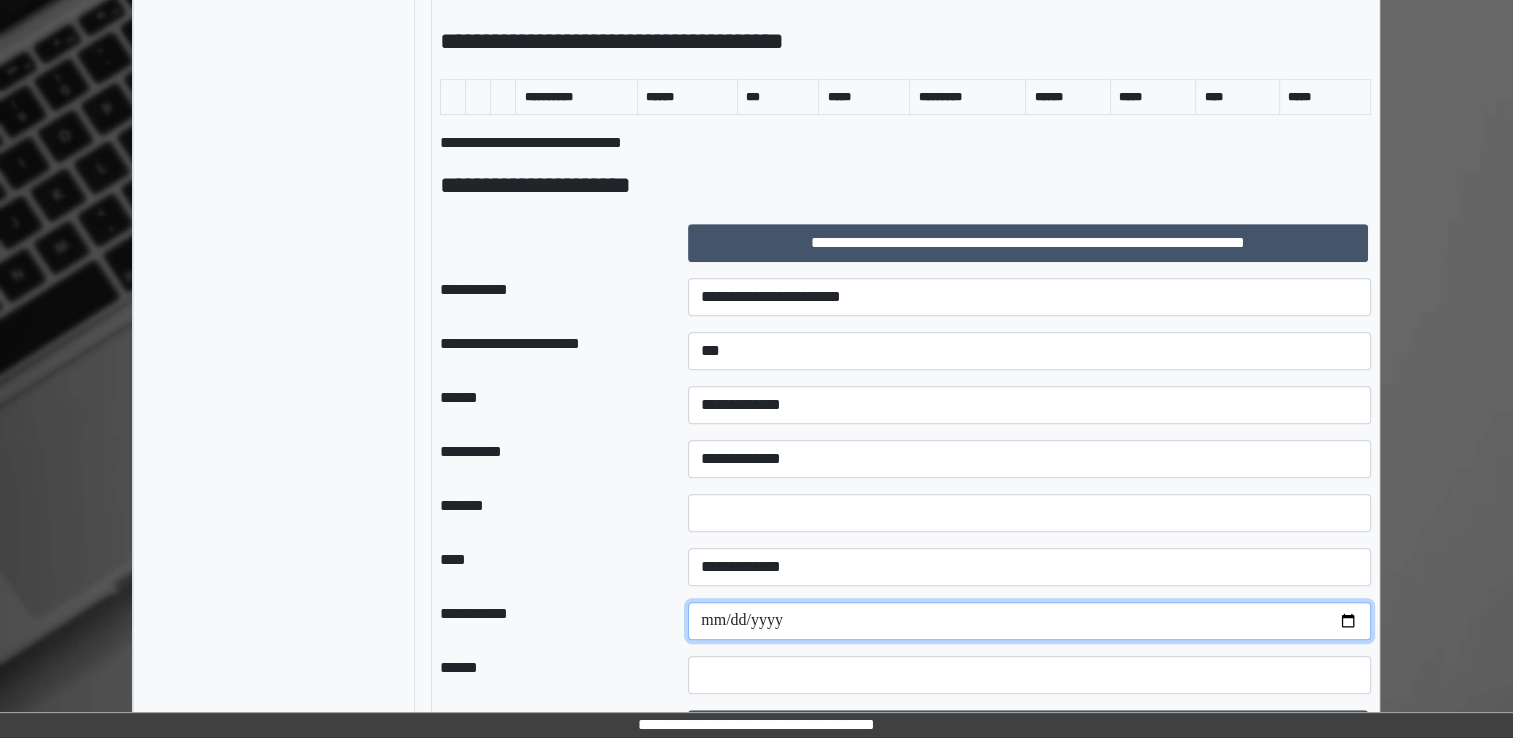 scroll, scrollTop: 1090, scrollLeft: 0, axis: vertical 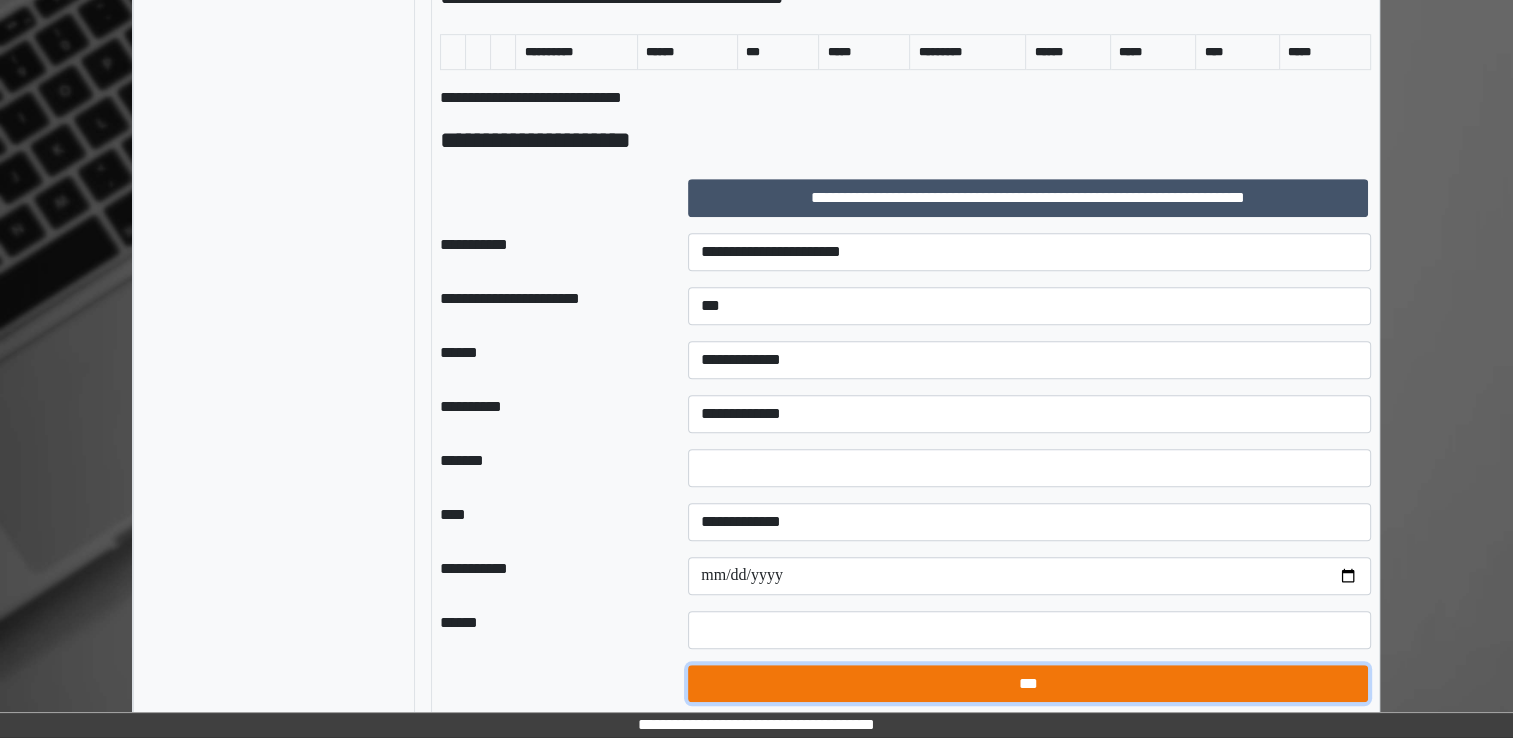 click on "***" at bounding box center (1028, 684) 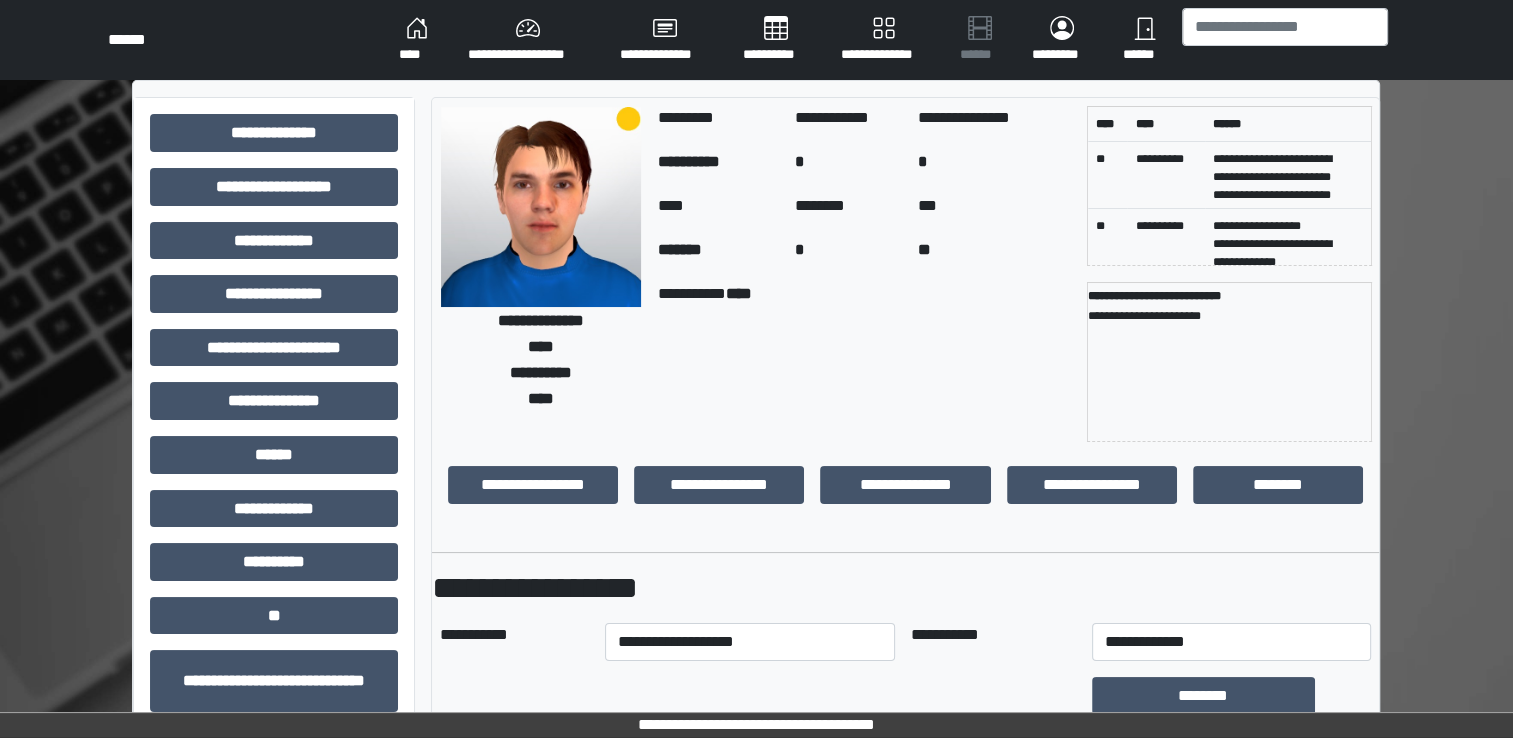 scroll, scrollTop: 500, scrollLeft: 0, axis: vertical 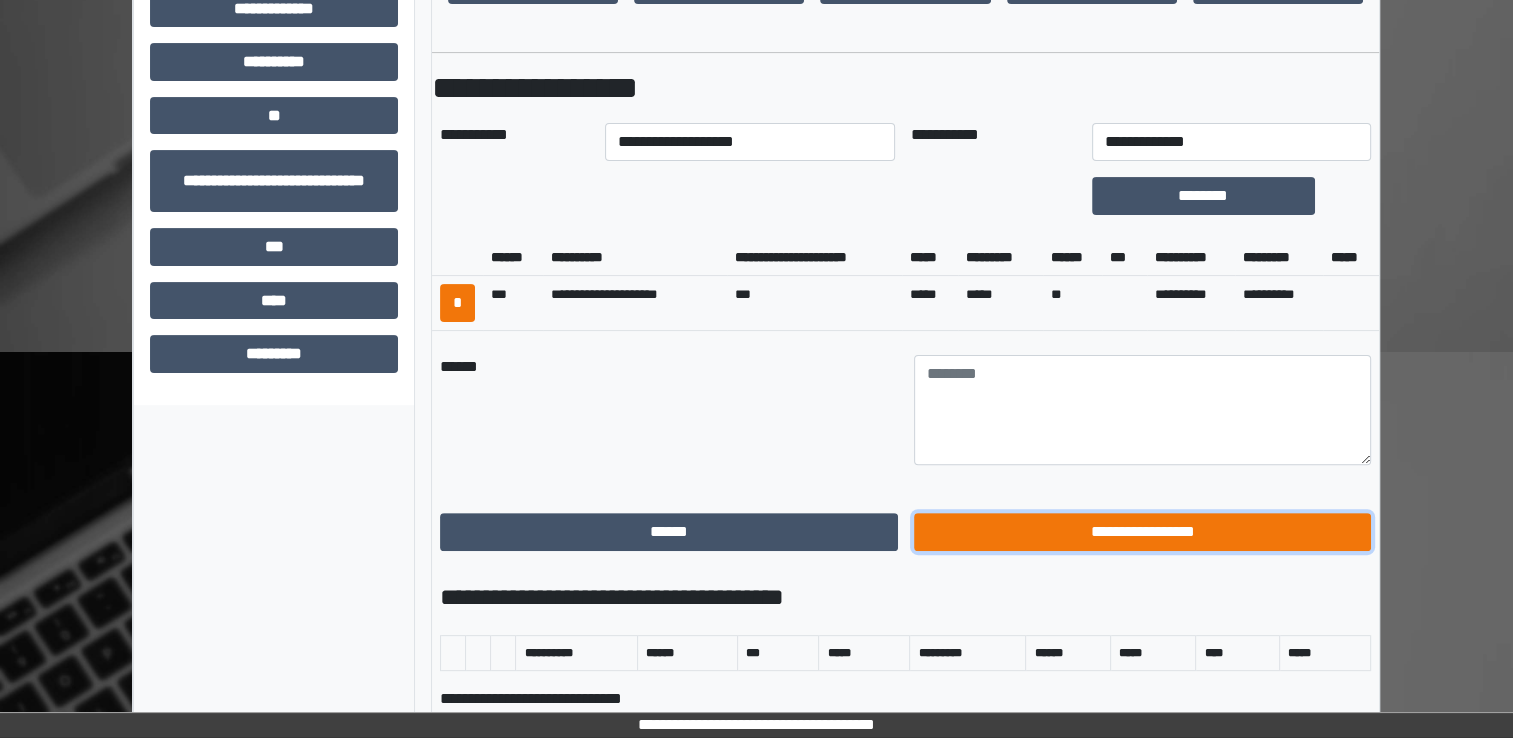 drag, startPoint x: 1140, startPoint y: 540, endPoint x: 1130, endPoint y: 531, distance: 13.453624 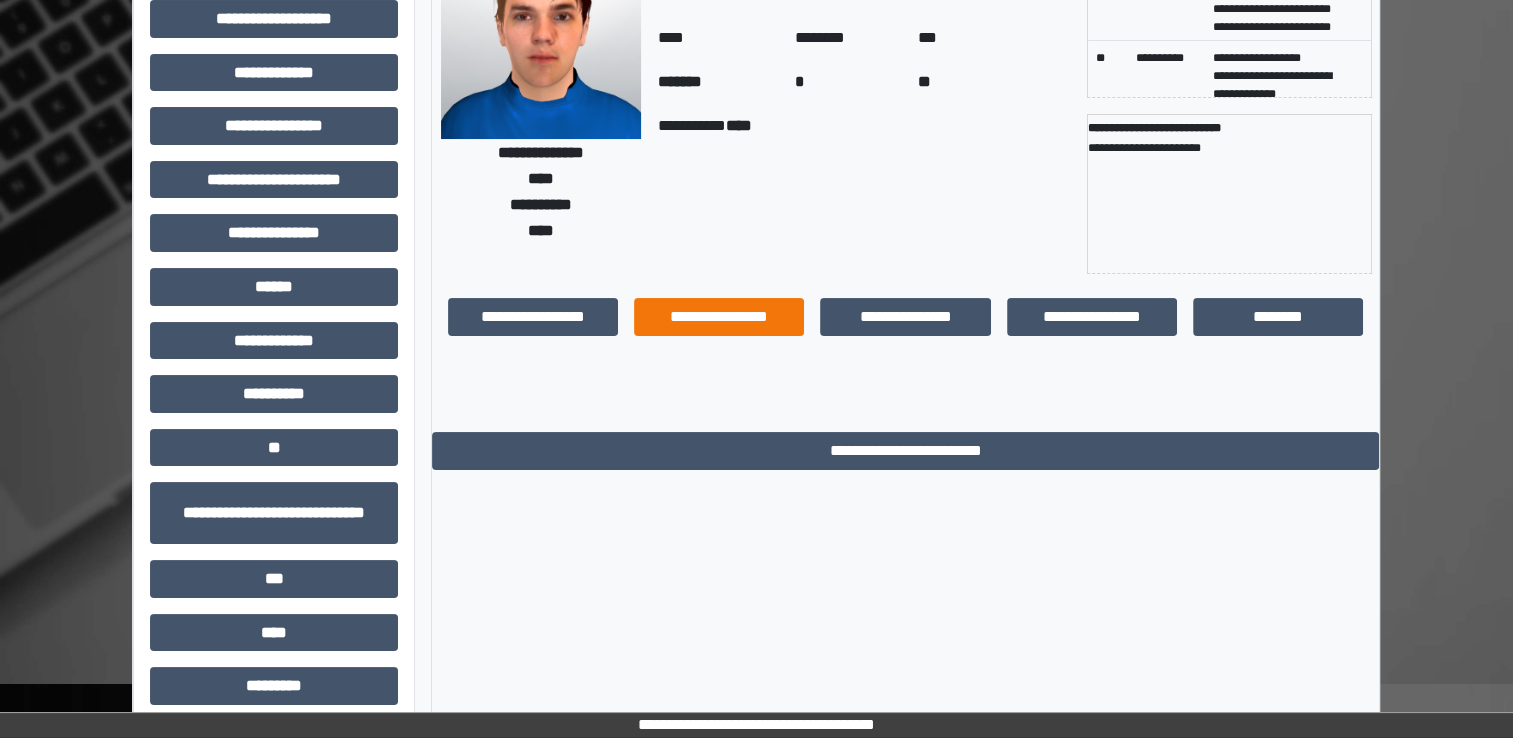 scroll, scrollTop: 0, scrollLeft: 0, axis: both 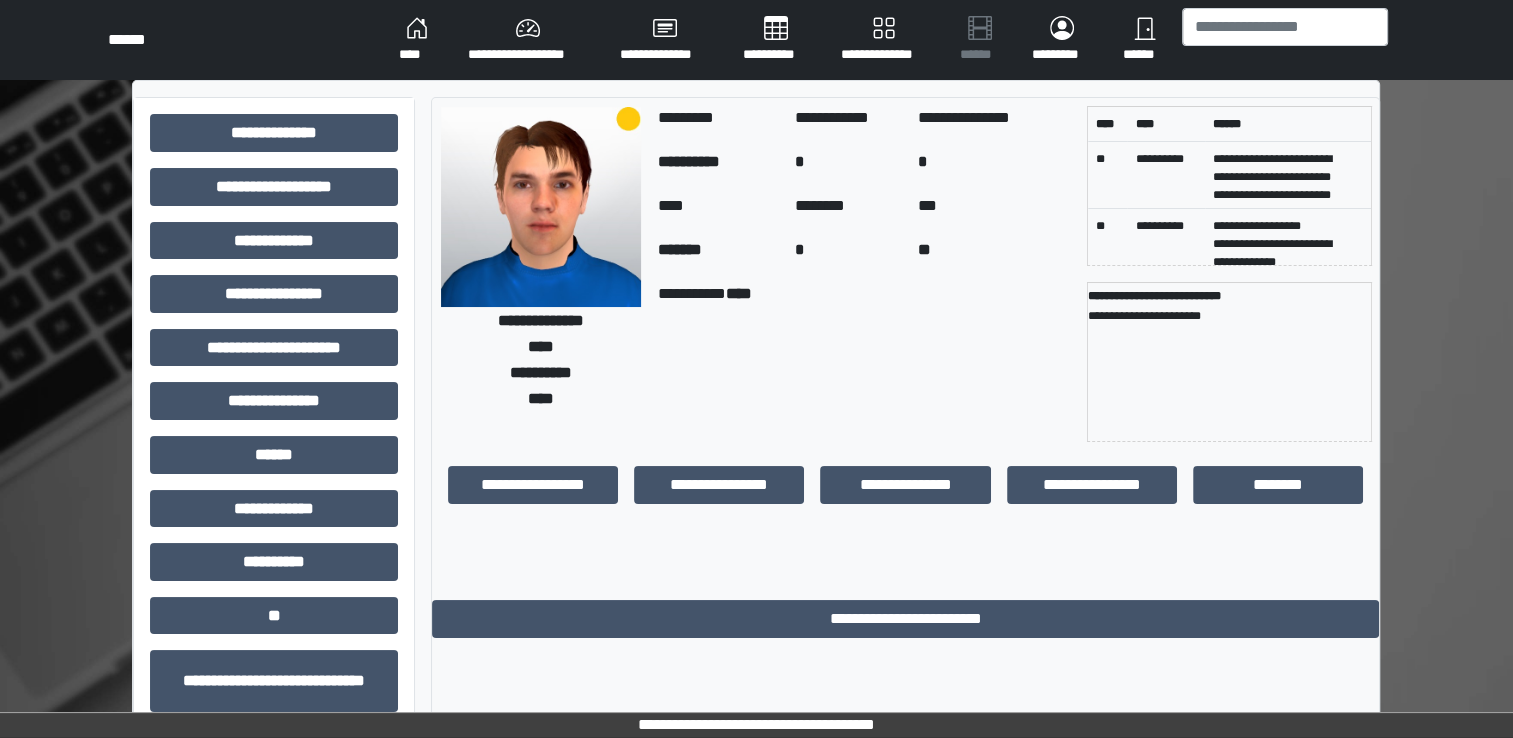click on "****" at bounding box center (417, 40) 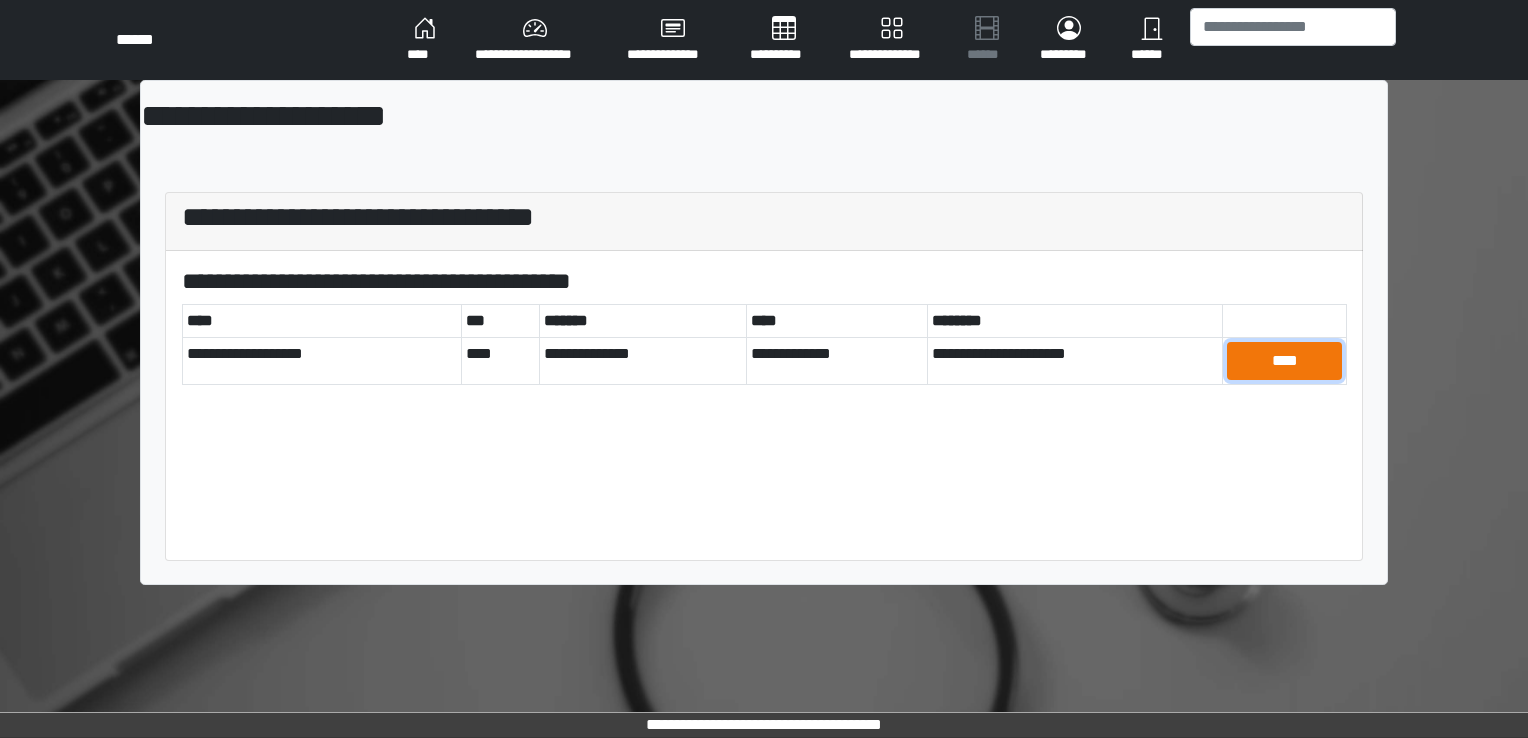 click on "****" at bounding box center [1284, 361] 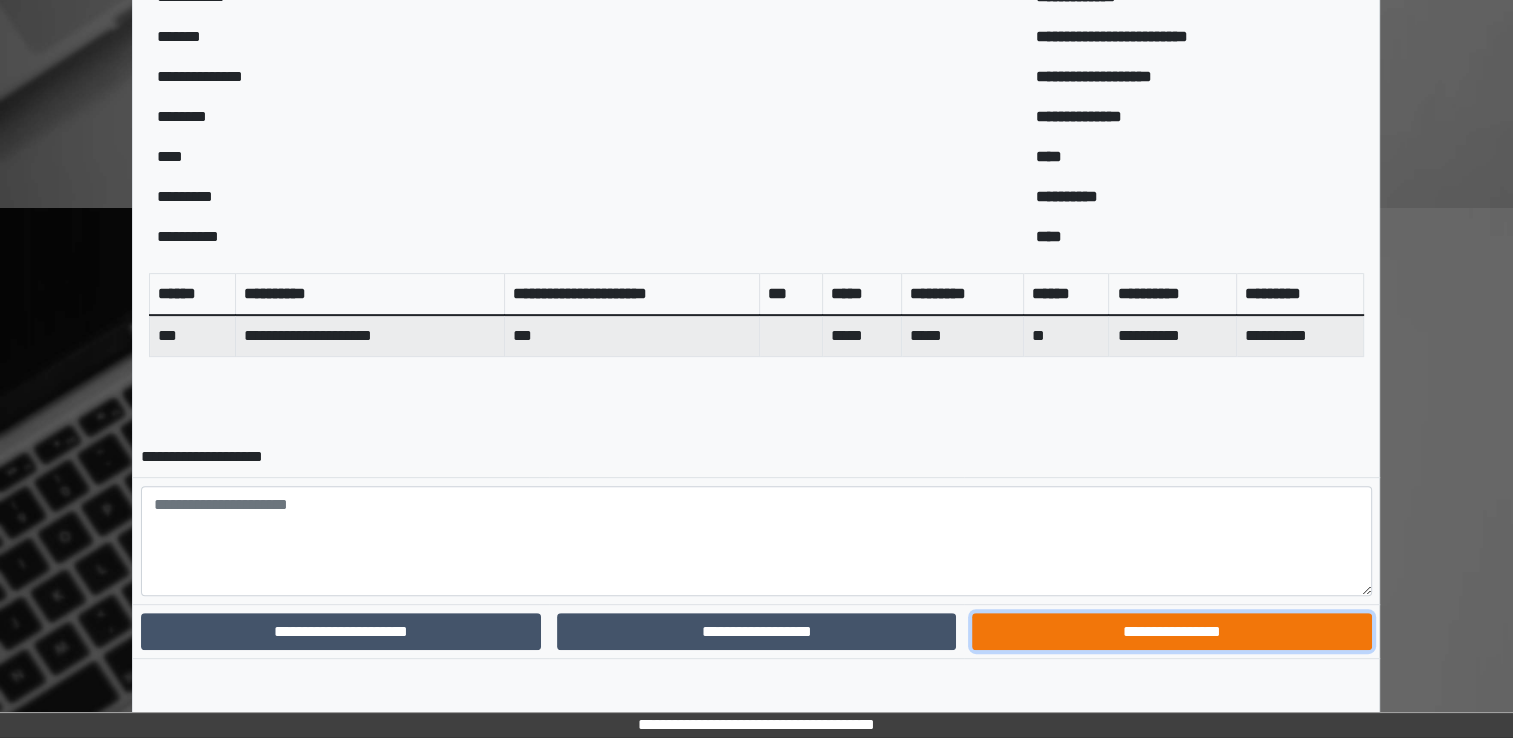 click on "**********" at bounding box center (1171, 632) 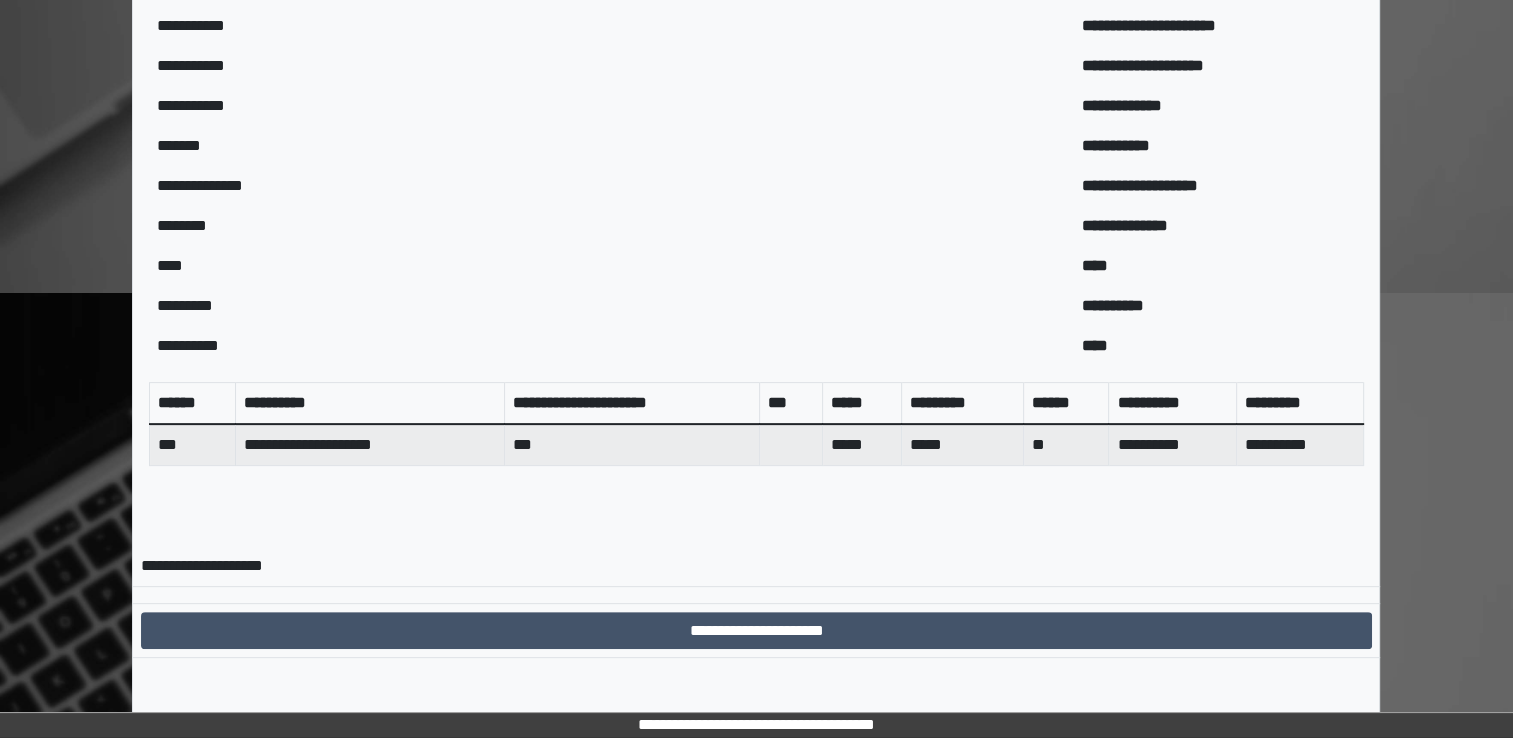 scroll, scrollTop: 0, scrollLeft: 0, axis: both 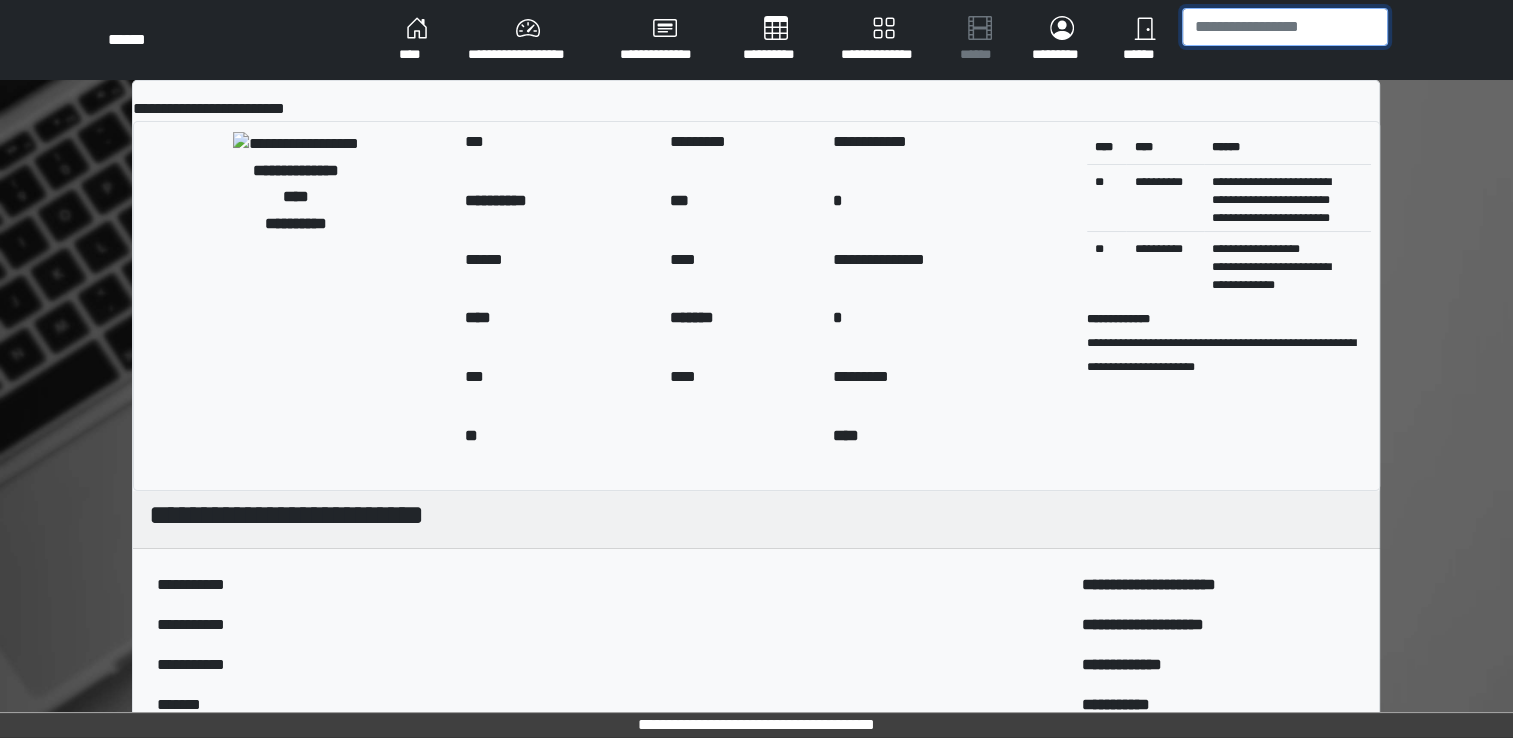 click at bounding box center (1285, 27) 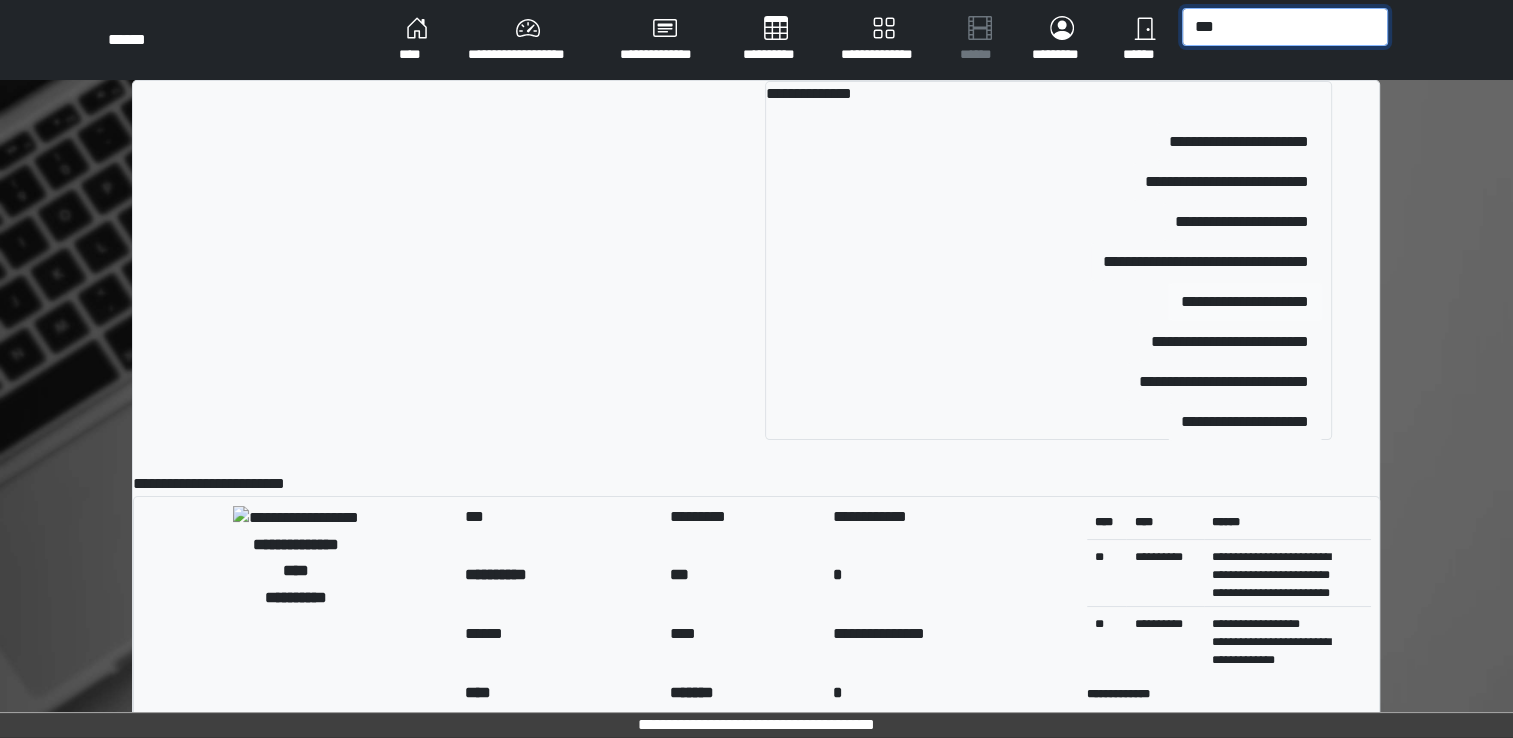 type on "***" 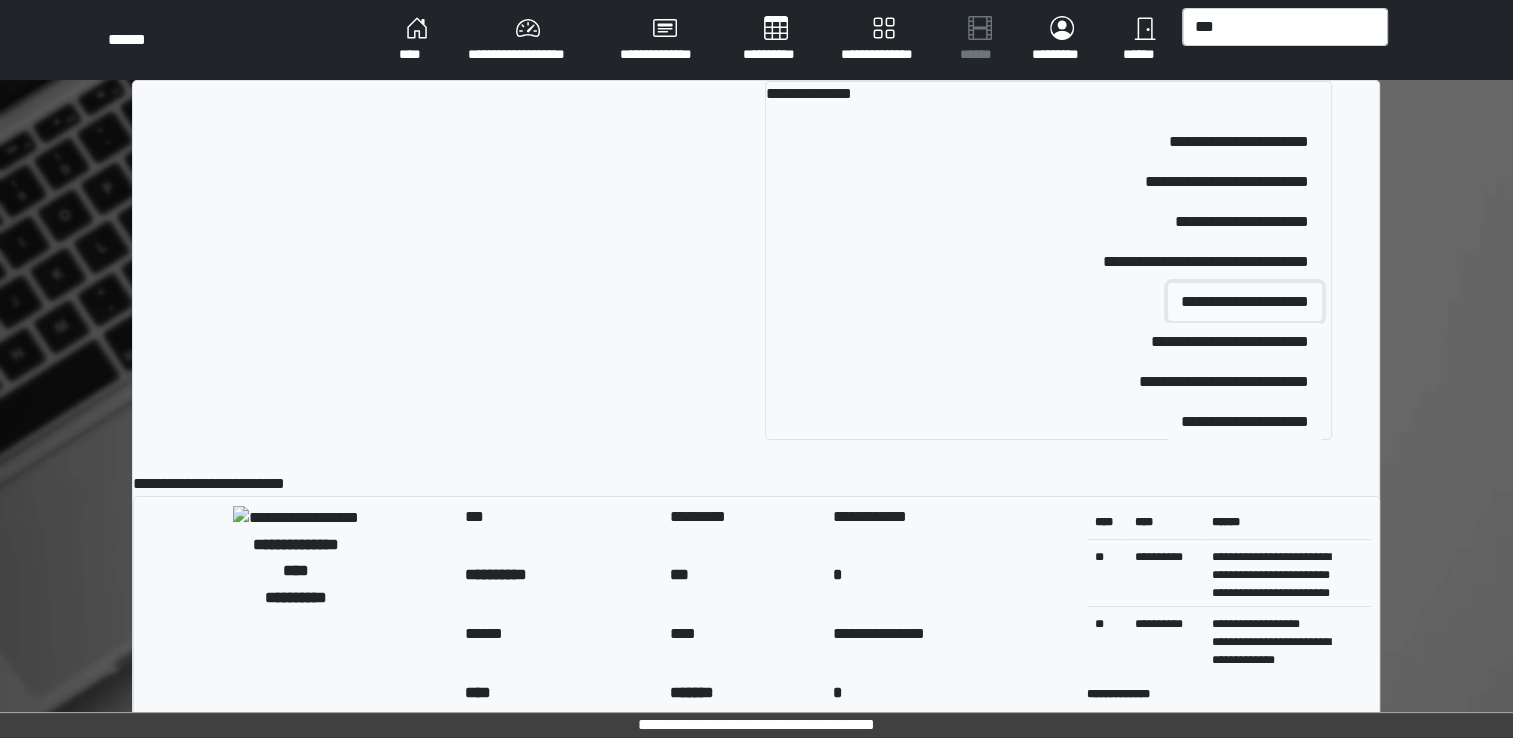click on "**********" at bounding box center (1245, 302) 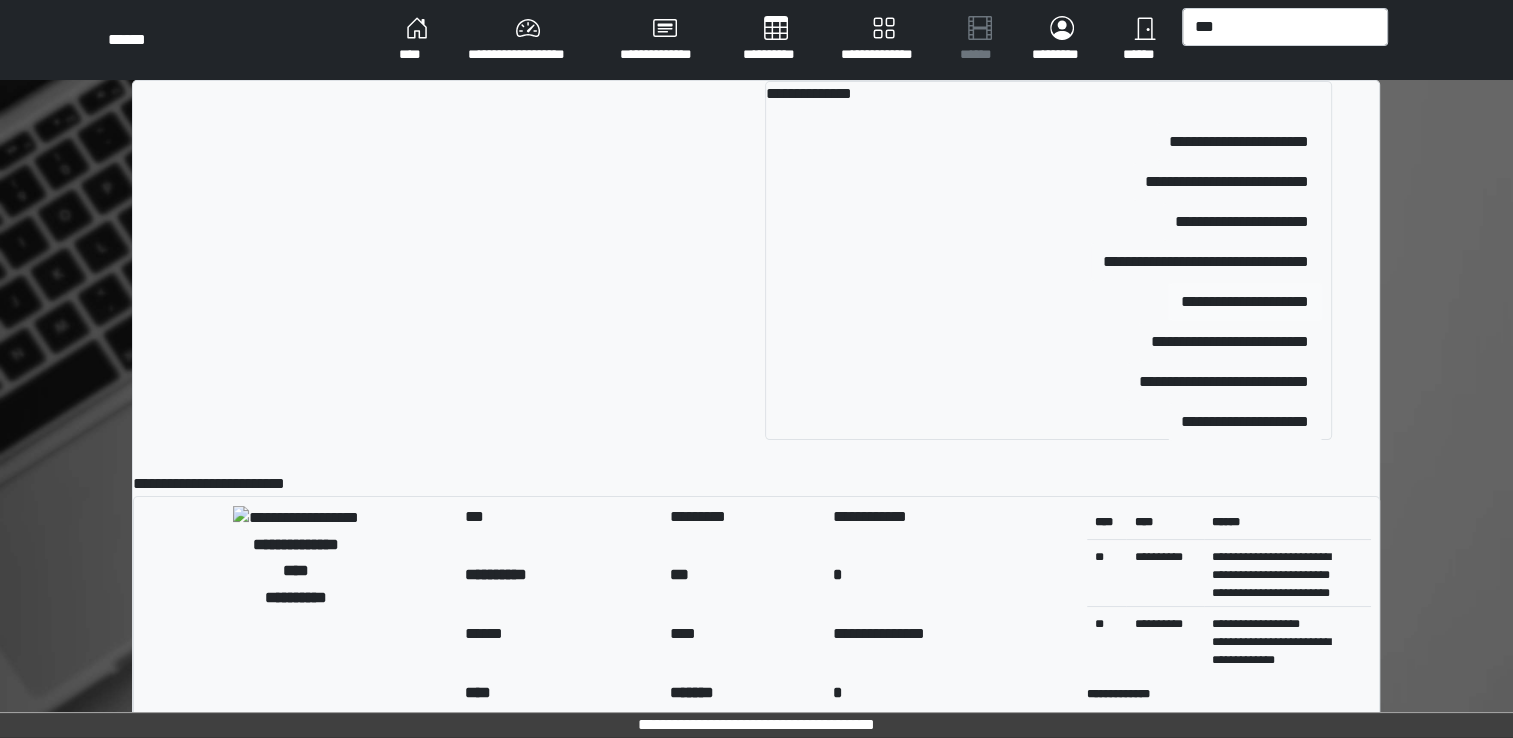 type 